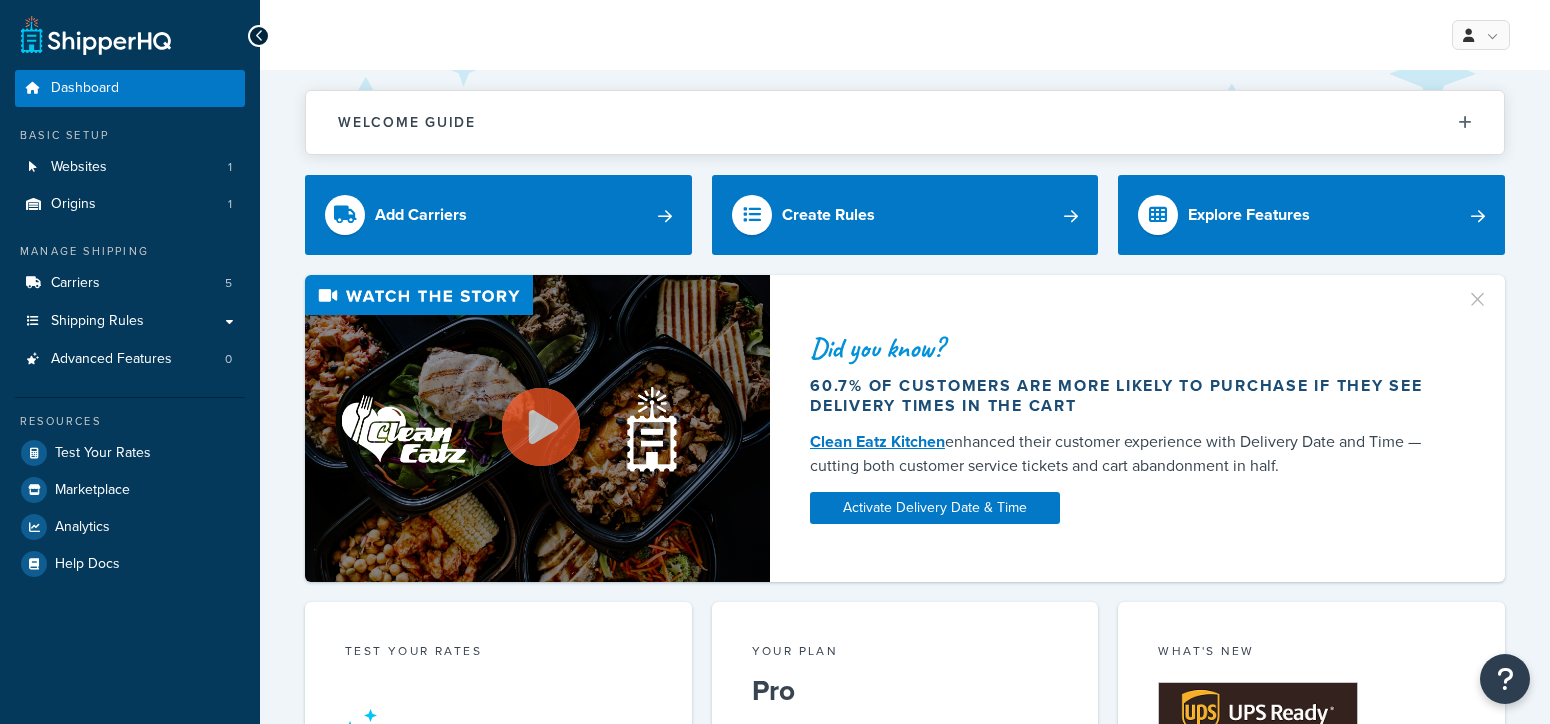 scroll, scrollTop: 0, scrollLeft: 0, axis: both 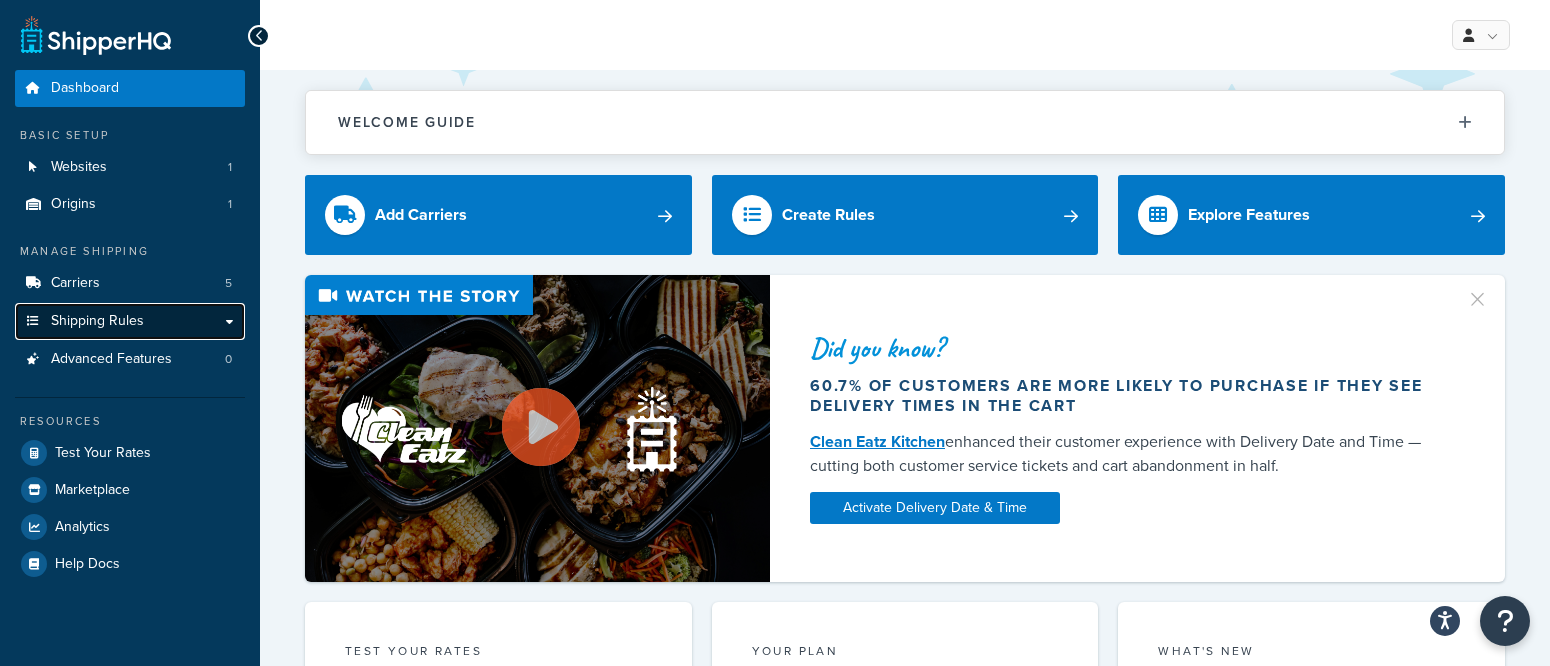 click on "Shipping Rules" at bounding box center (97, 321) 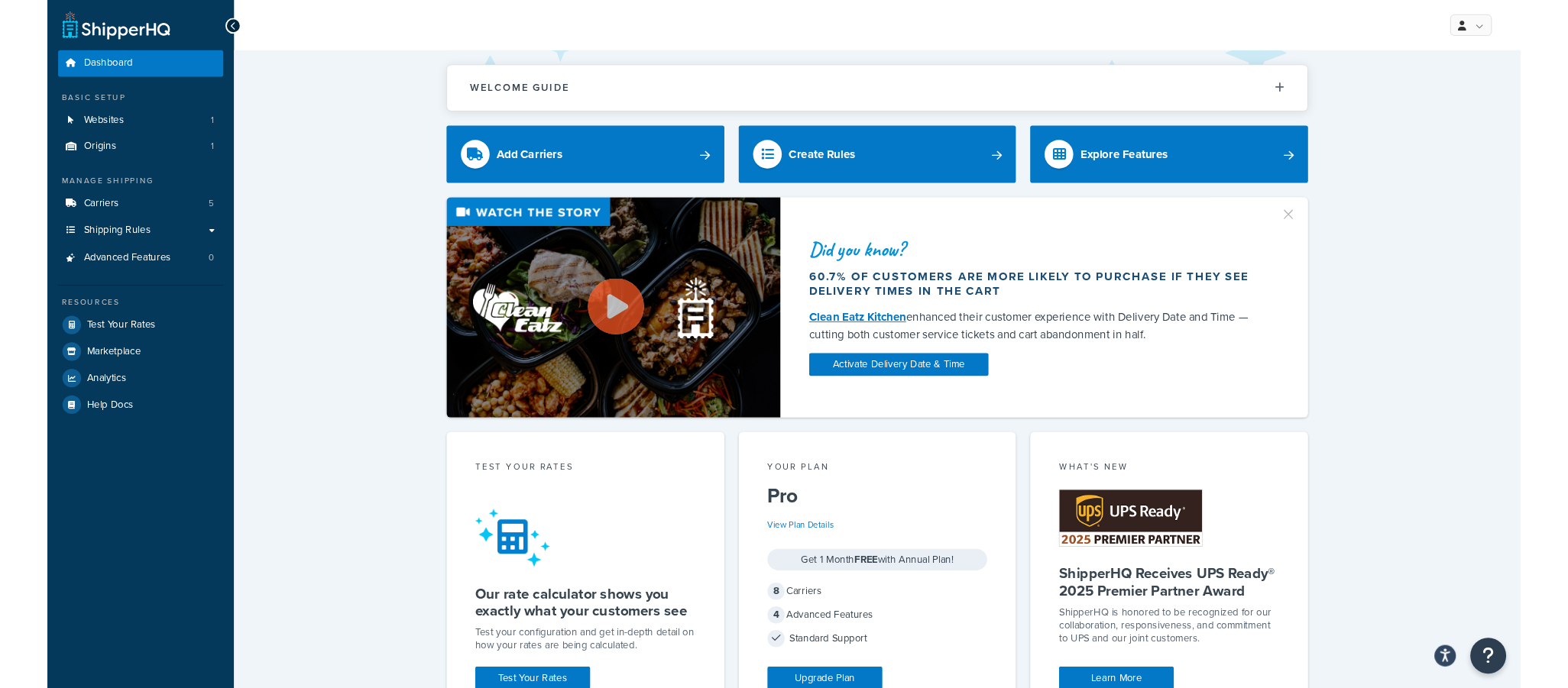 scroll, scrollTop: 0, scrollLeft: 0, axis: both 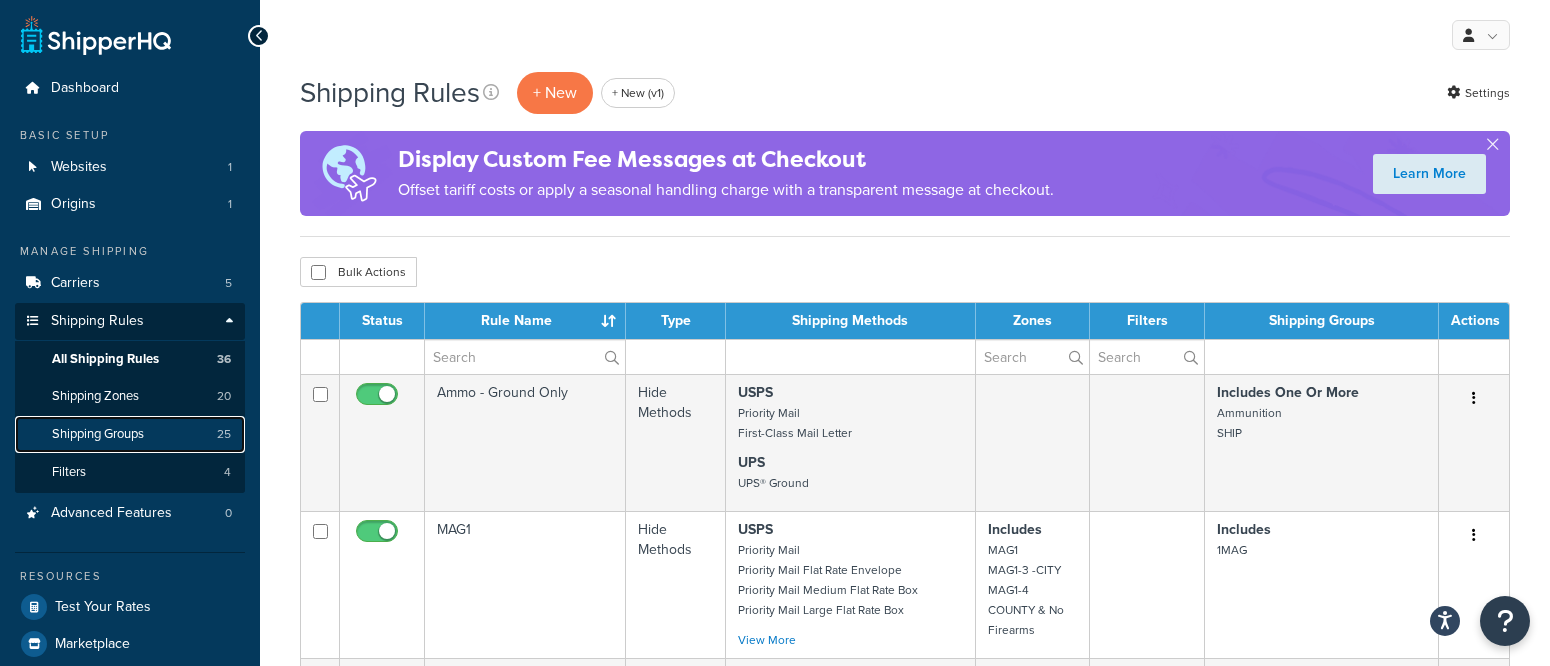 click on "Shipping Groups" at bounding box center (98, 434) 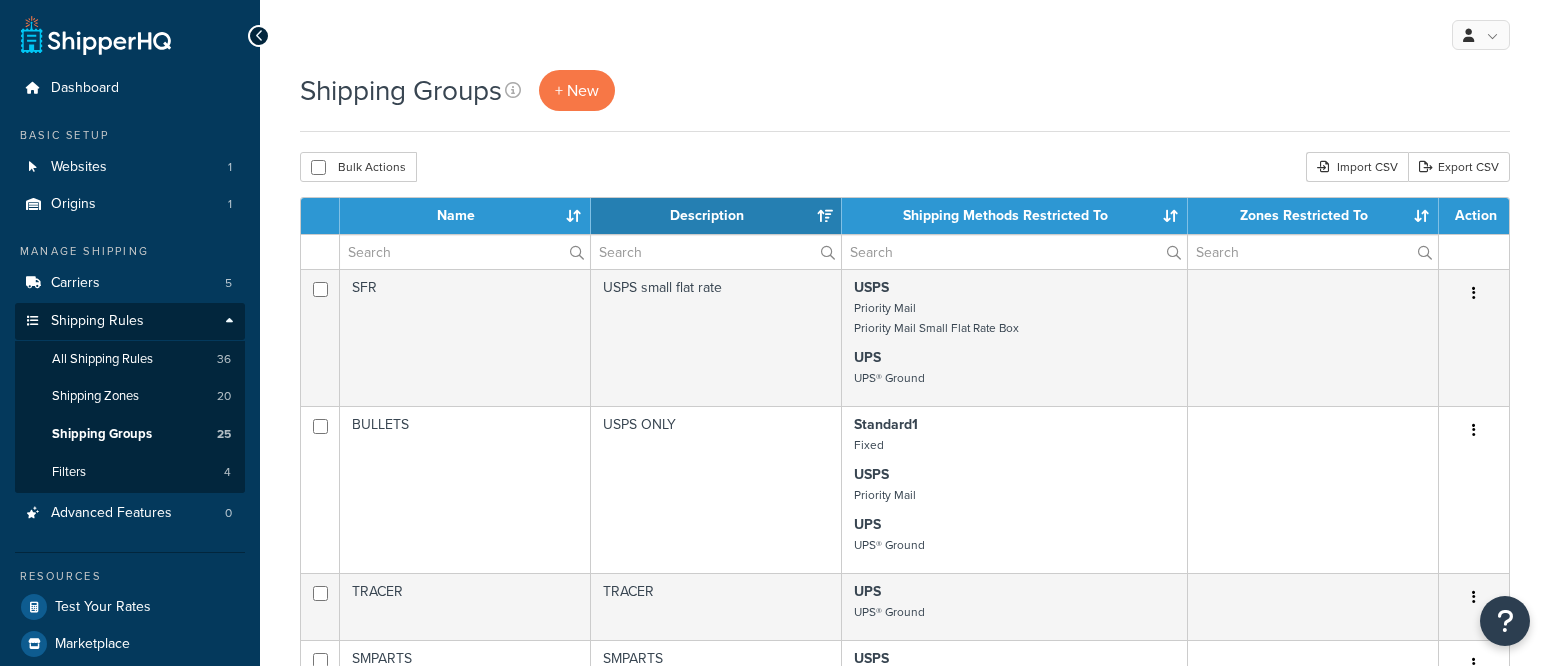scroll, scrollTop: 0, scrollLeft: 0, axis: both 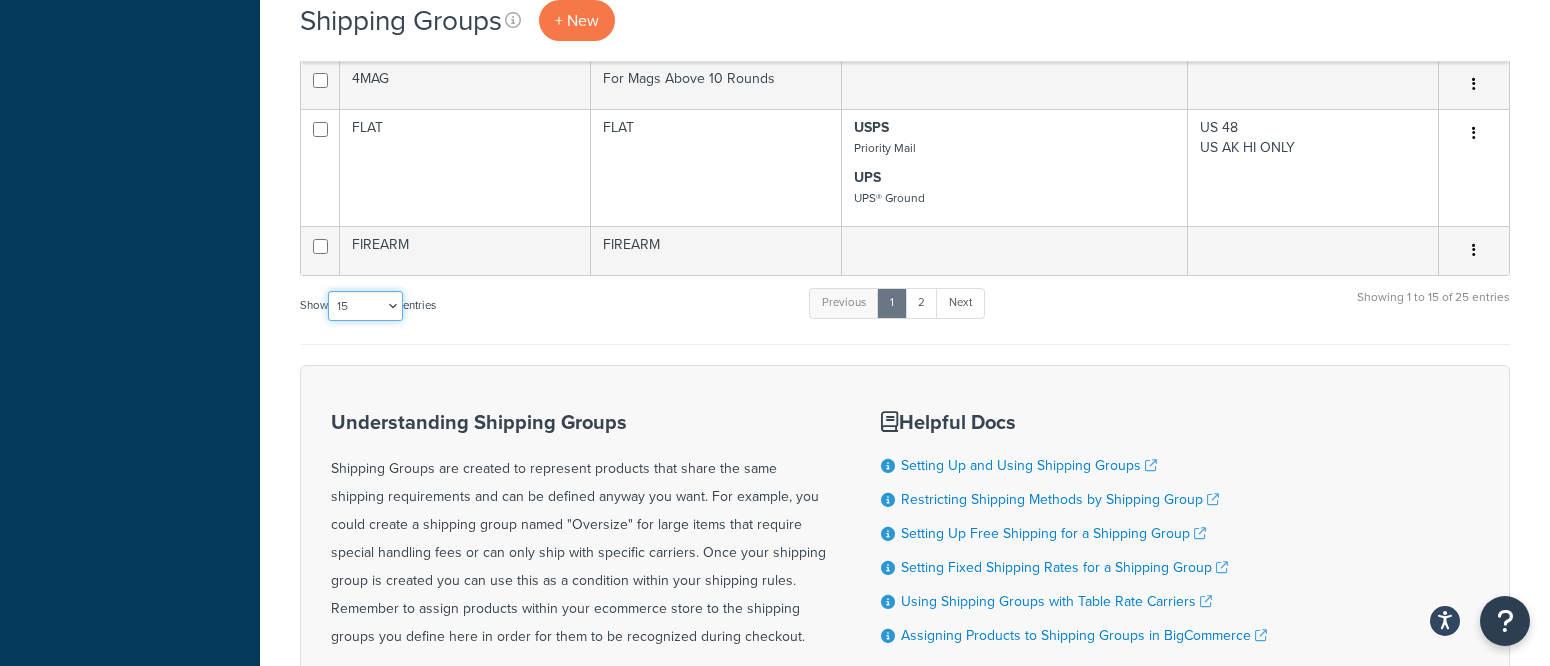 click on "10 15 25 50 100" at bounding box center [365, 306] 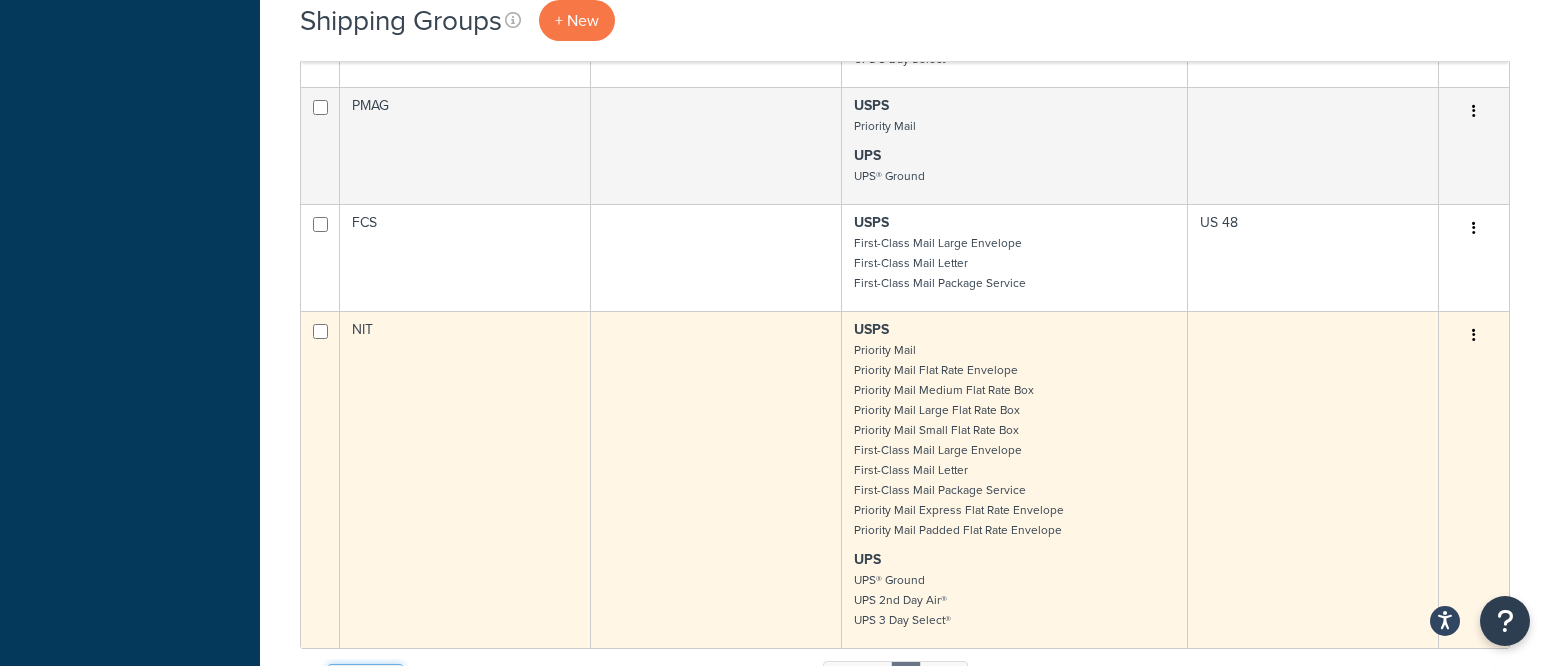 scroll, scrollTop: 0, scrollLeft: 0, axis: both 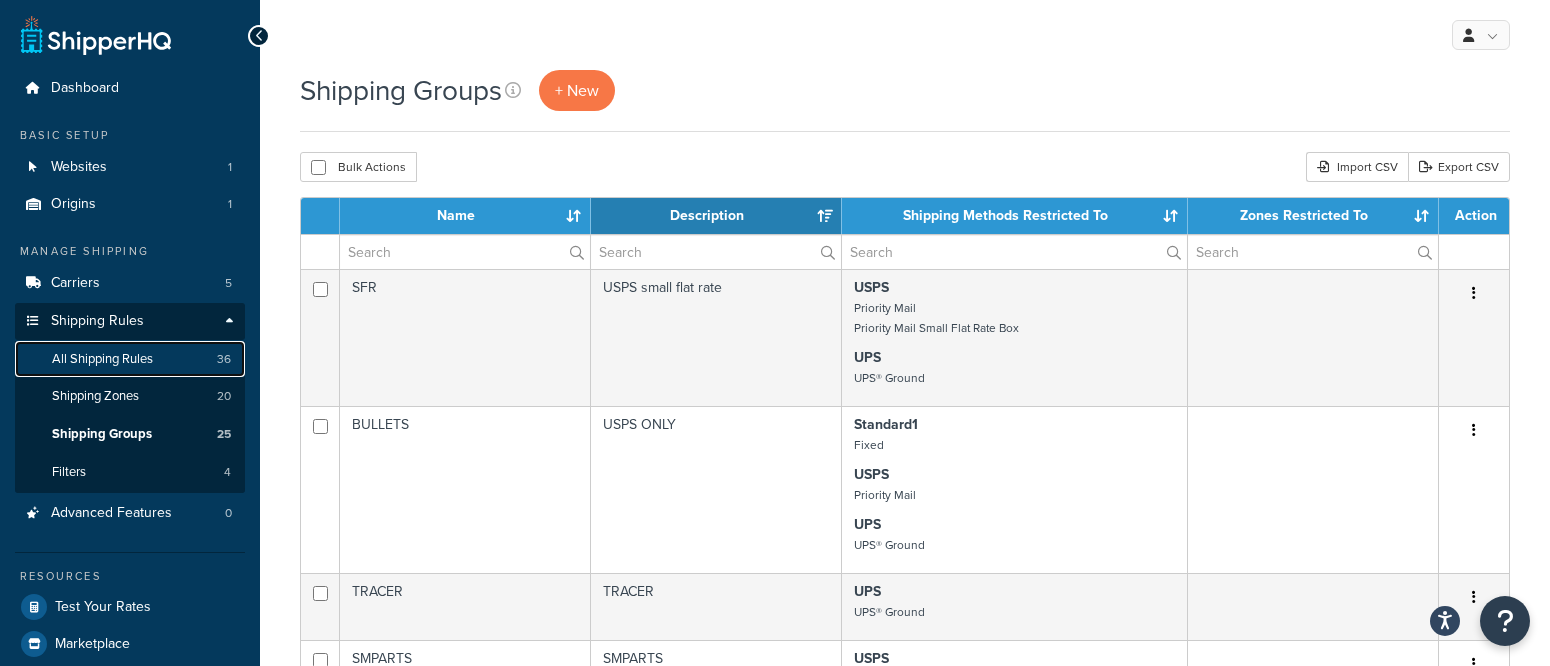 drag, startPoint x: 98, startPoint y: 359, endPoint x: 112, endPoint y: 364, distance: 14.866069 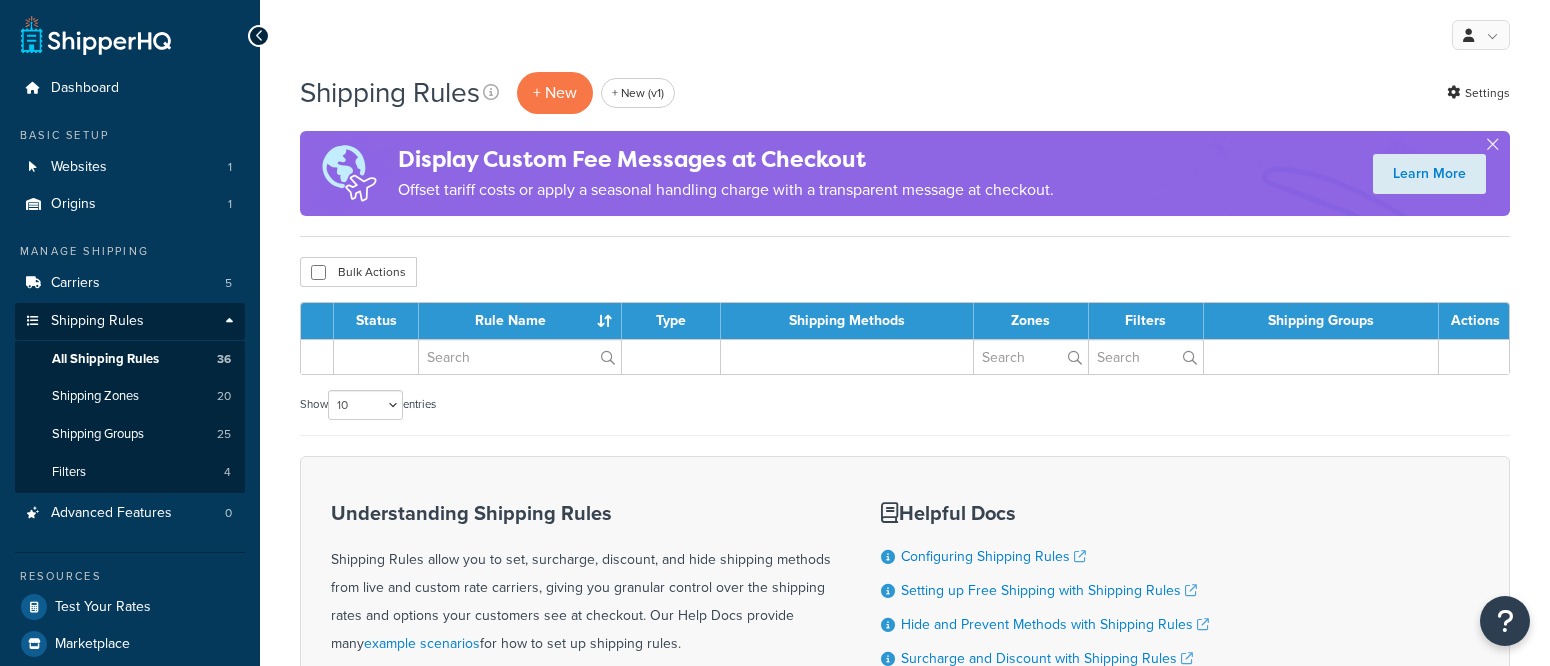 scroll, scrollTop: 0, scrollLeft: 0, axis: both 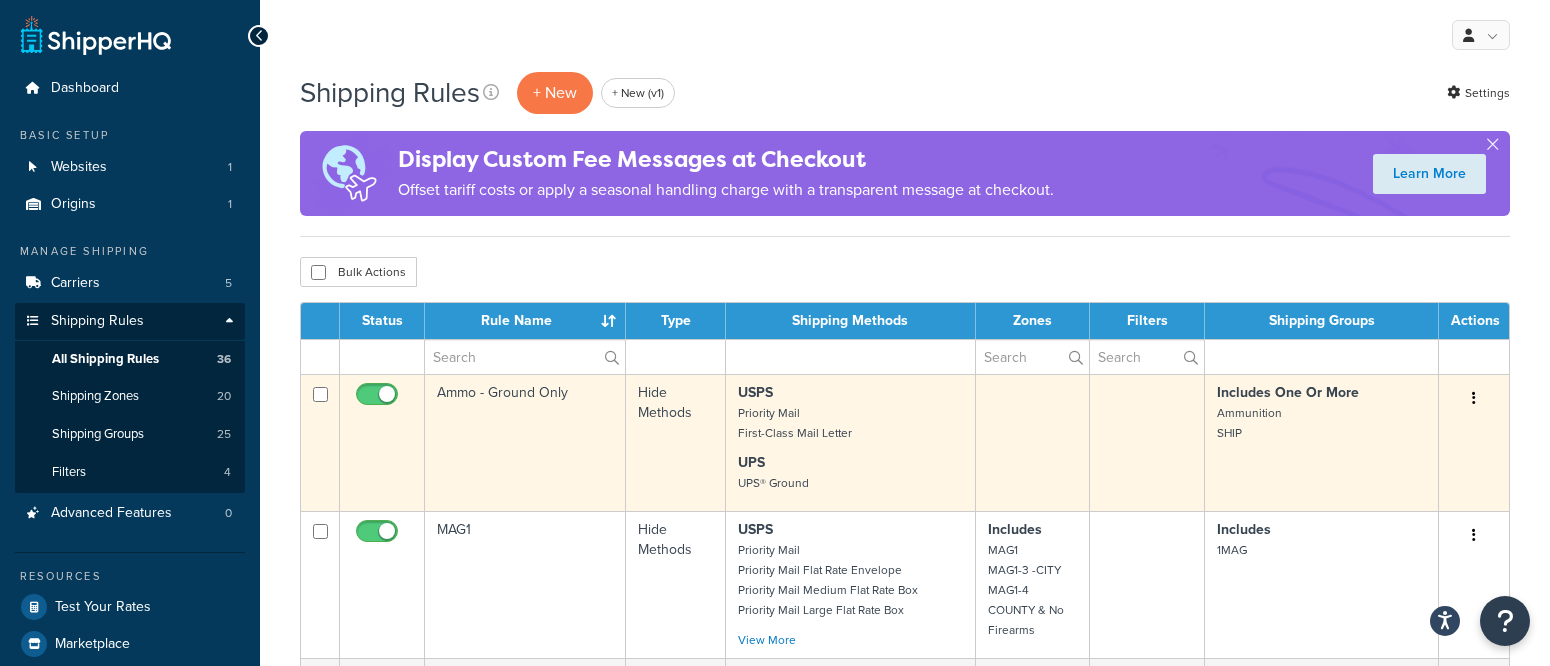 click on "Ammo - Ground Only" at bounding box center [525, 442] 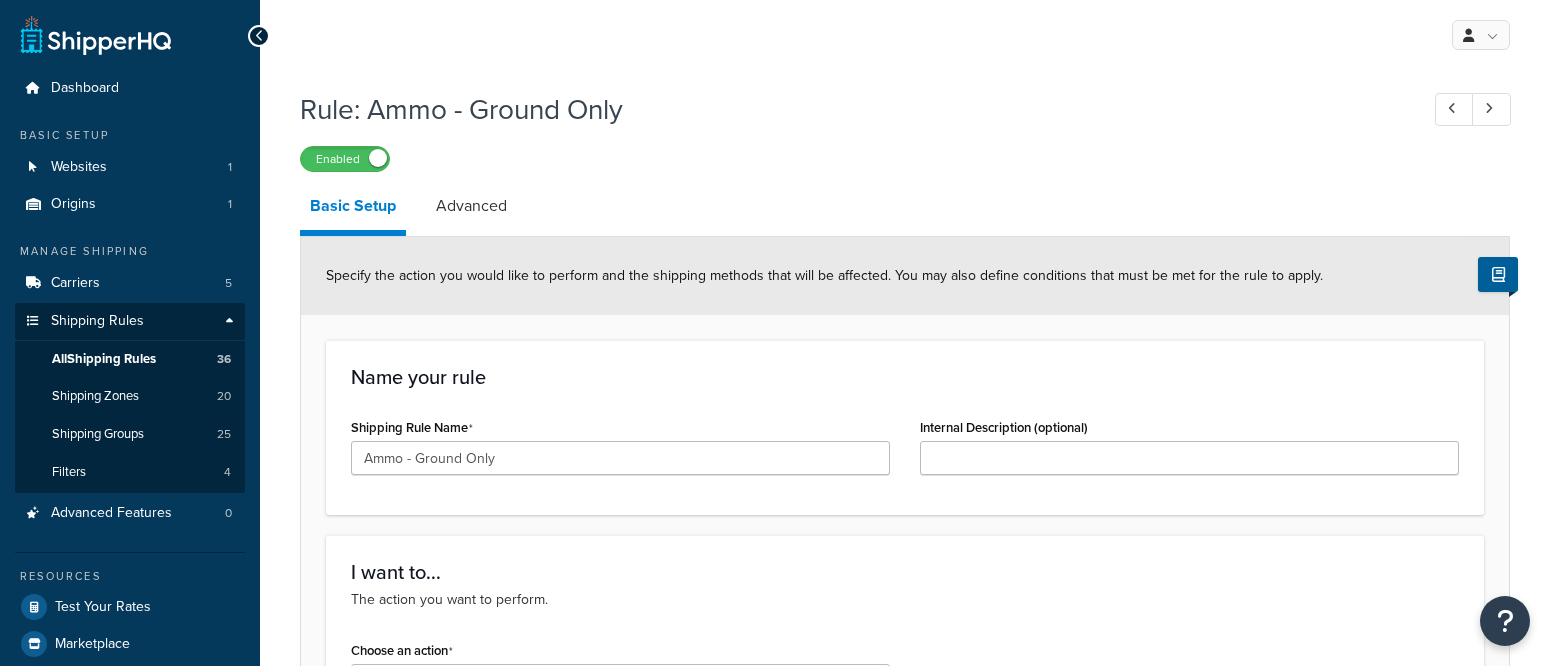select on "HIDE" 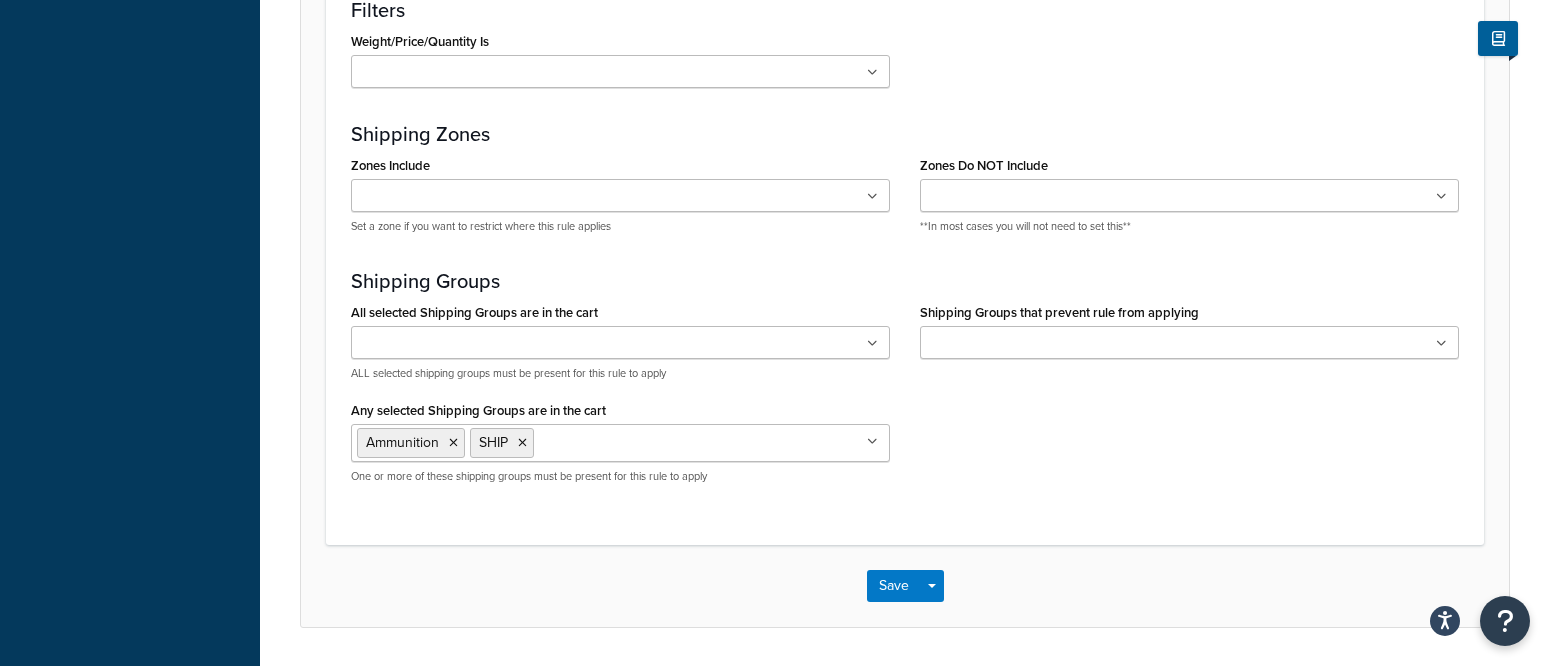 scroll, scrollTop: 1432, scrollLeft: 0, axis: vertical 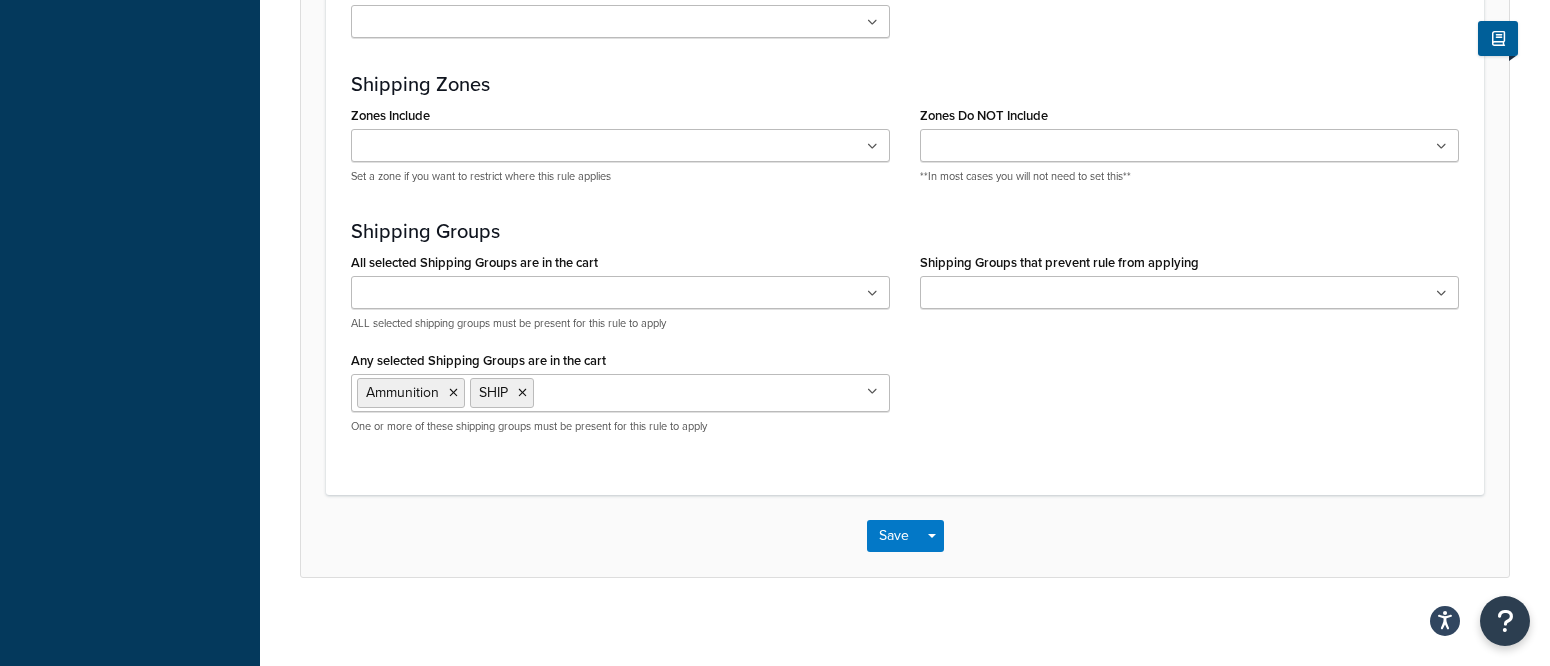click on "Any selected Shipping Groups are in the cart" at bounding box center [627, 392] 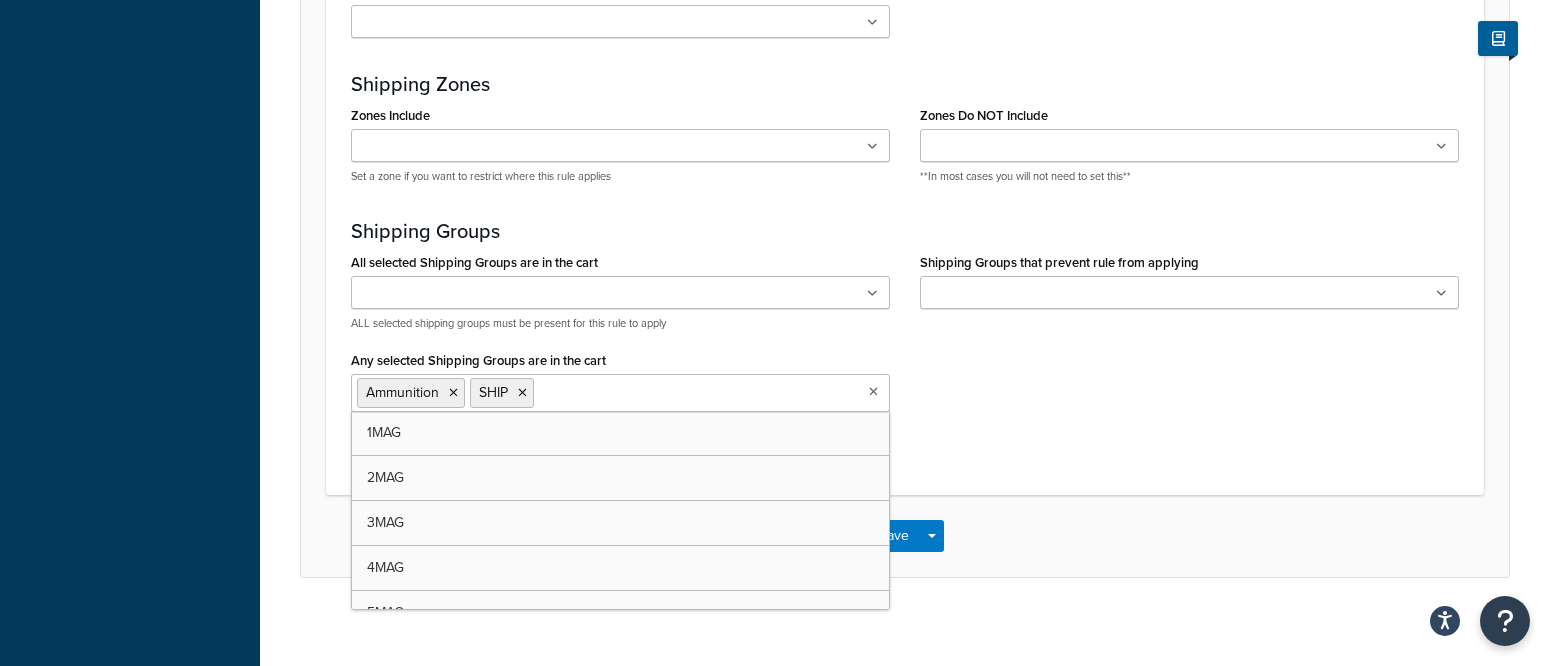 scroll, scrollTop: 869, scrollLeft: 0, axis: vertical 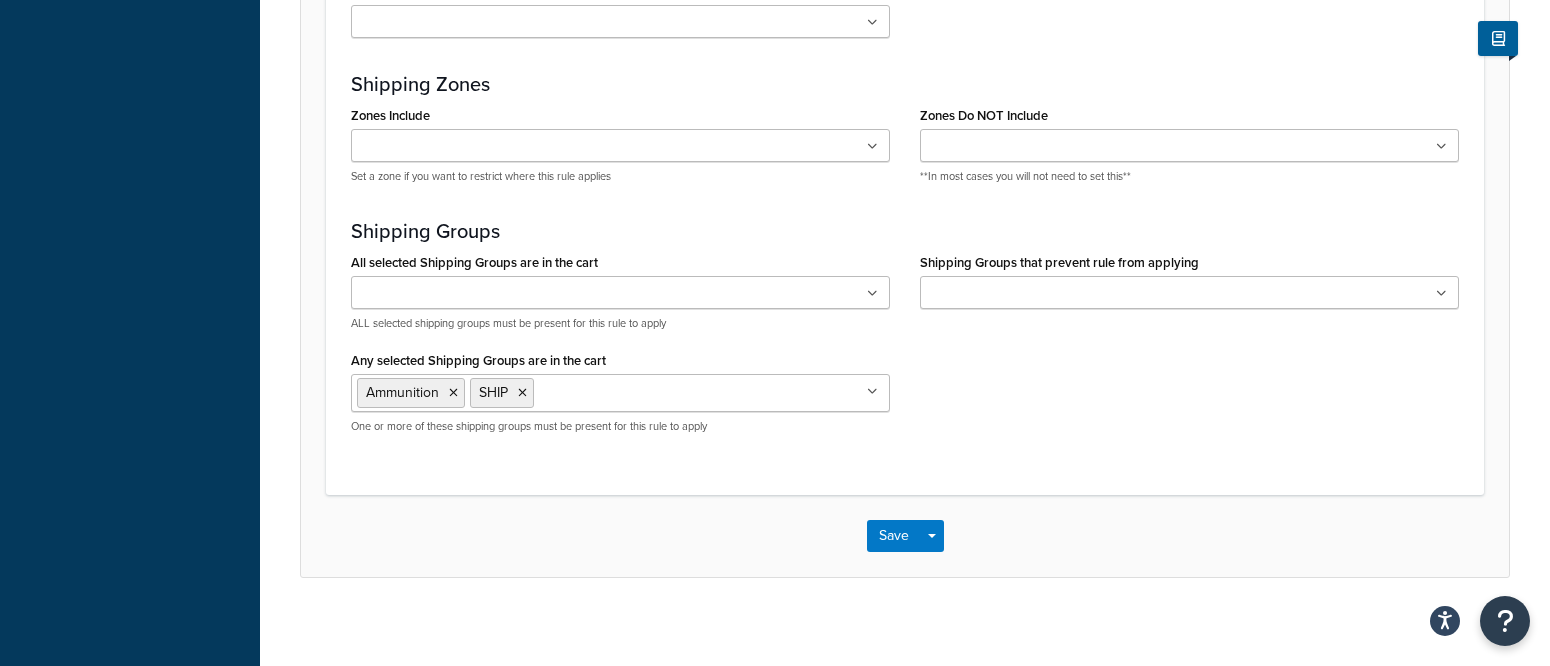 click on "Perform The Action When... The conditions that will trigger the action. Conditions may be left blank if you would like your action to apply in all cases. Otherwise, ALL of the conditions set below must be met in order for this rule's action to apply. Filters Weight/Price/Quantity Is   Cart weight < 500 lbs NIT BCG MIN QUAN PMAG 10+ FS PMAG10+ Add New Shipping Zones Zones Include   (test) SW Surcharge 80% No Go State Anti-Ammo Zipcodes CACITYMAG California MAG1 MAG1-3 -CITY MAG1-4 COUNTY & No Firearms MAG2 MAG3 MAG4 MAG5 No Firearm States NO SHIPPING TERRITORIES PISTOL REGION TRACER US 48 US AK HI ONLY US Lower 47 without CA US POBox Add New Set a zone if you want to restrict where this rule applies Zones Do NOT Include   (test) SW Surcharge 80% No Go State Anti-Ammo Zipcodes CACITYMAG California MAG1 MAG1-3 -CITY MAG1-4 COUNTY & No Firearms MAG2 MAG3 MAG4 MAG5 No Firearm States NO SHIPPING TERRITORIES PISTOL REGION TRACER US 48 US AK HI ONLY US Lower 47 without CA US POBox Add New Shipping Groups   1MAG 2MAG" at bounding box center [905, 160] 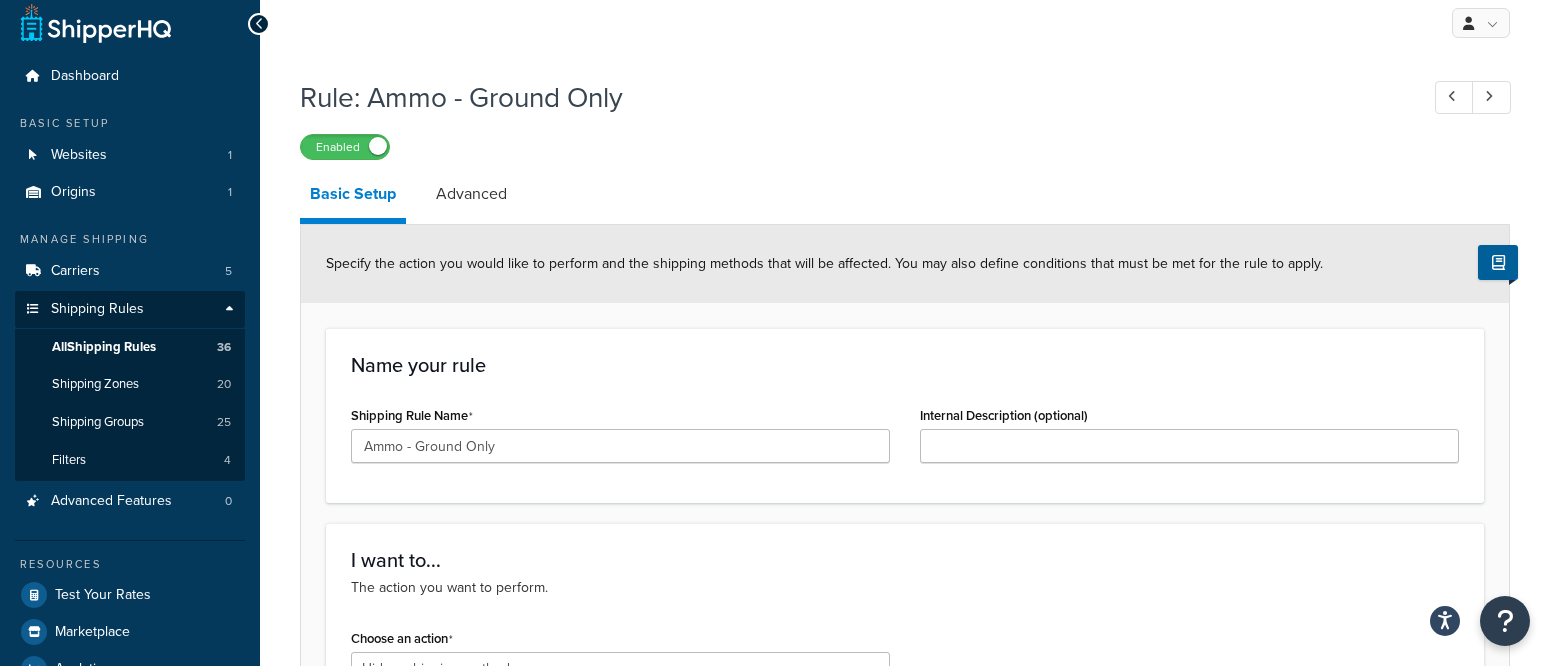 scroll, scrollTop: 0, scrollLeft: 0, axis: both 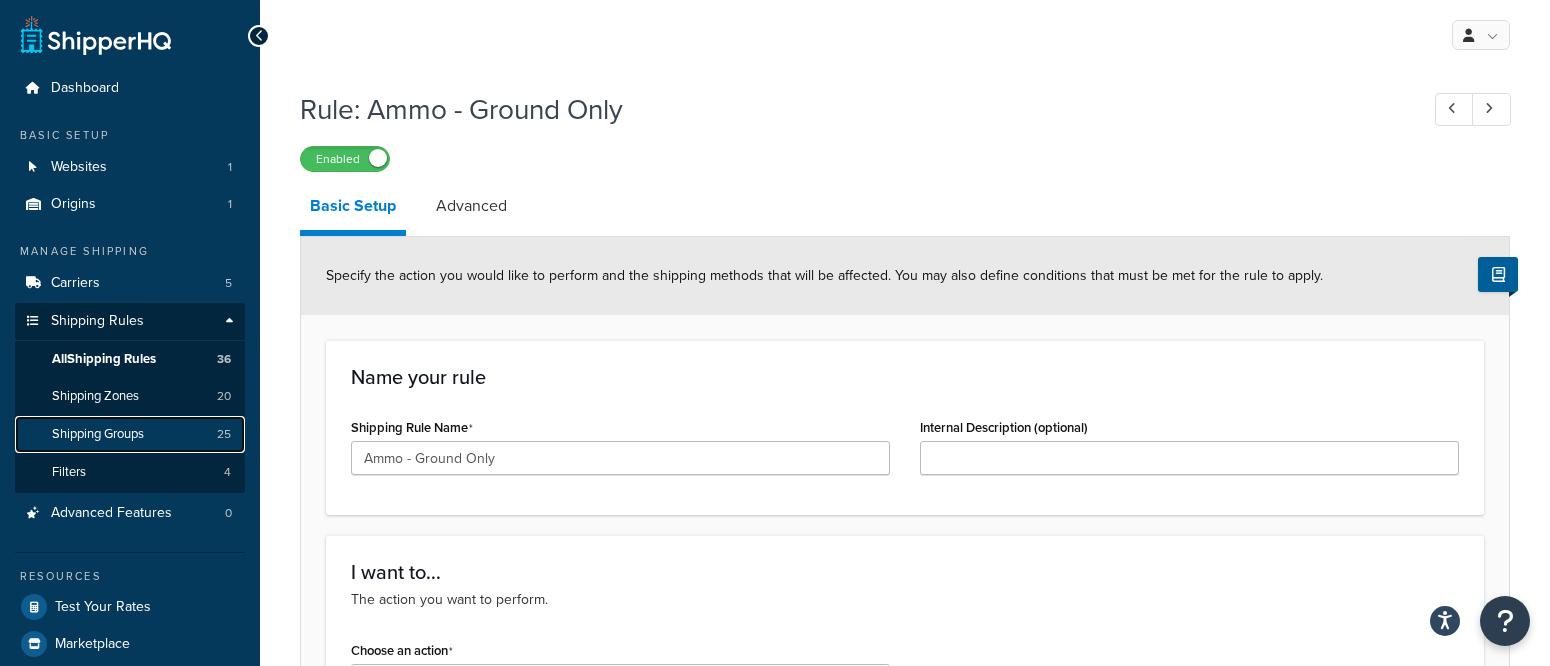 click on "Shipping Groups 25" at bounding box center (130, 434) 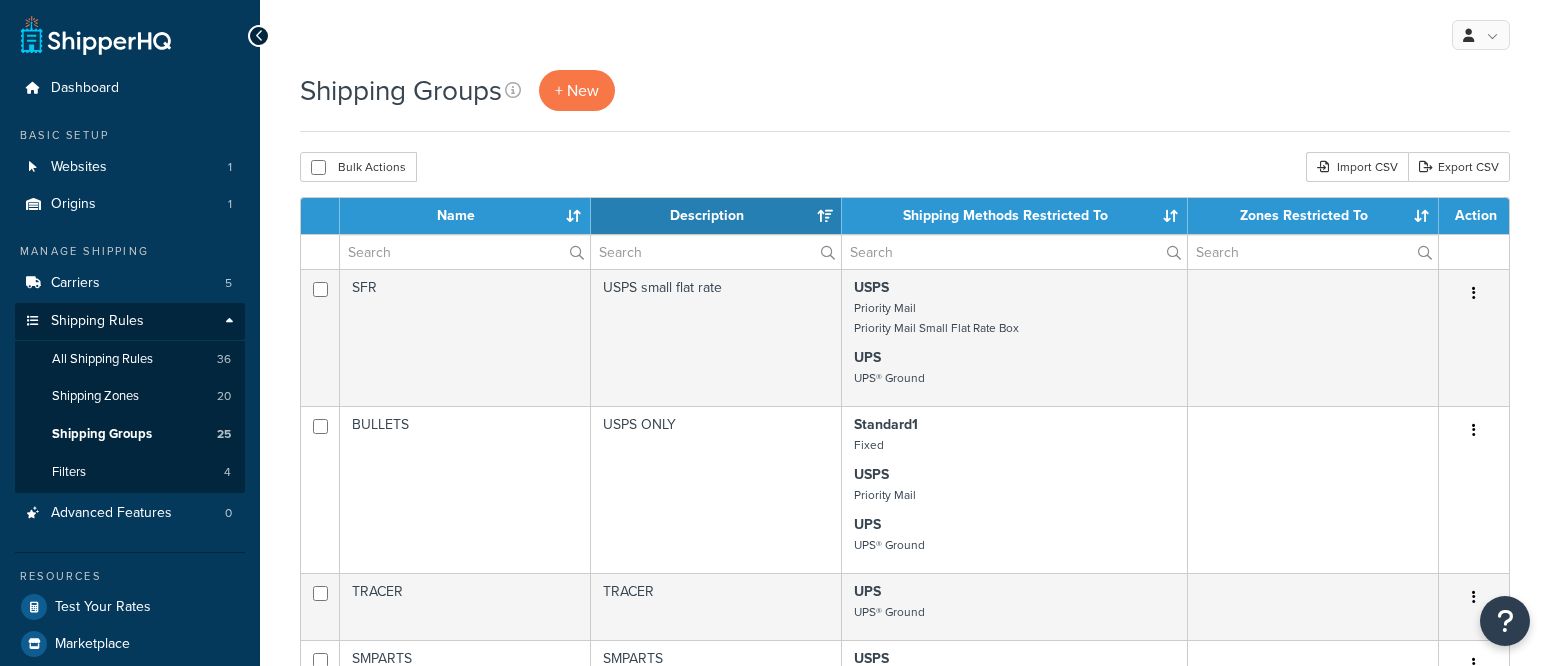 select on "15" 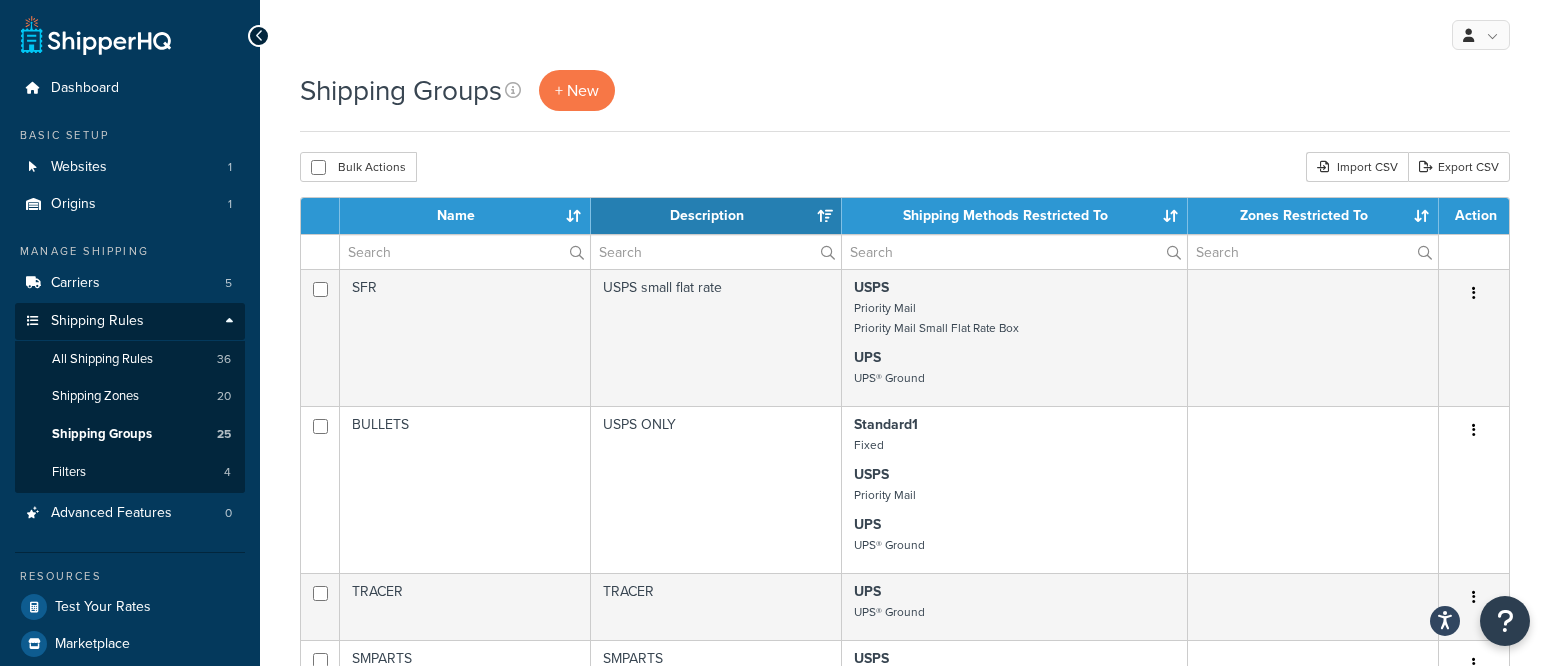 click on "Shipping Groups
+ New" at bounding box center [905, 90] 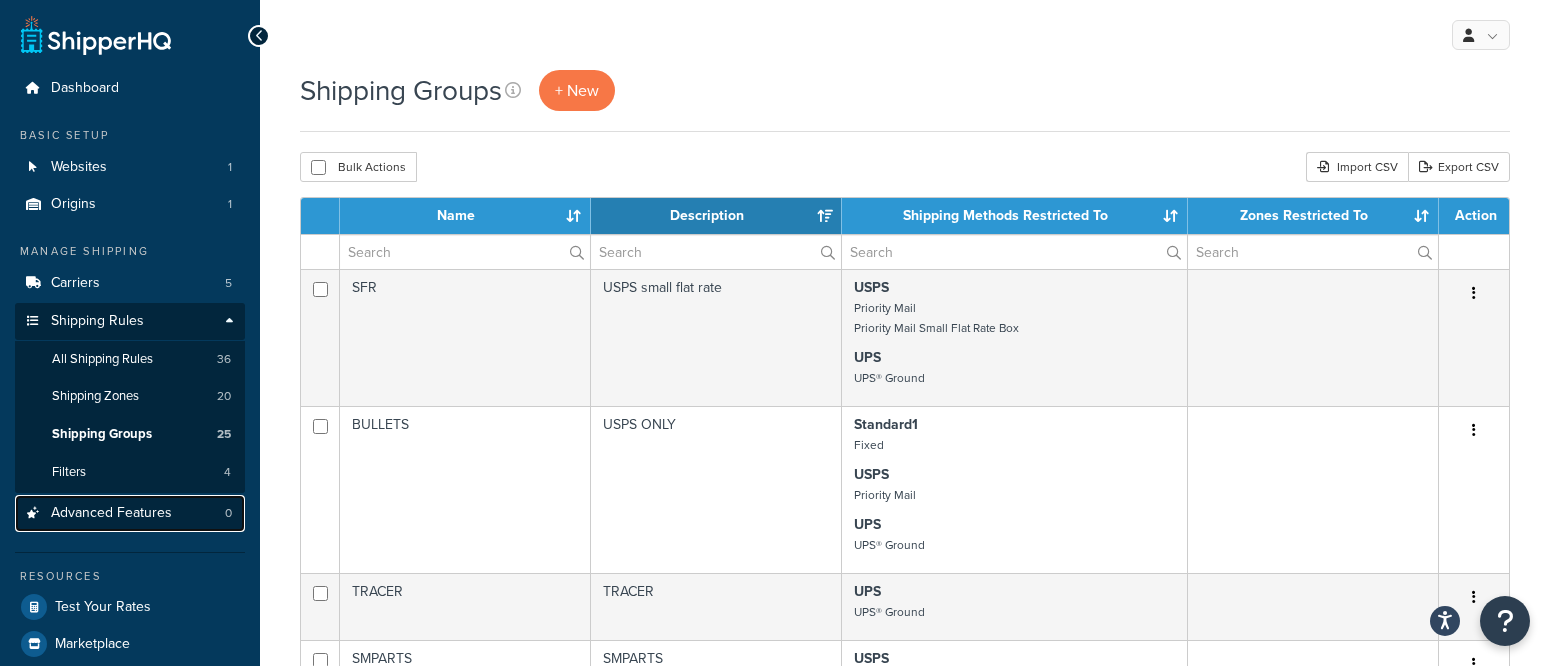 click on "Advanced Features" at bounding box center [111, 513] 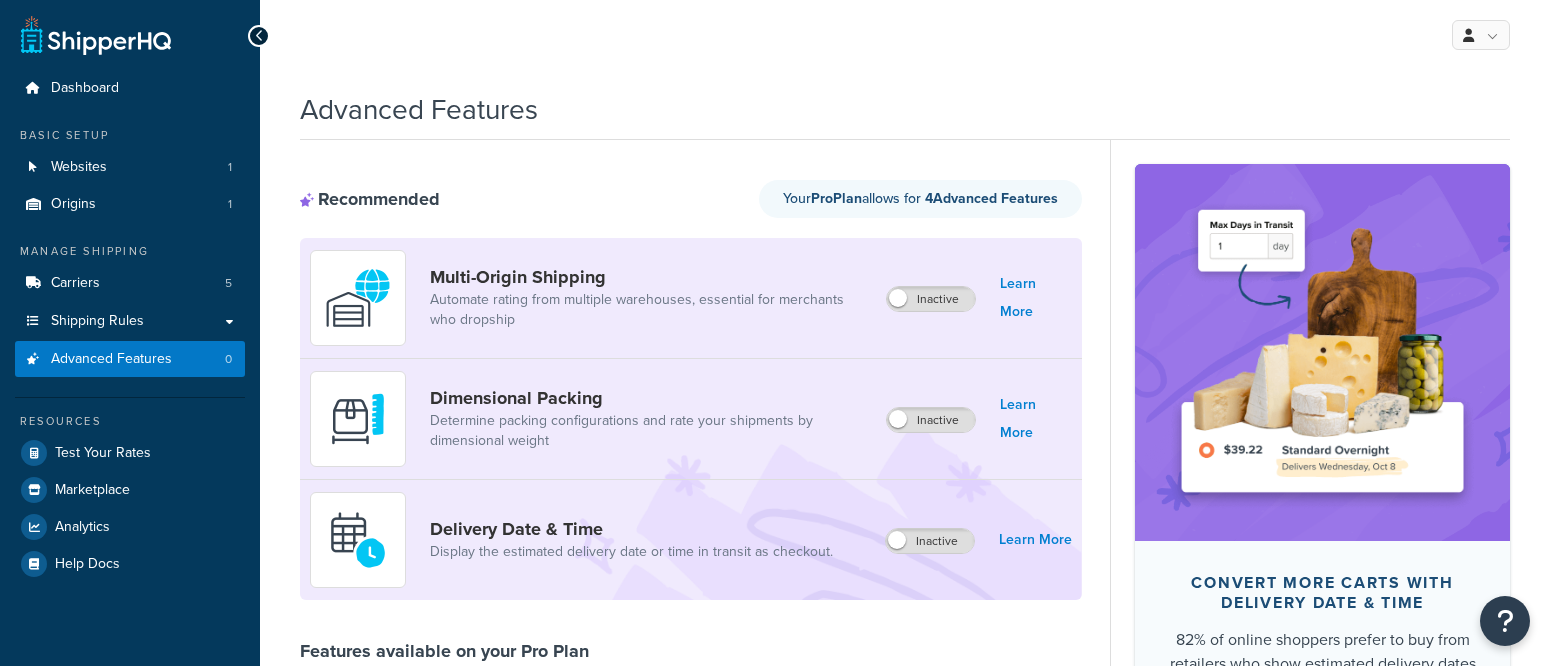 scroll, scrollTop: 0, scrollLeft: 0, axis: both 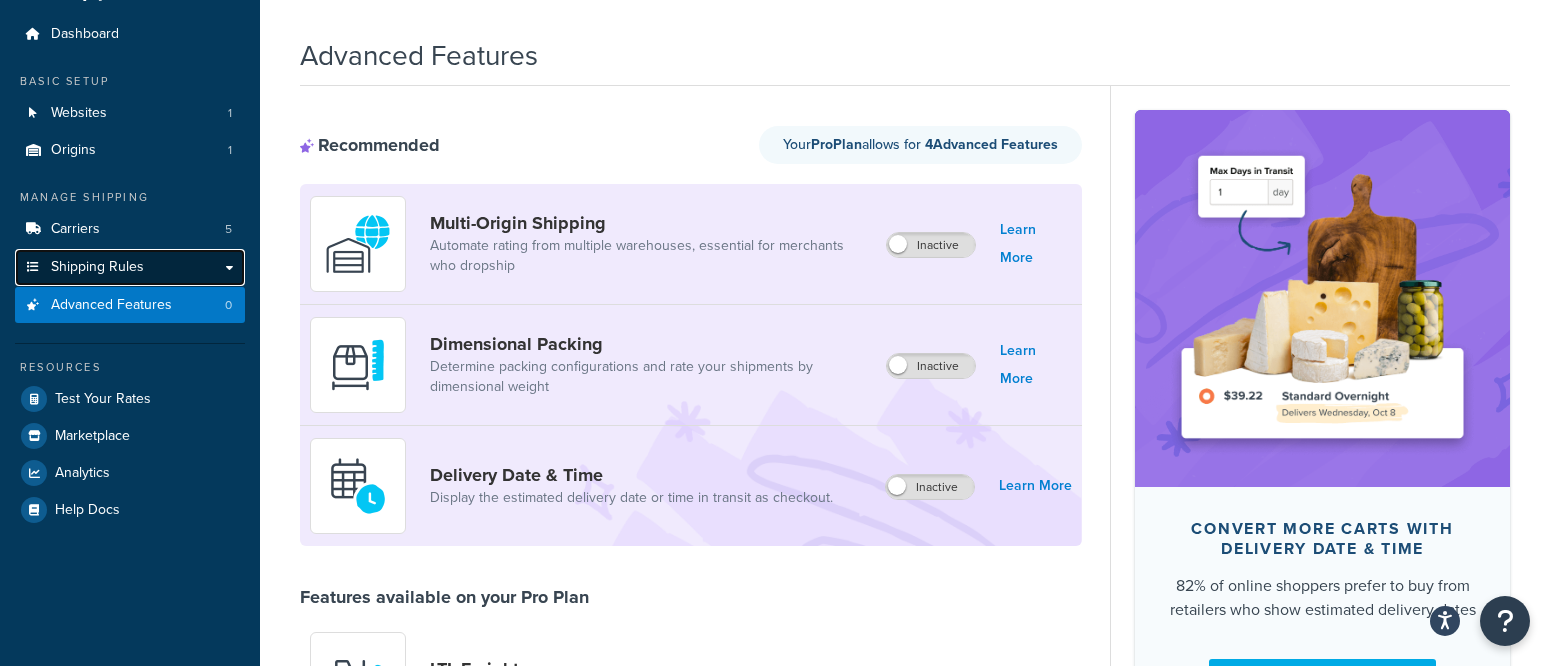 click on "Shipping Rules" at bounding box center (130, 267) 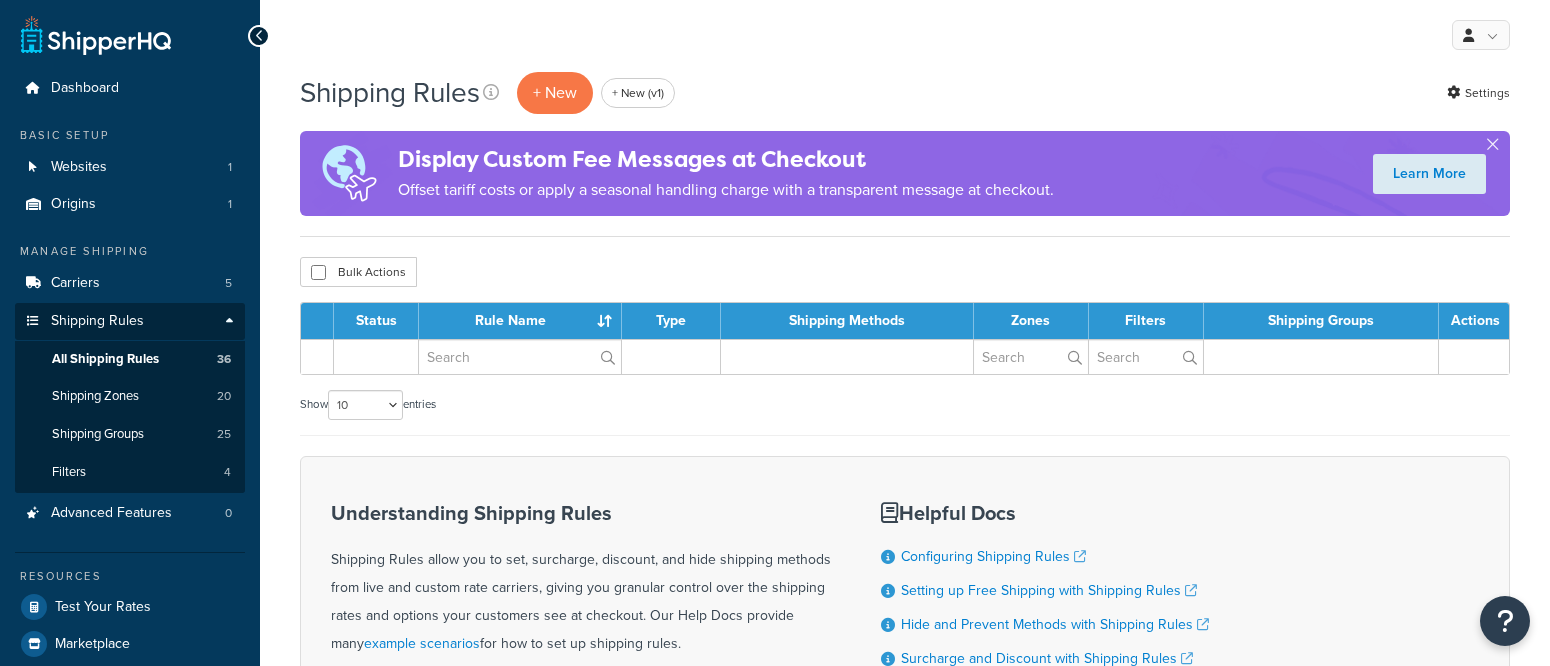 scroll, scrollTop: 0, scrollLeft: 0, axis: both 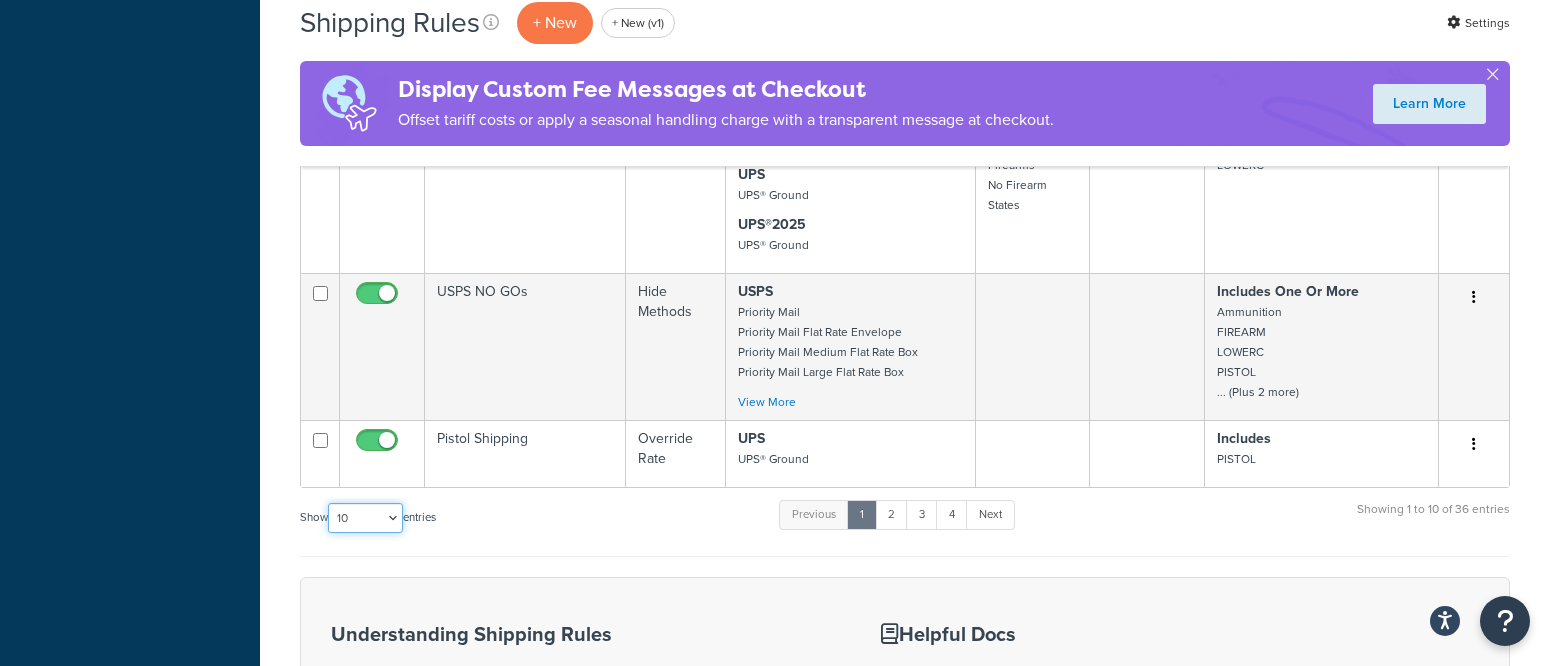 click on "10 15 25 50 100 1000" at bounding box center [365, 518] 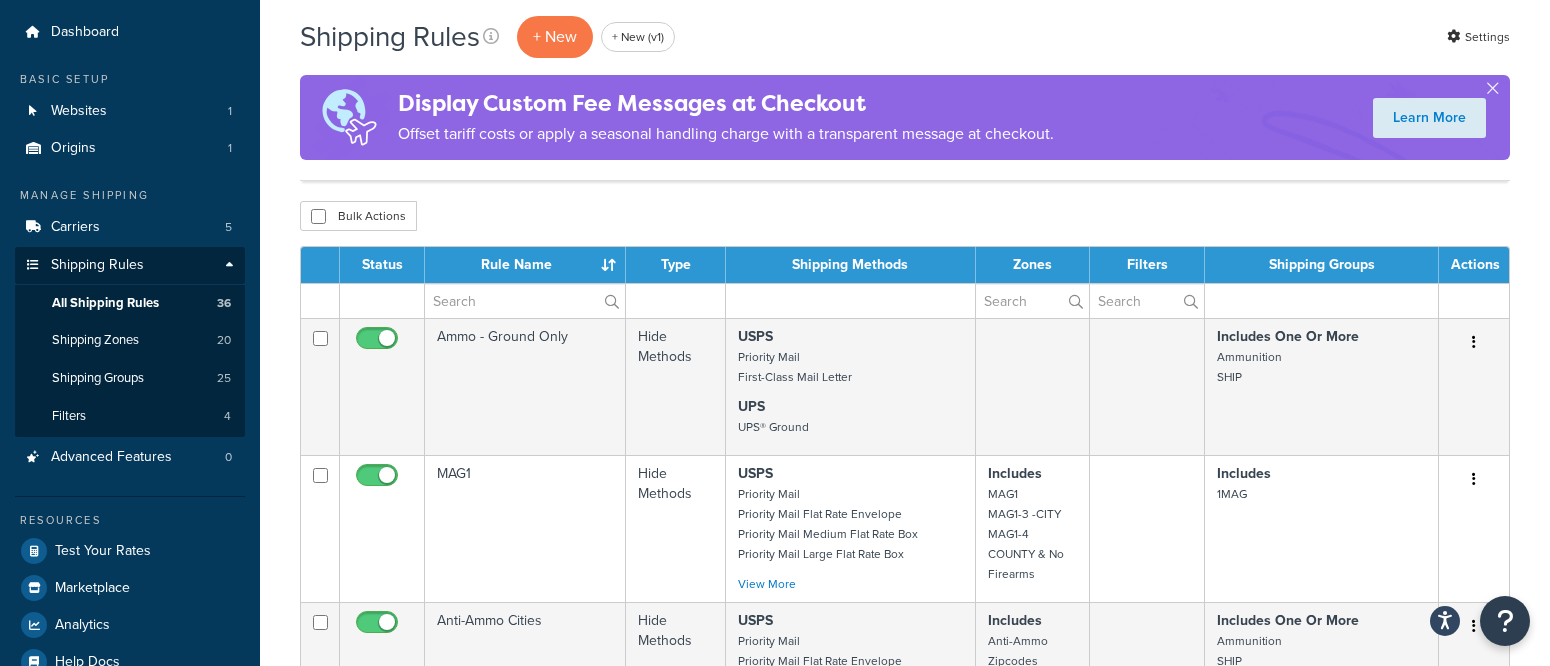 scroll, scrollTop: 0, scrollLeft: 0, axis: both 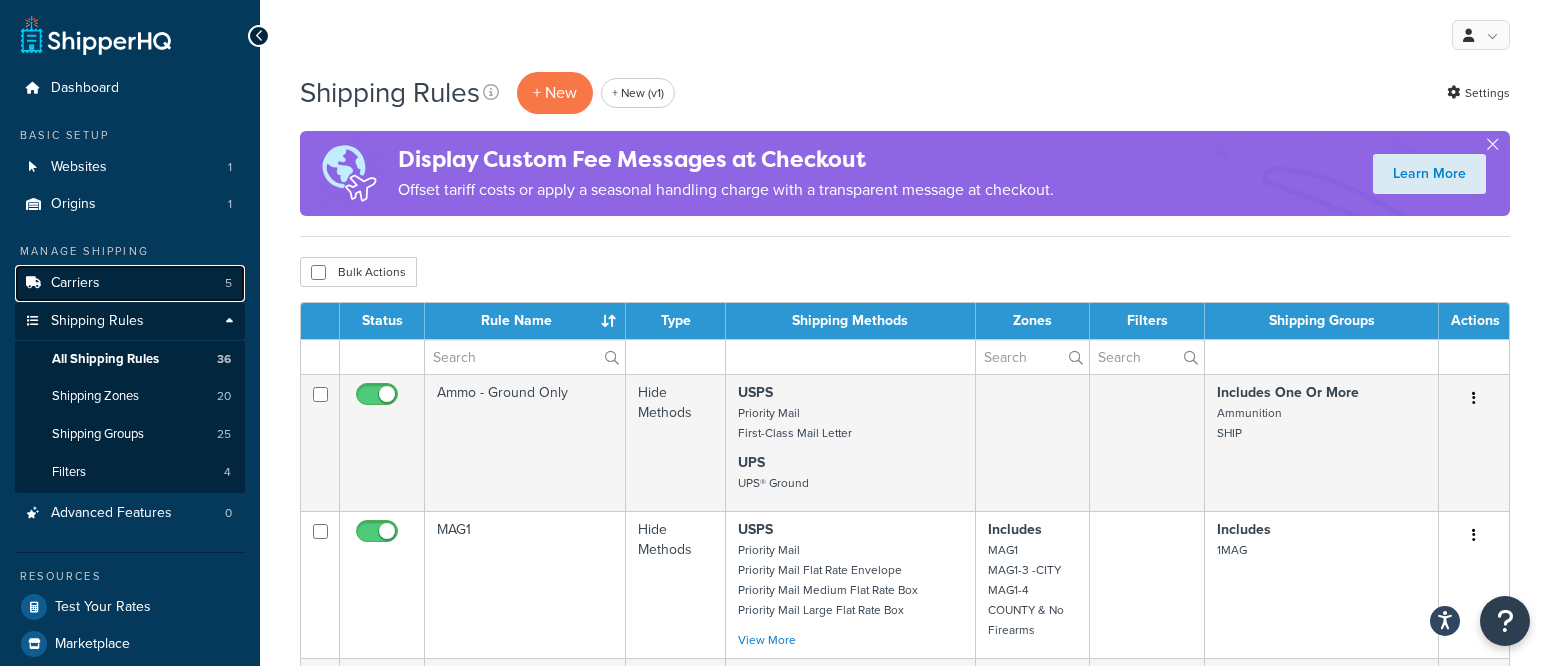 click on "Carriers
5" at bounding box center (130, 283) 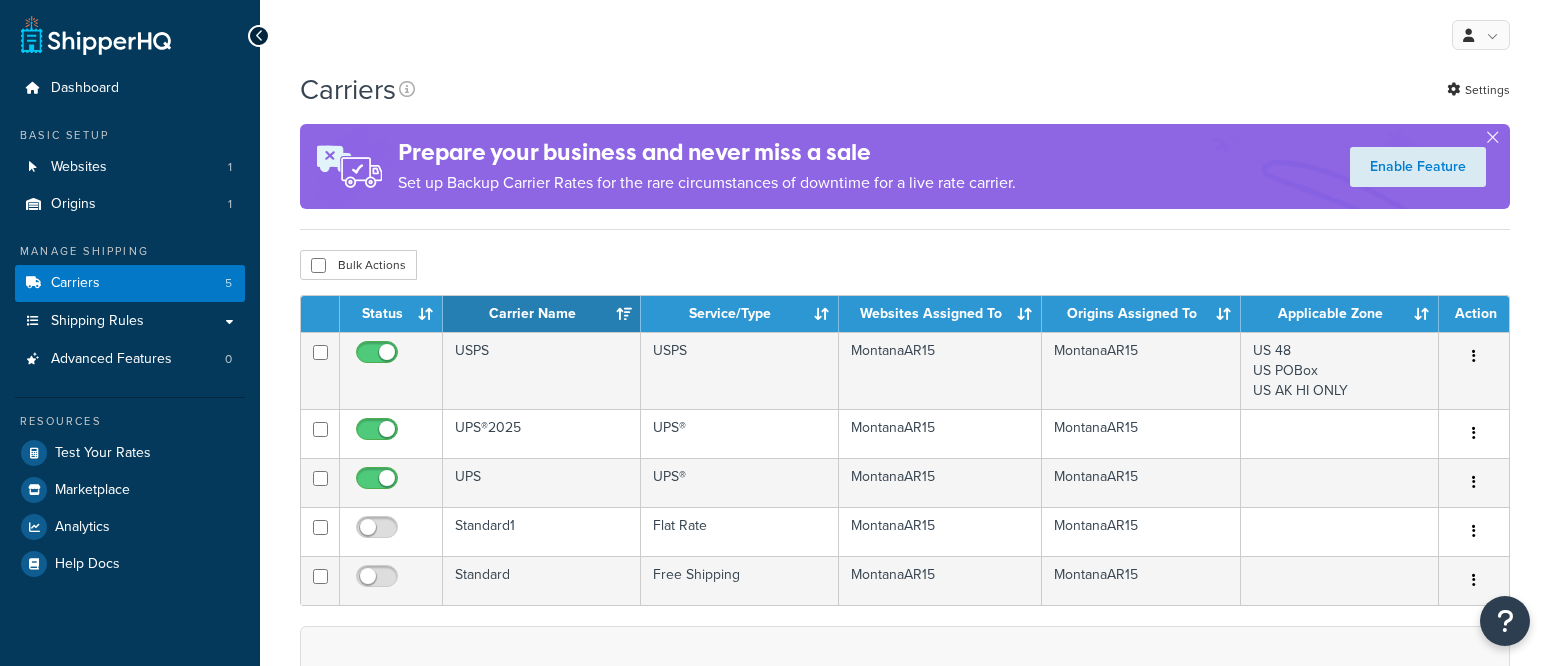scroll, scrollTop: 0, scrollLeft: 0, axis: both 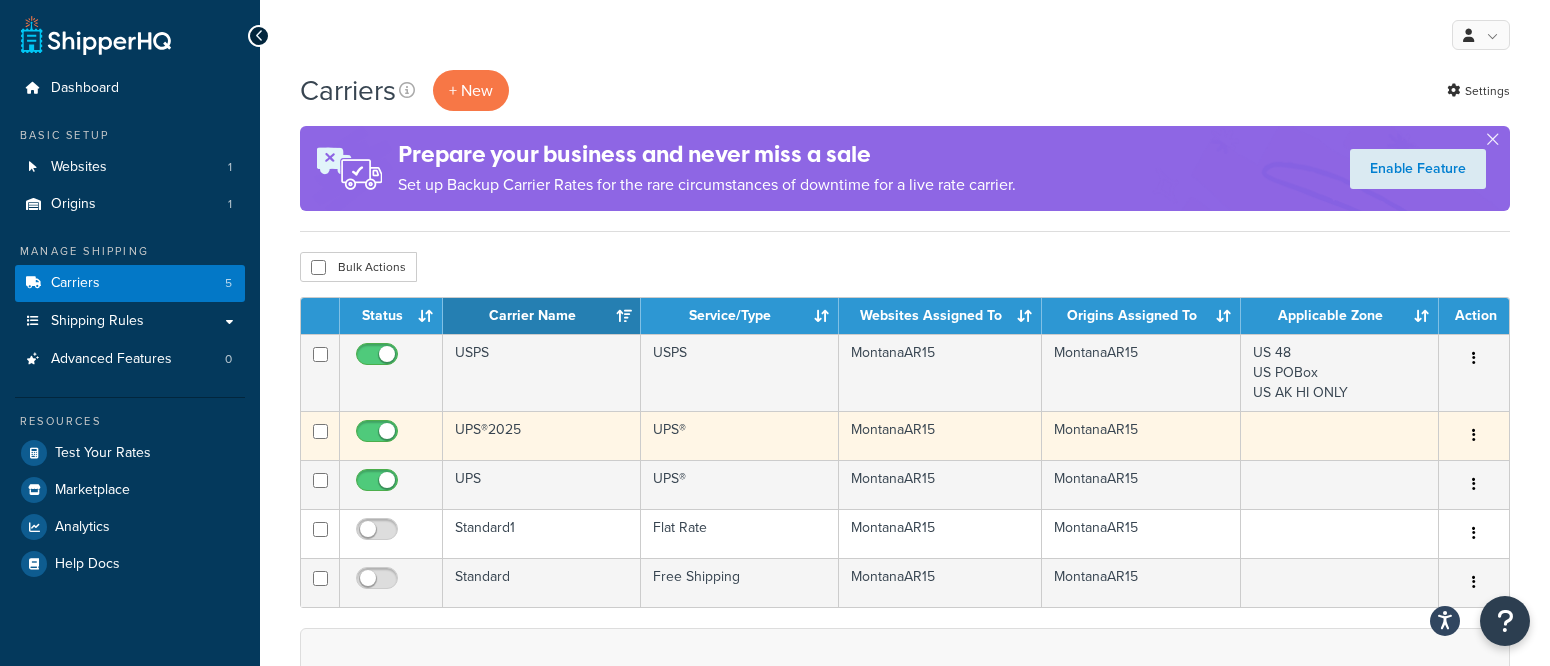 click on "UPS®2025" at bounding box center [542, 435] 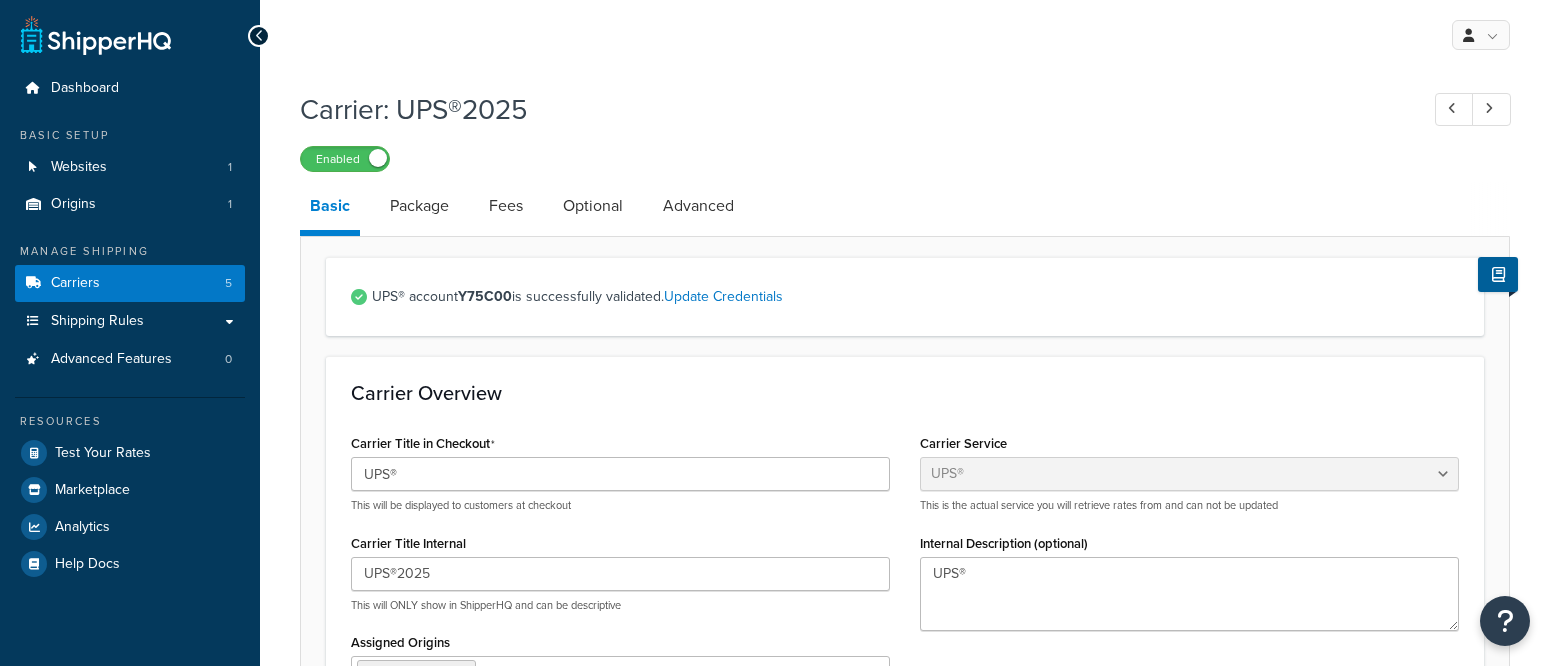 select on "ups" 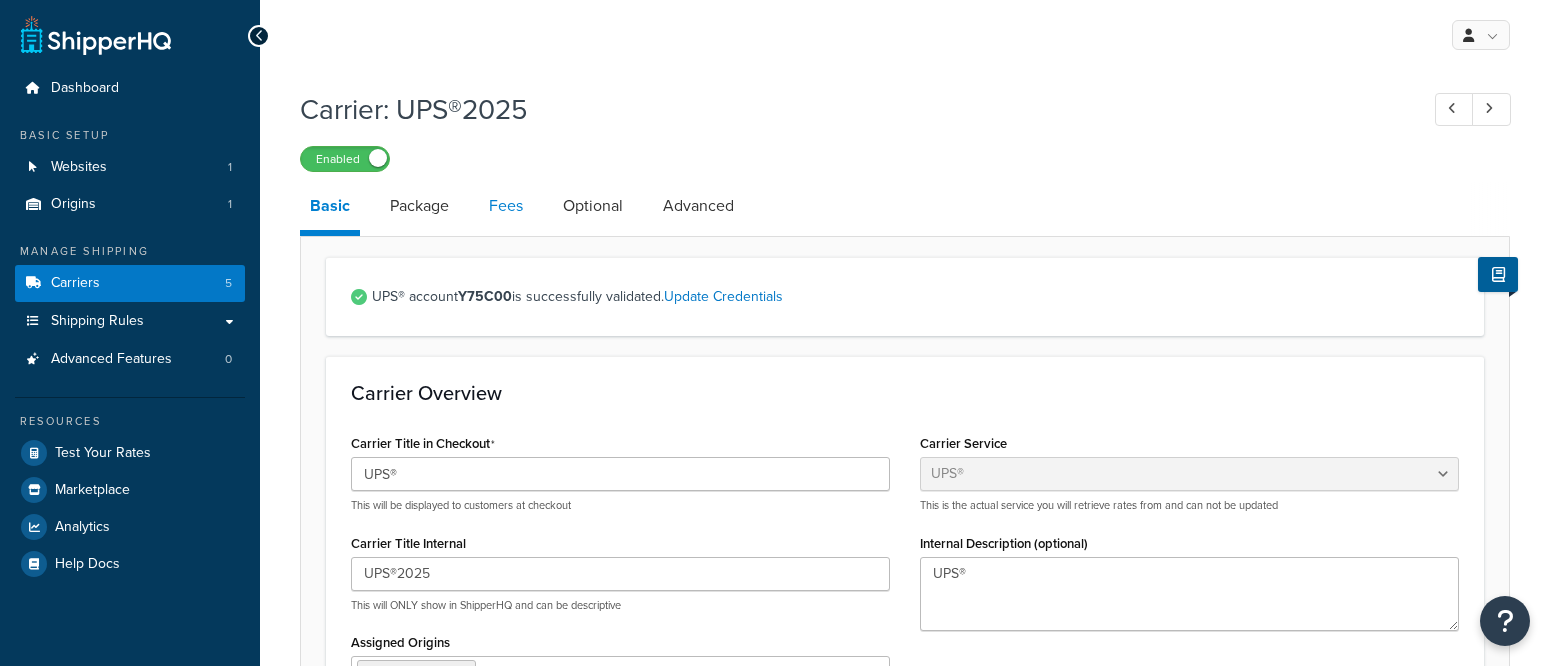 scroll, scrollTop: 0, scrollLeft: 0, axis: both 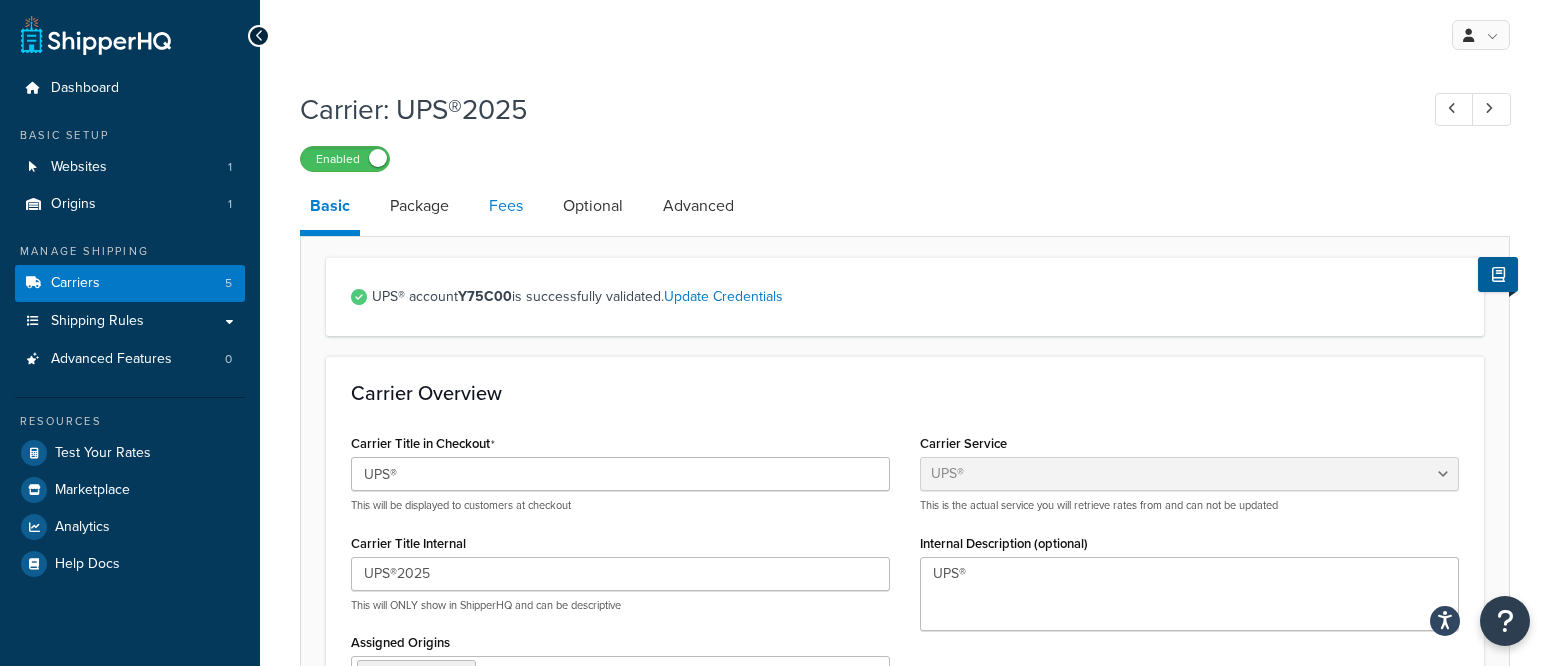 click on "Fees" at bounding box center (506, 206) 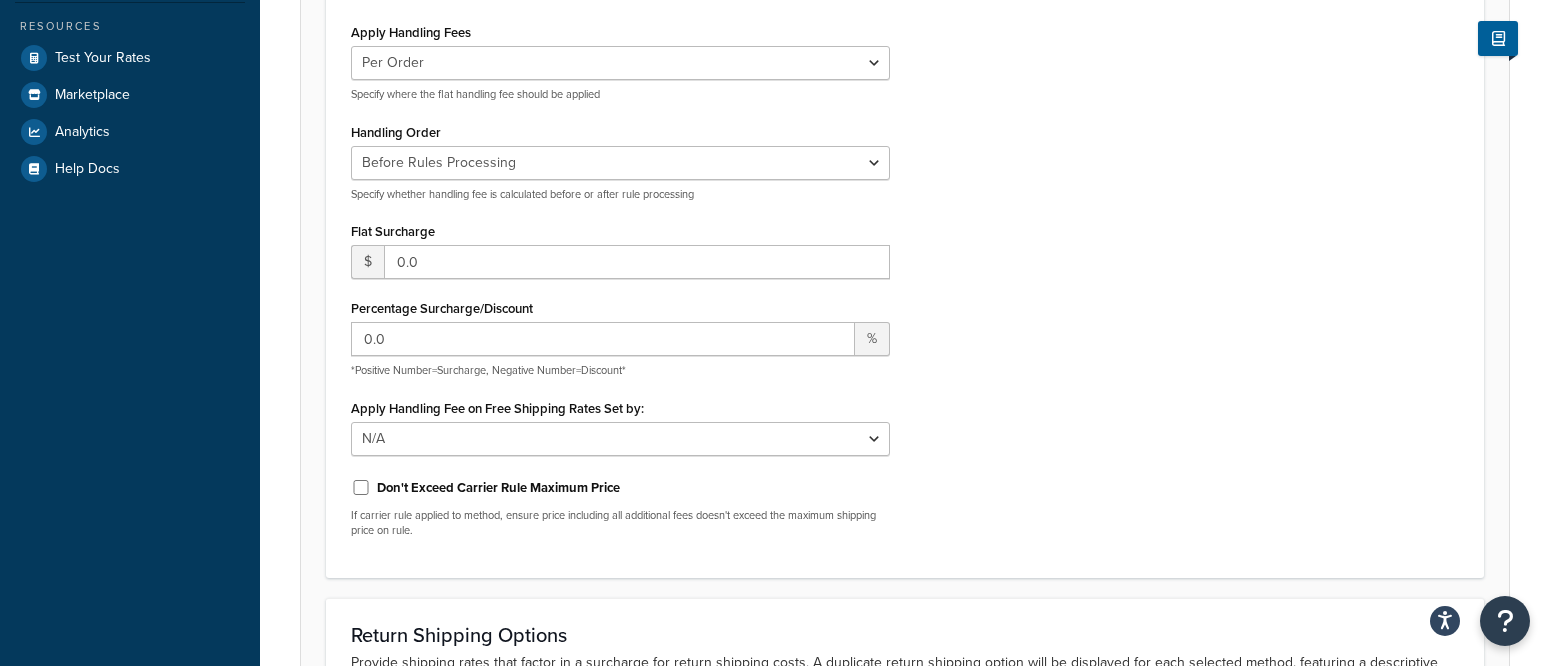 scroll, scrollTop: 407, scrollLeft: 0, axis: vertical 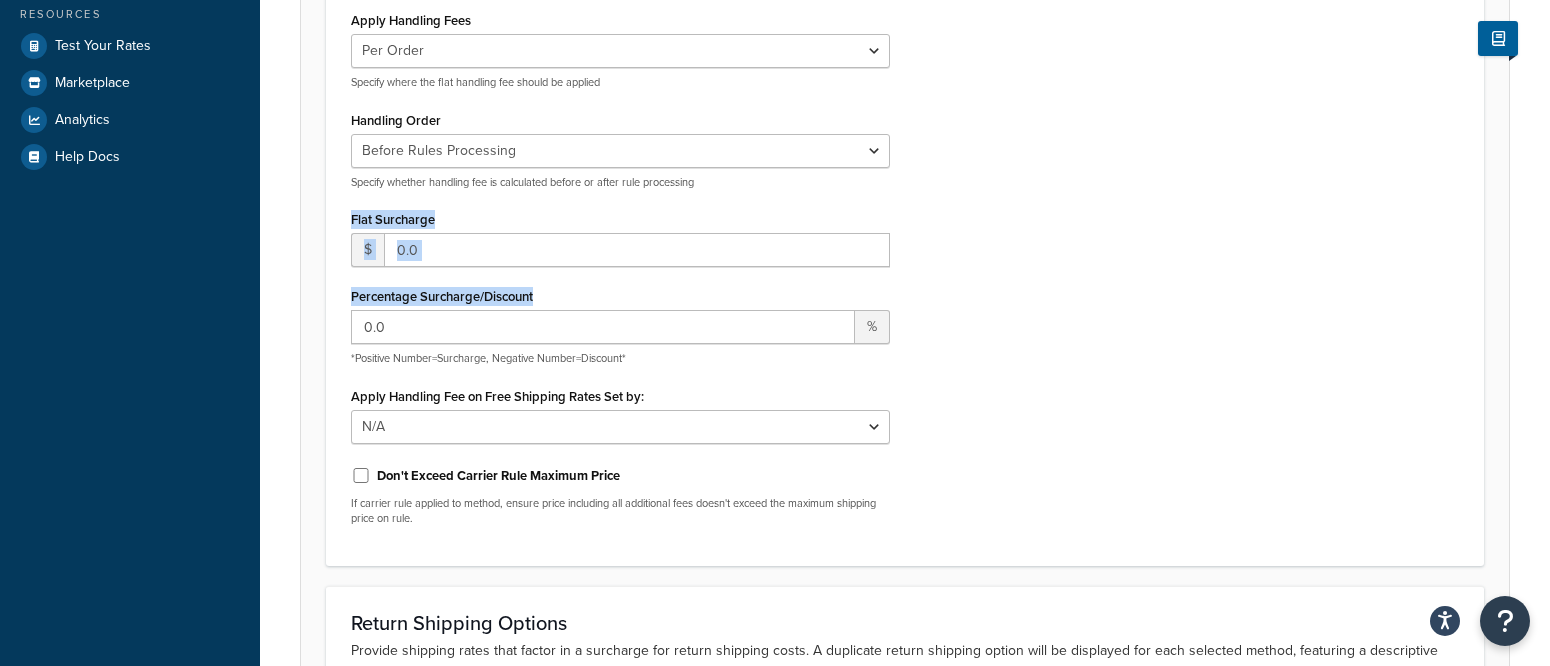 drag, startPoint x: 353, startPoint y: 217, endPoint x: 609, endPoint y: 316, distance: 274.47586 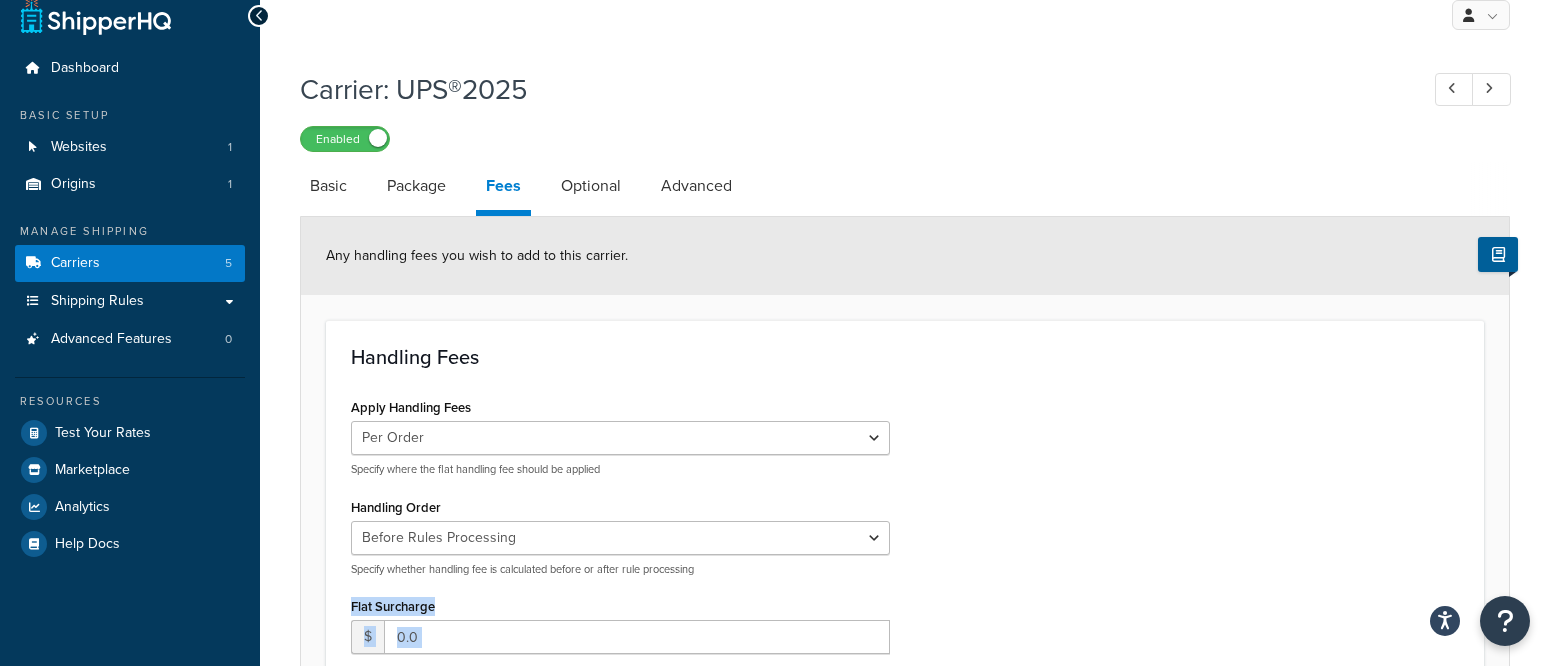 scroll, scrollTop: 0, scrollLeft: 0, axis: both 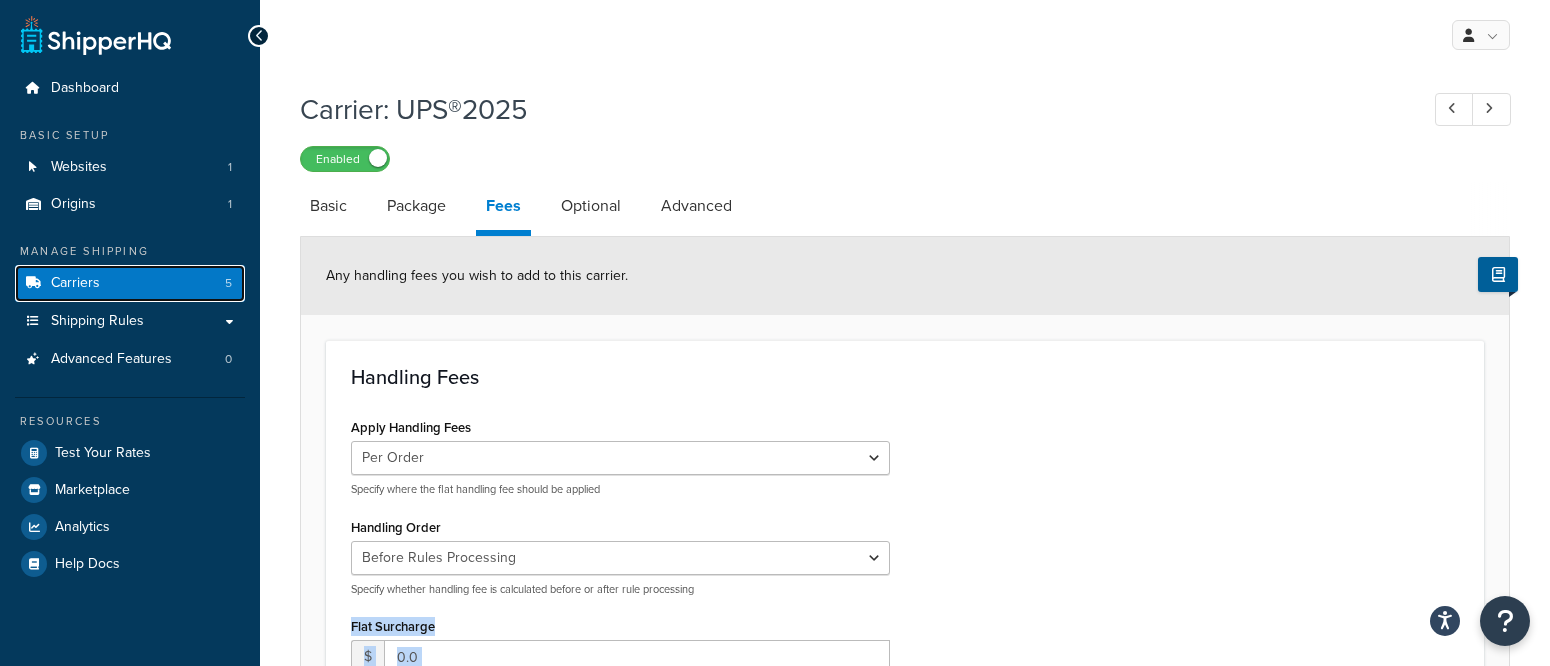click on "Carriers 5" at bounding box center [130, 283] 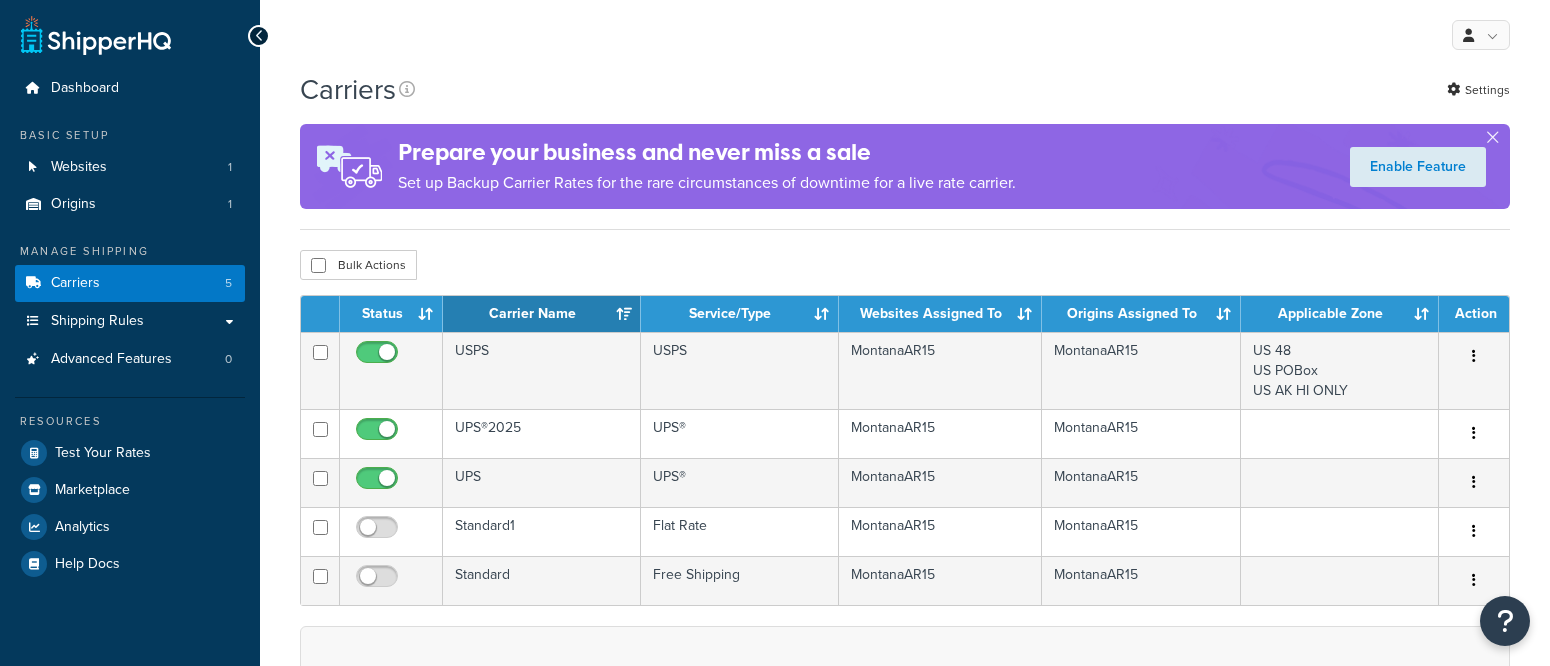 scroll, scrollTop: 0, scrollLeft: 0, axis: both 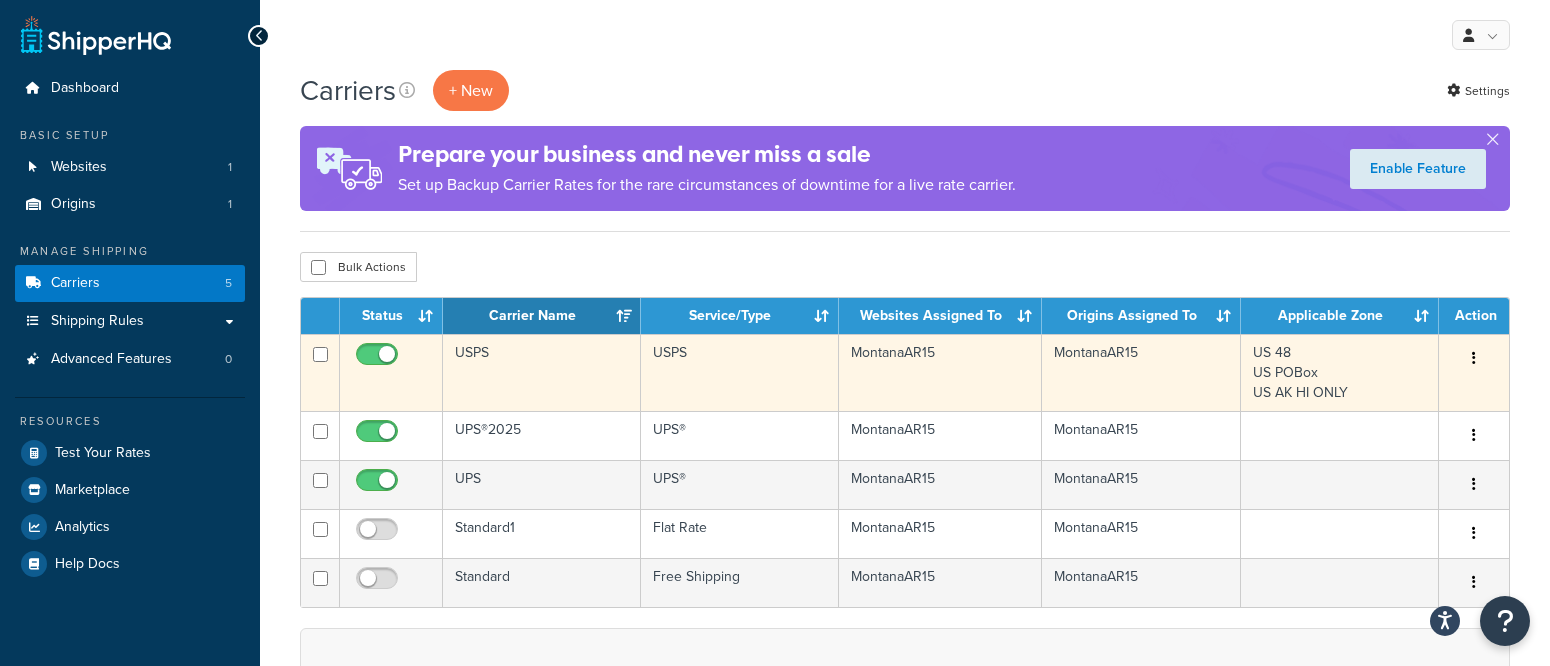 drag, startPoint x: 528, startPoint y: 360, endPoint x: 541, endPoint y: 386, distance: 29.068884 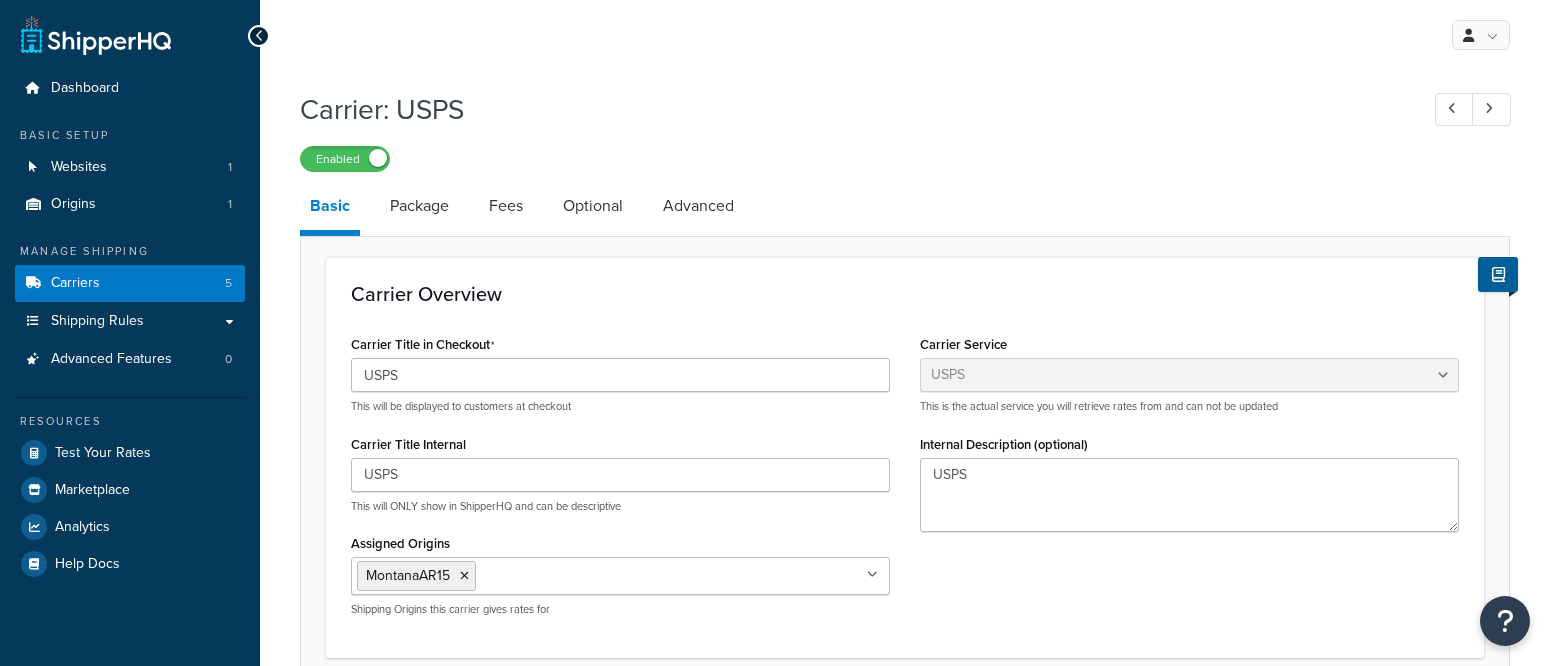 select on "usps" 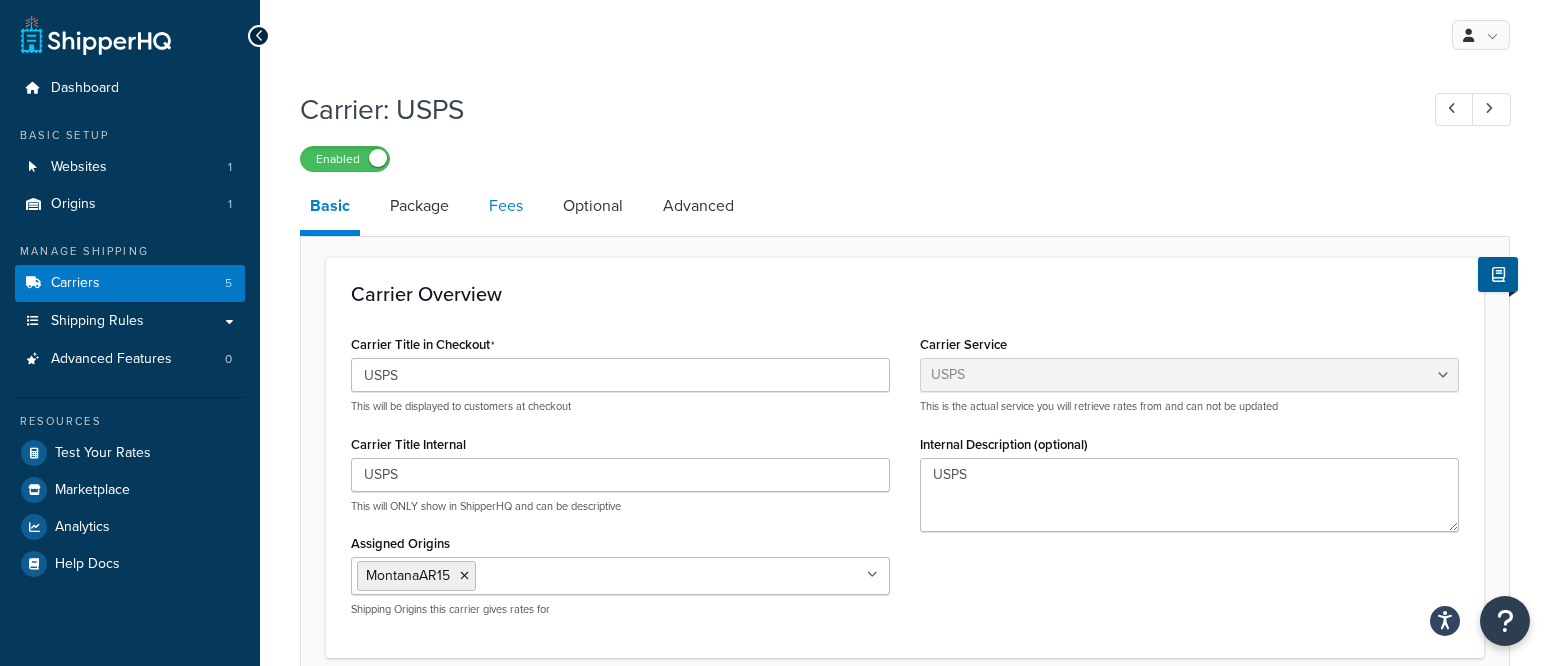click on "Fees" at bounding box center [506, 206] 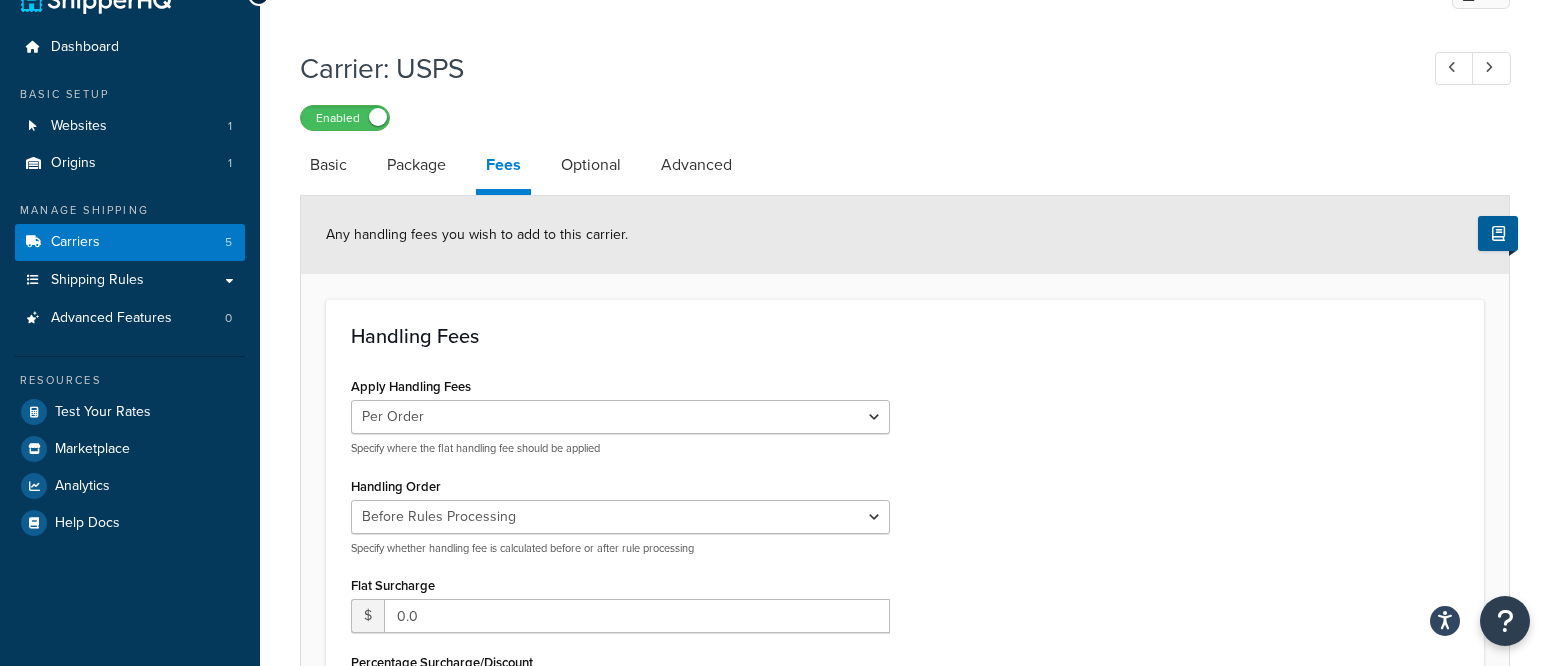 scroll, scrollTop: 5, scrollLeft: 0, axis: vertical 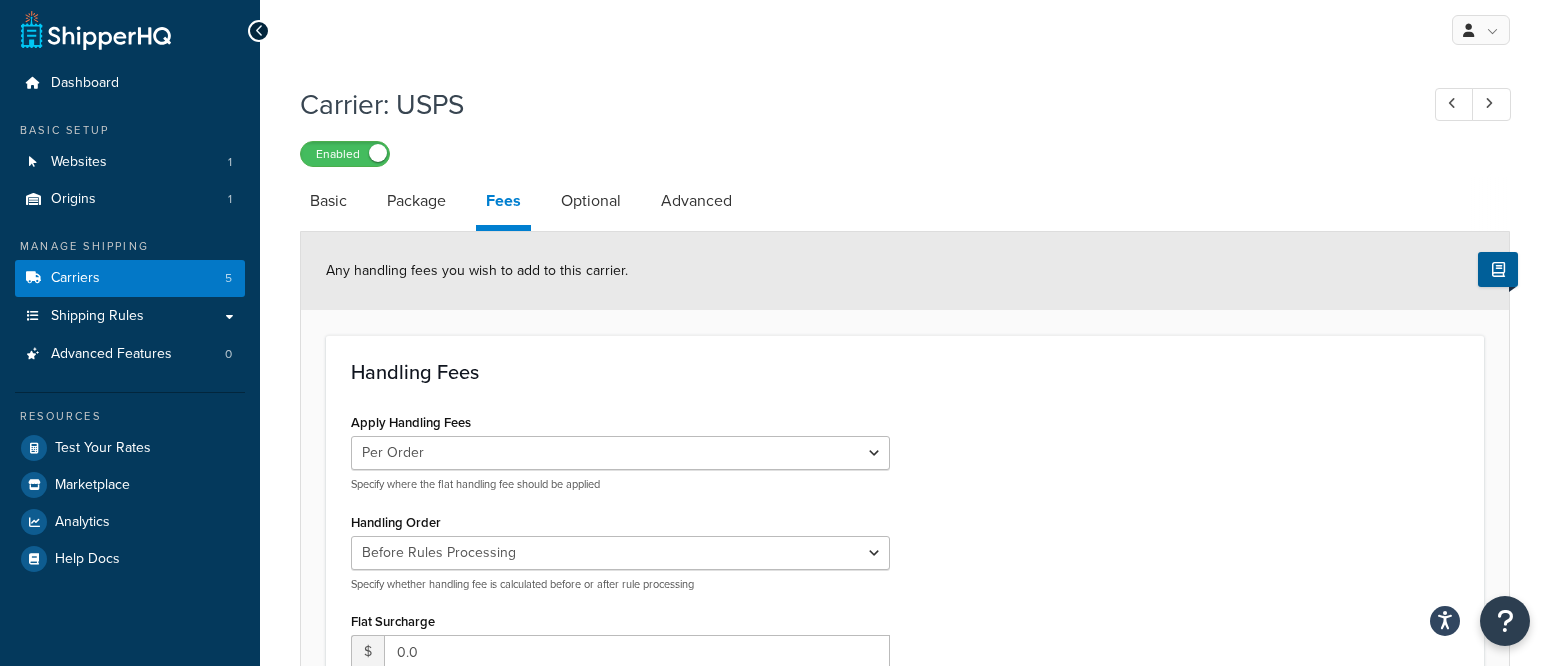 click on "Carrier: USPS" at bounding box center [849, 104] 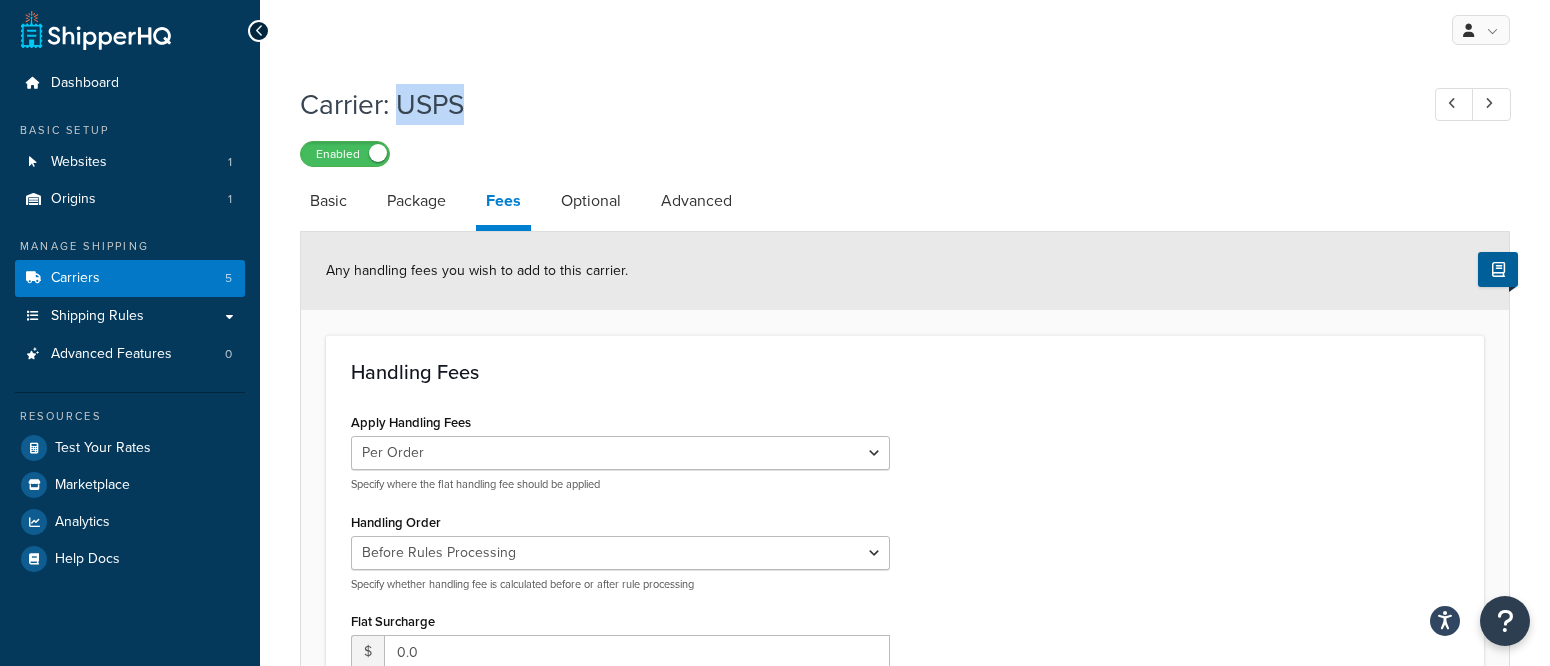 click on "Carrier: USPS" at bounding box center (849, 104) 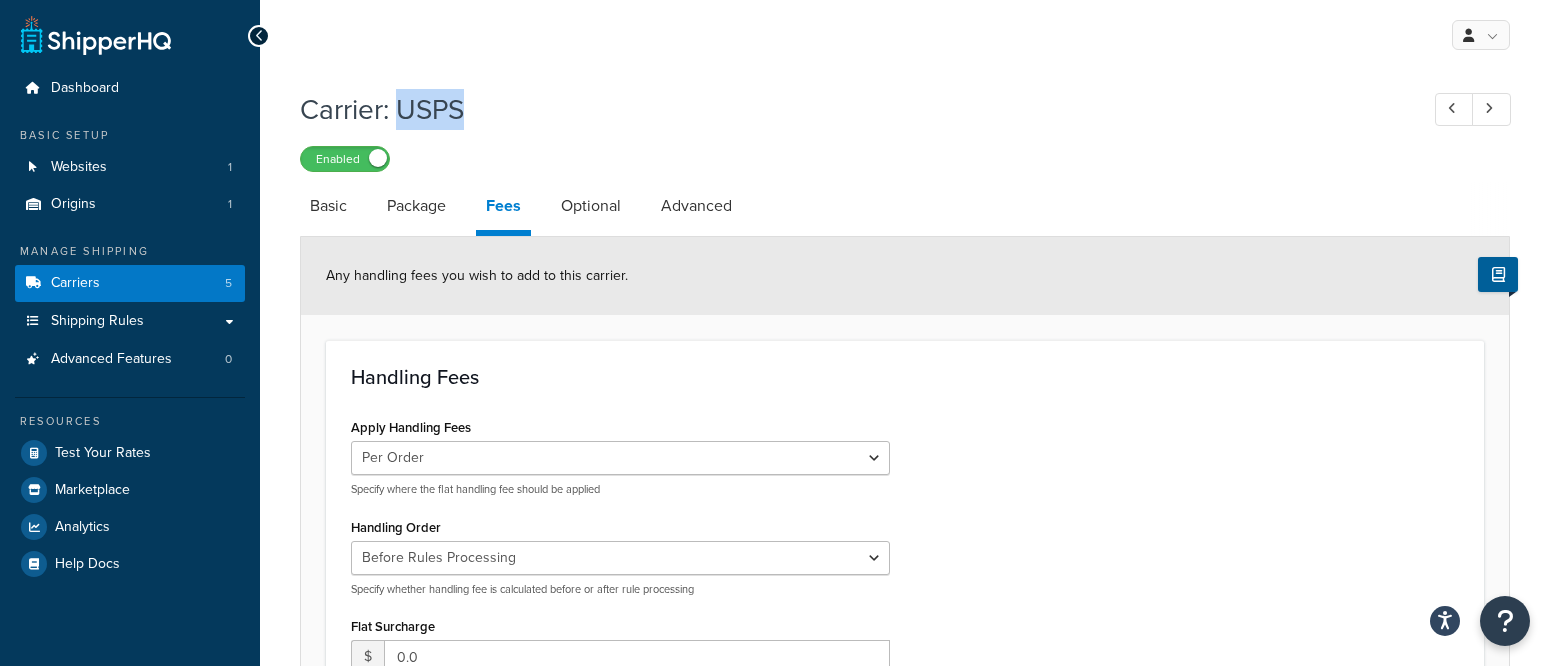 scroll, scrollTop: 216, scrollLeft: 0, axis: vertical 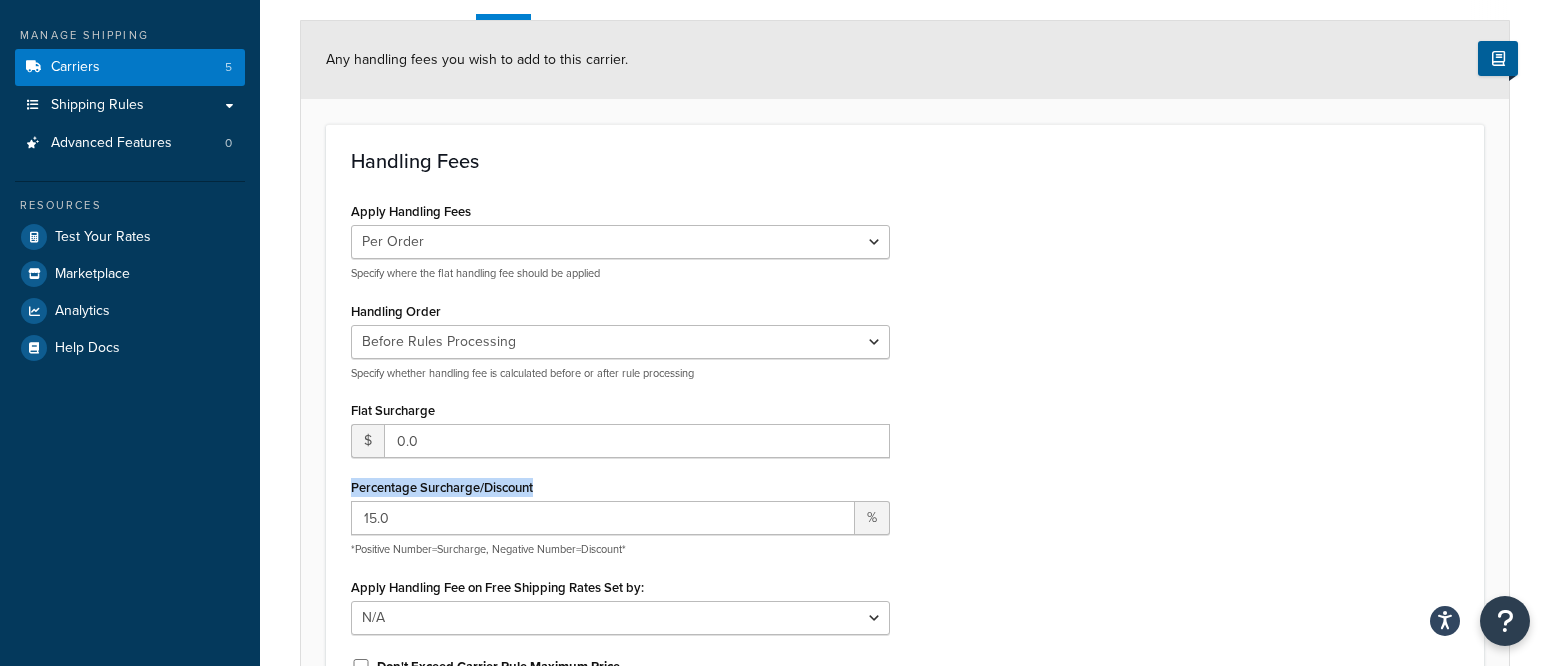 drag, startPoint x: 461, startPoint y: 477, endPoint x: 377, endPoint y: 471, distance: 84.21401 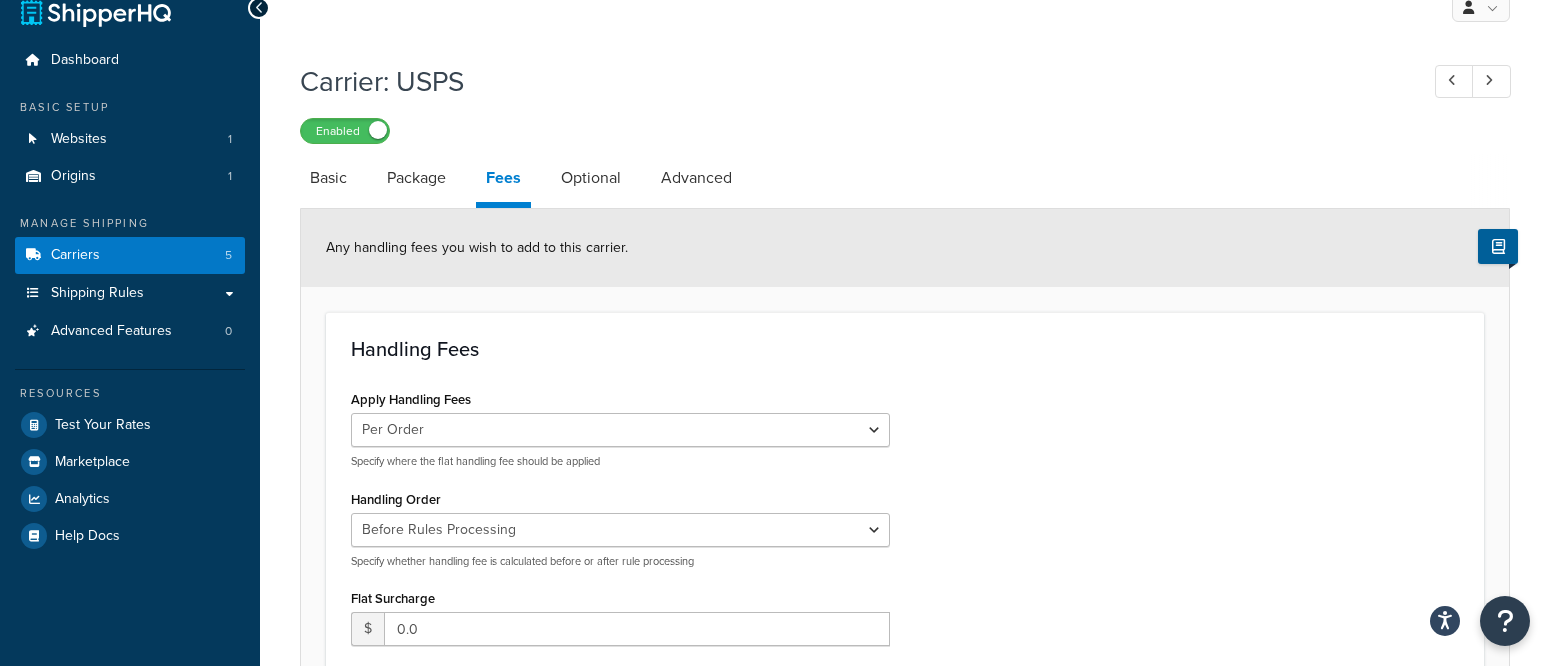 scroll, scrollTop: 27, scrollLeft: 0, axis: vertical 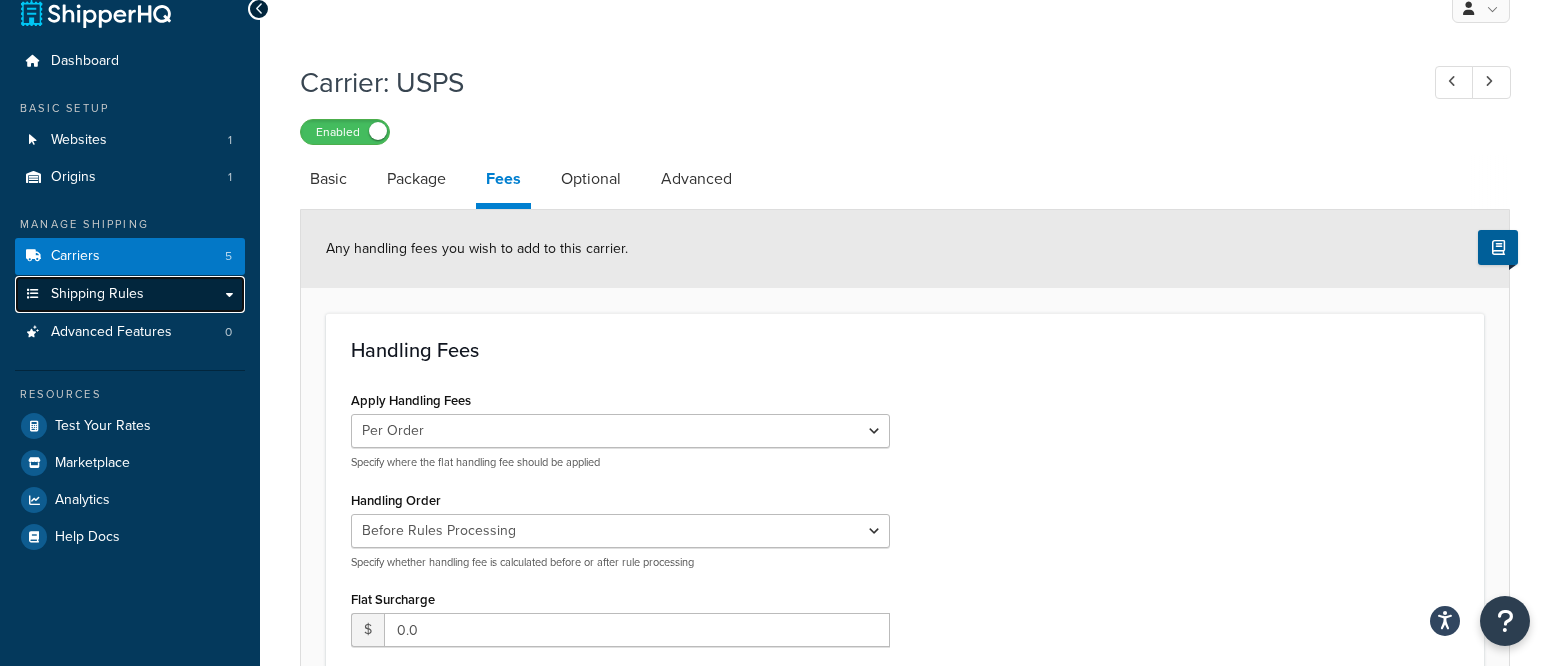 click on "Shipping Rules" at bounding box center (130, 294) 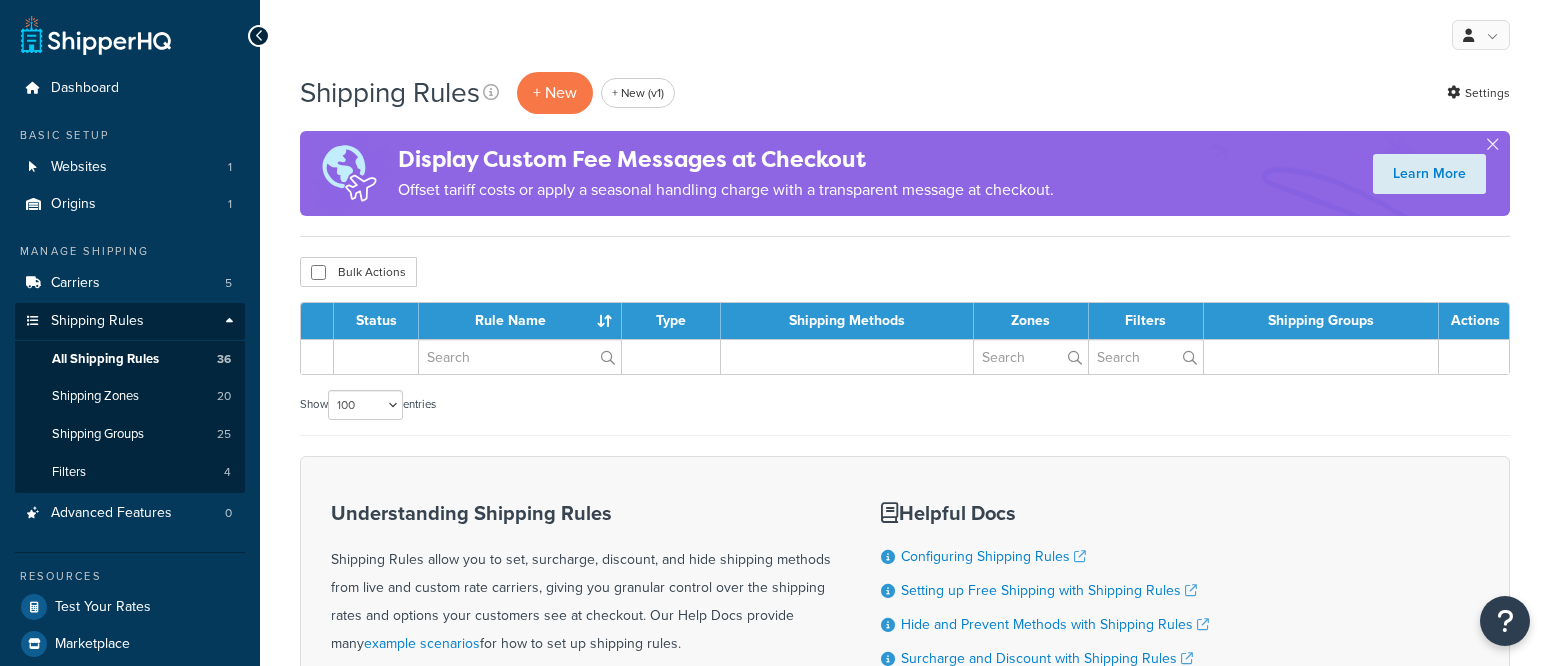 select on "100" 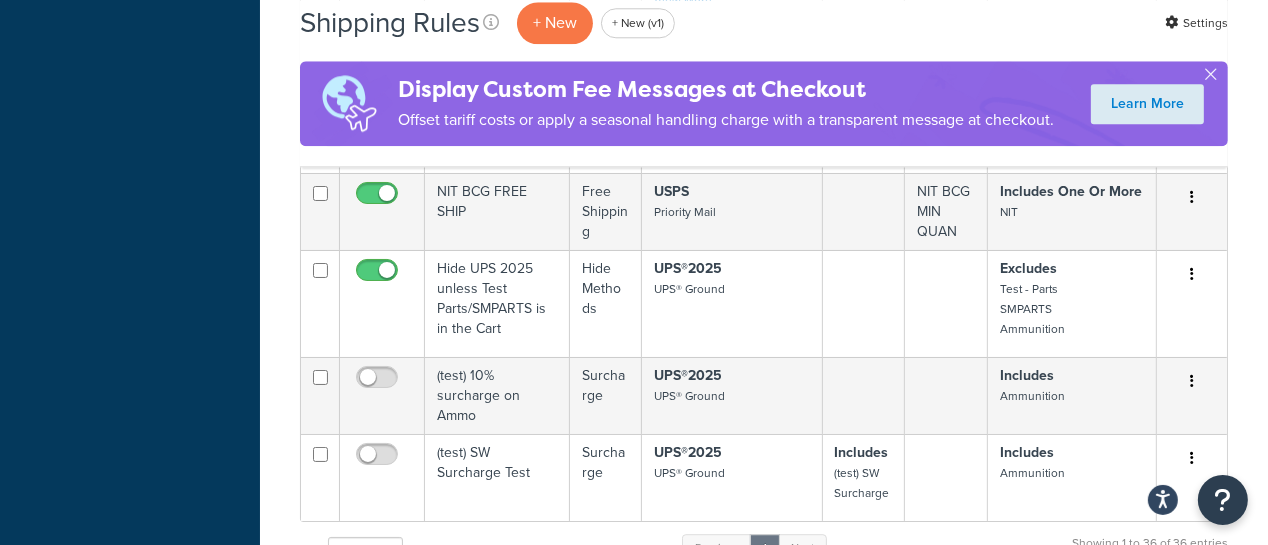 scroll, scrollTop: 3156, scrollLeft: 0, axis: vertical 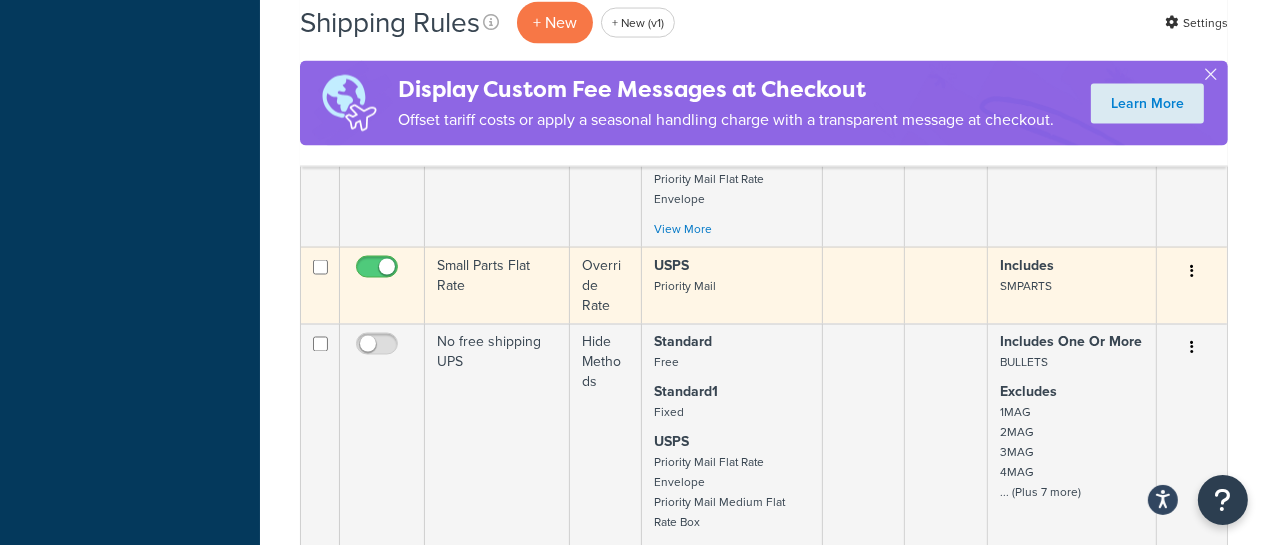 click on "Small Parts Flat Rate" at bounding box center (497, 285) 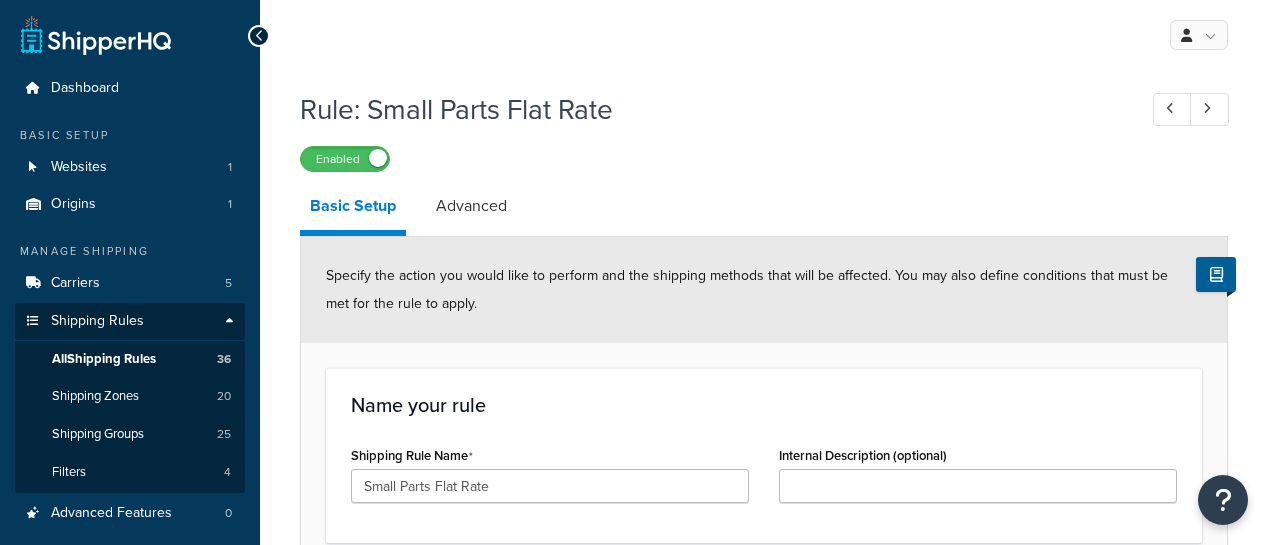 select on "OVERRIDE" 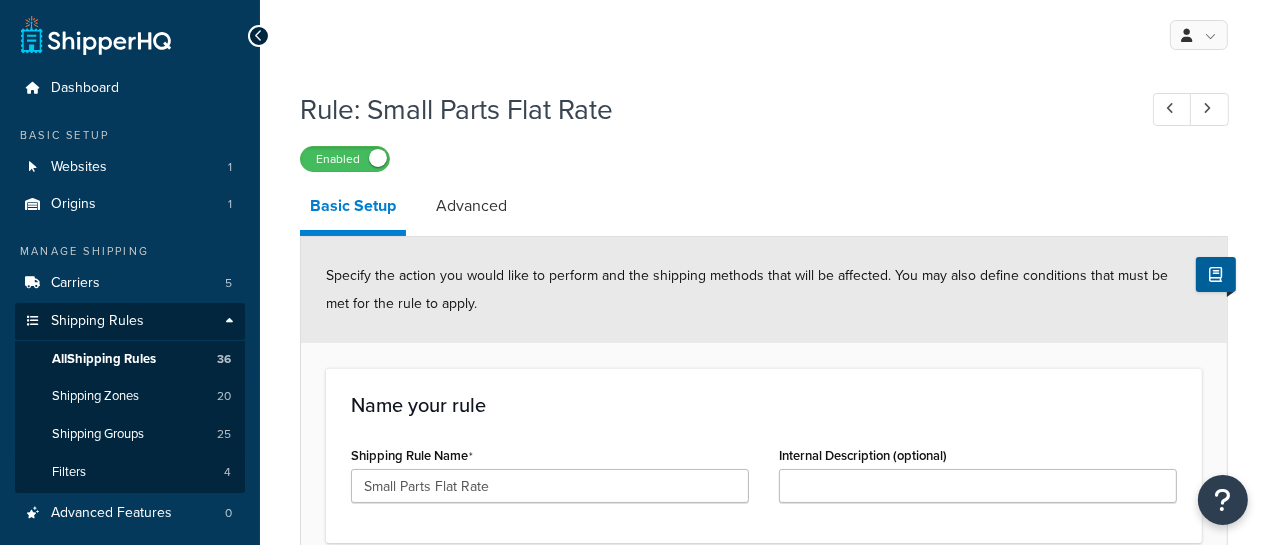 scroll, scrollTop: 0, scrollLeft: 0, axis: both 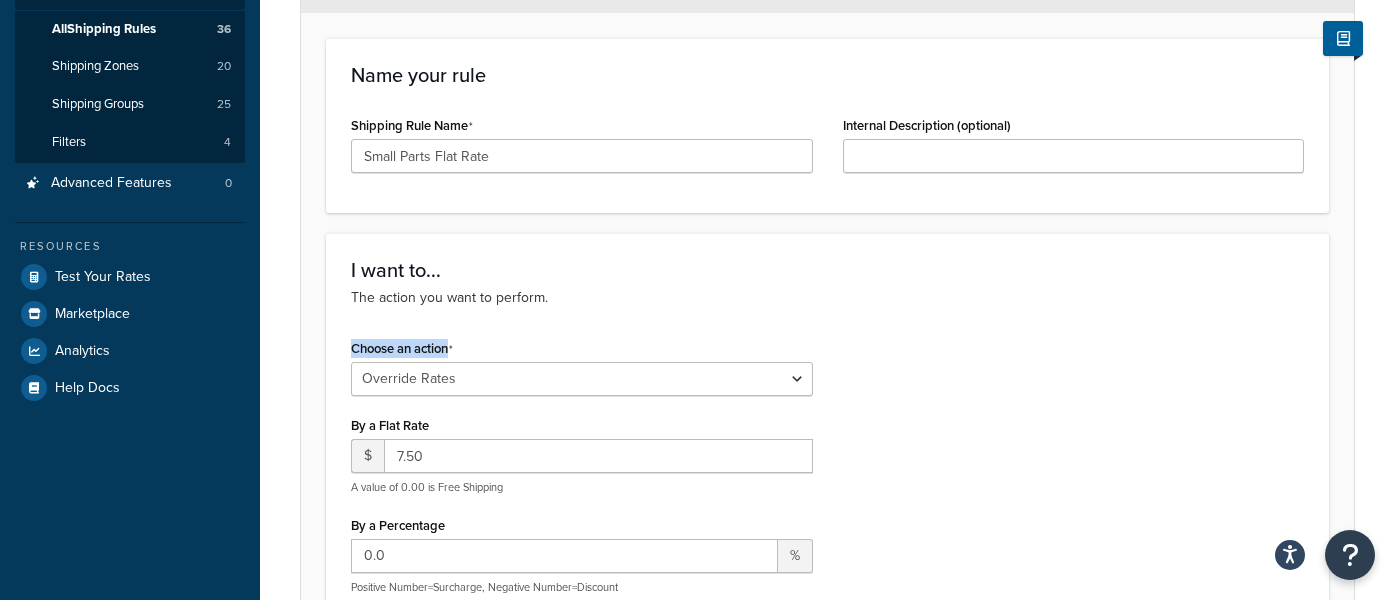 drag, startPoint x: 498, startPoint y: 318, endPoint x: 330, endPoint y: 324, distance: 168.1071 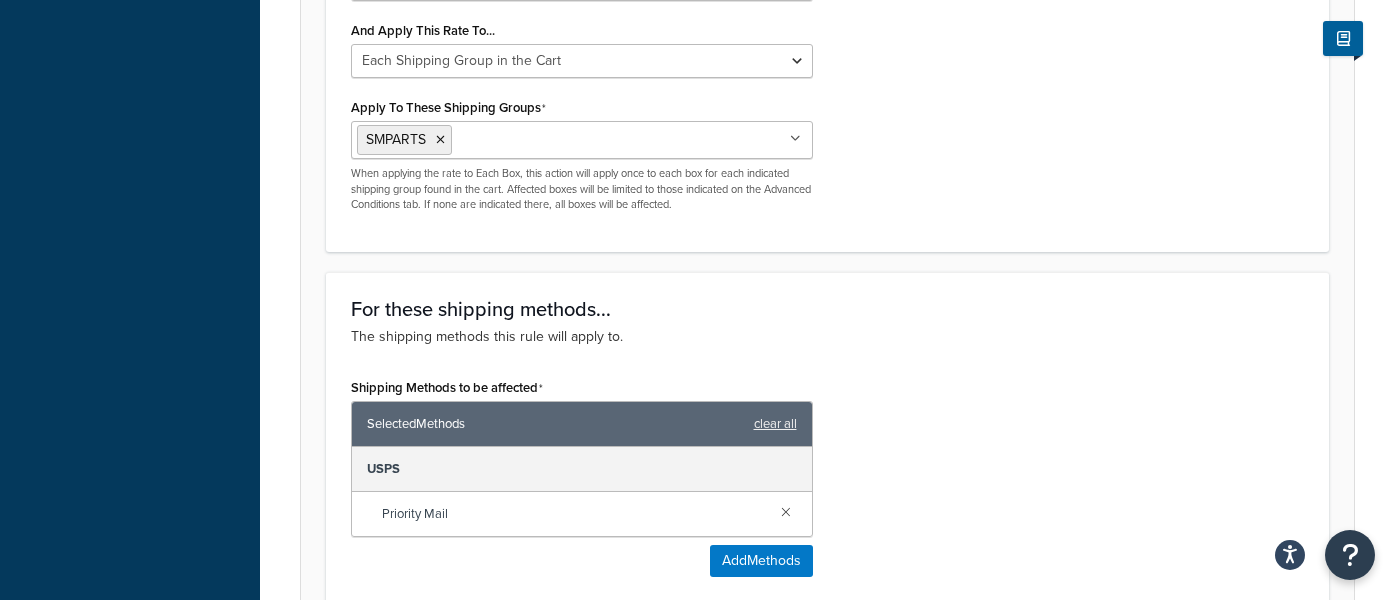 scroll, scrollTop: 1003, scrollLeft: 0, axis: vertical 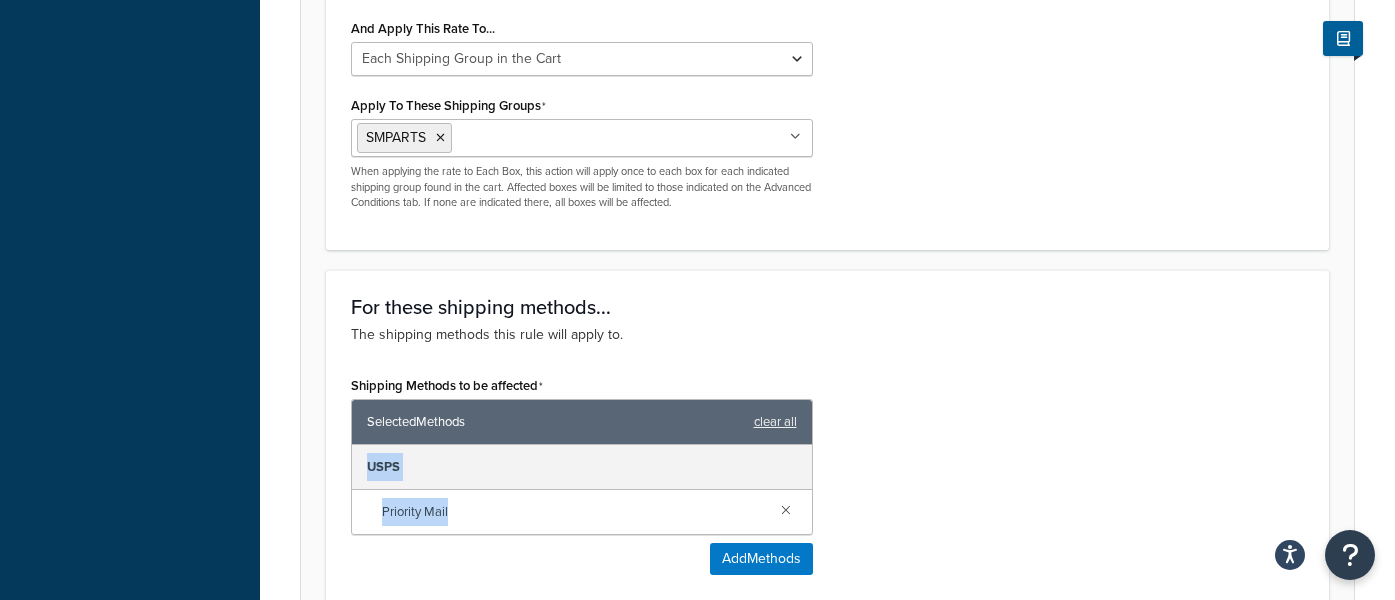 drag, startPoint x: 473, startPoint y: 472, endPoint x: 361, endPoint y: 441, distance: 116.21101 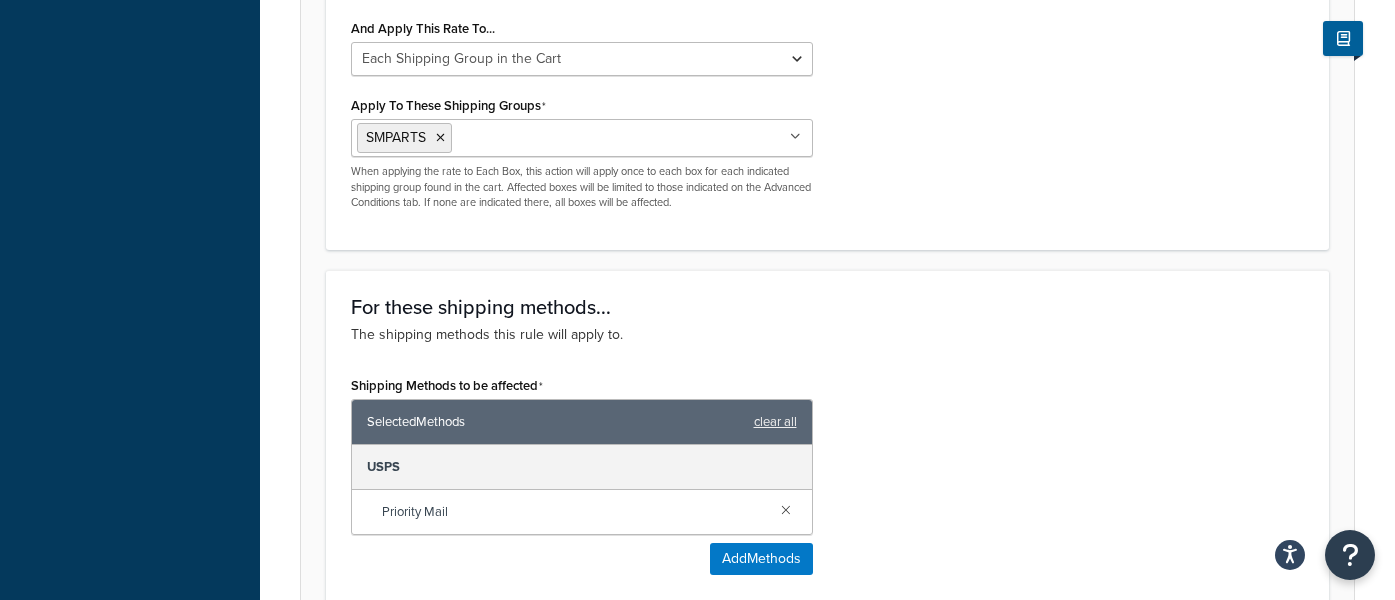 click on "Priority Mail" at bounding box center [573, 512] 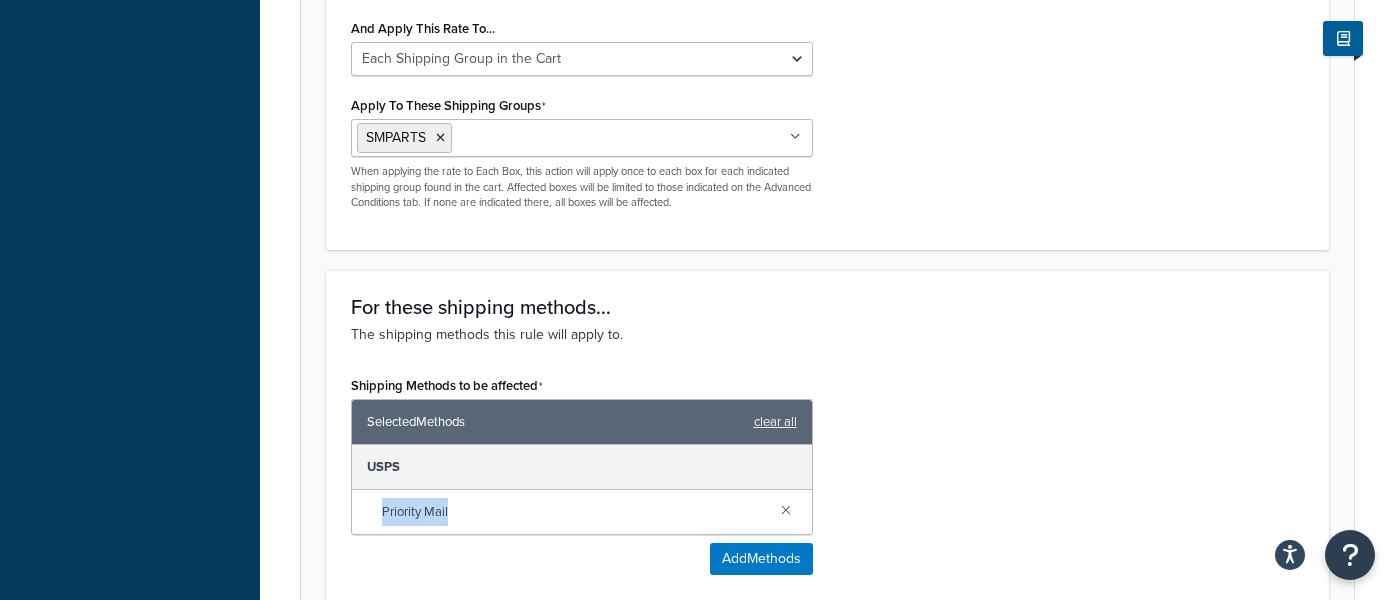 drag, startPoint x: 465, startPoint y: 485, endPoint x: 382, endPoint y: 486, distance: 83.00603 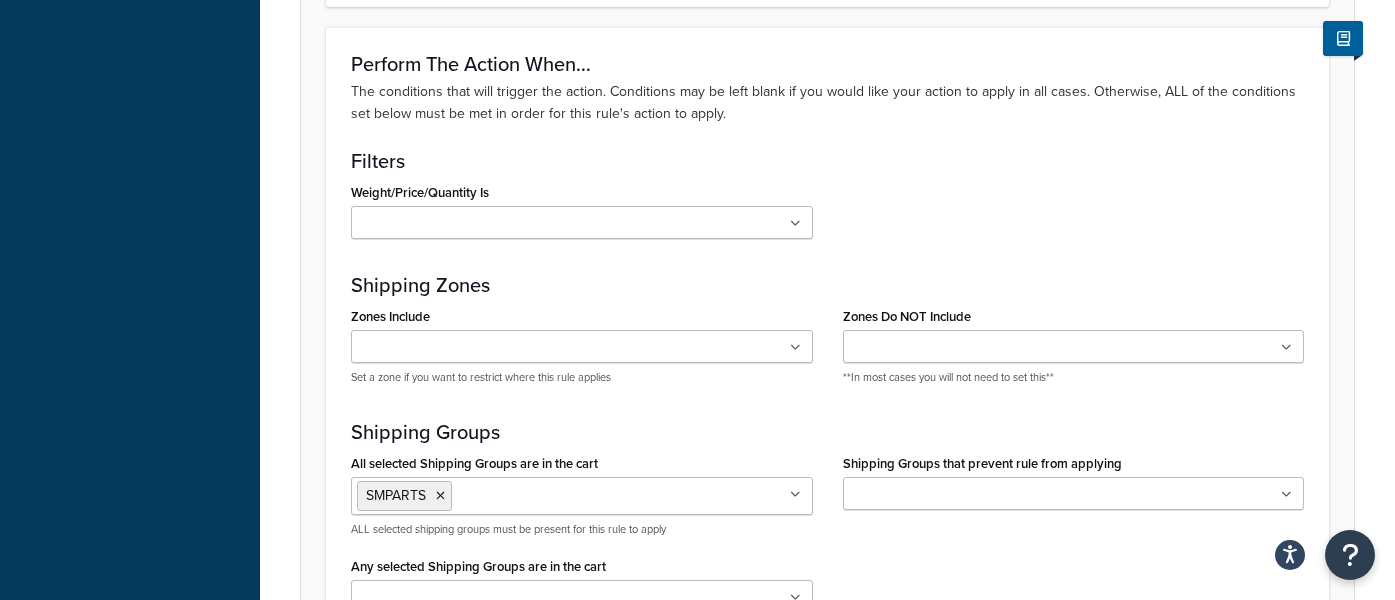 scroll, scrollTop: 1614, scrollLeft: 0, axis: vertical 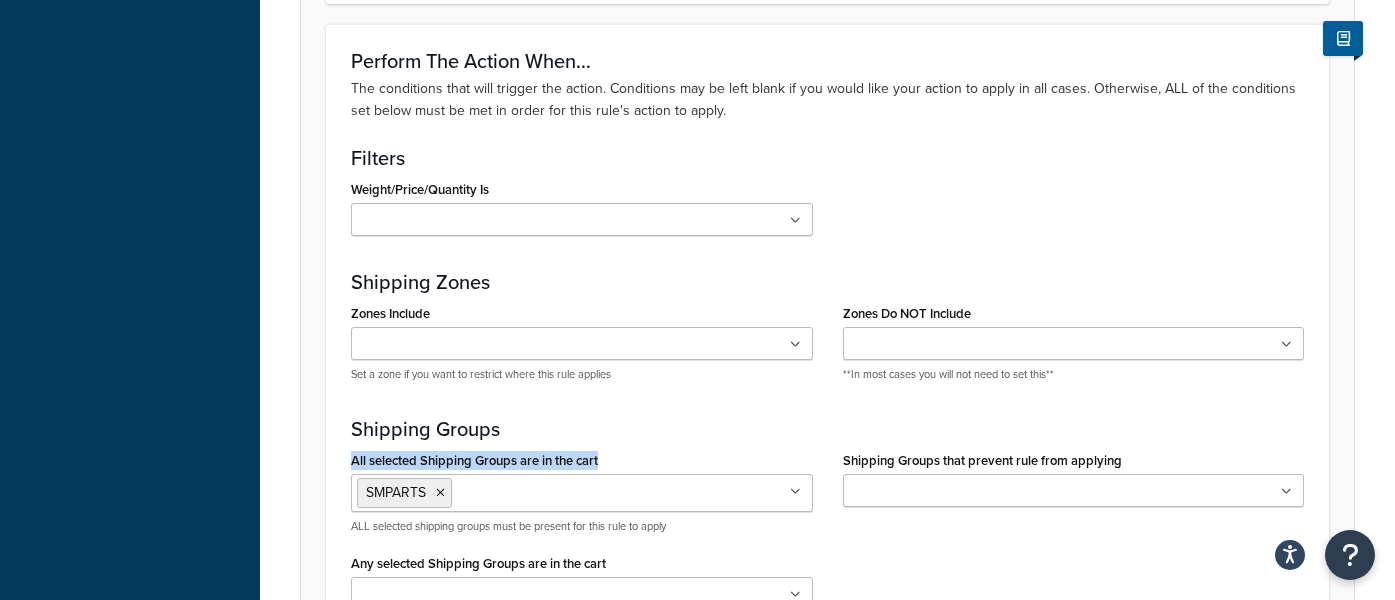 drag, startPoint x: 616, startPoint y: 425, endPoint x: 335, endPoint y: 429, distance: 281.02847 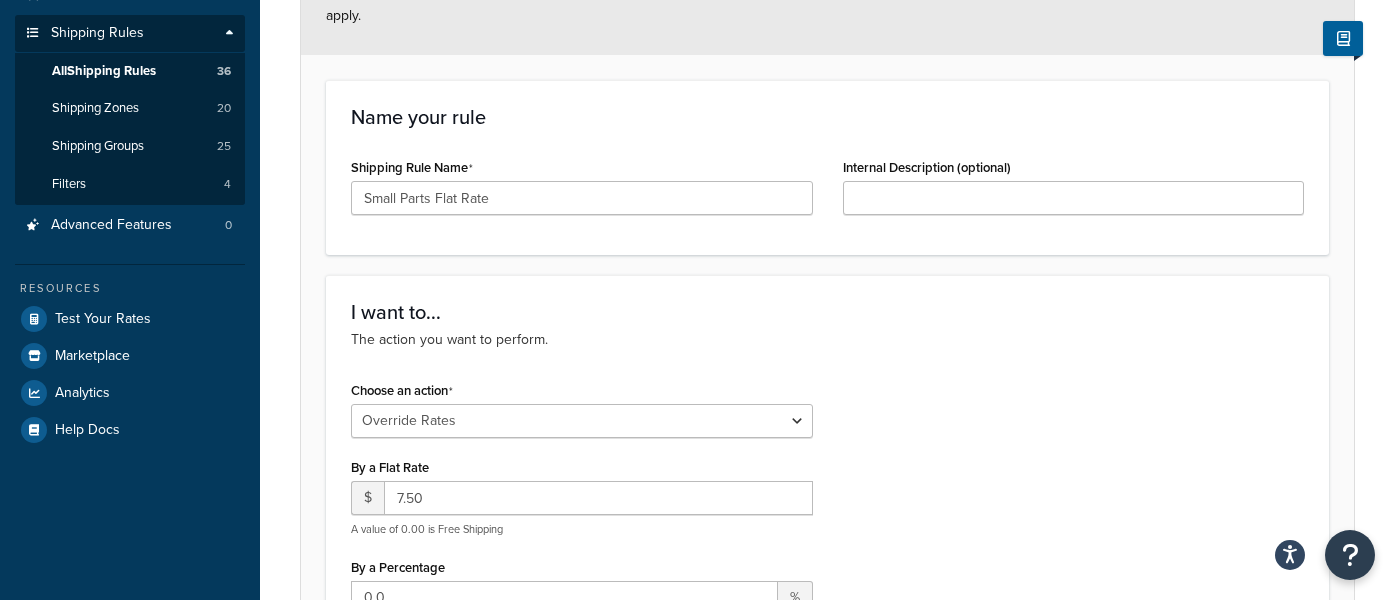 scroll, scrollTop: 289, scrollLeft: 0, axis: vertical 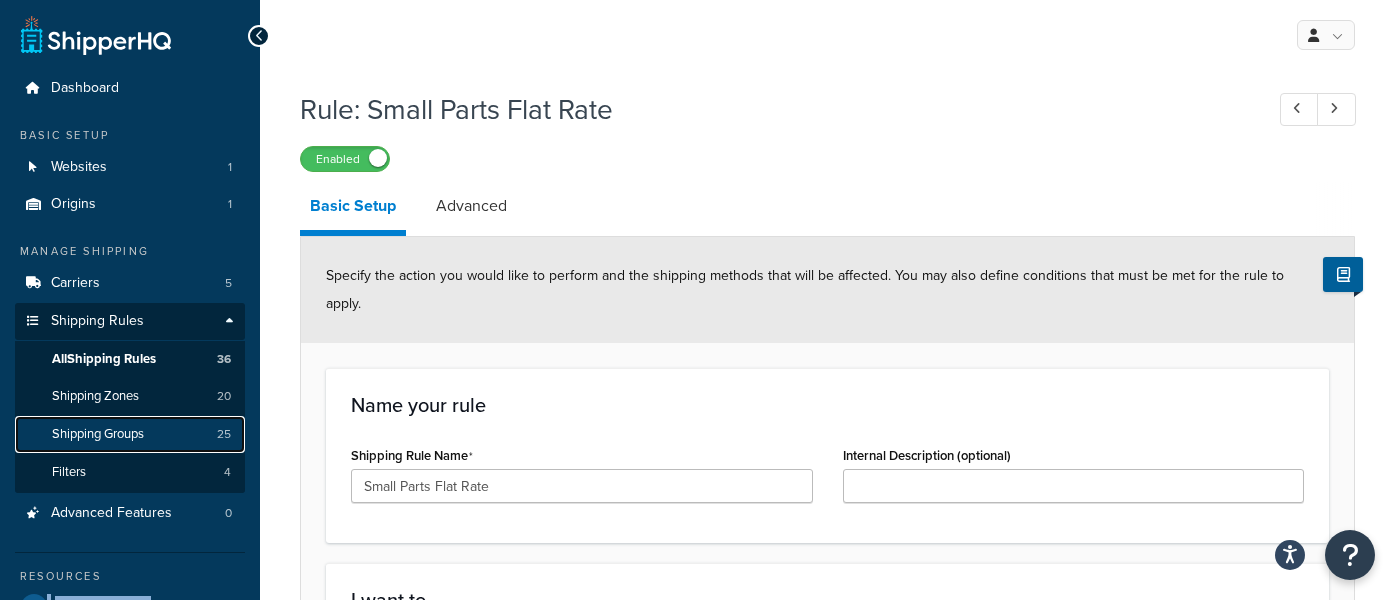 click on "Shipping Groups" at bounding box center [98, 434] 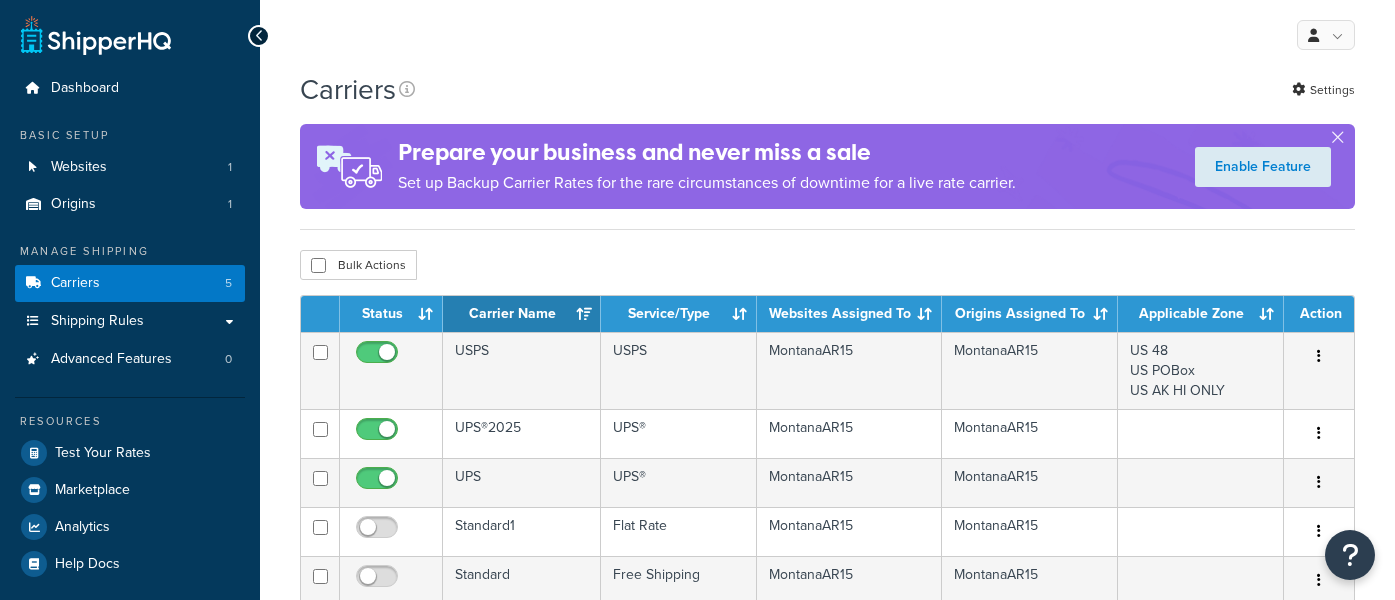 scroll, scrollTop: 0, scrollLeft: 0, axis: both 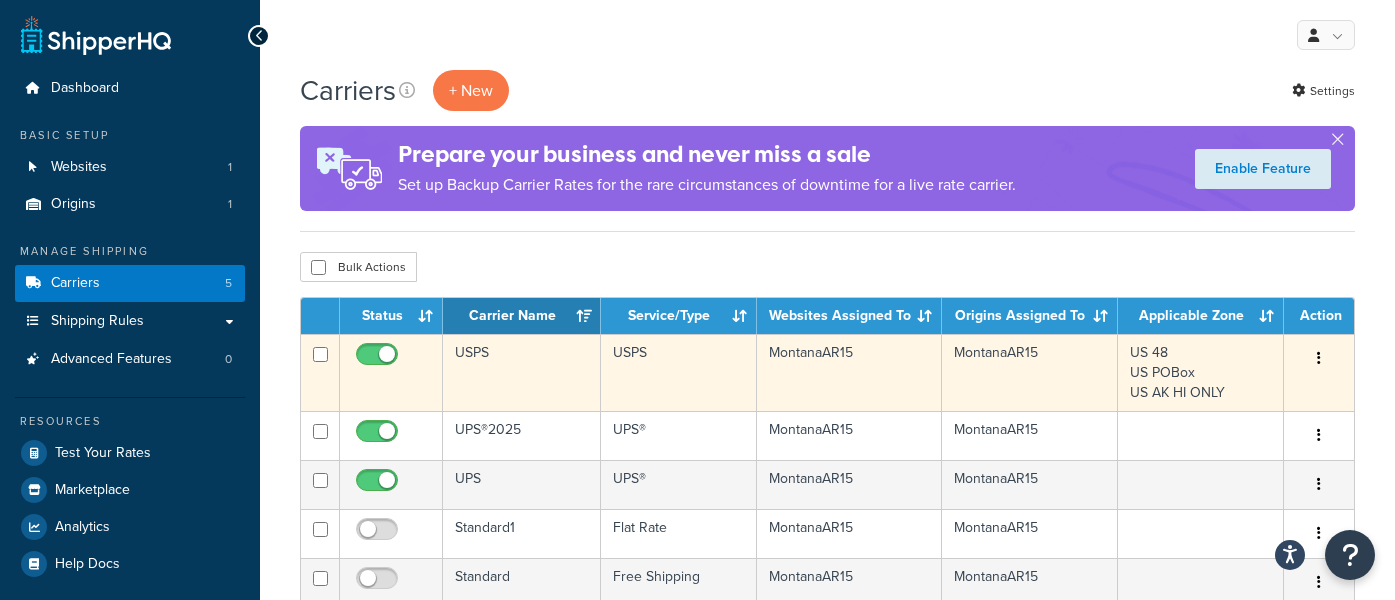 click on "USPS" at bounding box center (522, 372) 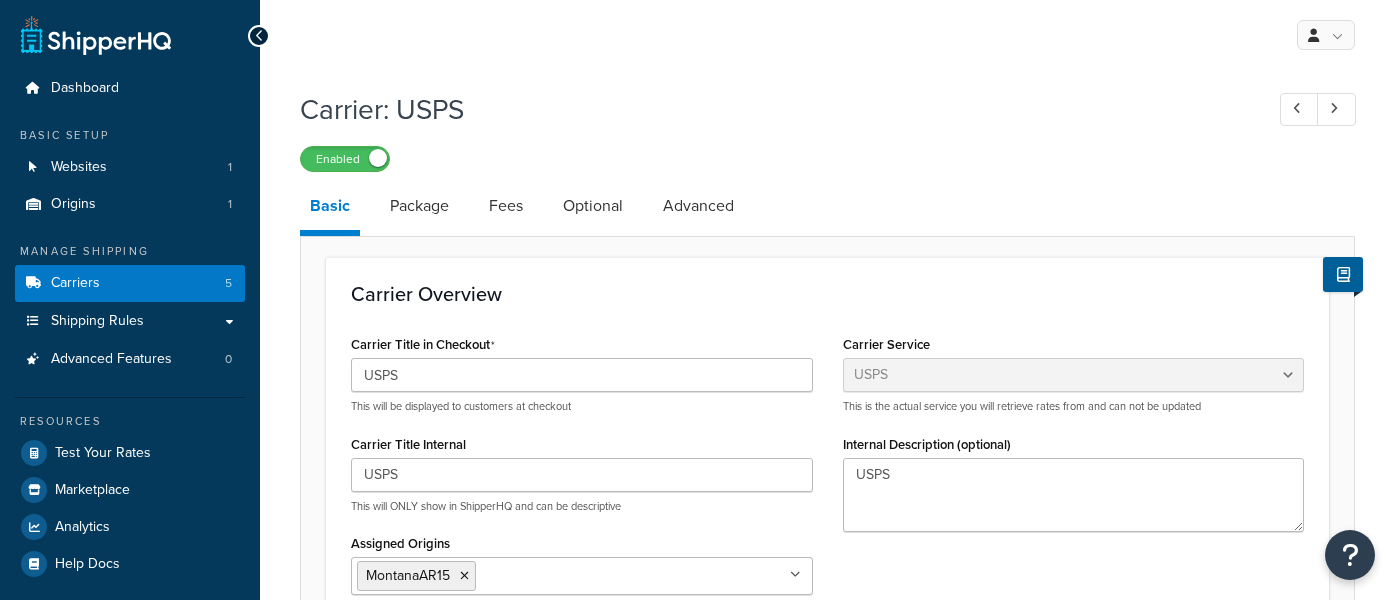 select on "usps" 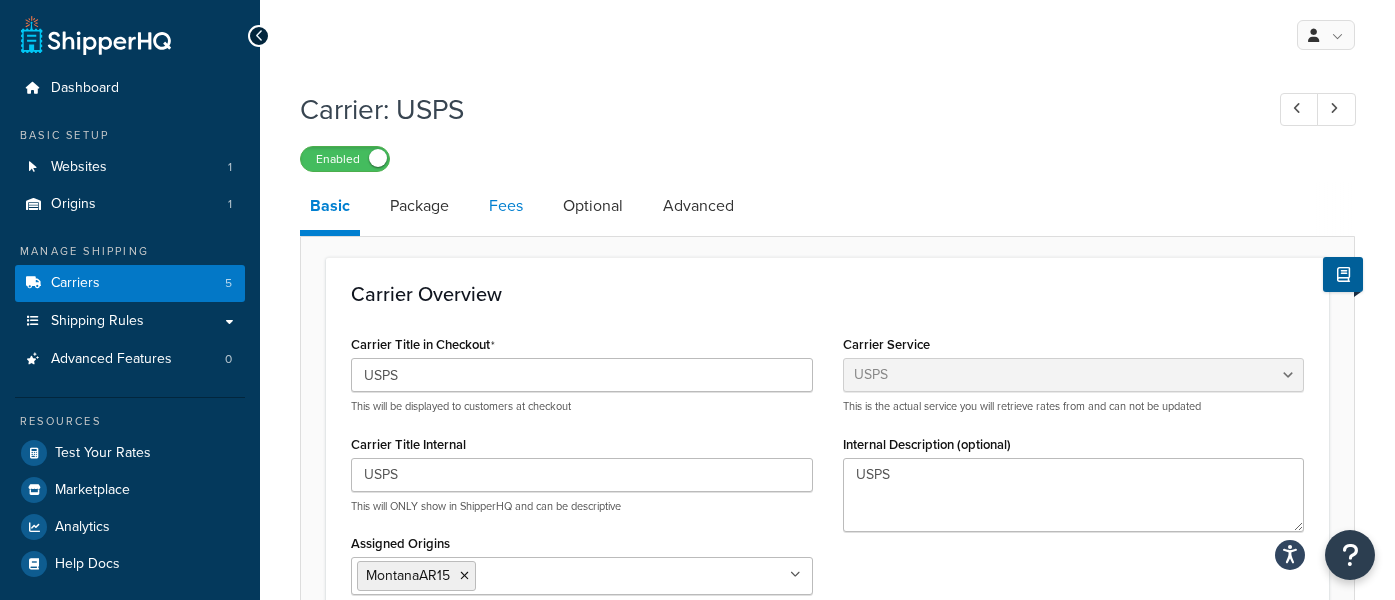 click on "Fees" at bounding box center [506, 206] 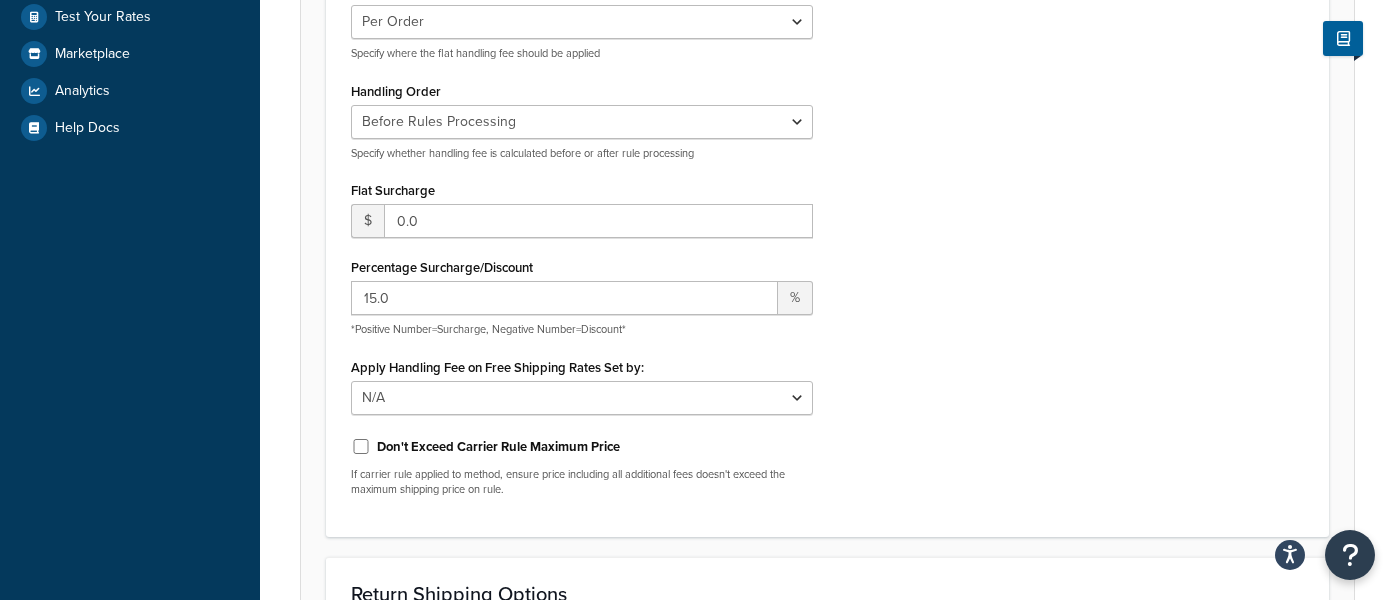 scroll, scrollTop: 472, scrollLeft: 0, axis: vertical 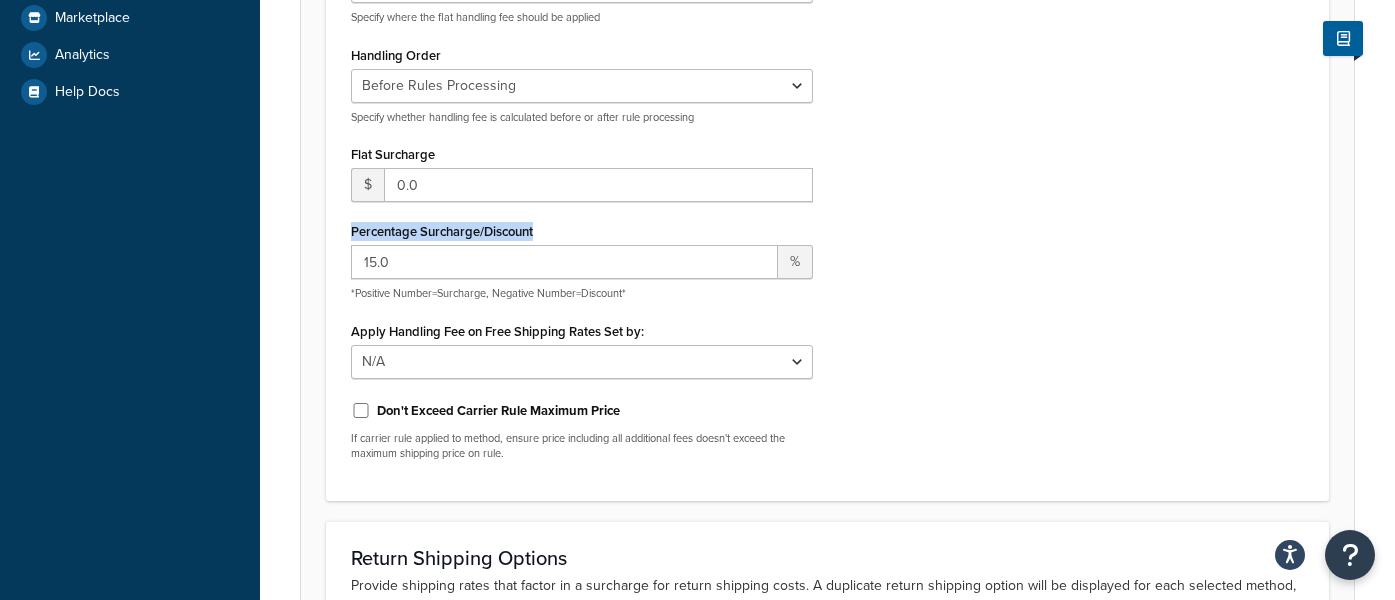 drag, startPoint x: 552, startPoint y: 230, endPoint x: 298, endPoint y: 234, distance: 254.0315 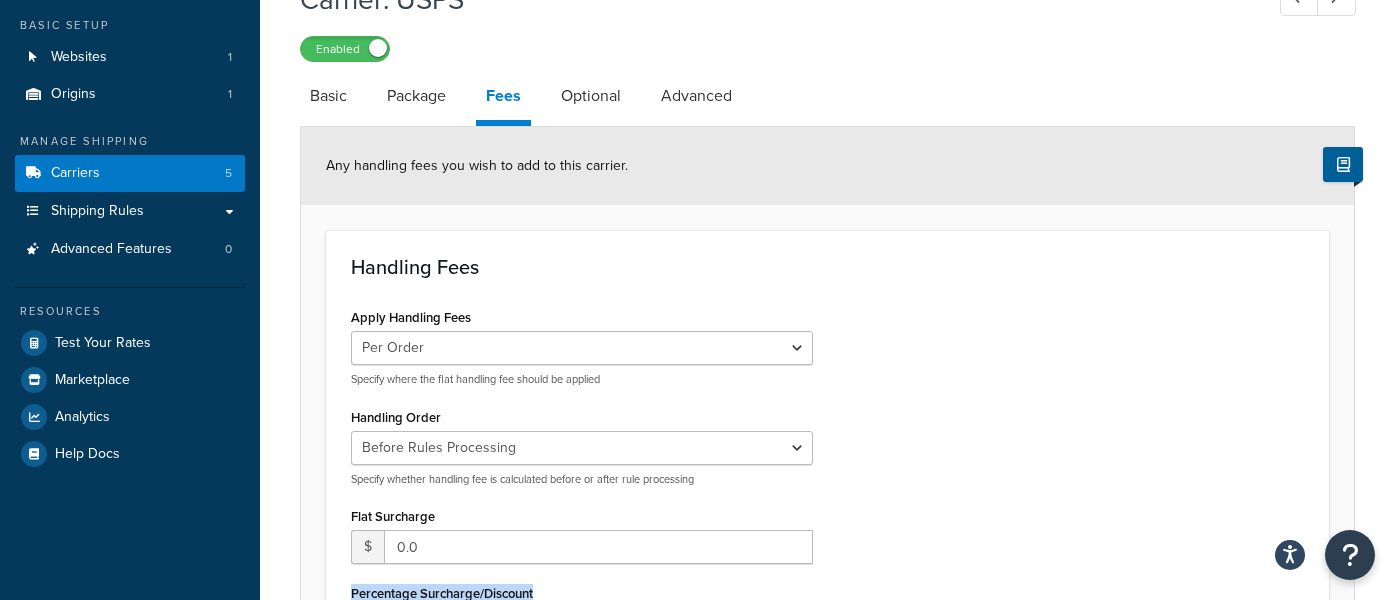 scroll, scrollTop: 89, scrollLeft: 0, axis: vertical 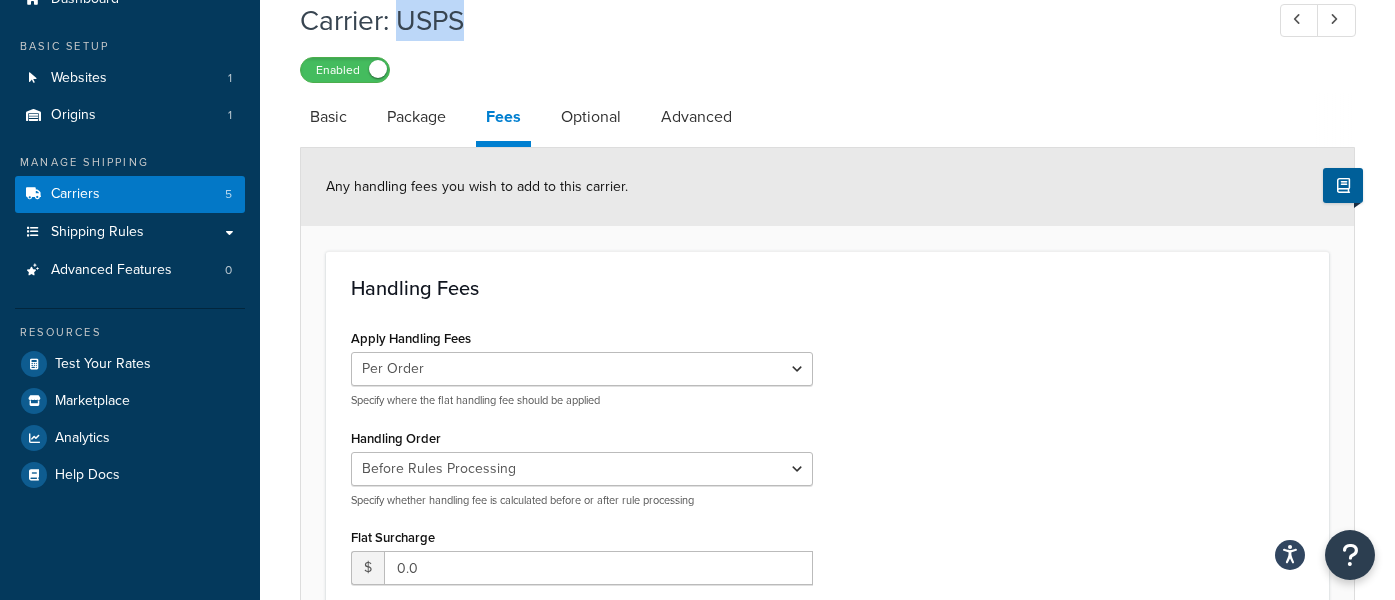 drag, startPoint x: 457, startPoint y: 22, endPoint x: 512, endPoint y: 24, distance: 55.03635 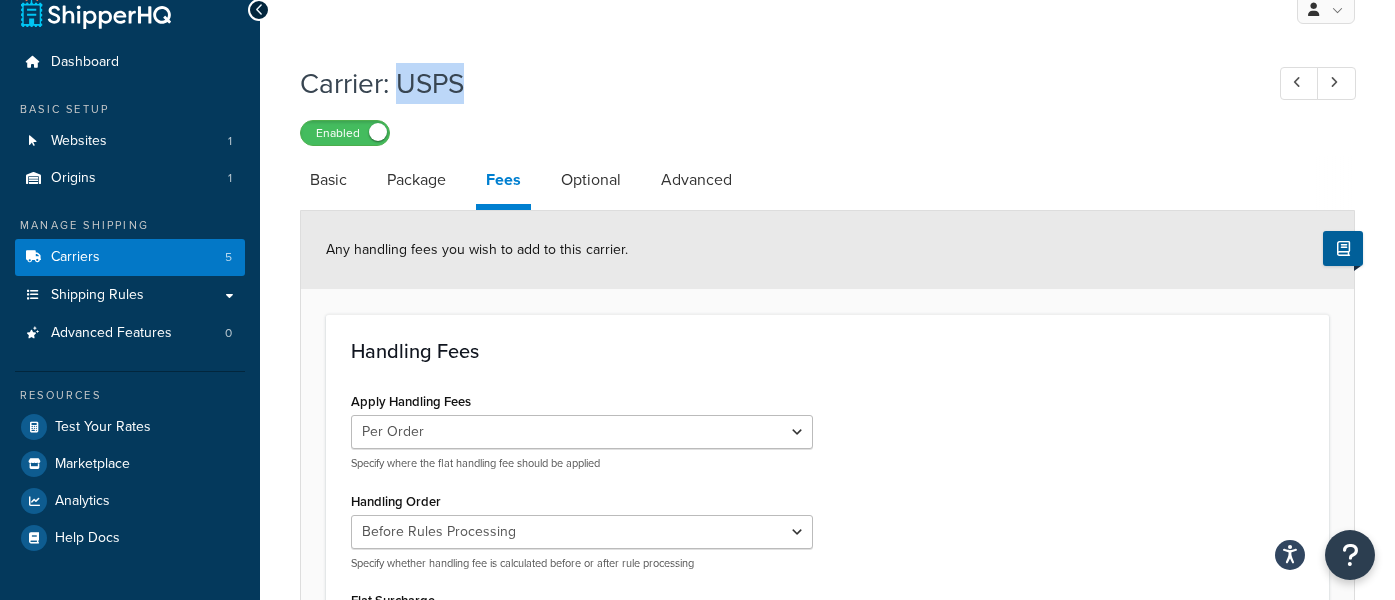 scroll, scrollTop: 0, scrollLeft: 0, axis: both 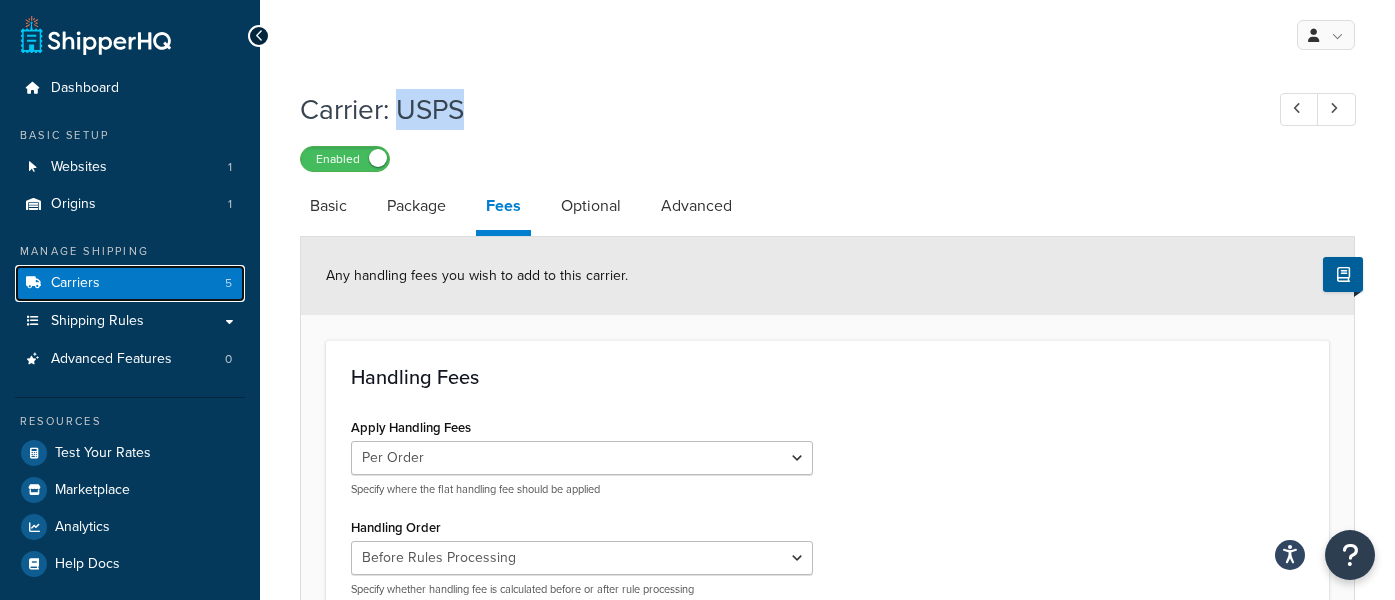 click on "Carriers 5" at bounding box center [130, 283] 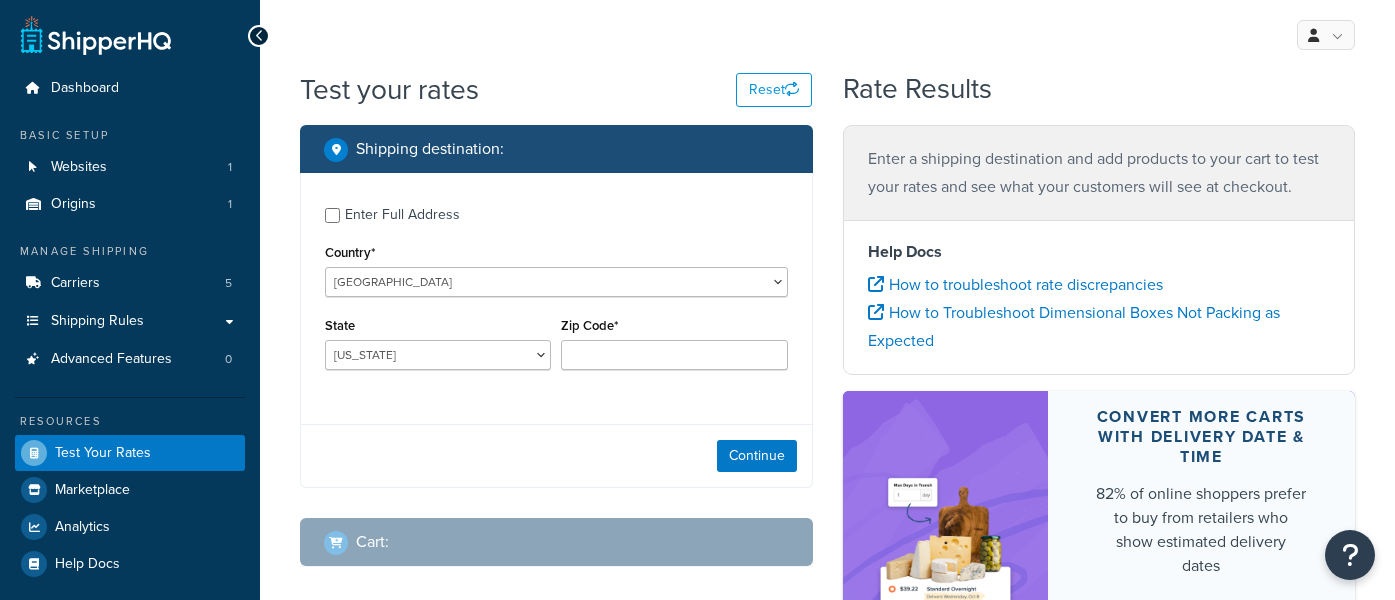 scroll, scrollTop: 0, scrollLeft: 0, axis: both 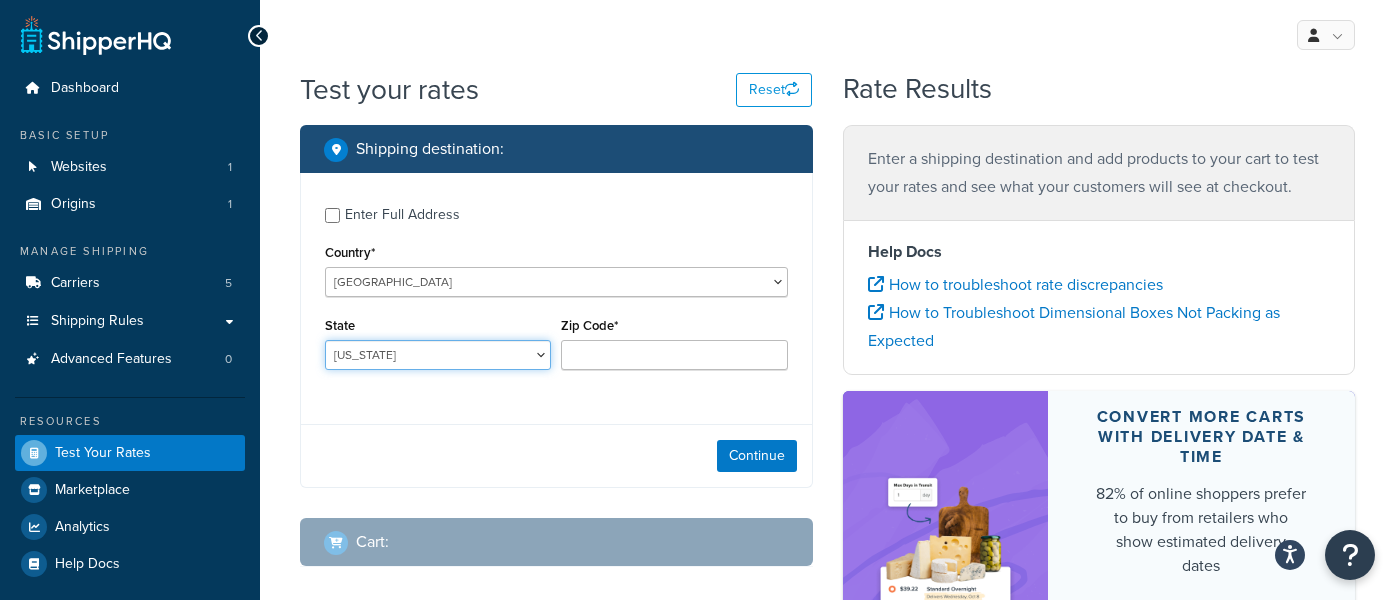 click on "[US_STATE]  [US_STATE]  [US_STATE]  [US_STATE]  [US_STATE]  Armed Forces Americas  Armed Forces [GEOGRAPHIC_DATA], [GEOGRAPHIC_DATA], [GEOGRAPHIC_DATA], [GEOGRAPHIC_DATA]  Armed Forces Pacific  [US_STATE]  [US_STATE]  [US_STATE]  [US_STATE]  [US_STATE]  [US_STATE]  [US_STATE]  [US_STATE]  [US_STATE]  [US_STATE]  [US_STATE]  [US_STATE]  [US_STATE]  [US_STATE]  [US_STATE]  [US_STATE]  [US_STATE]  [US_STATE]  [PERSON_NAME][US_STATE]  [US_STATE]  [US_STATE]  [US_STATE]  [US_STATE]  [US_STATE]  [US_STATE]  [US_STATE]  [US_STATE]  [US_STATE]  [US_STATE]  [US_STATE]  [US_STATE]  [US_STATE]  [US_STATE]  [US_STATE]  [US_STATE]  [US_STATE]  [US_STATE]  [US_STATE]  [US_STATE]  [US_STATE]  [US_STATE]  [US_STATE]  [US_STATE]  [US_STATE]  [US_STATE]  [US_STATE]  [GEOGRAPHIC_DATA] [GEOGRAPHIC_DATA]  [US_STATE]  [US_STATE]  [GEOGRAPHIC_DATA]  [US_STATE][PERSON_NAME][US_STATE]  [US_STATE][PERSON_NAME]  [US_STATE]  [US_STATE]" at bounding box center (438, 355) 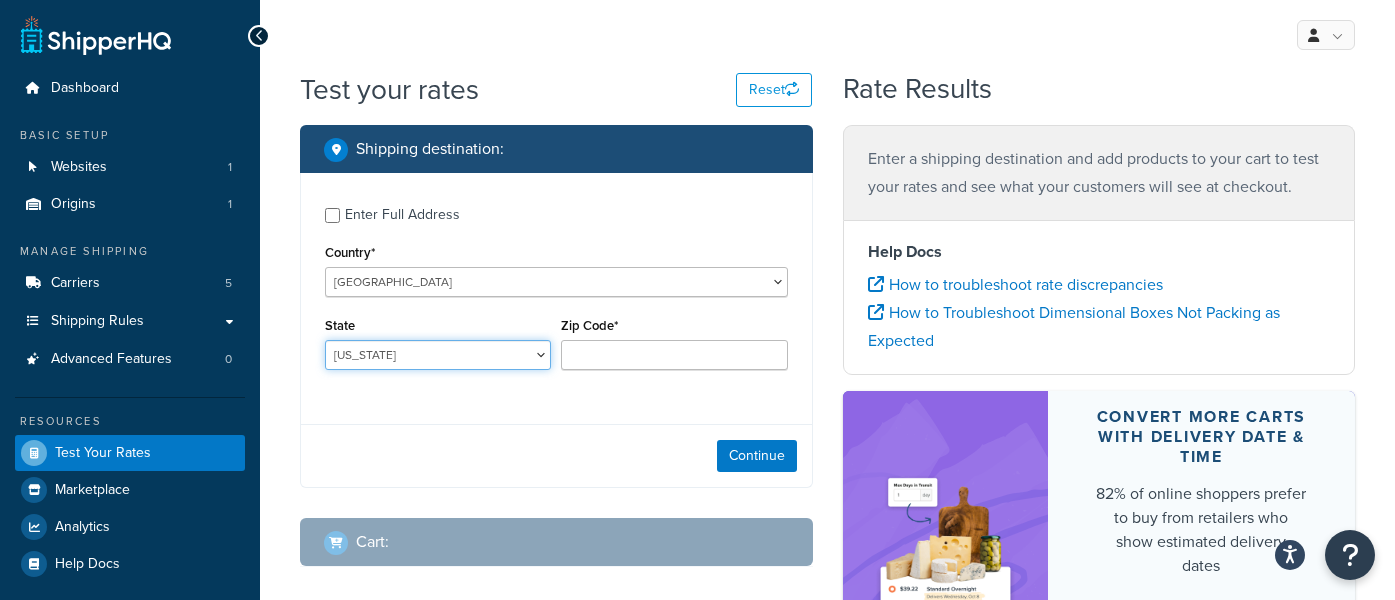 select on "[GEOGRAPHIC_DATA]" 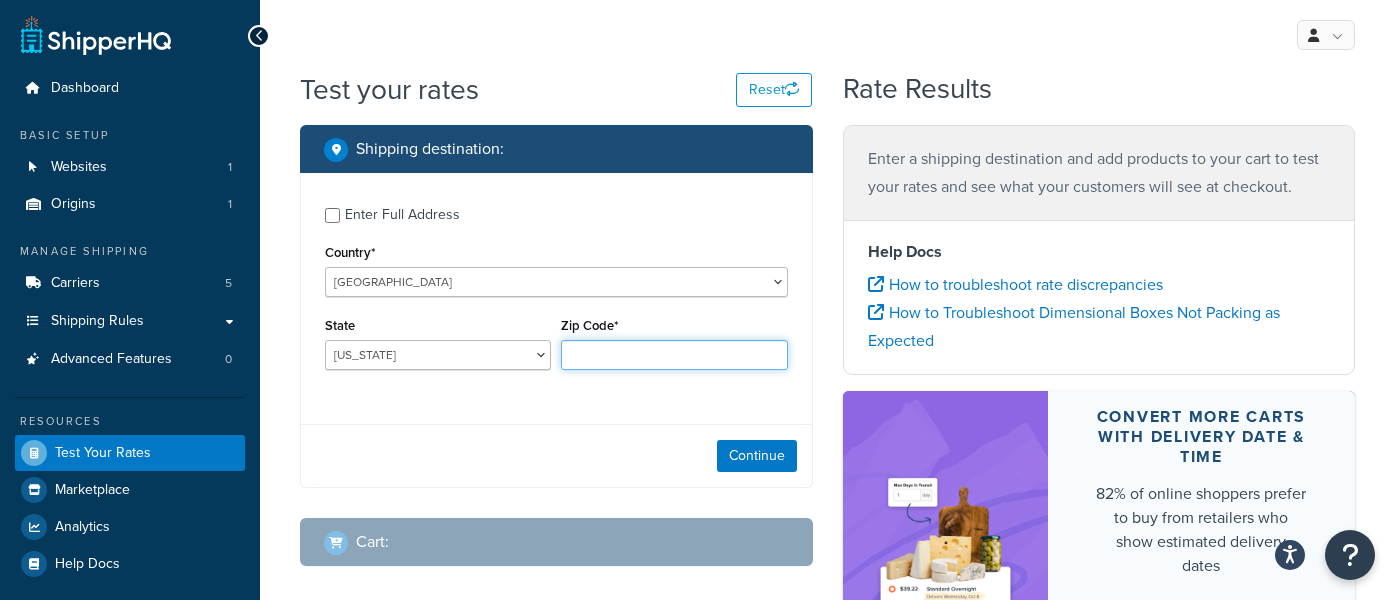 click on "Zip Code*" at bounding box center (674, 355) 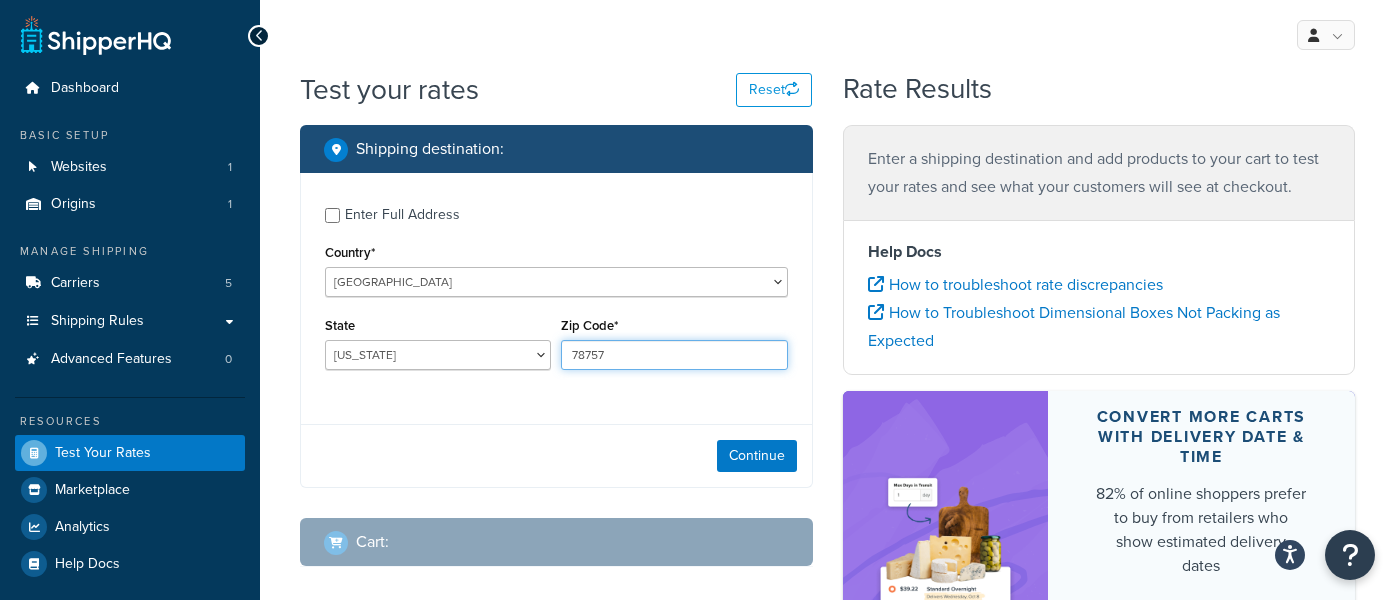 type on "78757" 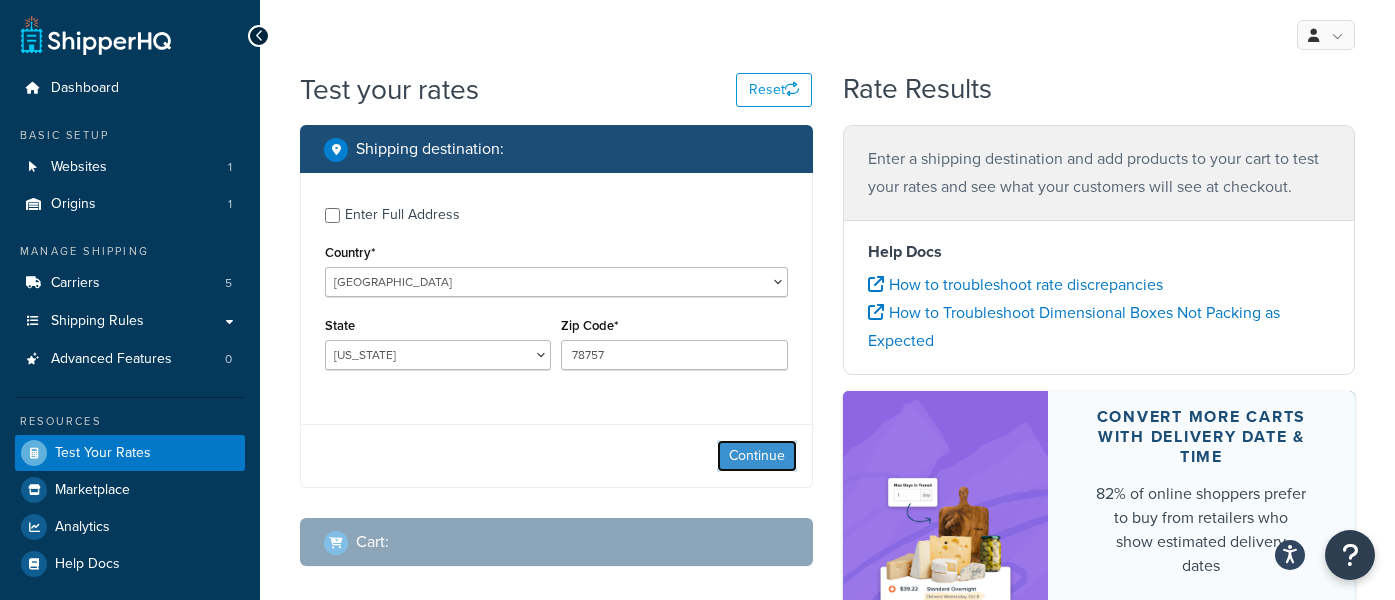 type 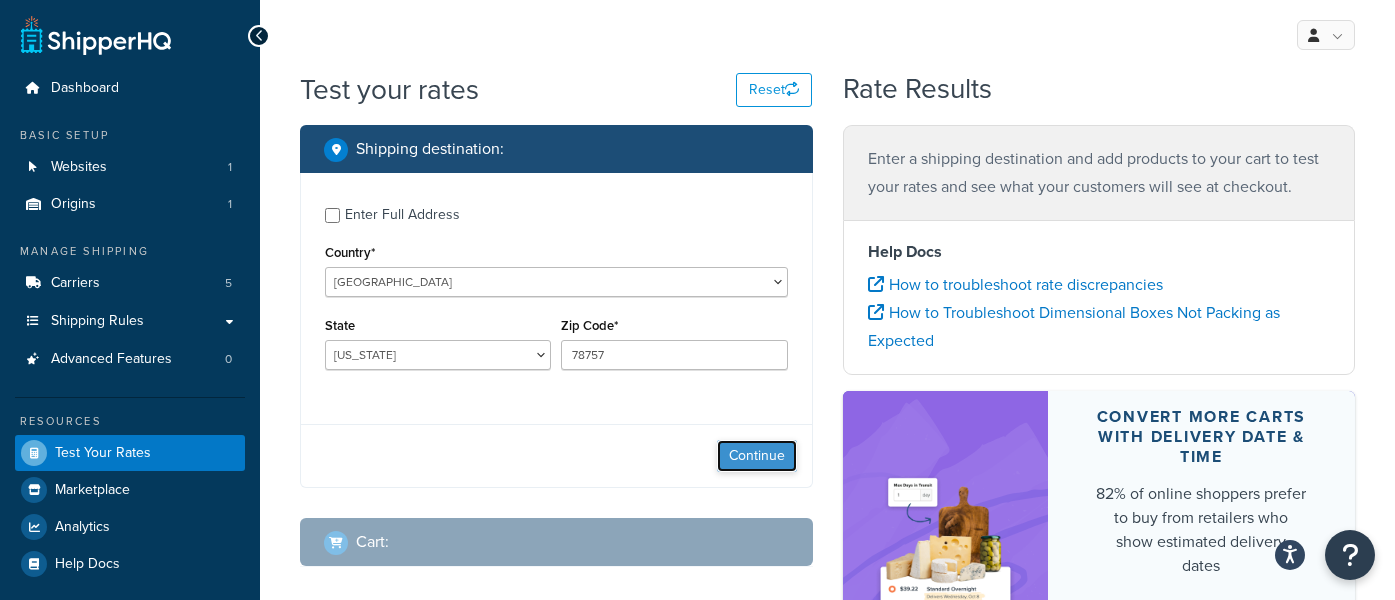 click on "Continue" at bounding box center [757, 456] 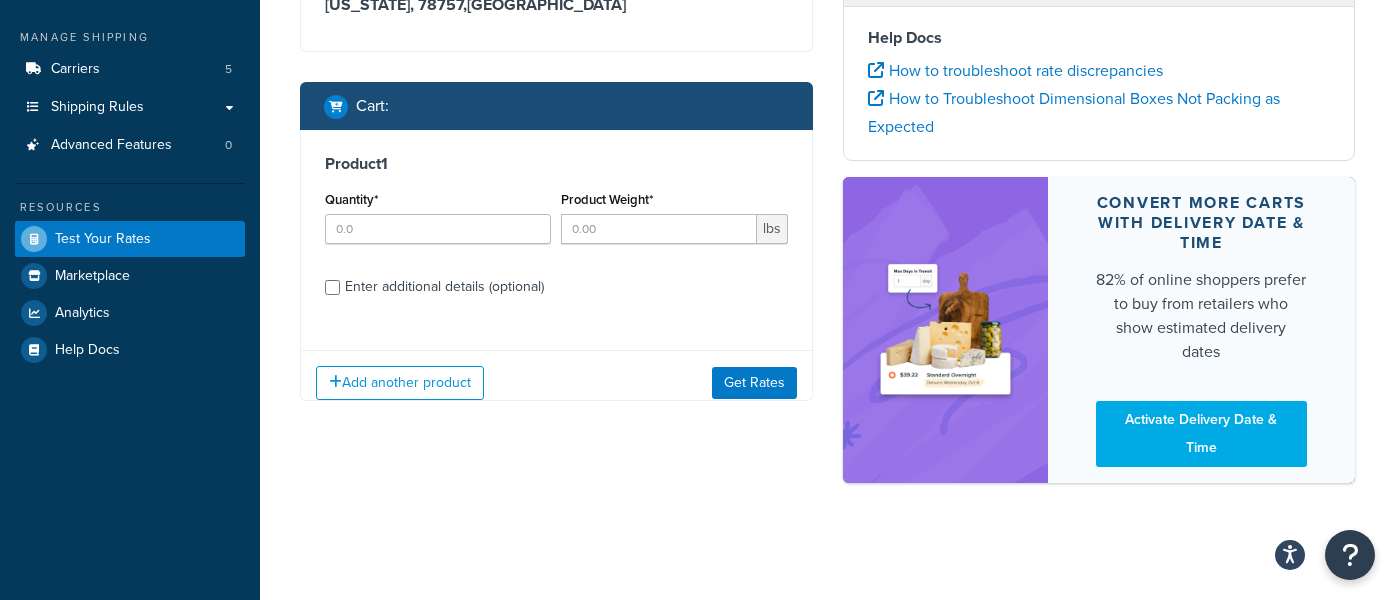 scroll, scrollTop: 217, scrollLeft: 0, axis: vertical 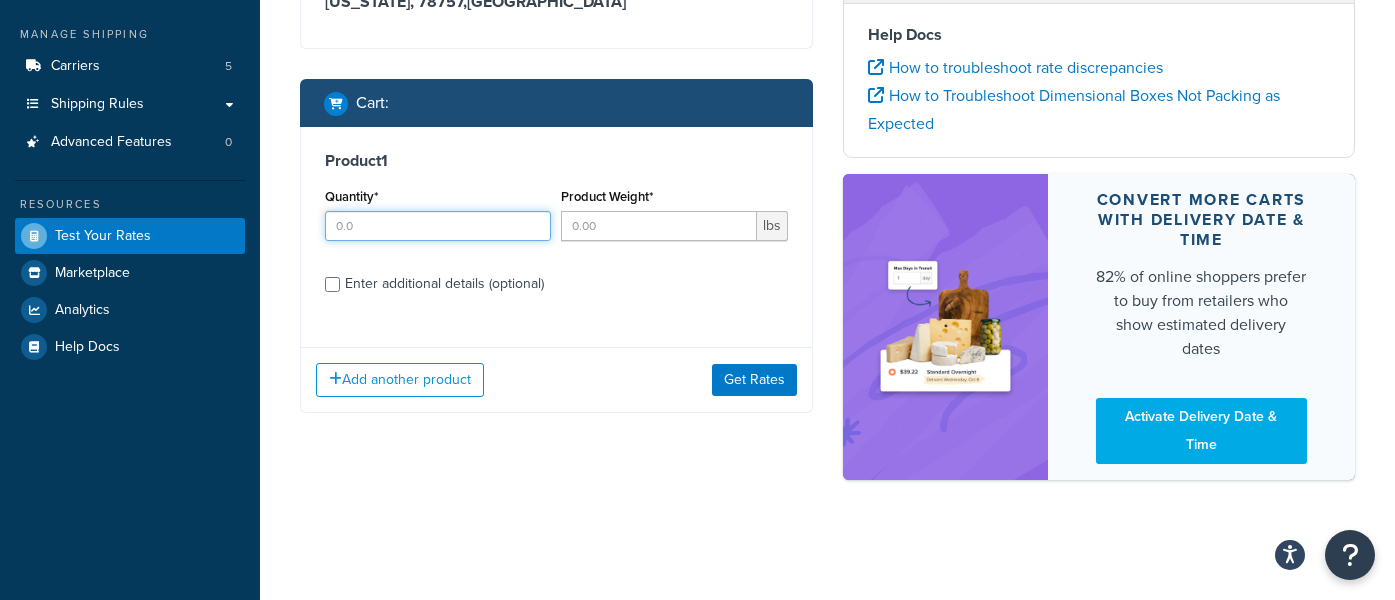 click on "Quantity*" at bounding box center (438, 226) 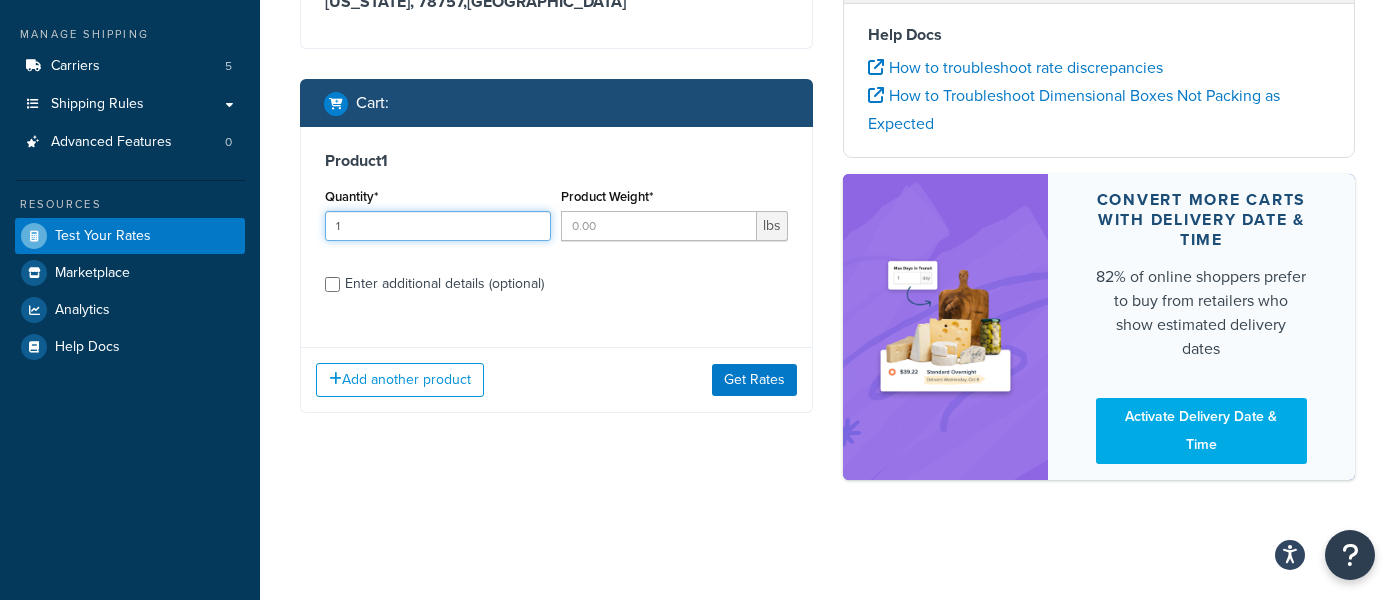 type on "1" 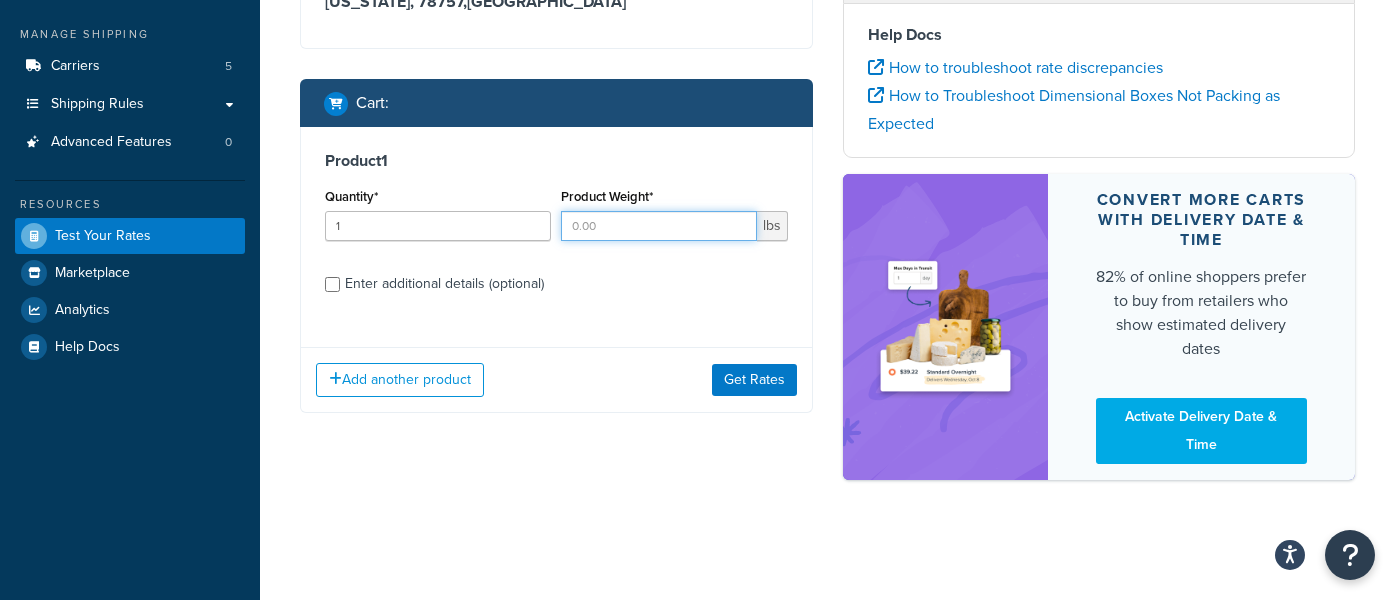 click on "Product Weight*" at bounding box center (658, 226) 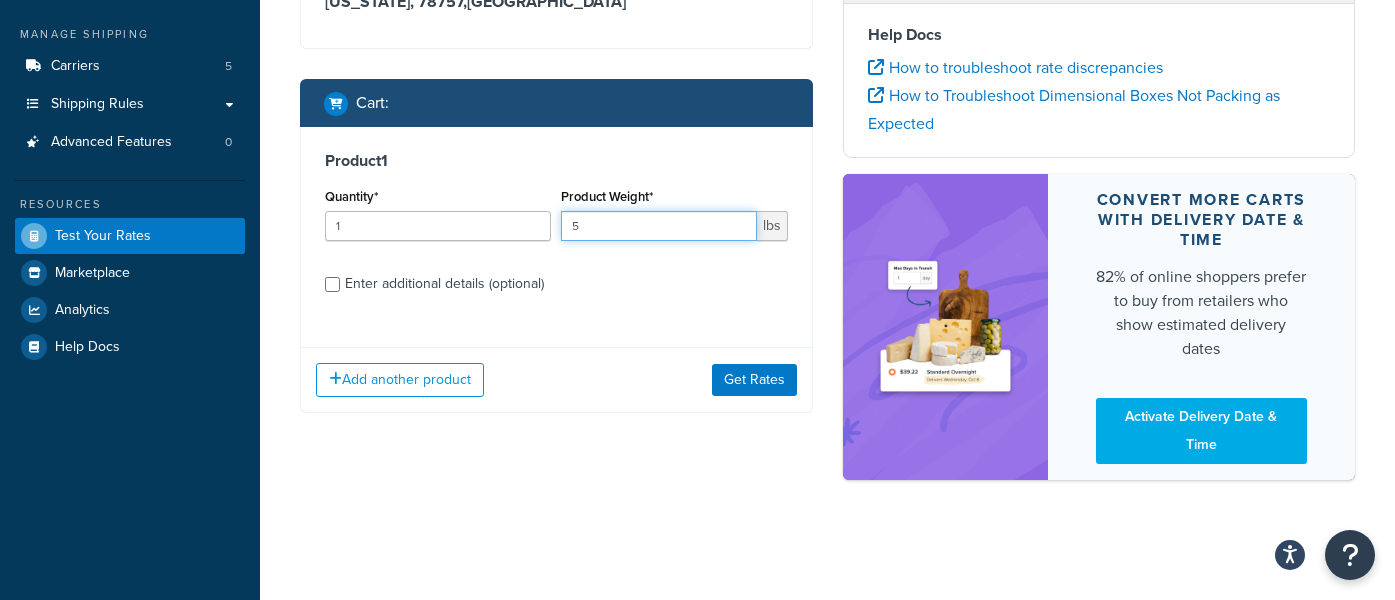 type on "5" 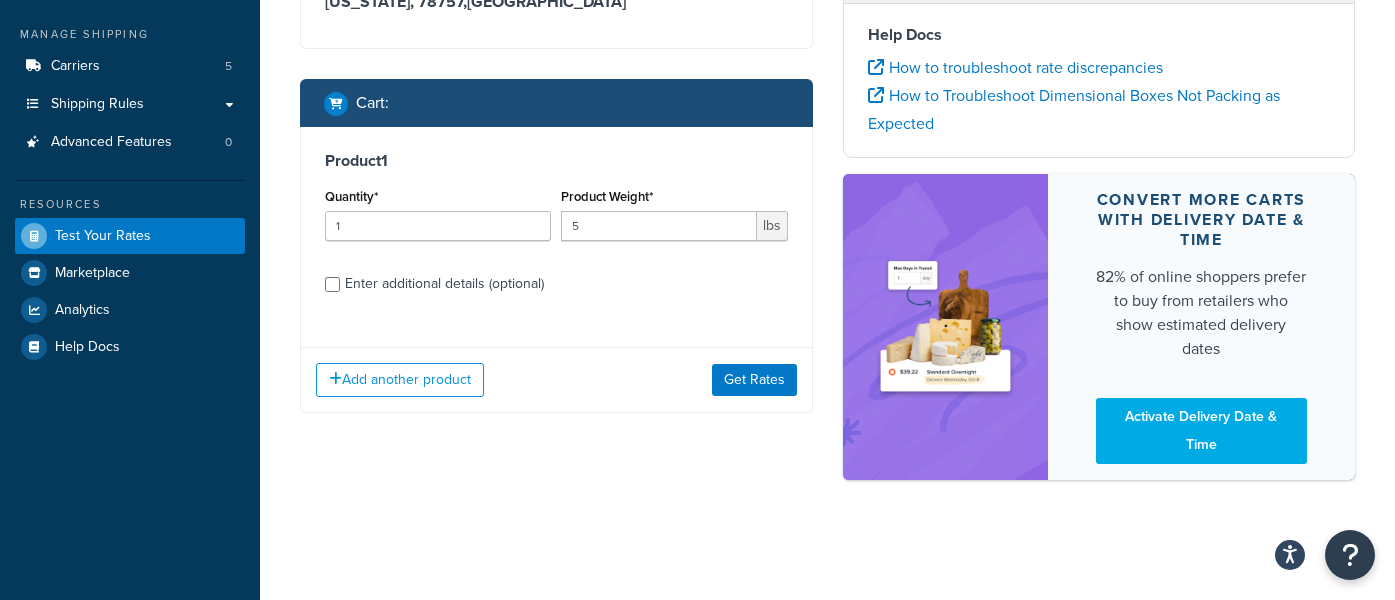 click on "Enter additional details (optional)" at bounding box center [444, 284] 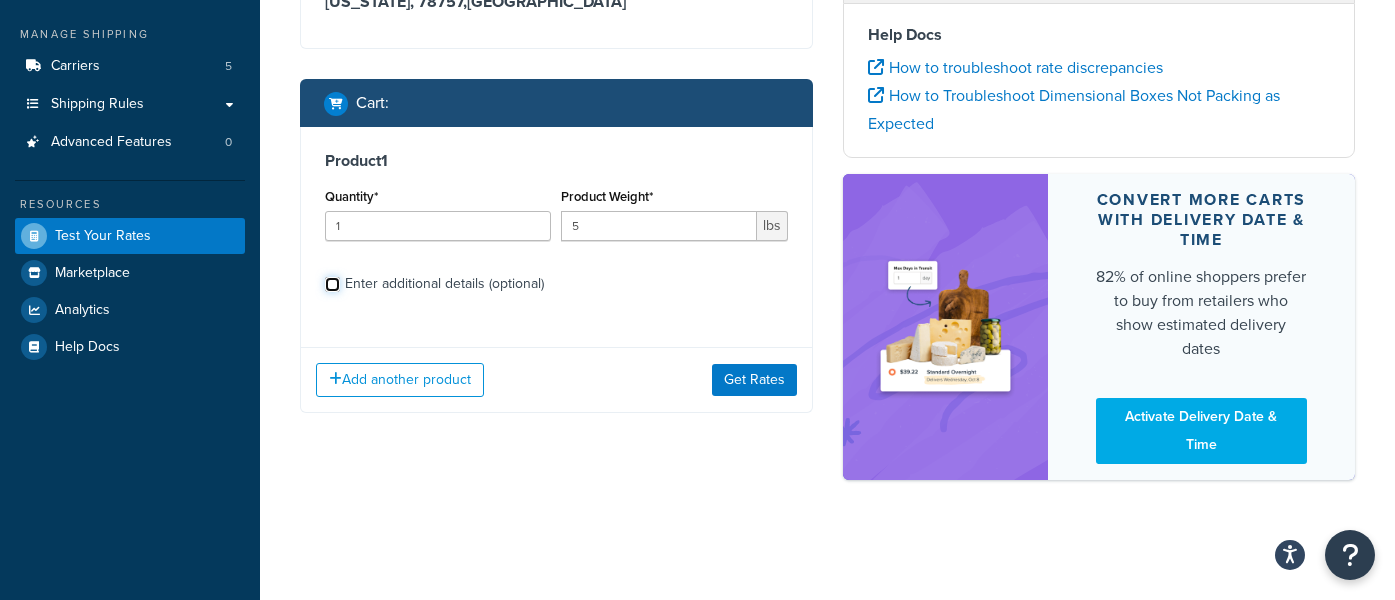 click on "Enter additional details (optional)" at bounding box center [332, 284] 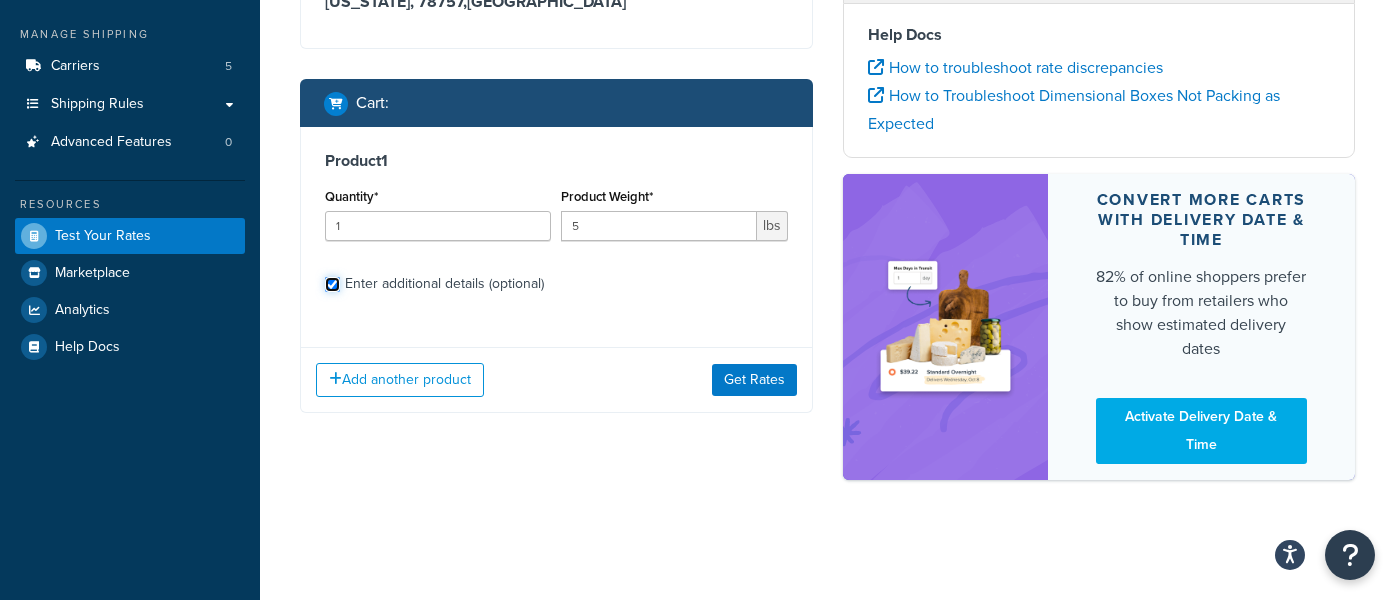 checkbox on "true" 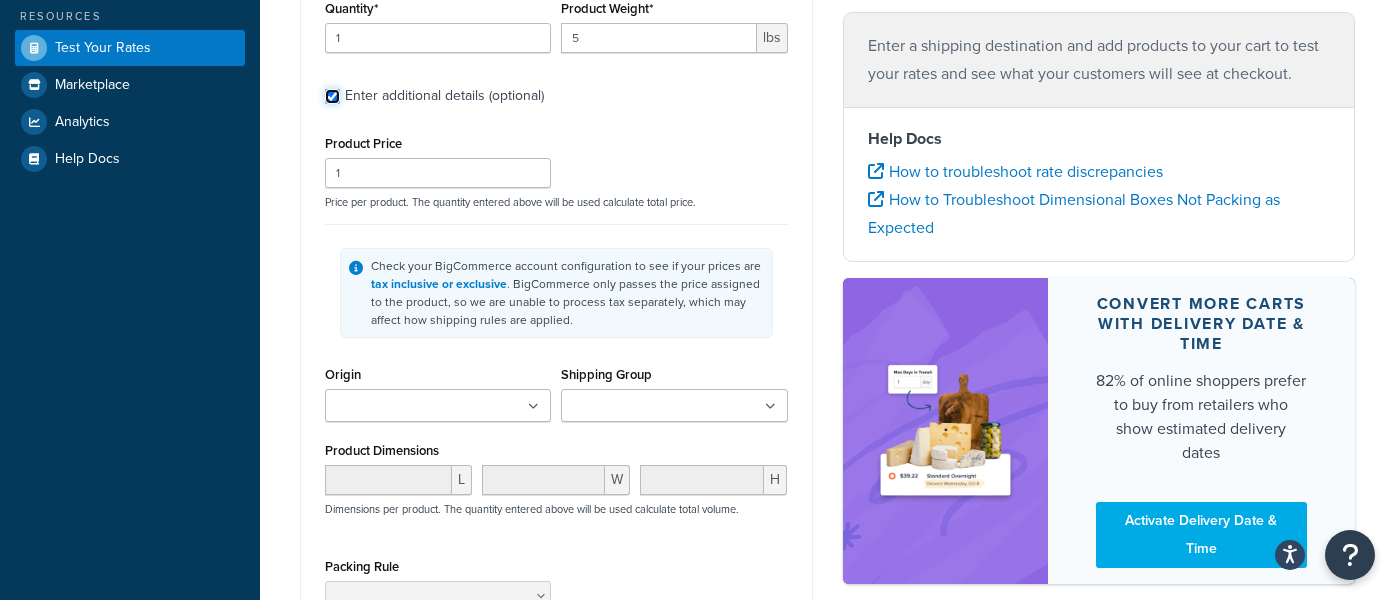 scroll, scrollTop: 411, scrollLeft: 0, axis: vertical 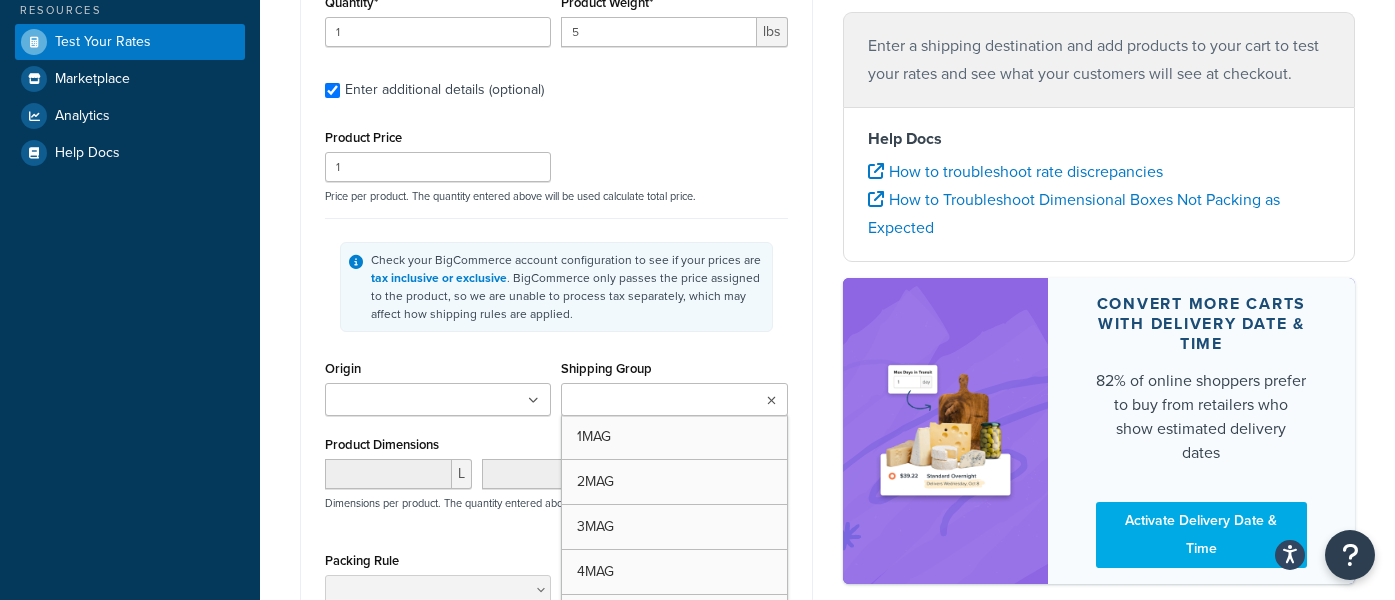 click on "Shipping Group" at bounding box center [655, 401] 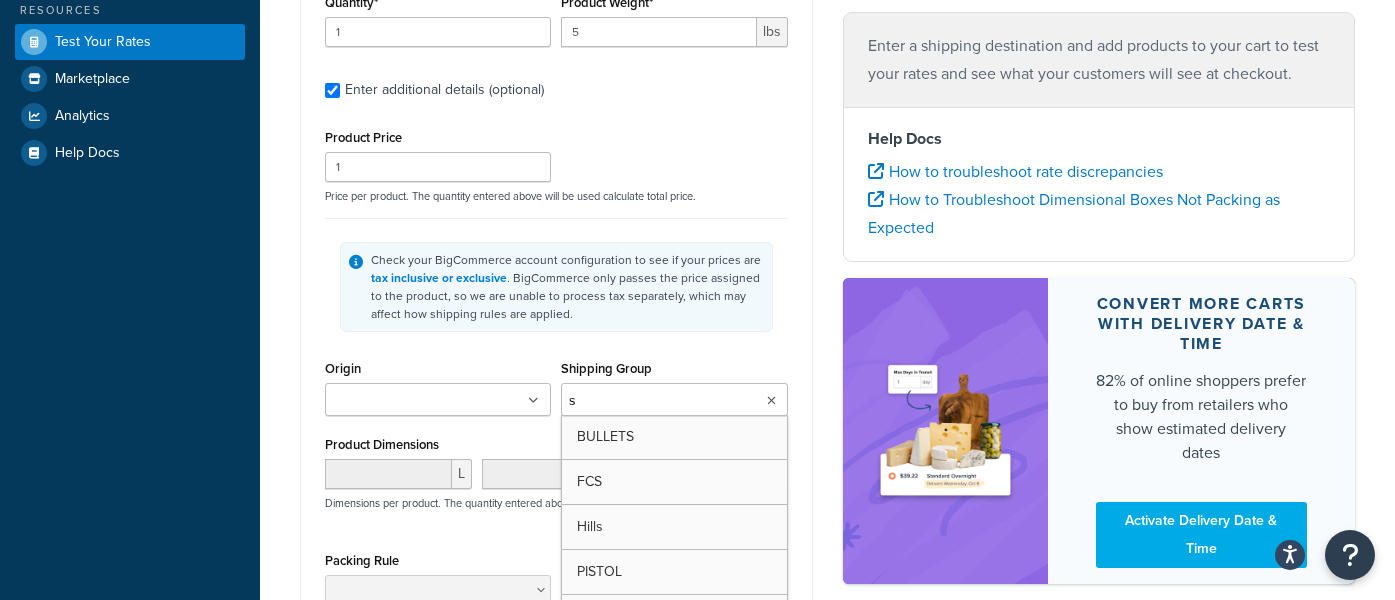type on "sm" 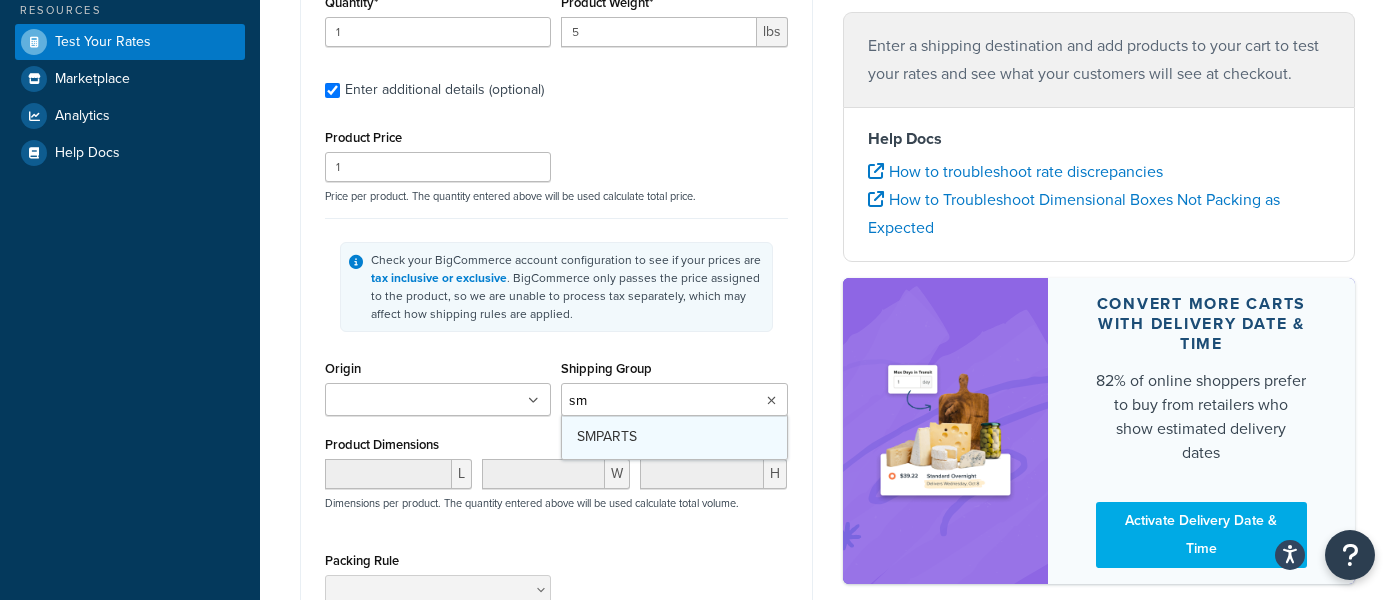 type 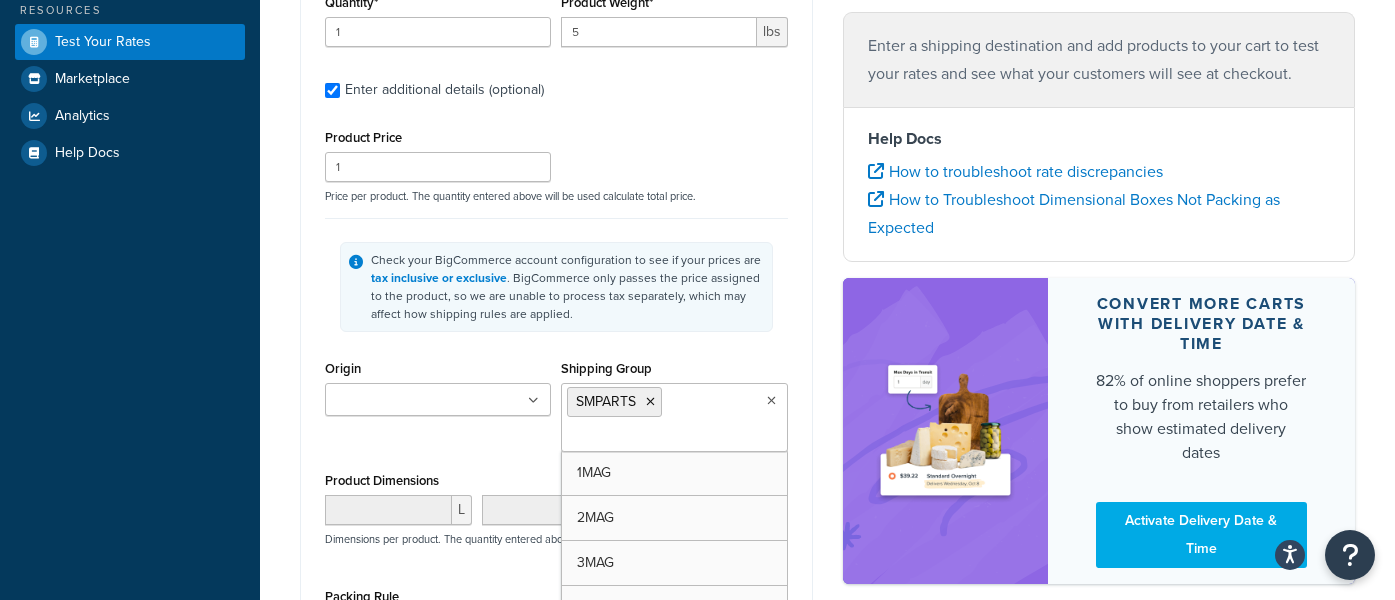 click on "Check your BigCommerce account configuration to see if your prices are   tax inclusive or exclusive . BigCommerce only passes the price assigned to the product, so we are unable to process tax separately, which may affect how shipping rules are applied." at bounding box center [556, 287] 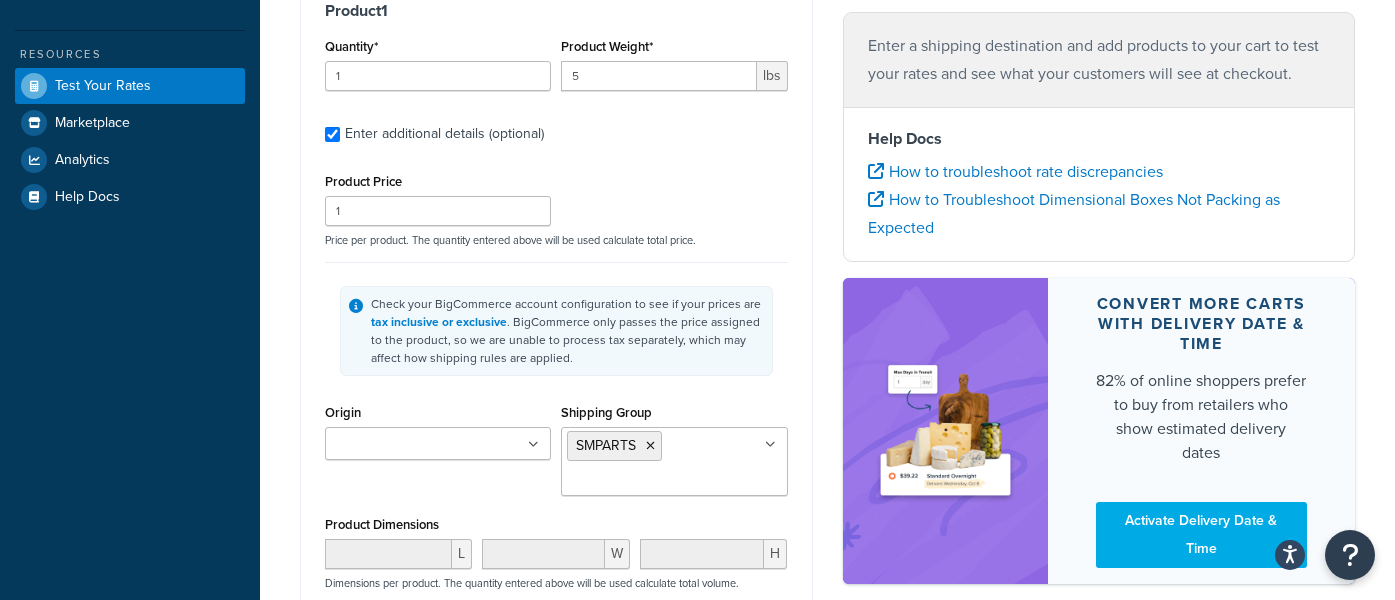 scroll, scrollTop: 364, scrollLeft: 0, axis: vertical 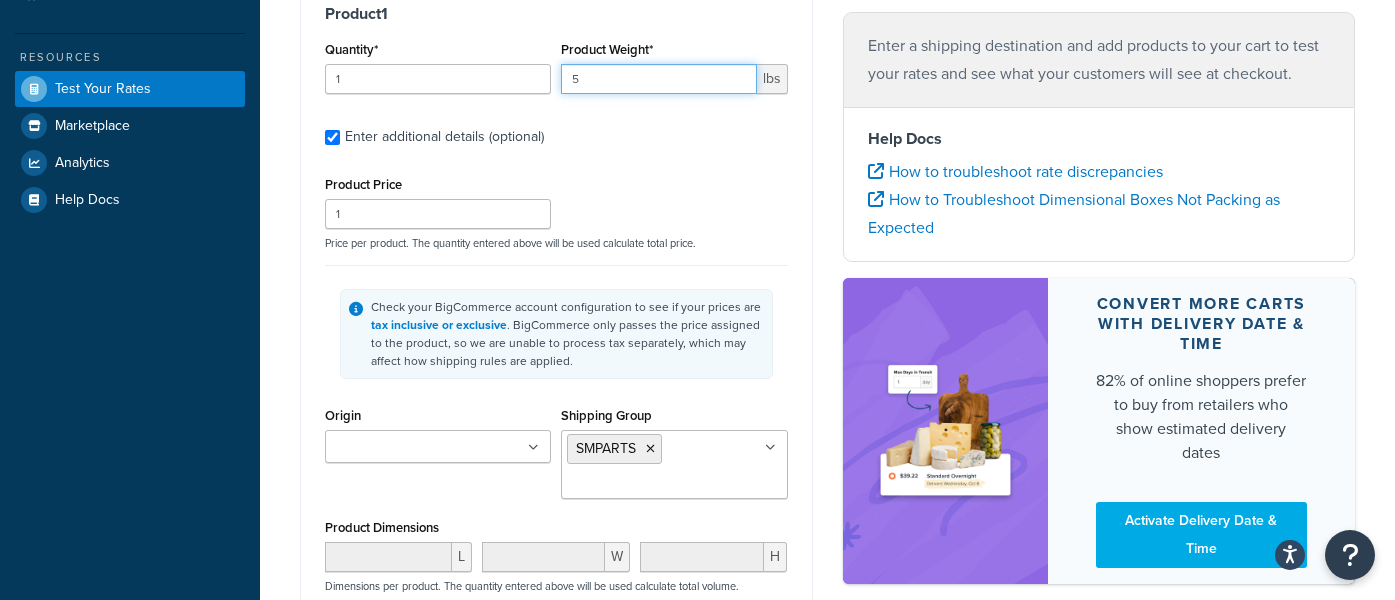 click on "5" at bounding box center (658, 79) 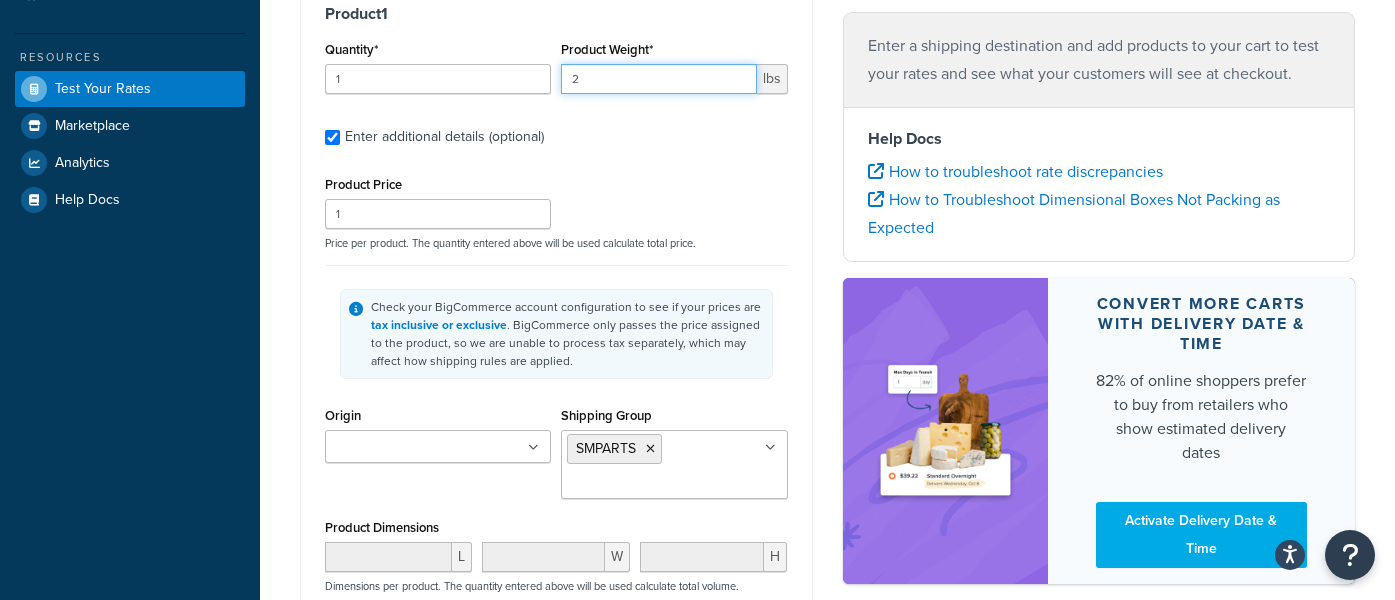 type on "2" 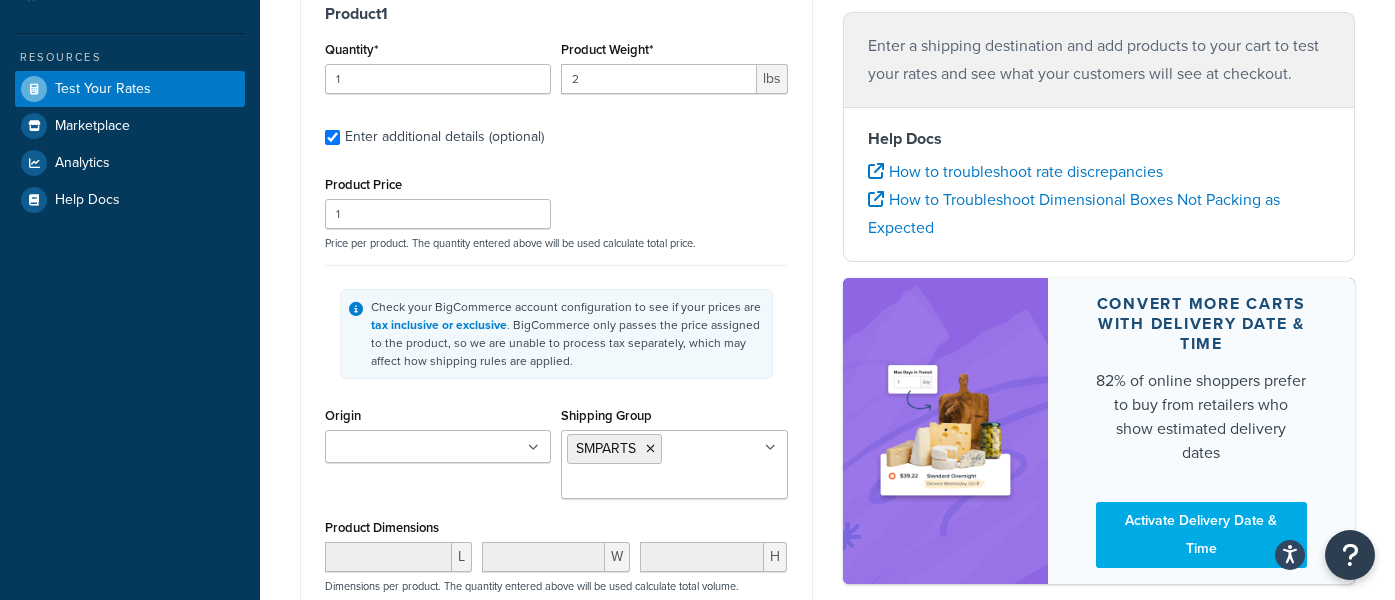 click on "Product Price   1 Price per product. The quantity entered above will be used calculate total price." at bounding box center [556, 210] 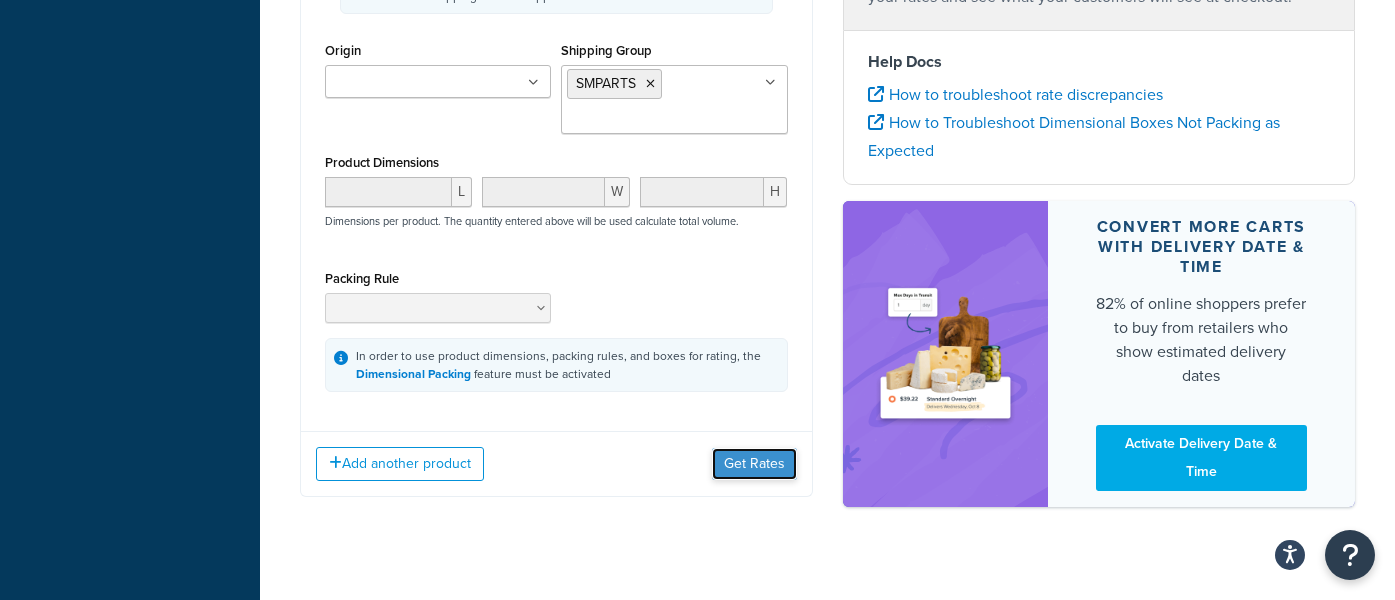 click on "Get Rates" at bounding box center [754, 464] 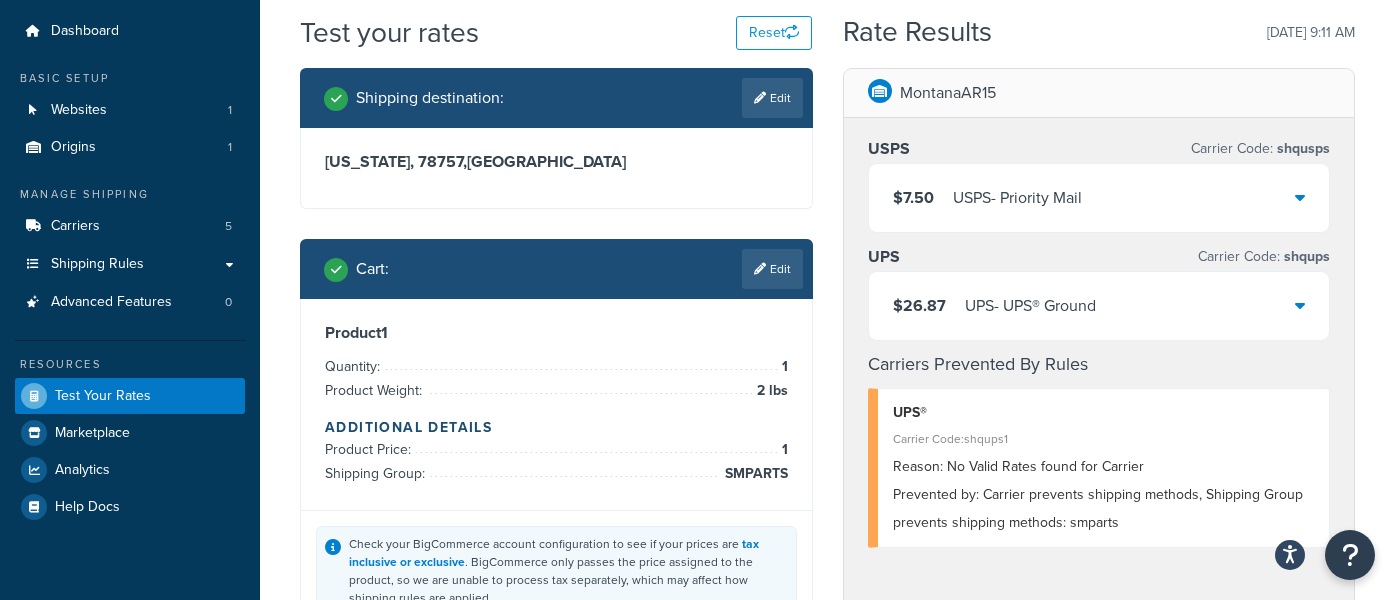 scroll, scrollTop: 55, scrollLeft: 0, axis: vertical 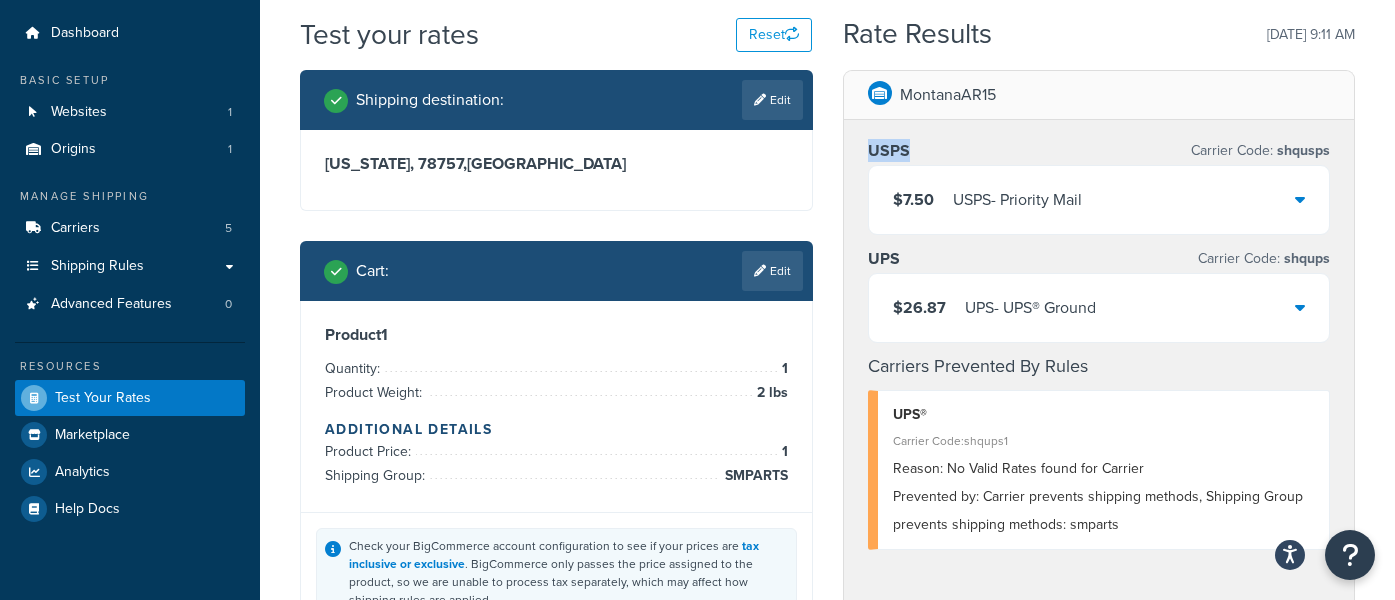 drag, startPoint x: 860, startPoint y: 146, endPoint x: 976, endPoint y: 156, distance: 116.43024 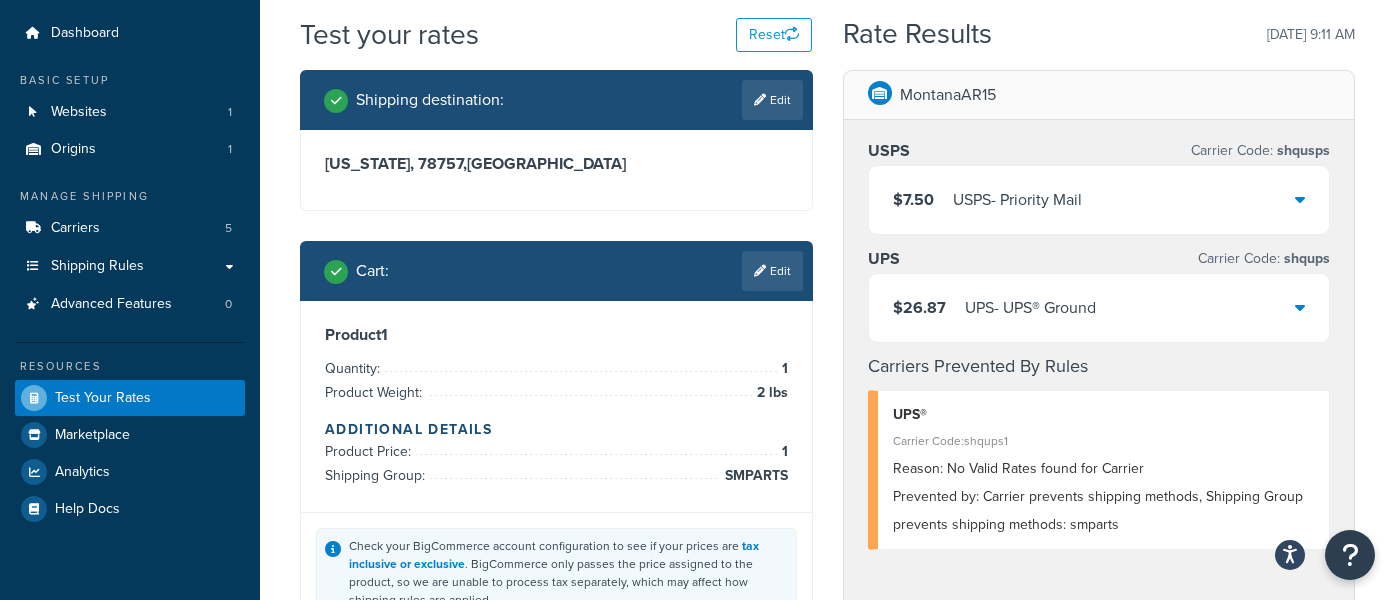 click at bounding box center [1300, 199] 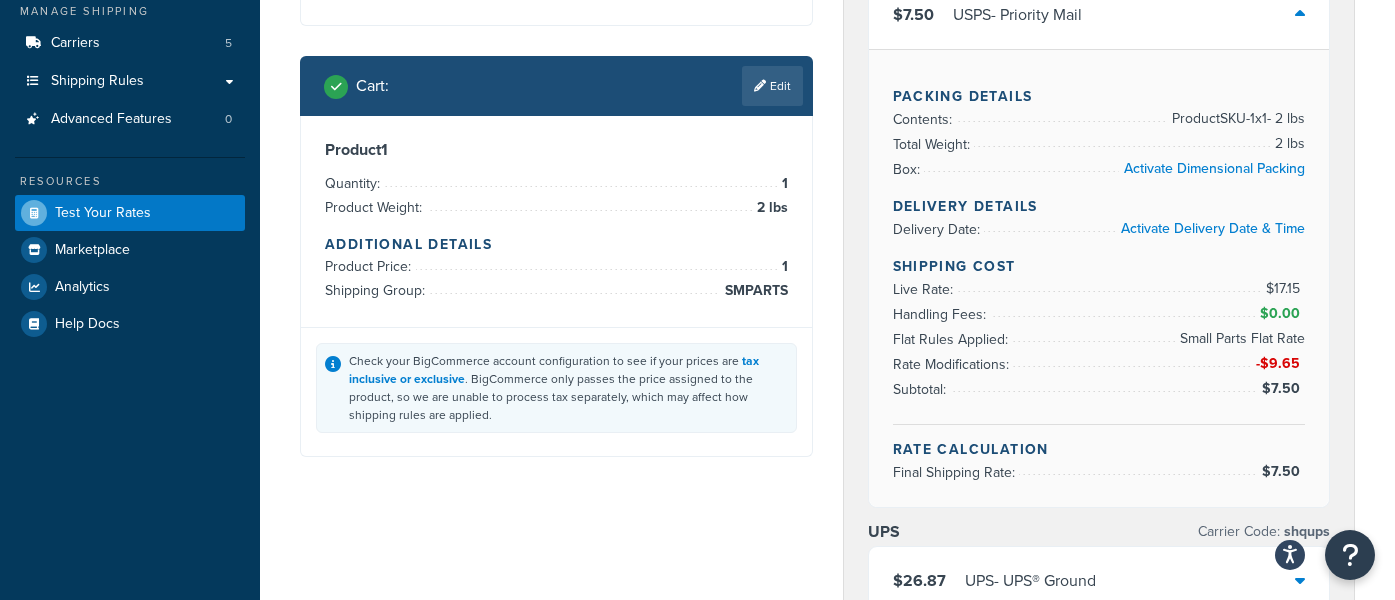 scroll, scrollTop: 255, scrollLeft: 0, axis: vertical 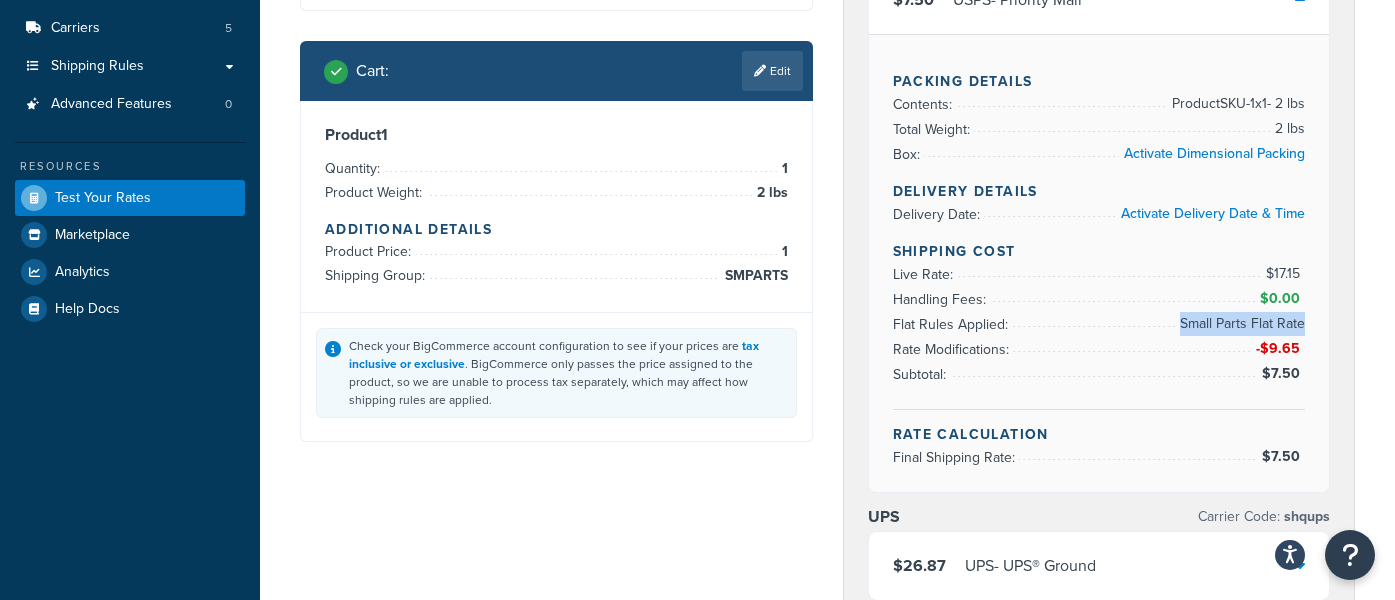 click on "Packing Details Contents: Product  SKU-1  x  1  -   2 lbs Total Weight: 2 lbs Box: Activate Dimensional Packing Delivery Details Delivery Date: Activate Delivery Date & Time Shipping Cost Live Rate: $17.15 Handling Fees: $0.00 Flat Rules Applied: Small Parts Flat Rate Rate Modifications: -$9.65 Subtotal: $7.50 Rate Calculation Final Shipping Rate: $7.50" at bounding box center (1099, 263) 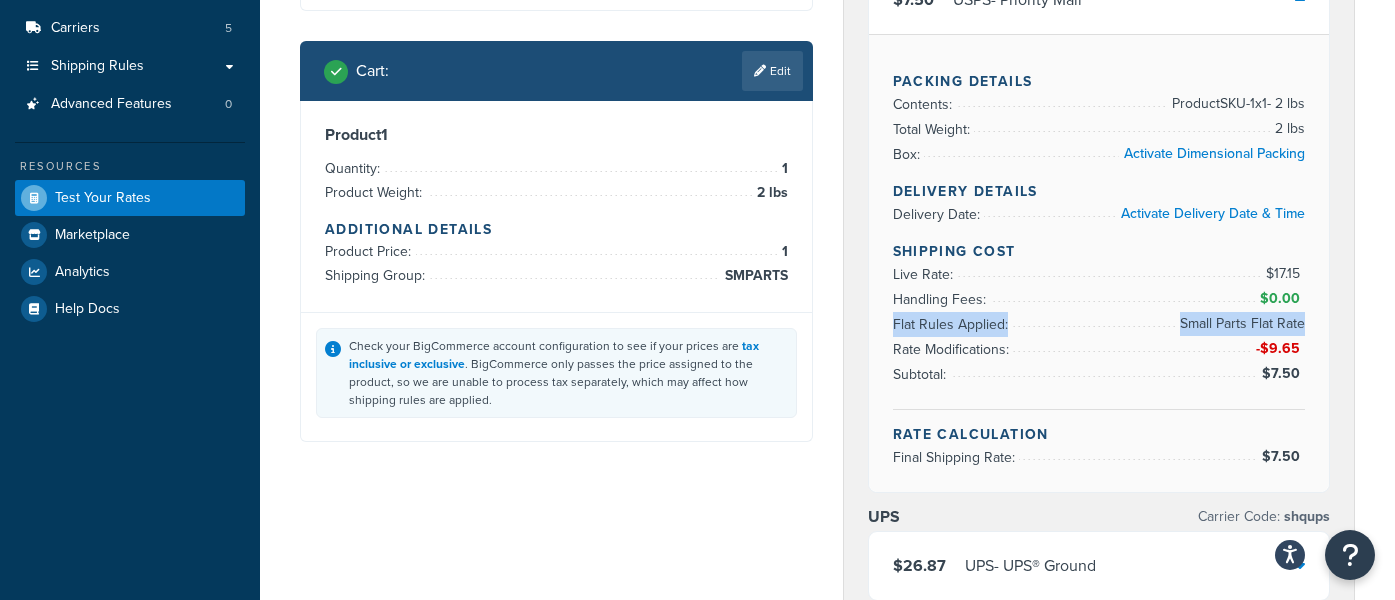 drag, startPoint x: 894, startPoint y: 328, endPoint x: 1304, endPoint y: 324, distance: 410.0195 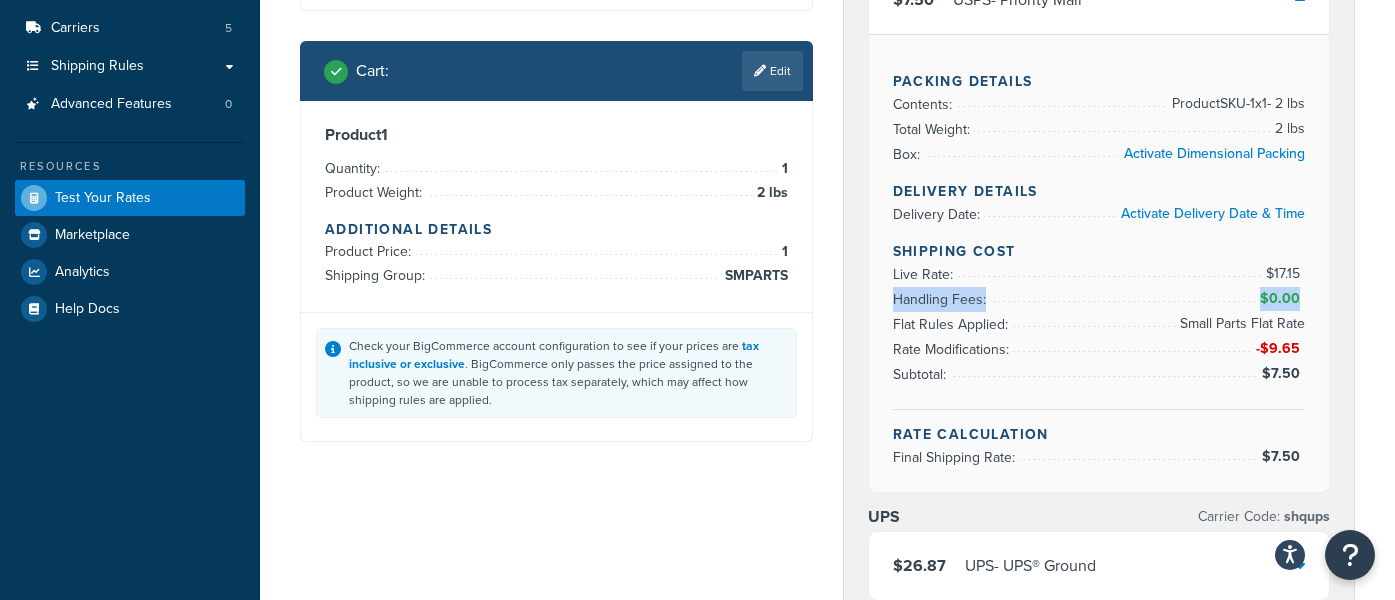 drag, startPoint x: 1299, startPoint y: 297, endPoint x: 892, endPoint y: 297, distance: 407 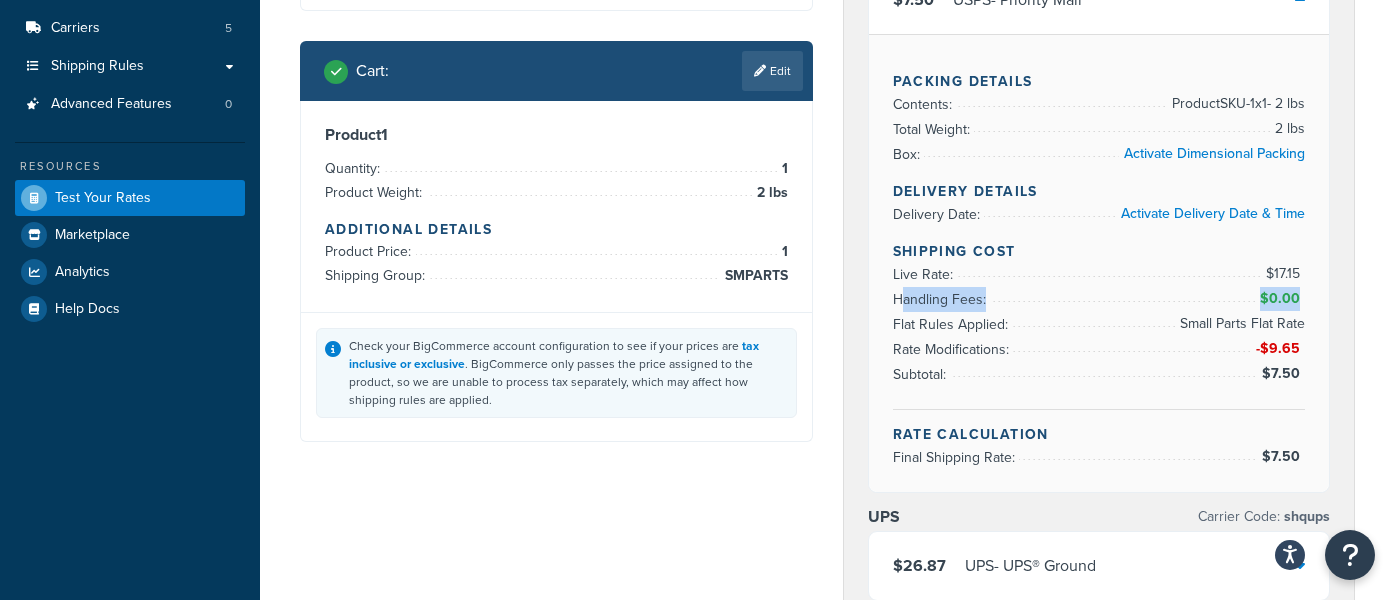 drag, startPoint x: 1301, startPoint y: 295, endPoint x: 971, endPoint y: 301, distance: 330.05453 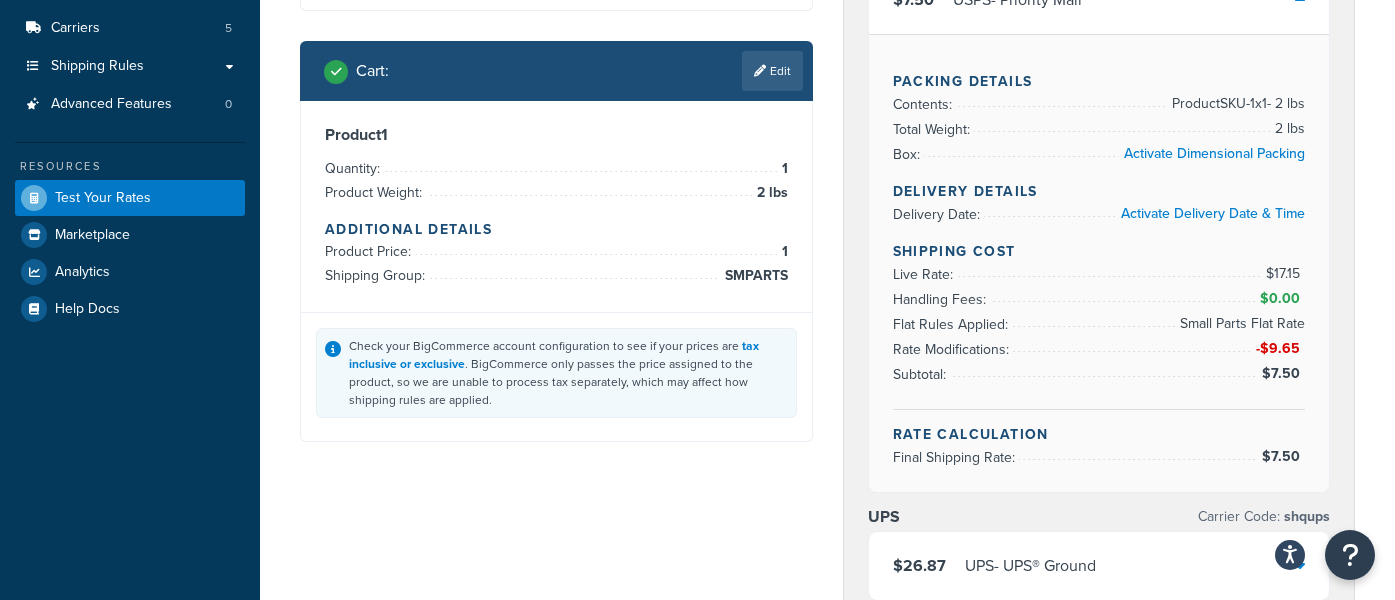 click on "Small Parts Flat Rate" at bounding box center (1240, 324) 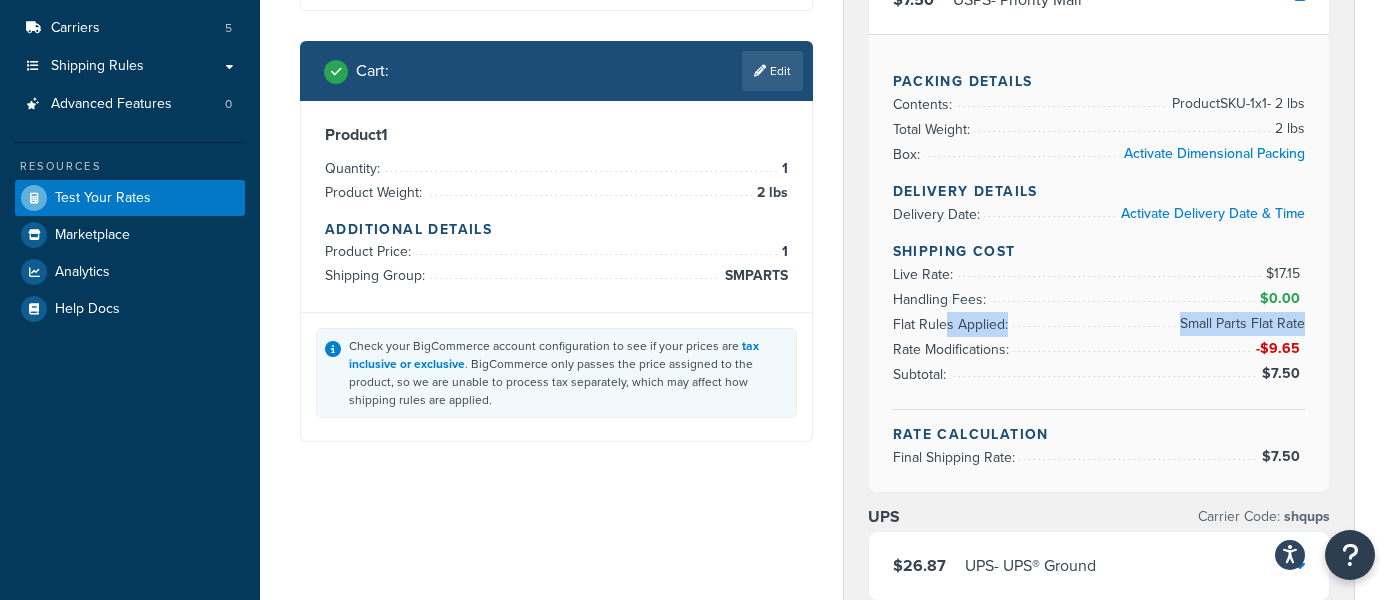 drag, startPoint x: 1297, startPoint y: 321, endPoint x: 944, endPoint y: 325, distance: 353.02267 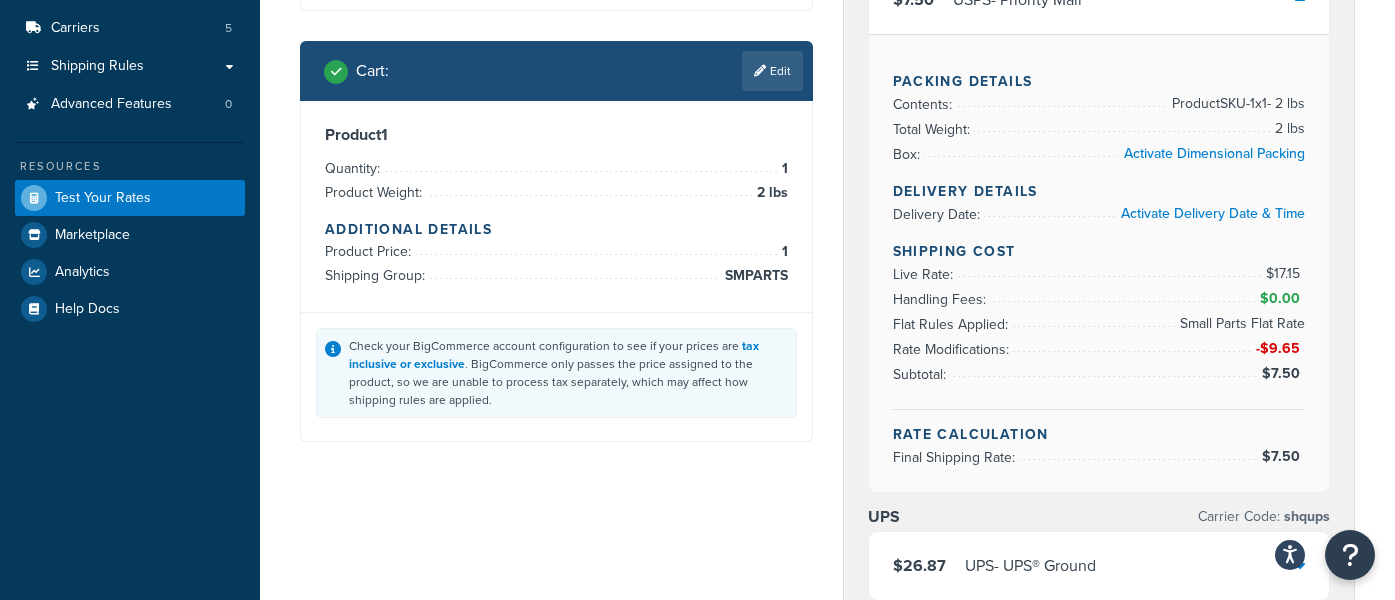 click on "Rate Modifications:" at bounding box center [953, 349] 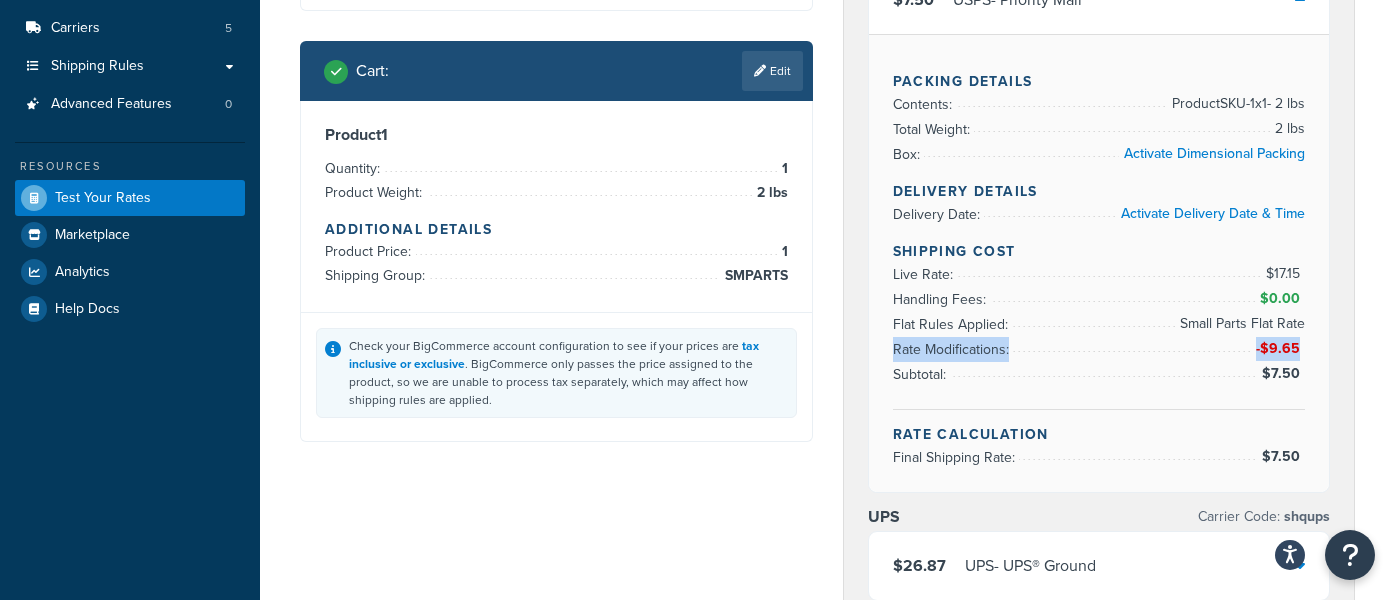 drag, startPoint x: 901, startPoint y: 348, endPoint x: 1300, endPoint y: 347, distance: 399.00125 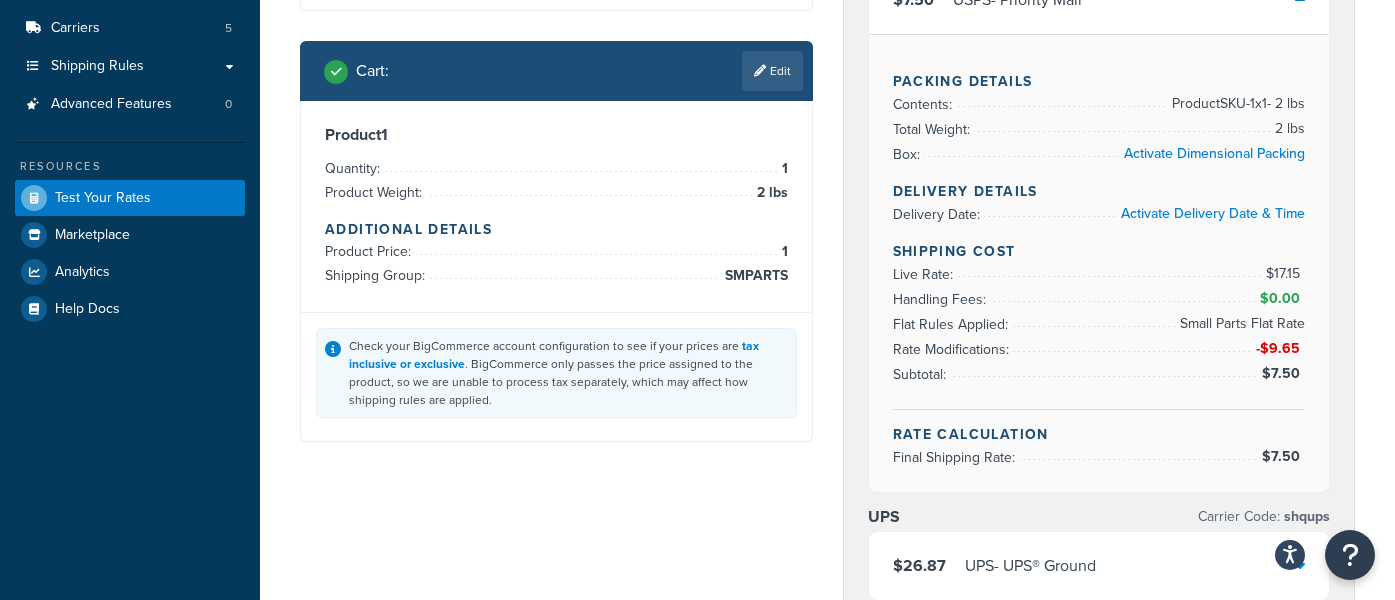 click on "$7.50" at bounding box center [1283, 373] 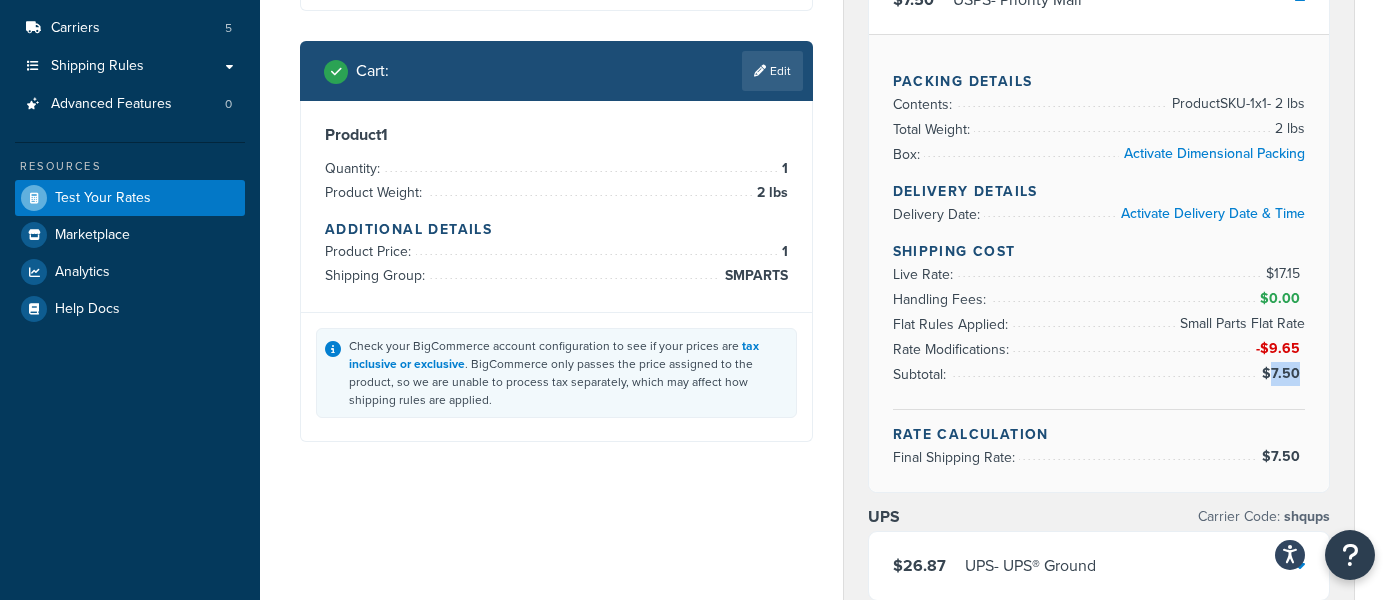 click on "$7.50" at bounding box center [1283, 373] 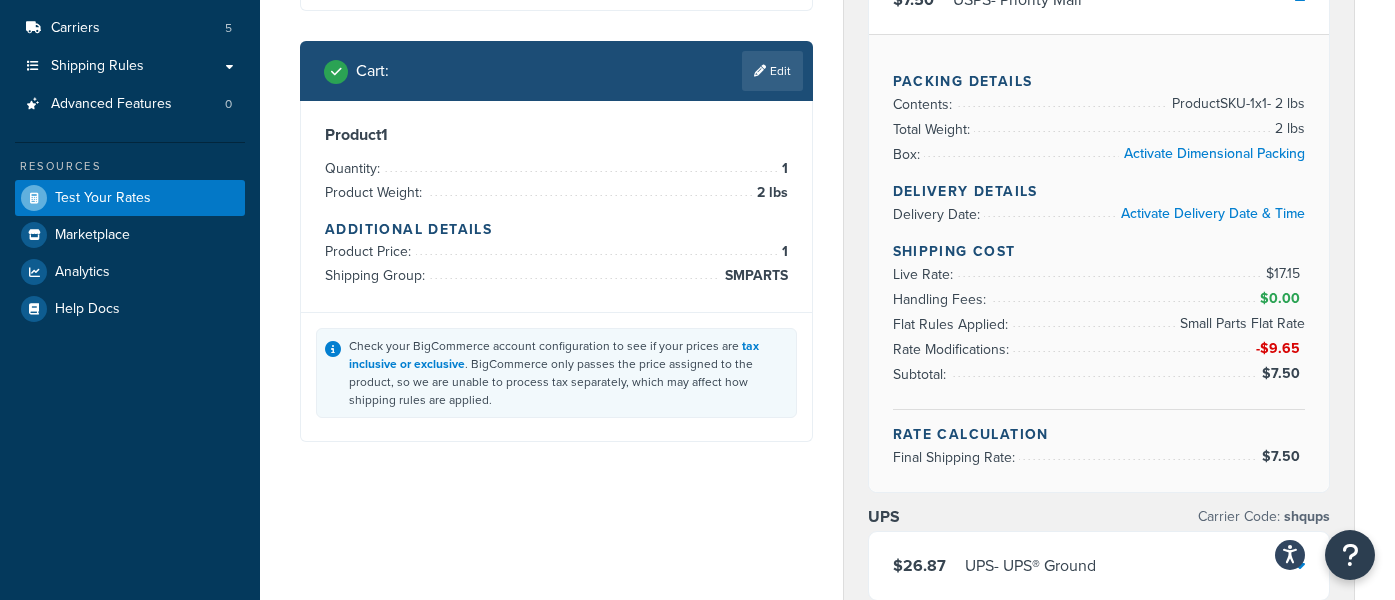 click on "Small Parts Flat Rate" at bounding box center [1240, 324] 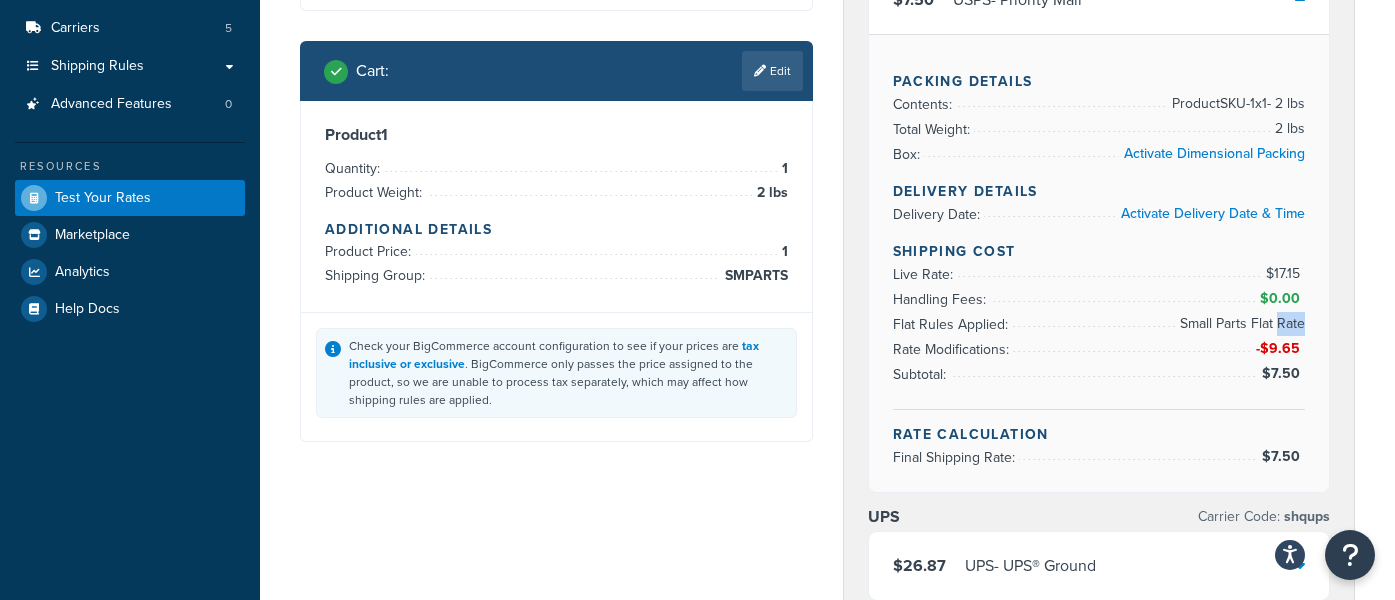 click on "Small Parts Flat Rate" at bounding box center [1240, 324] 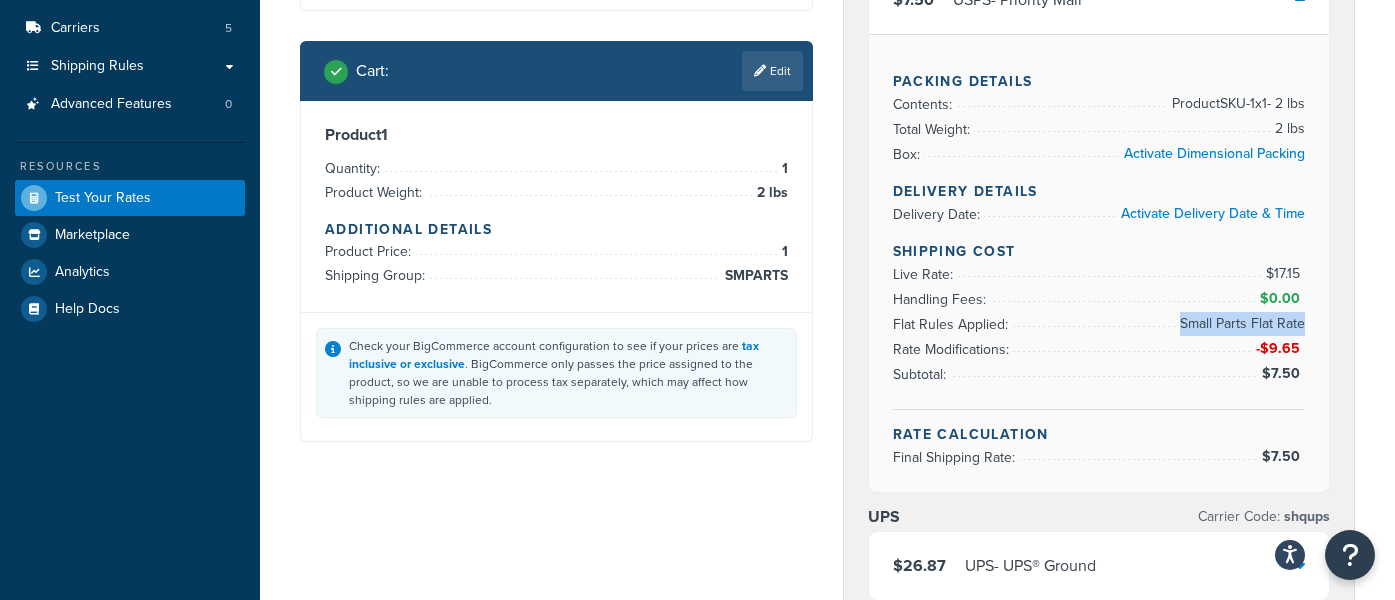 click on "Small Parts Flat Rate" at bounding box center [1240, 324] 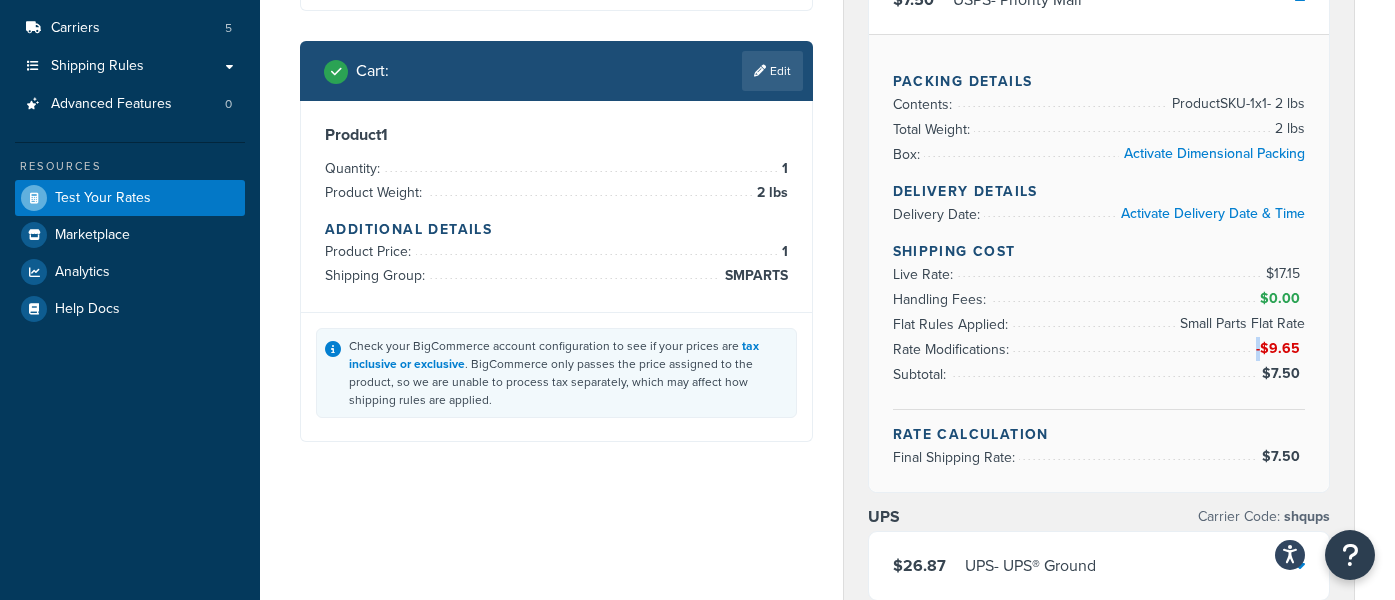 drag, startPoint x: 1265, startPoint y: 348, endPoint x: 1308, endPoint y: 348, distance: 43 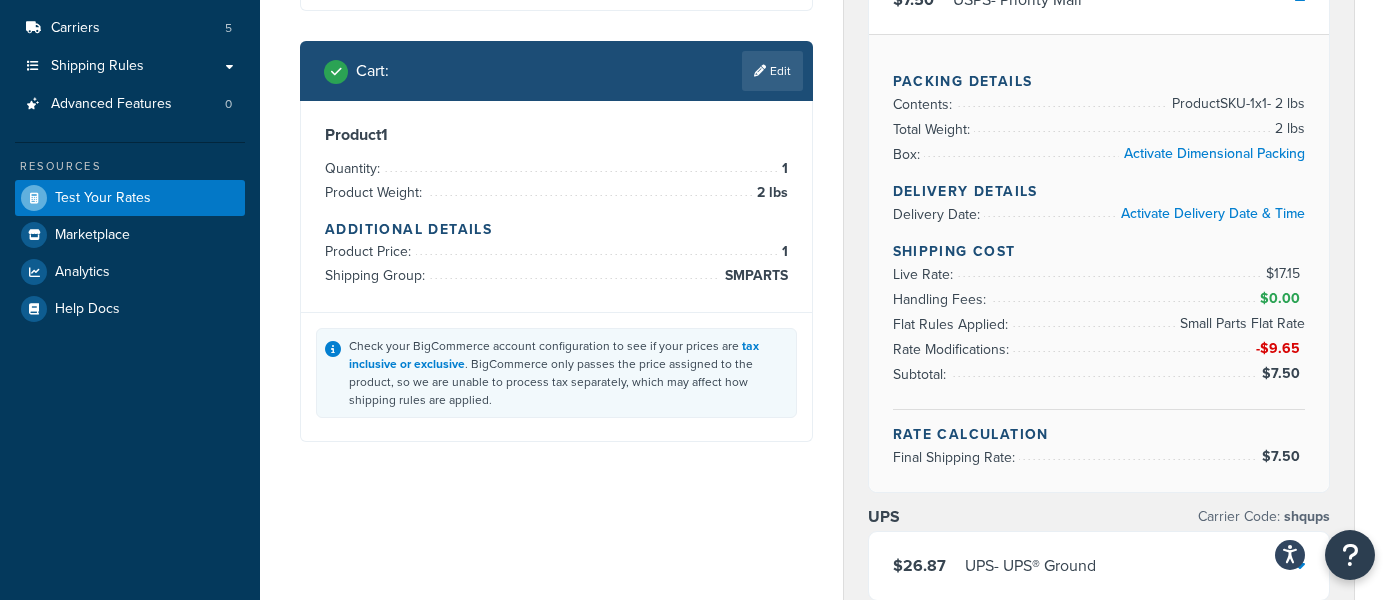 click on "-$9.65" at bounding box center (1280, 348) 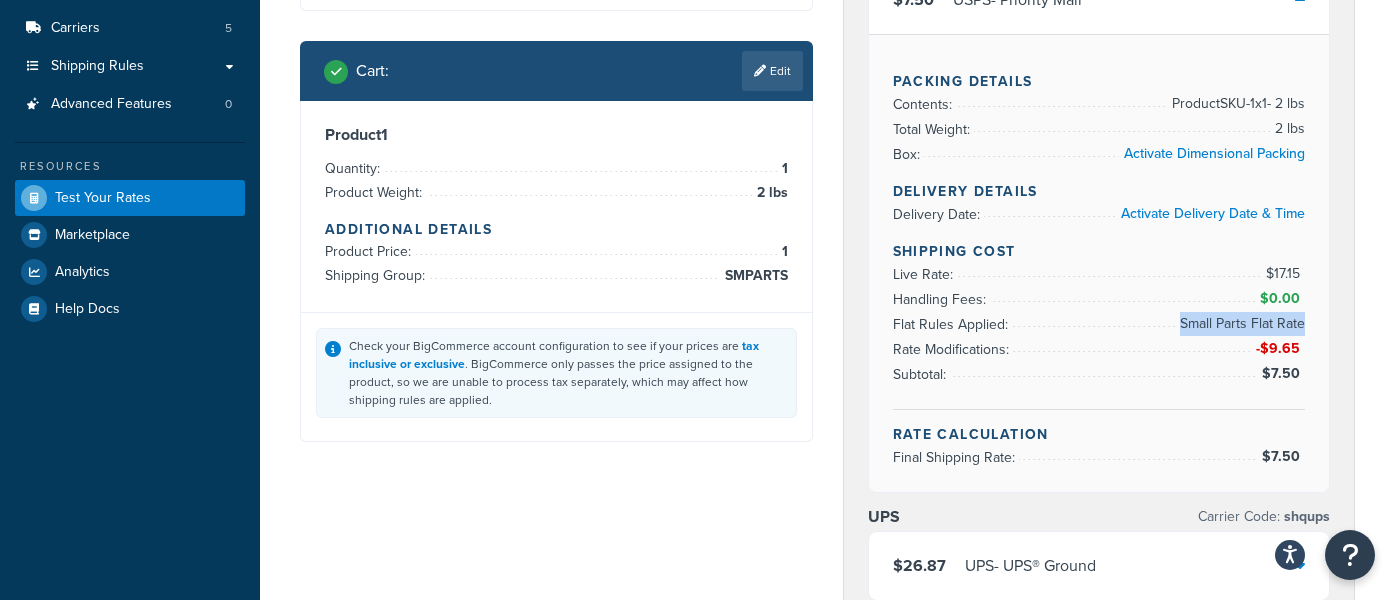 click on "Packing Details Contents: Product  SKU-1  x  1  -   2 lbs Total Weight: 2 lbs Box: Activate Dimensional Packing Delivery Details Delivery Date: Activate Delivery Date & Time Shipping Cost Live Rate: $17.15 Handling Fees: $0.00 Flat Rules Applied: Small Parts Flat Rate Rate Modifications: -$9.65 Subtotal: $7.50 Rate Calculation Final Shipping Rate: $7.50" at bounding box center [1099, 263] 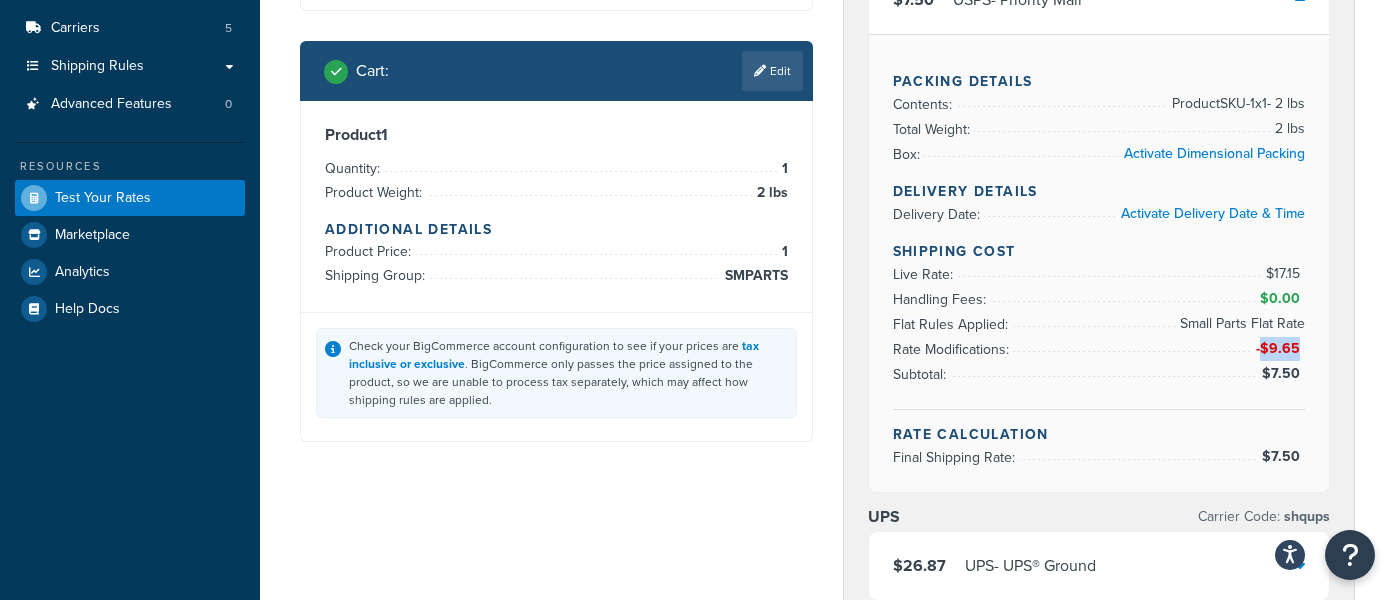 drag, startPoint x: 1262, startPoint y: 353, endPoint x: 1301, endPoint y: 350, distance: 39.115215 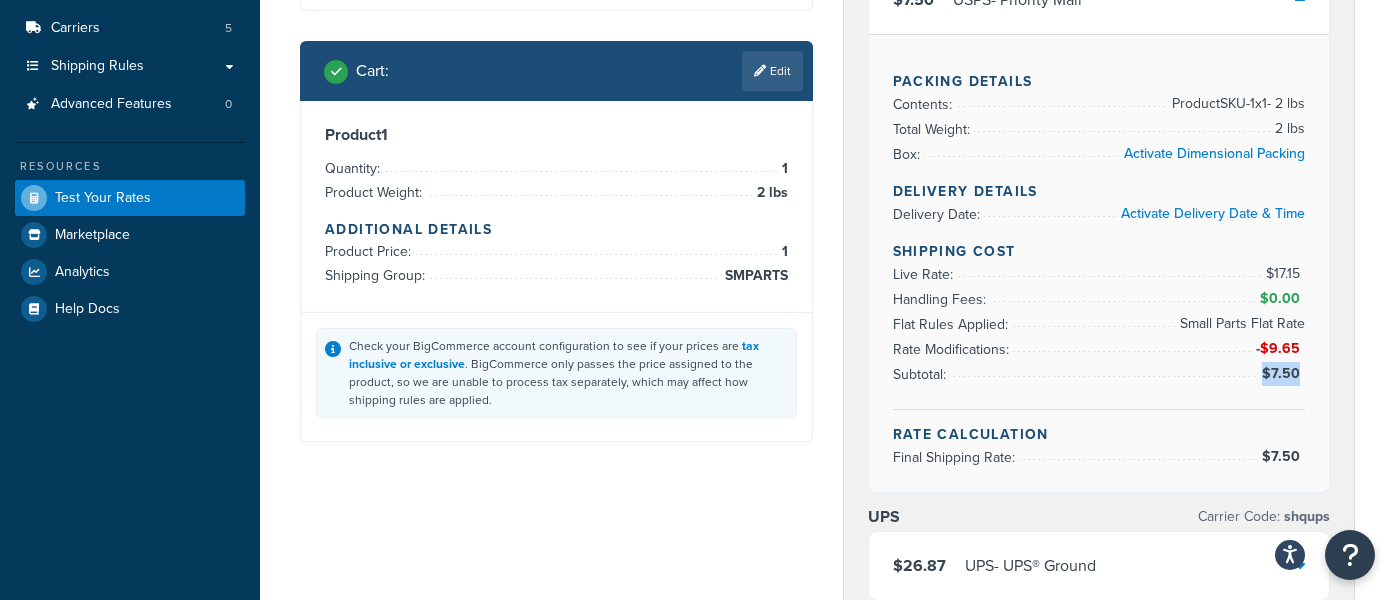 drag, startPoint x: 1267, startPoint y: 375, endPoint x: 1304, endPoint y: 376, distance: 37.01351 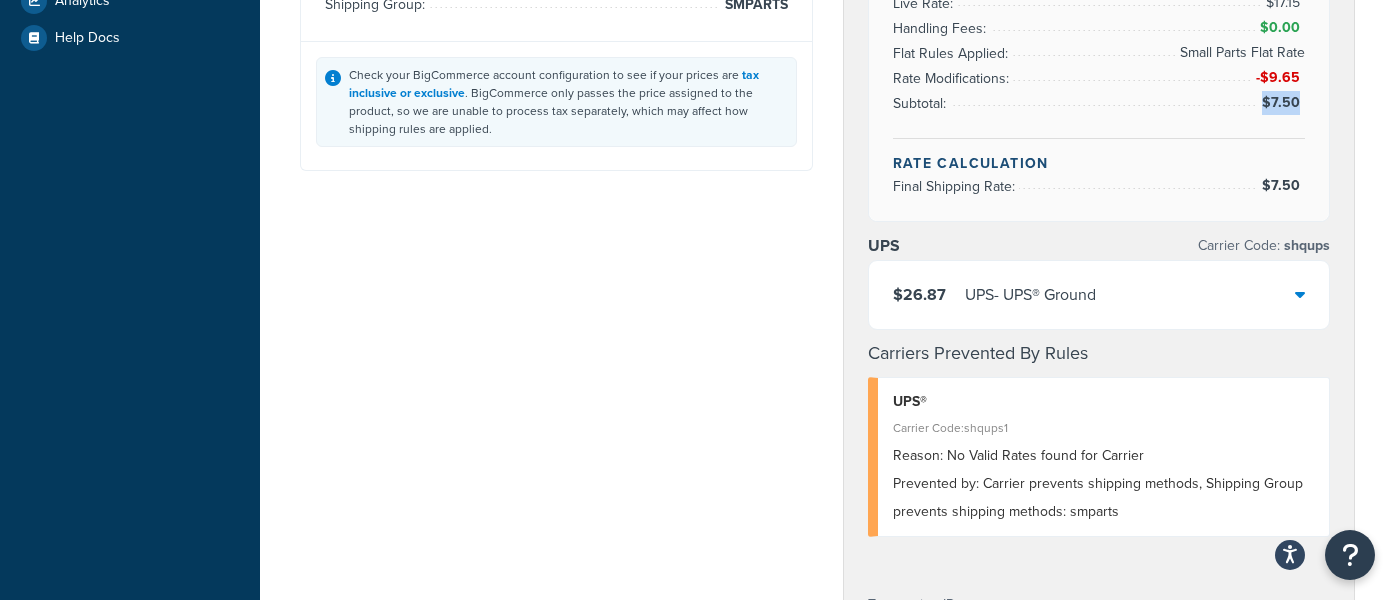 scroll, scrollTop: 528, scrollLeft: 0, axis: vertical 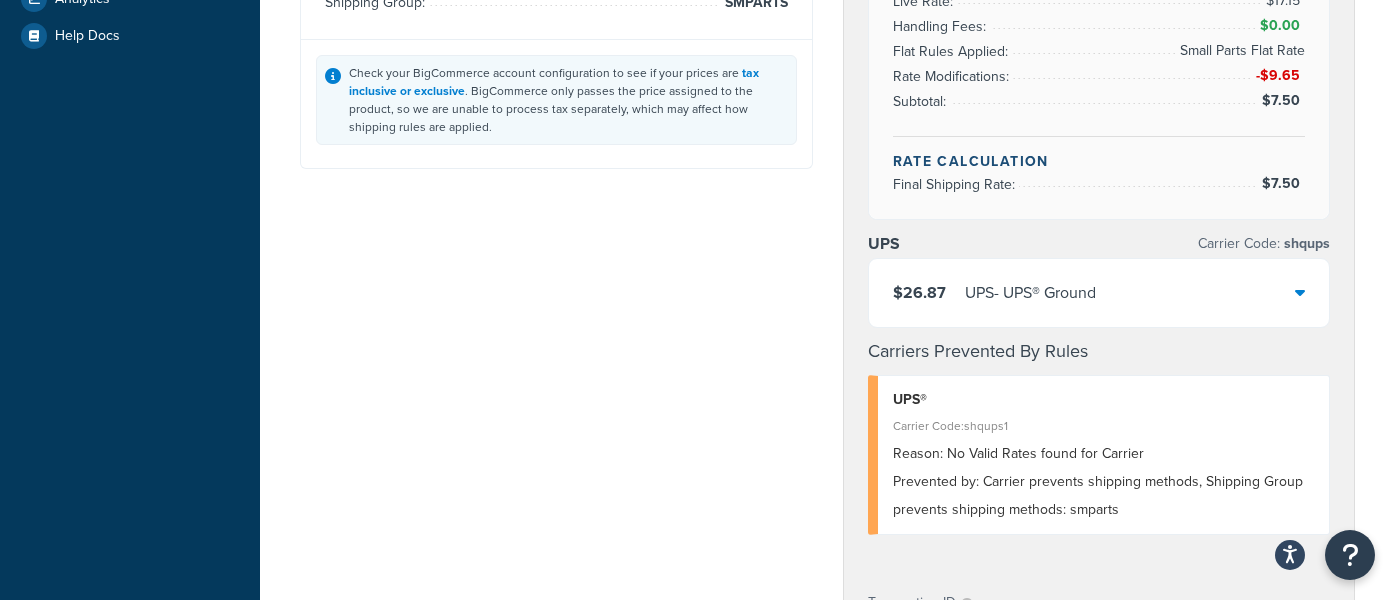 click on "$26.87 UPS  -   UPS® Ground" at bounding box center [1099, 293] 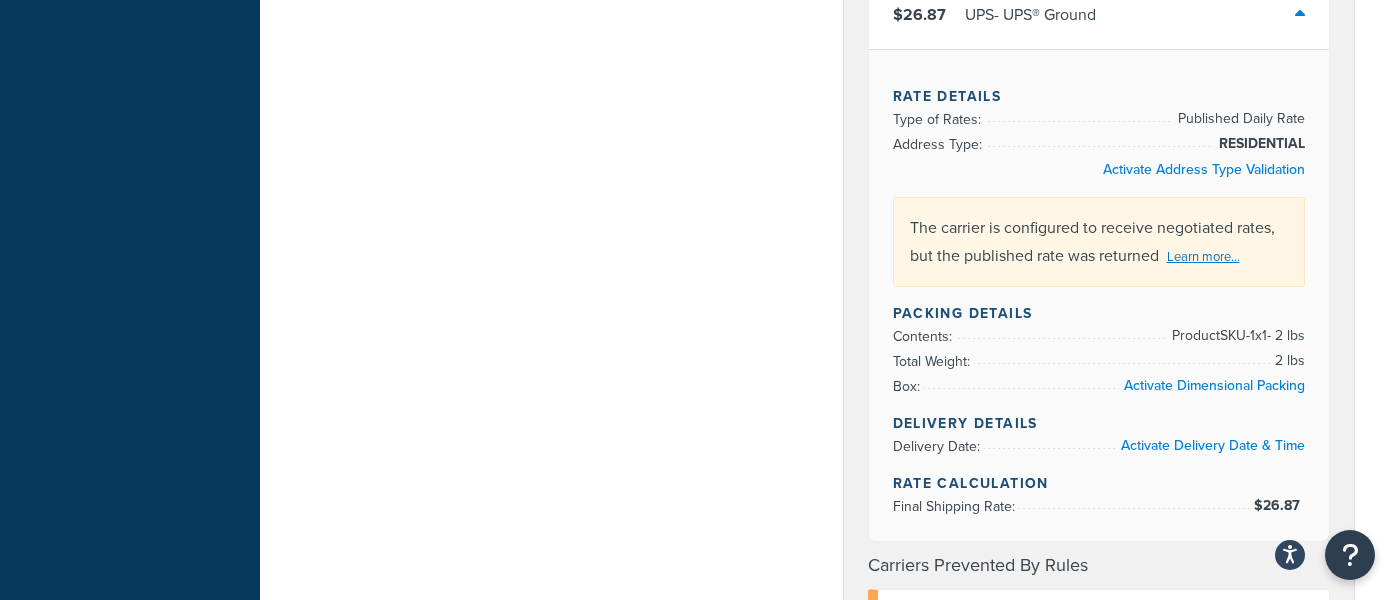 scroll, scrollTop: 805, scrollLeft: 0, axis: vertical 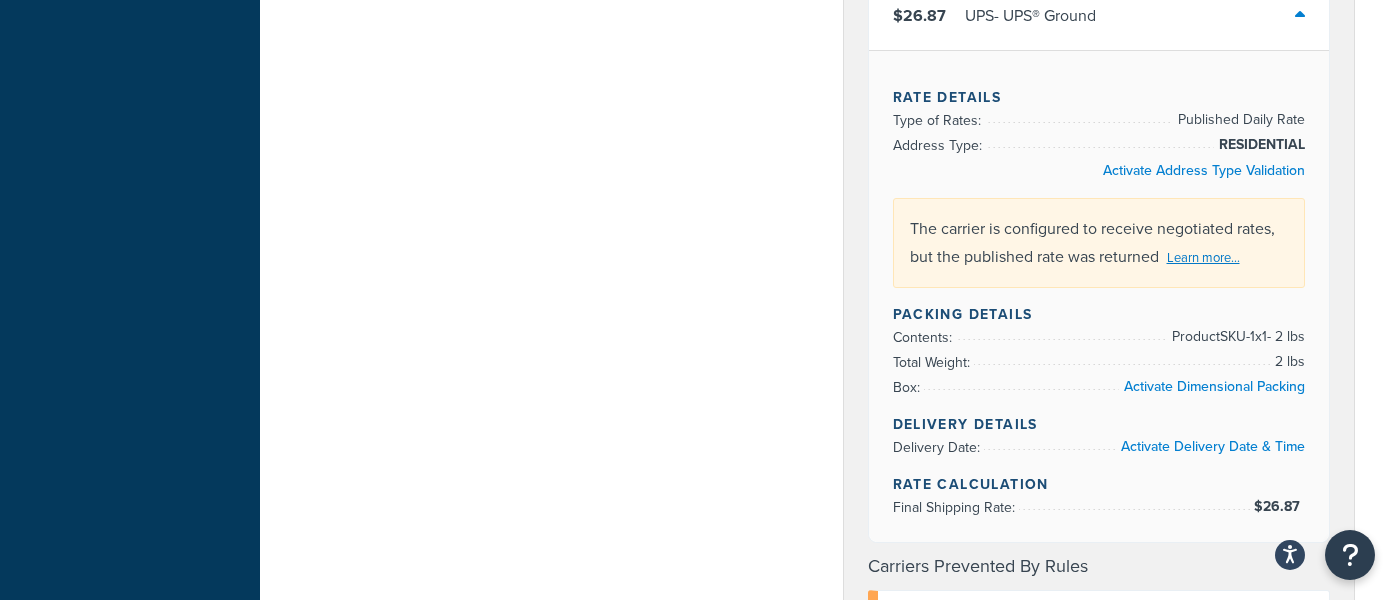 click on "RESIDENTIAL" at bounding box center [1259, 145] 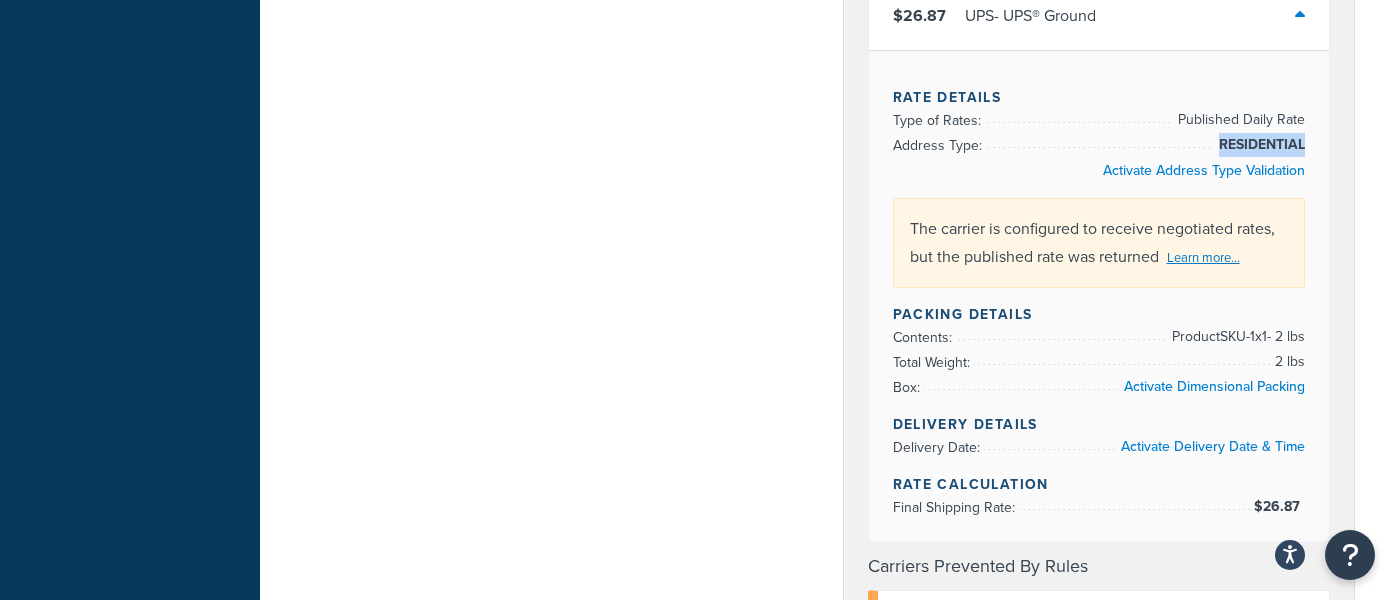 click on "RESIDENTIAL" at bounding box center [1259, 145] 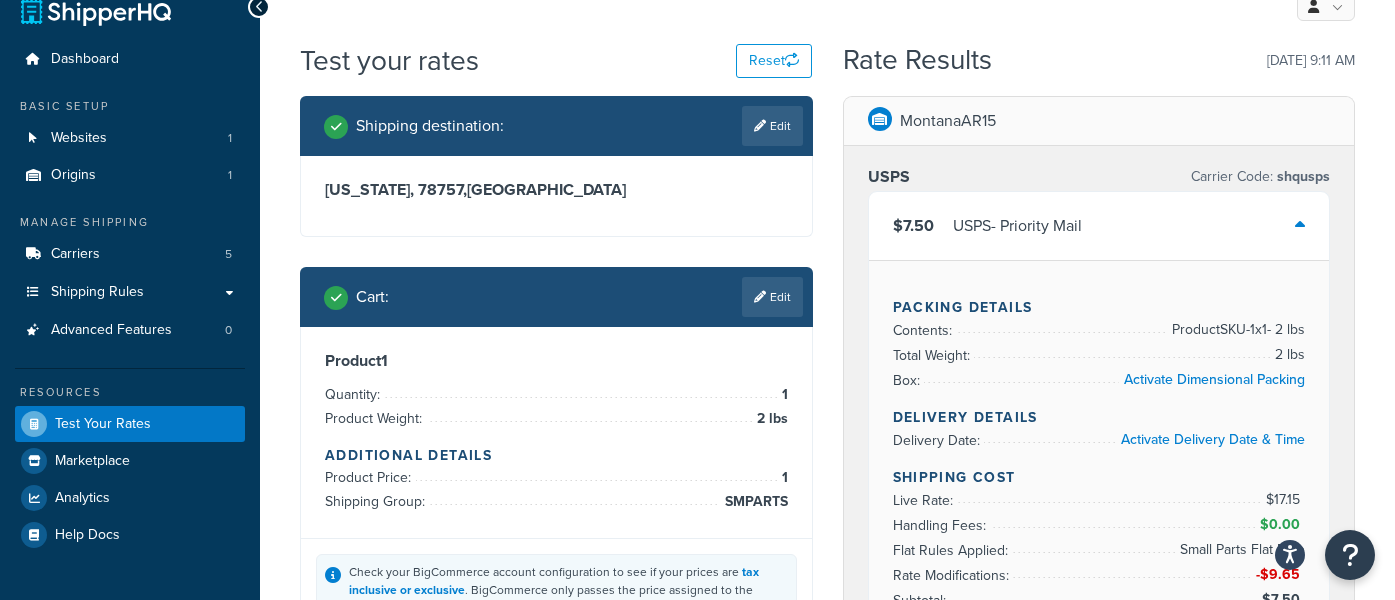 scroll, scrollTop: 24, scrollLeft: 0, axis: vertical 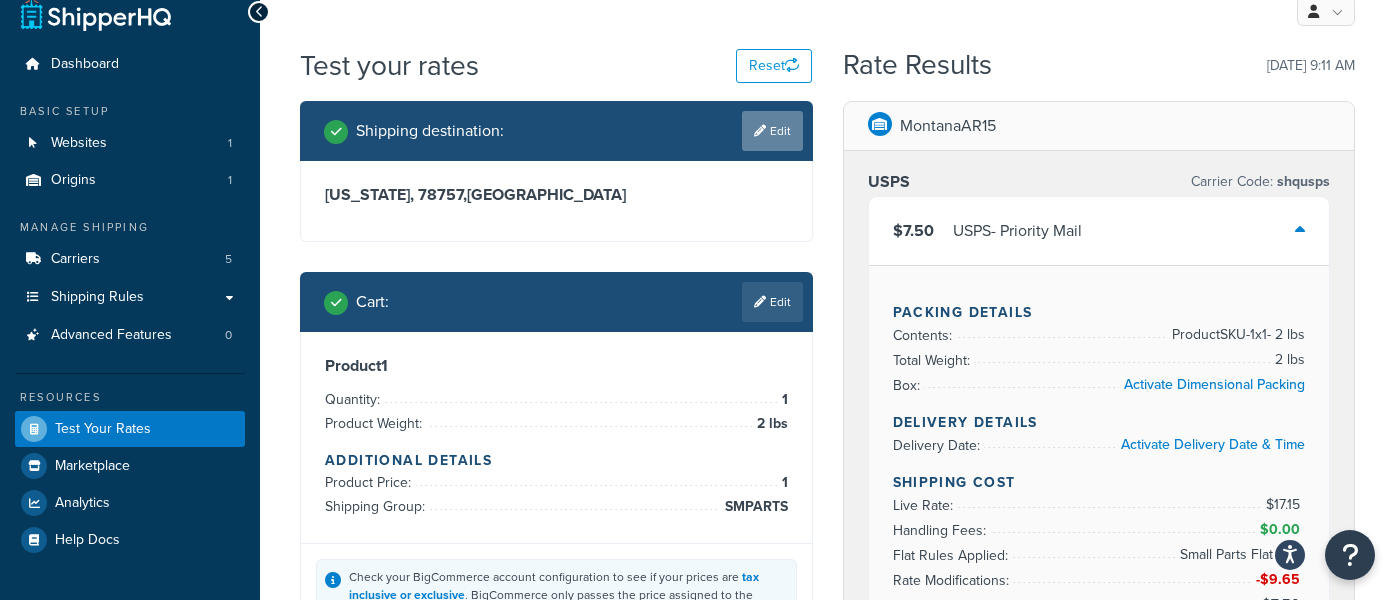 click on "Edit" at bounding box center [772, 131] 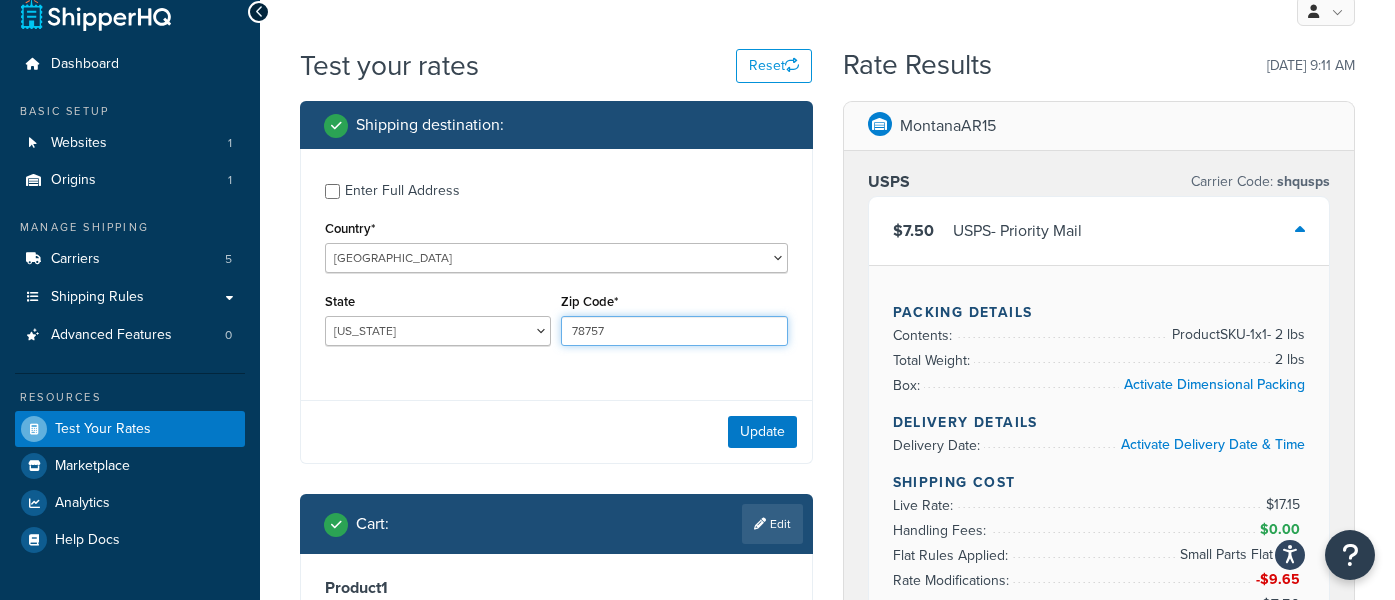 click on "78757" at bounding box center [674, 331] 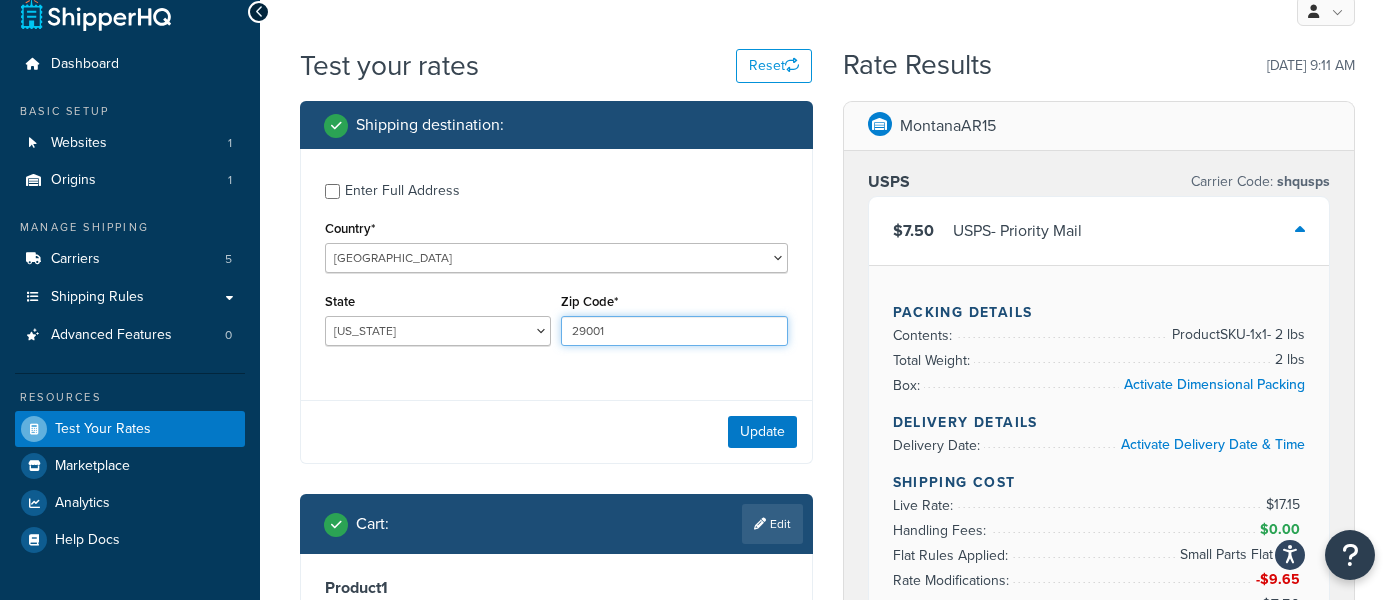 type on "29001" 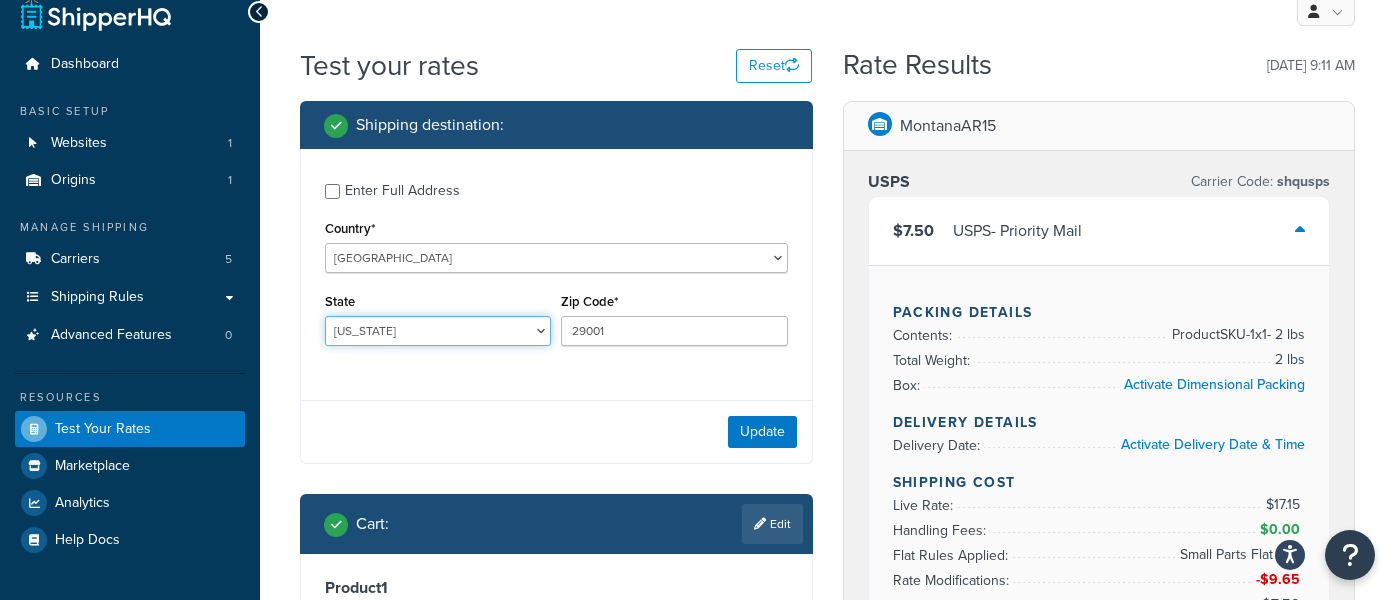 click on "Alabama  Alaska  American Samoa  Arizona  Arkansas  Armed Forces Americas  Armed Forces Europe, Middle East, Africa, Canada  Armed Forces Pacific  California  Colorado  Connecticut  Delaware  District of Columbia  Federated States of Micronesia  Florida  Georgia  Guam  Hawaii  Idaho  Illinois  Indiana  Iowa  Kansas  Kentucky  Louisiana  Maine  Marshall Islands  Maryland  Massachusetts  Michigan  Minnesota  Mississippi  Missouri  Montana  Nebraska  Nevada  New Hampshire  New Jersey  New Mexico  New York  North Carolina  North Dakota  Northern Mariana Islands  Ohio  Oklahoma  Oregon  Palau  Pennsylvania  Puerto Rico  Rhode Island  South Carolina  South Dakota  Tennessee  Texas  United States Minor Outlying Islands  Utah  Vermont  Virgin Islands  Virginia  Washington  West Virginia  Wisconsin  Wyoming" at bounding box center (438, 331) 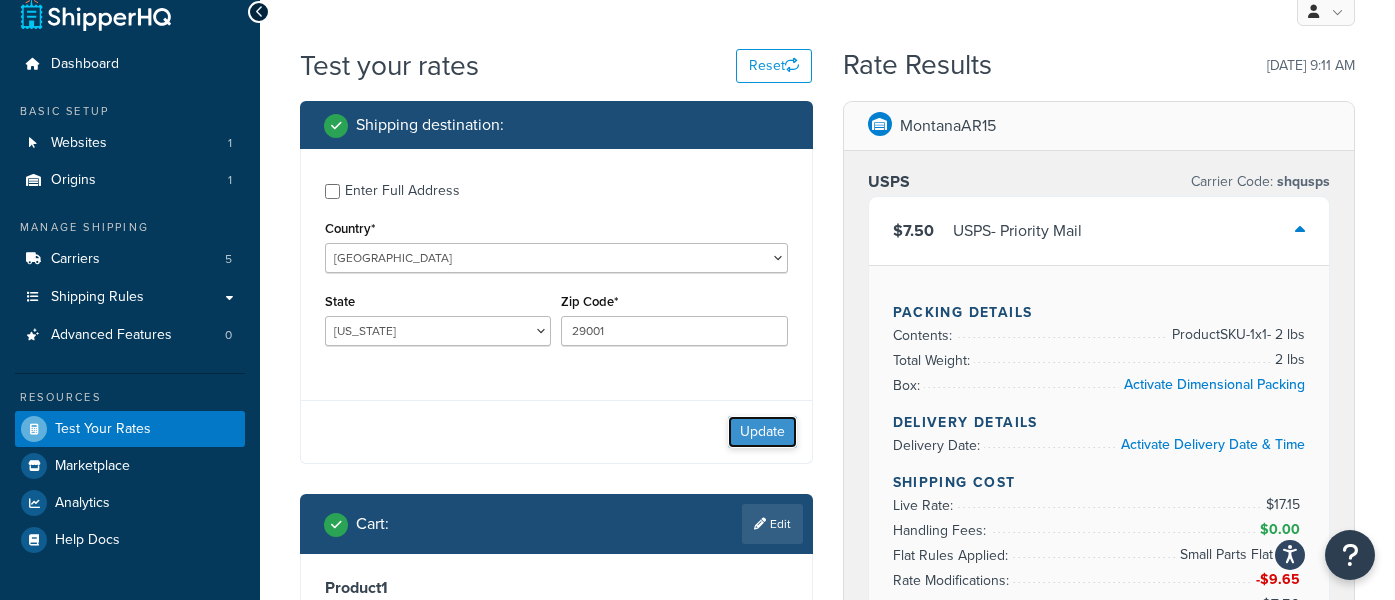 click on "Update" at bounding box center (762, 432) 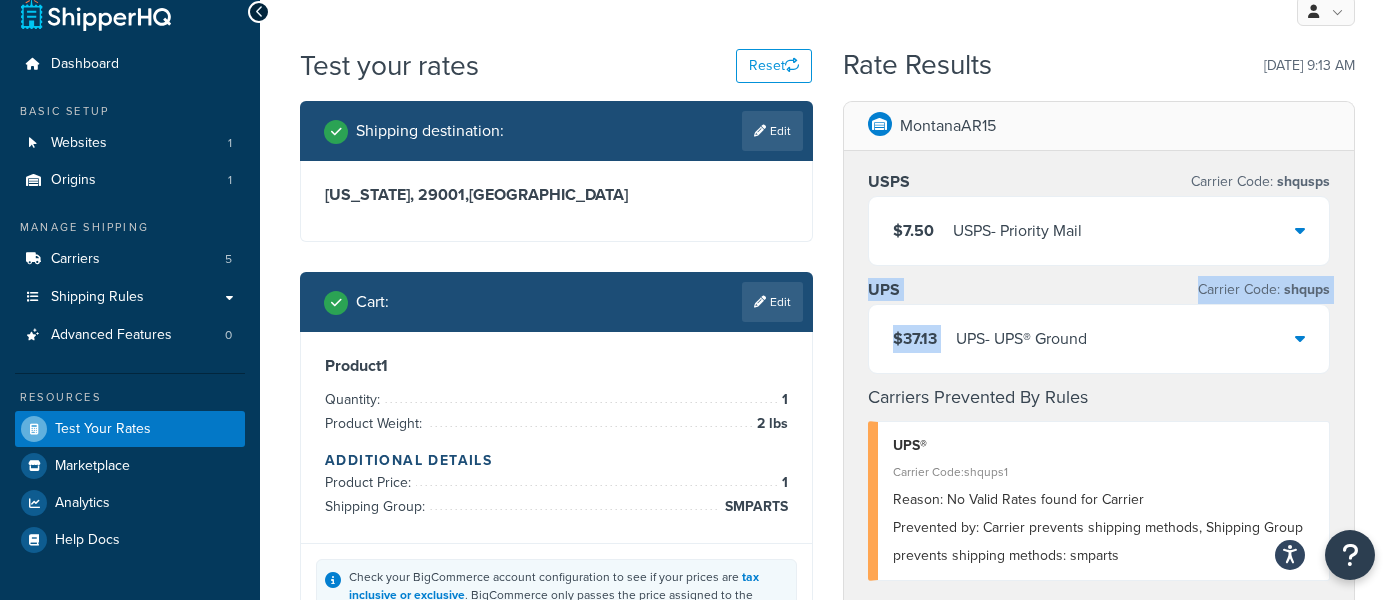 drag, startPoint x: 853, startPoint y: 287, endPoint x: 952, endPoint y: 341, distance: 112.76968 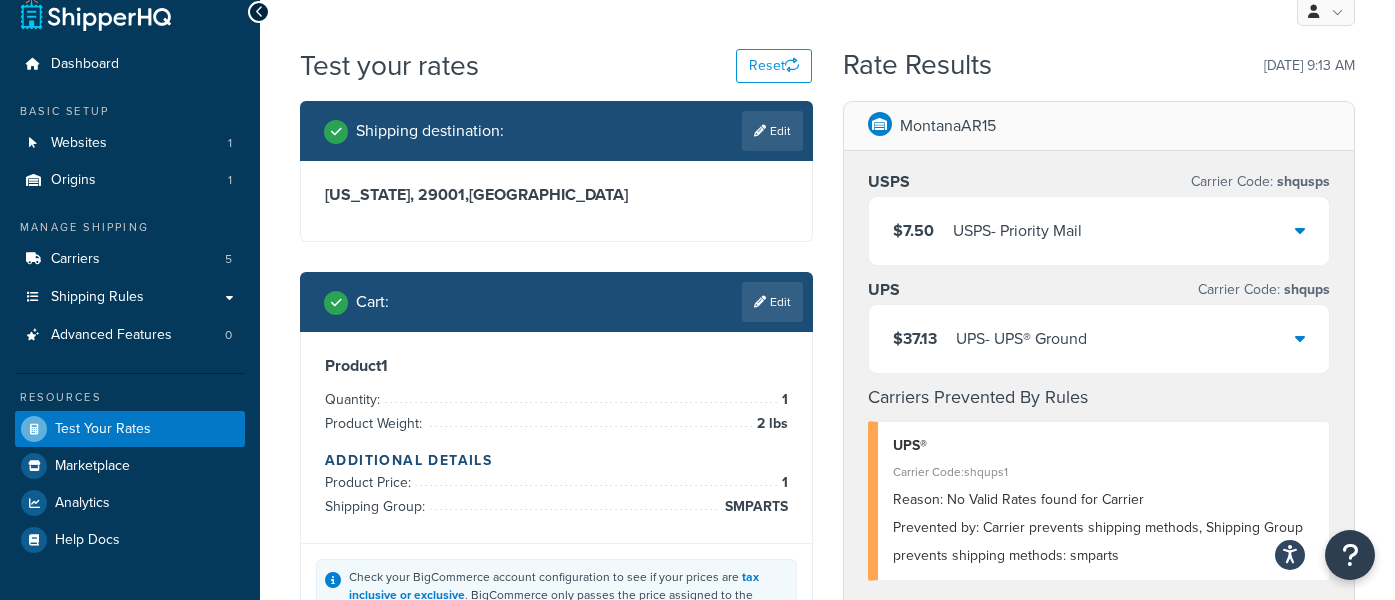 click on "MontanaAR15 USPS Carrier Code:   shqusps $7.50 USPS  -   Priority Mail UPS Carrier Code:   shqups $37.13 UPS  -   UPS® Ground Carriers Prevented By Rules UPS® Carrier Code:  shqups1 Reason:   No Valid Rates found for Carrier Prevented by:    Carrier prevents shipping methods, Shipping Group prevents shipping methods: smparts Transaction ID  SHQ_20250718_1613_shipperws_19333_37689406 Help Docs How to troubleshoot rate discrepancies How to Troubleshoot Dimensional Boxes Not Packing as Expected Convert more carts with delivery date & time 82% of online shoppers prefer to buy from retailers who show estimated delivery dates Activate Delivery Date & Time" at bounding box center [1099, 654] 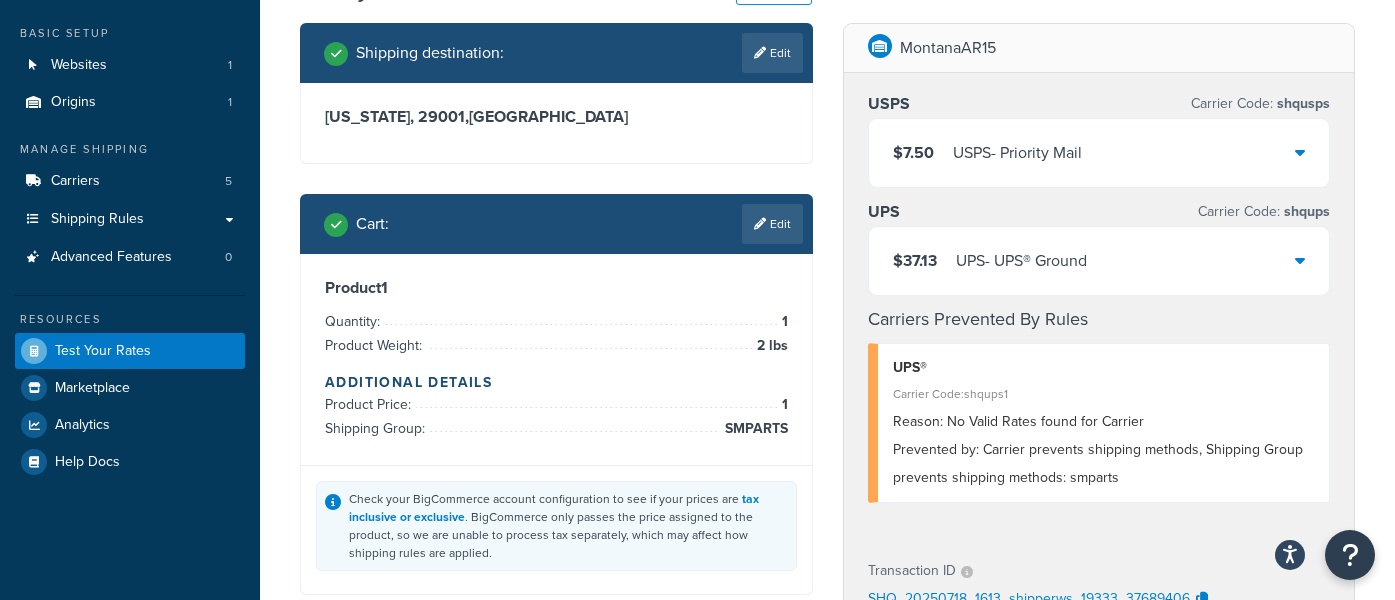 scroll, scrollTop: 109, scrollLeft: 0, axis: vertical 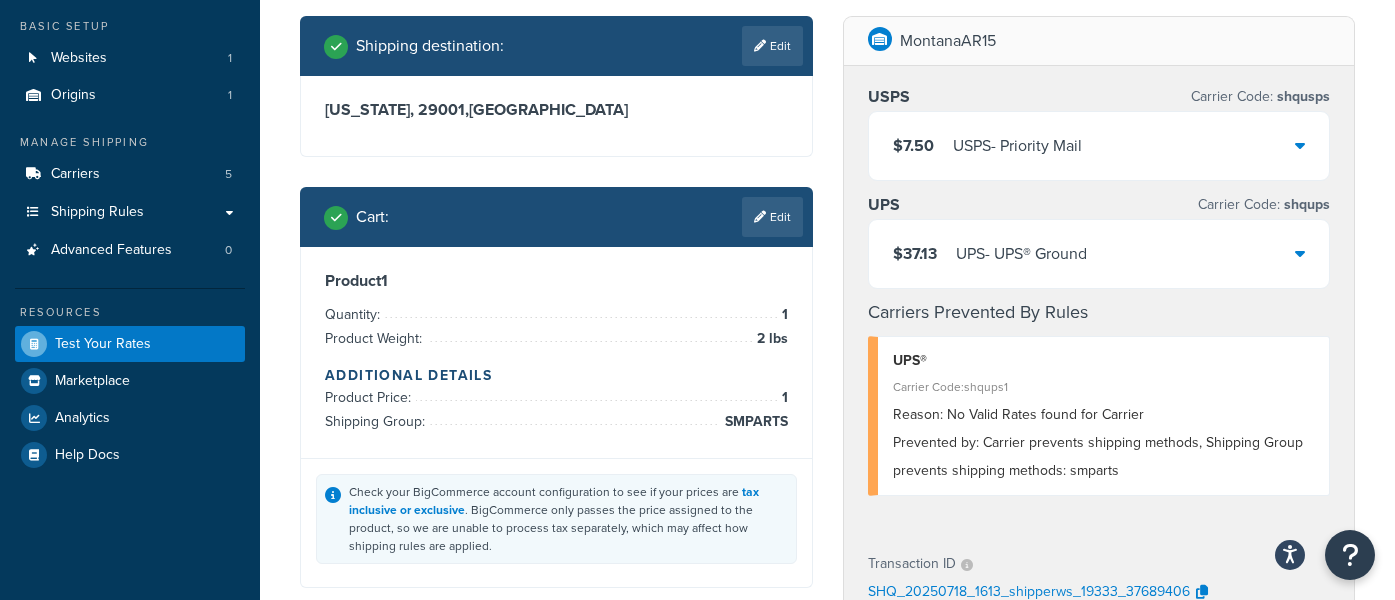 click on "Carrier Code:  shqups1" at bounding box center [1104, 387] 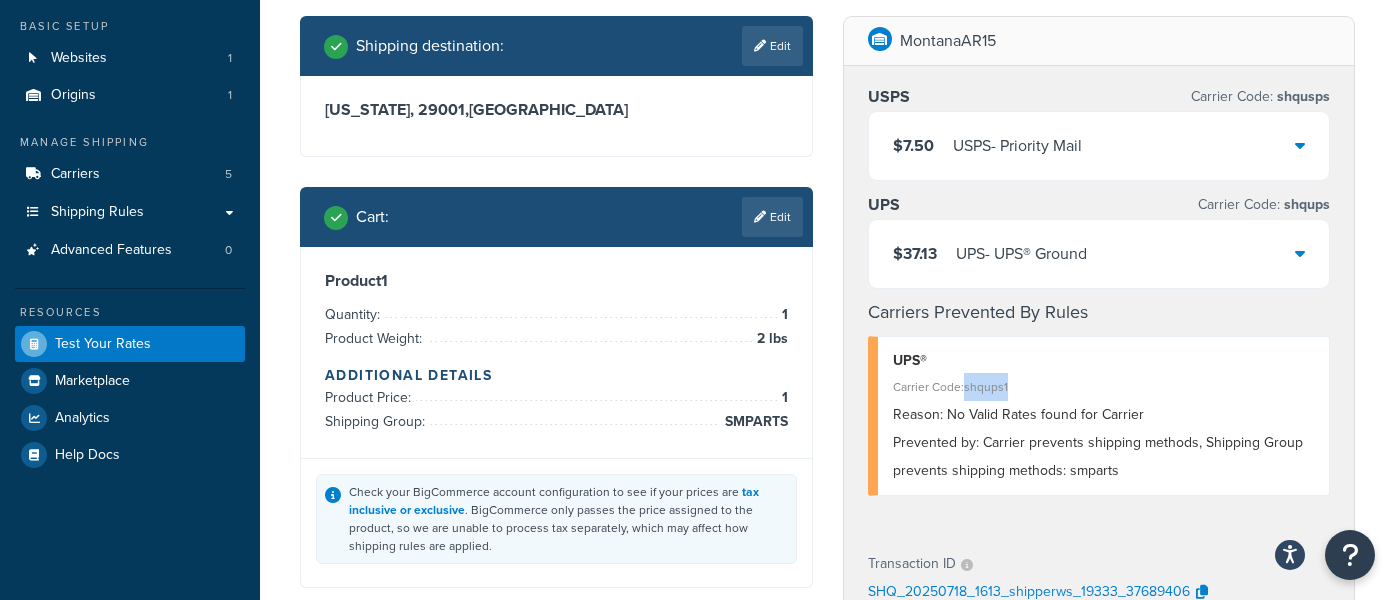 click on "Carrier Code:  shqups1" at bounding box center (1104, 387) 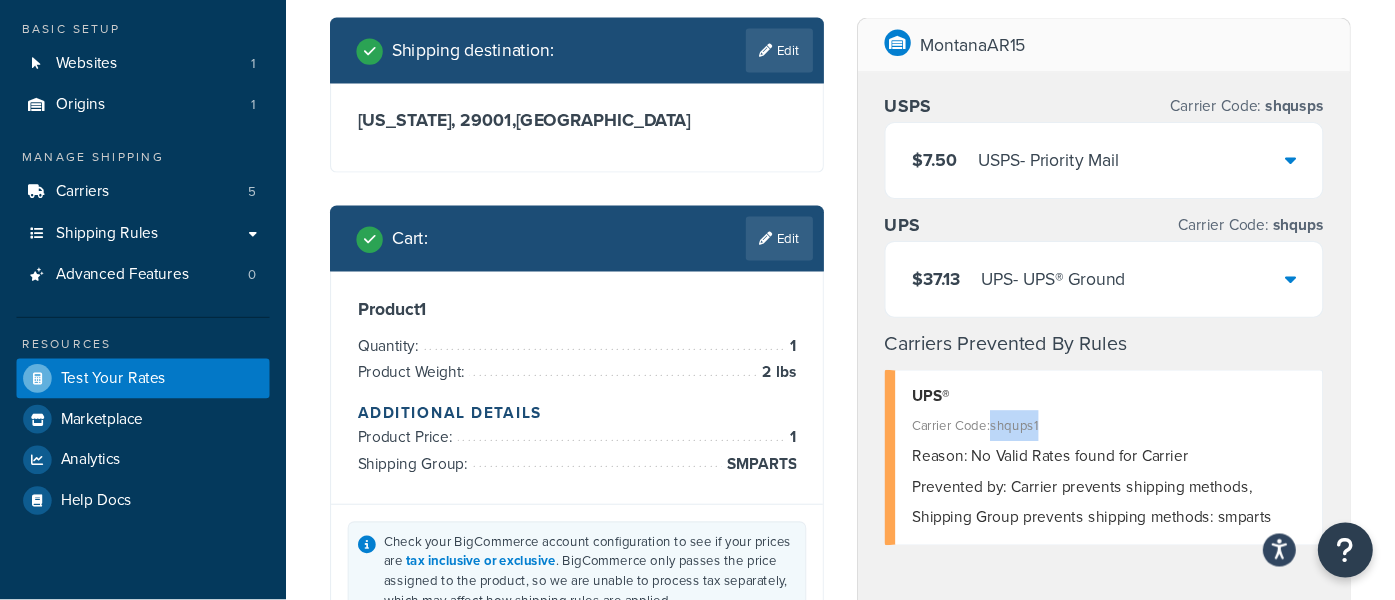scroll, scrollTop: 109, scrollLeft: 0, axis: vertical 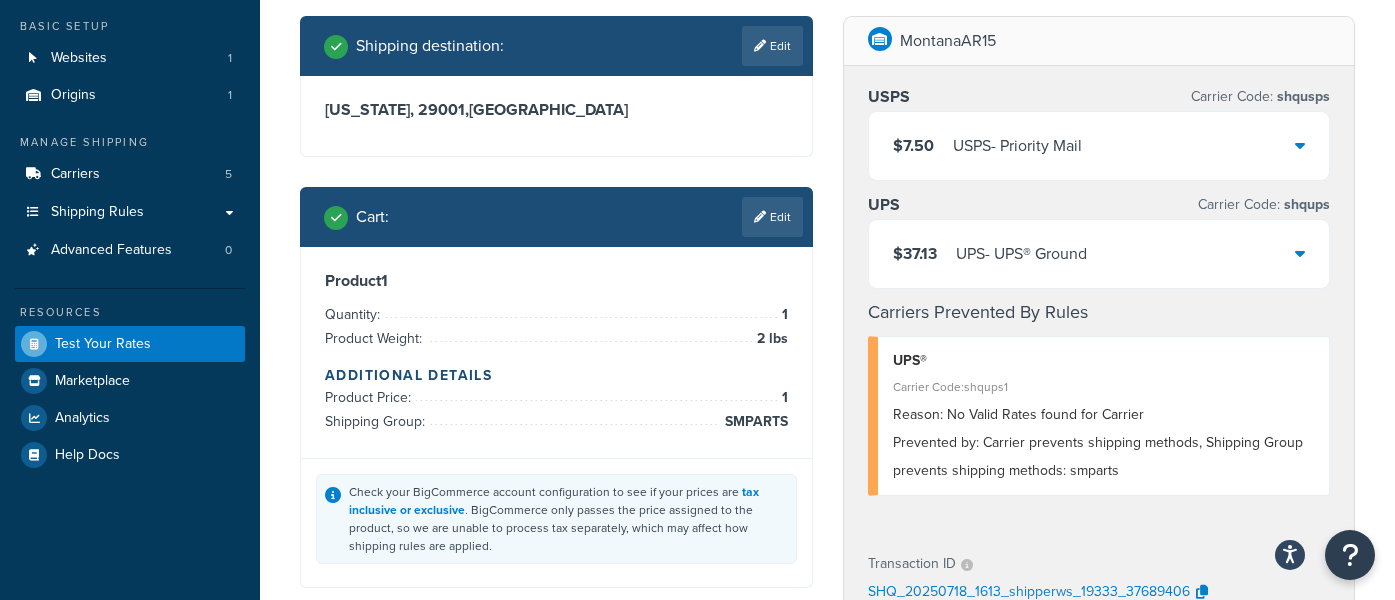 click on "Prevented by:    Carrier prevents shipping methods, Shipping Group prevents shipping methods: smparts" at bounding box center (1104, 457) 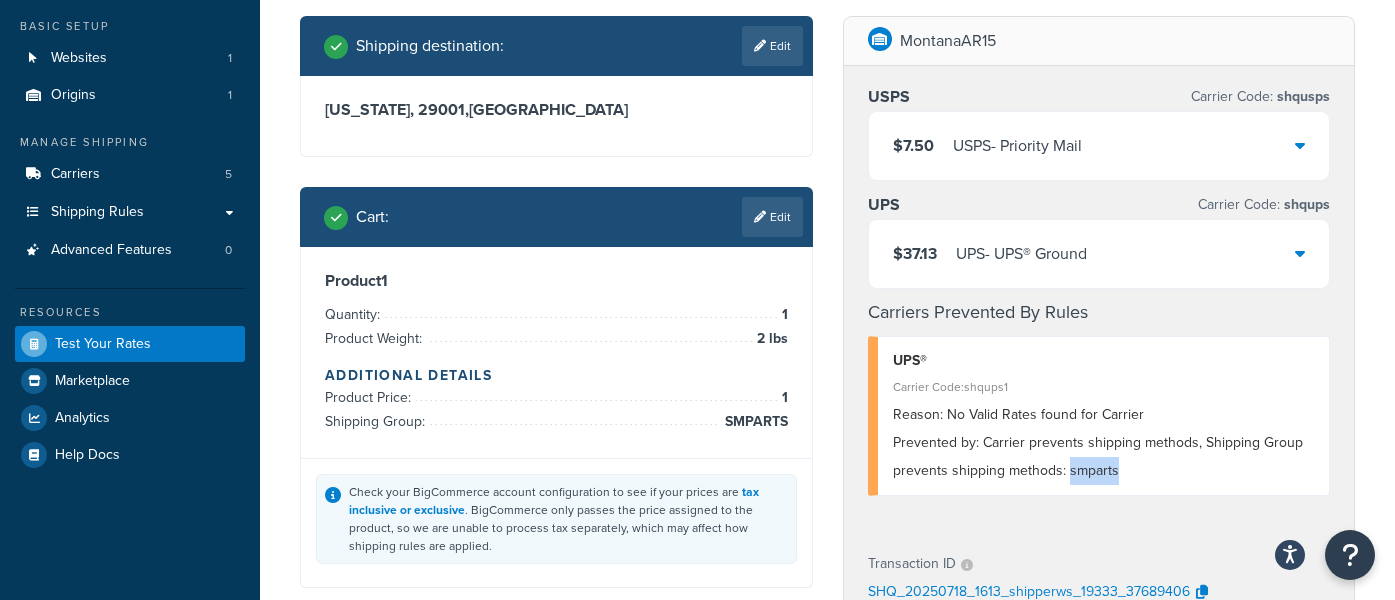 click on "Prevented by:    Carrier prevents shipping methods, Shipping Group prevents shipping methods: smparts" at bounding box center (1104, 457) 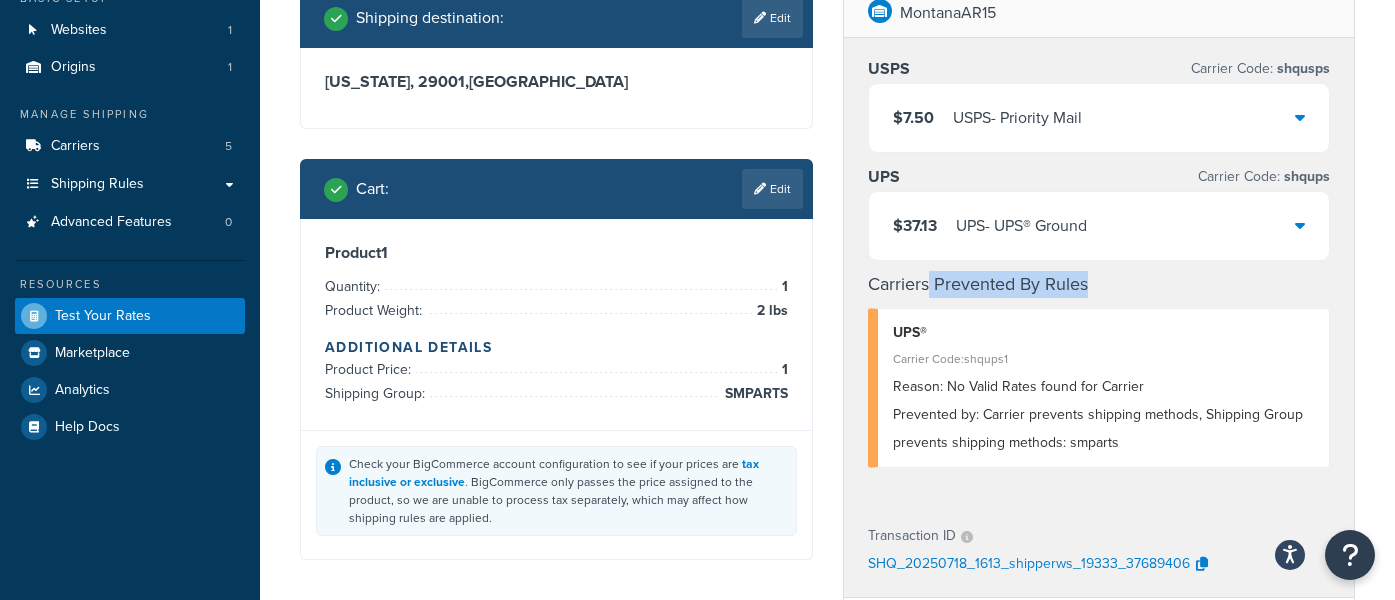 drag, startPoint x: 1105, startPoint y: 284, endPoint x: 929, endPoint y: 278, distance: 176.10225 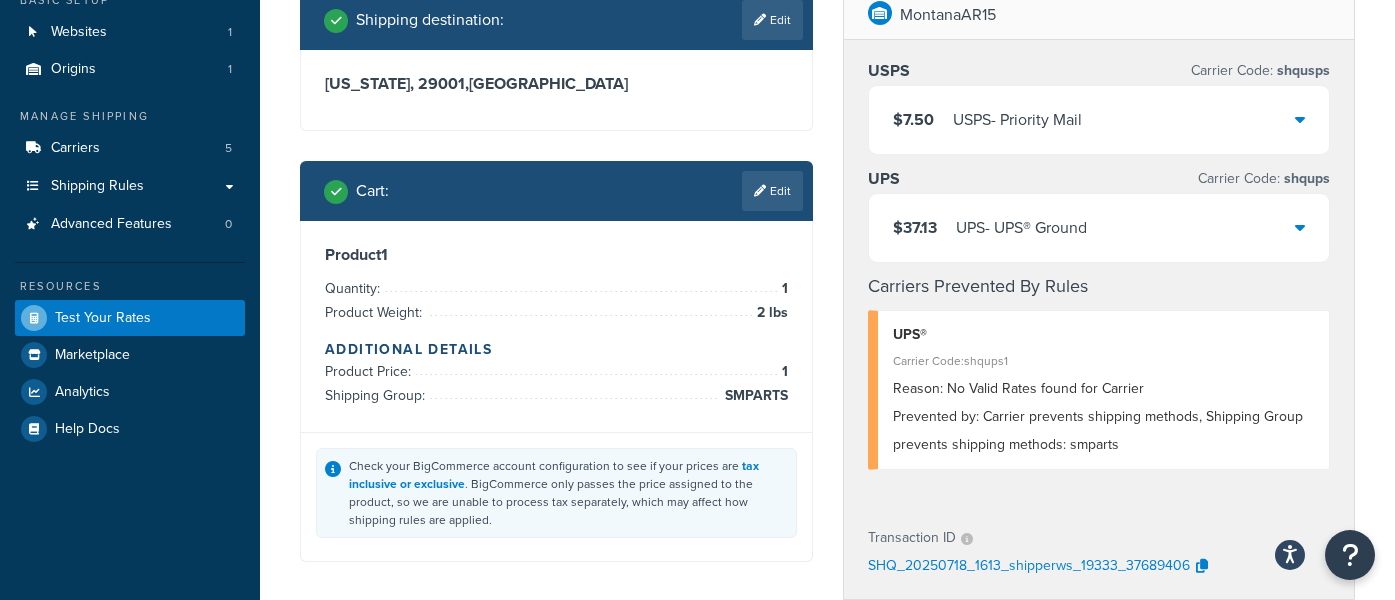 click on "UPS" at bounding box center [884, 179] 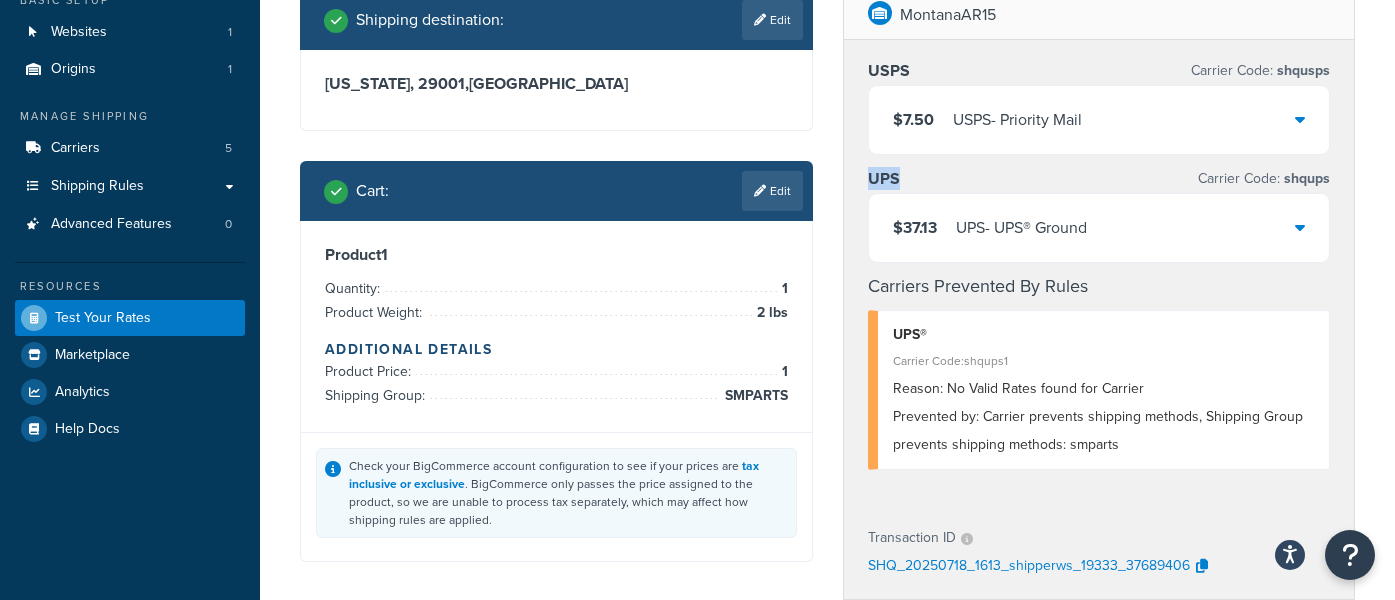click on "UPS" at bounding box center [884, 179] 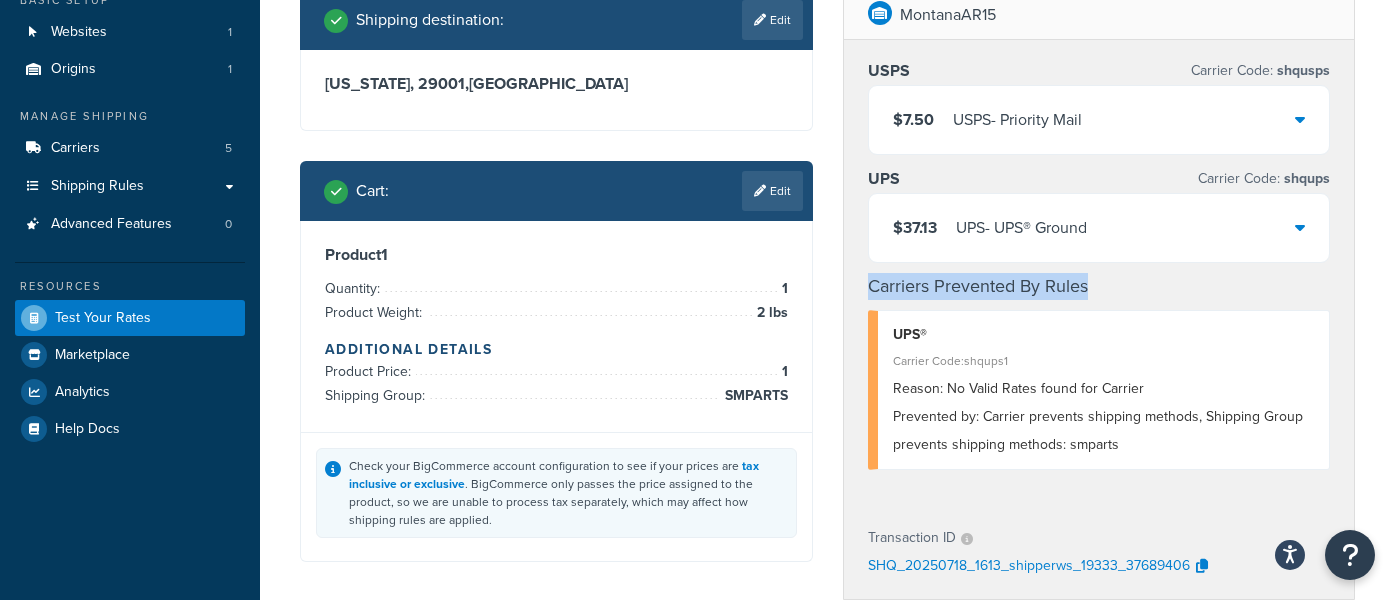 drag, startPoint x: 955, startPoint y: 282, endPoint x: 846, endPoint y: 284, distance: 109.01835 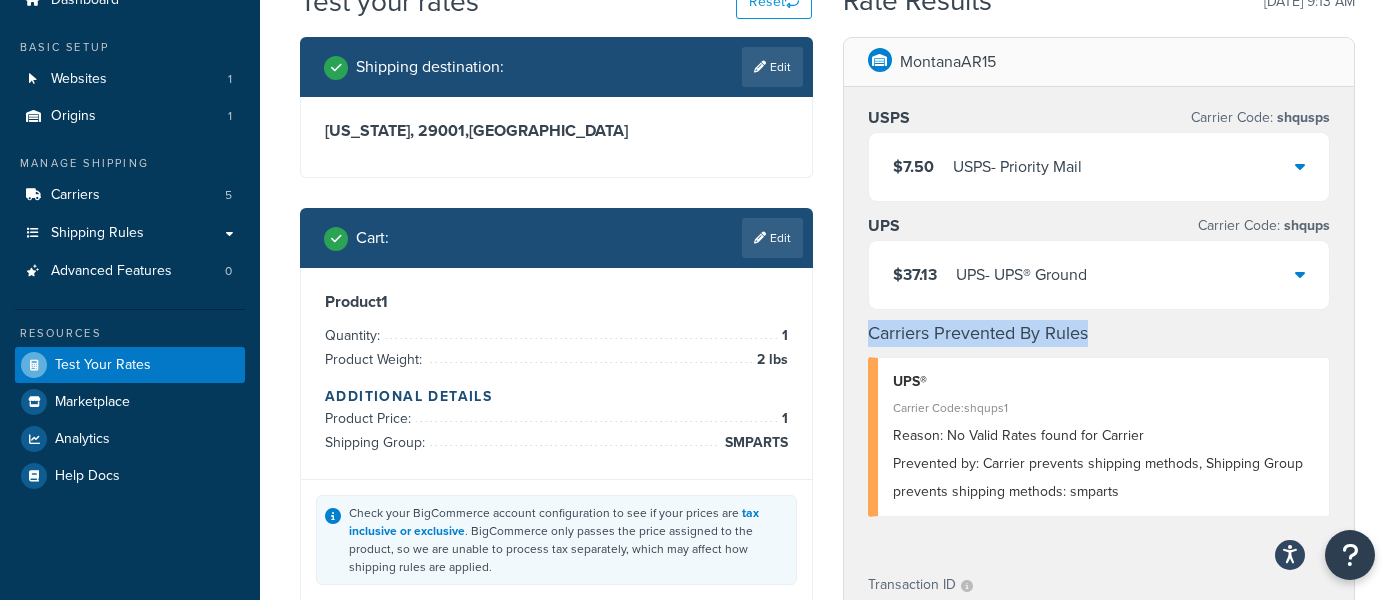 scroll, scrollTop: 85, scrollLeft: 0, axis: vertical 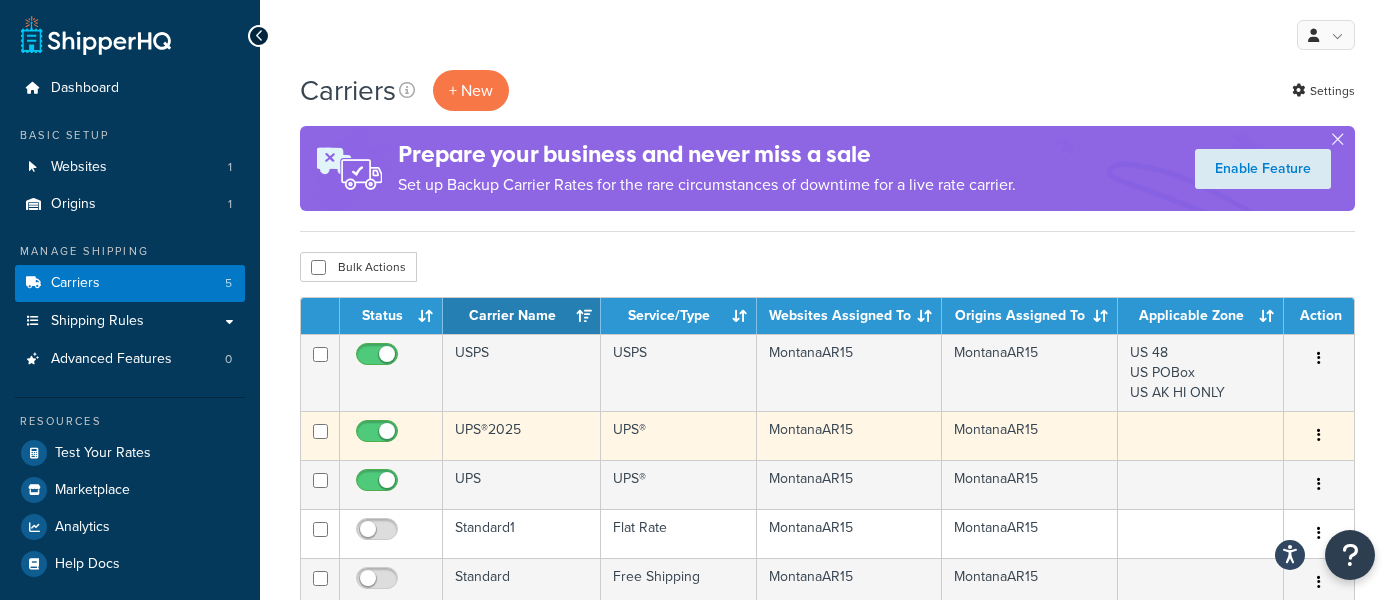 click on "UPS®2025" at bounding box center [522, 435] 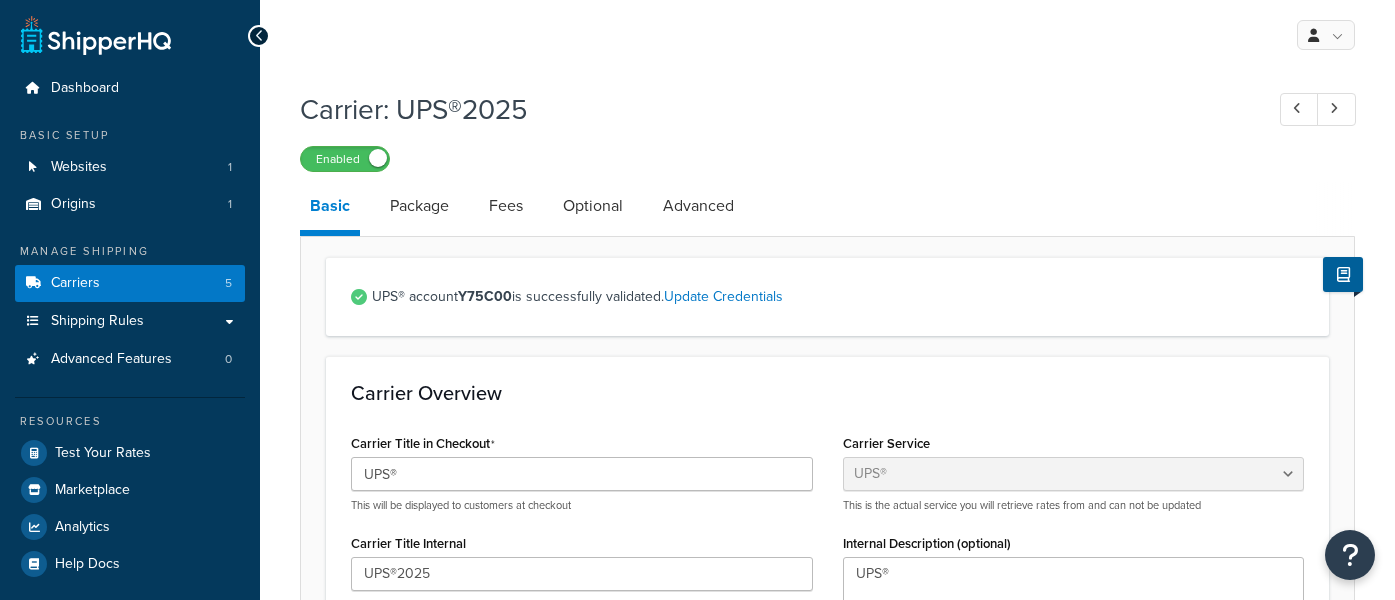 select on "ups" 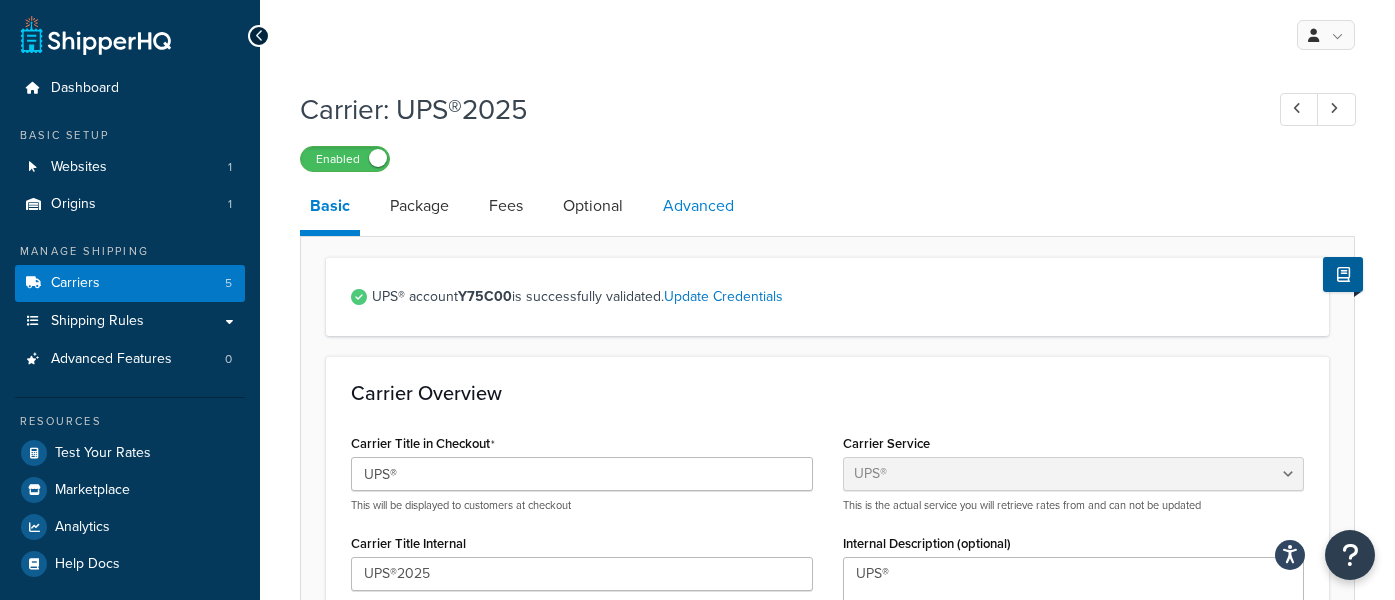 click on "Advanced" at bounding box center [698, 206] 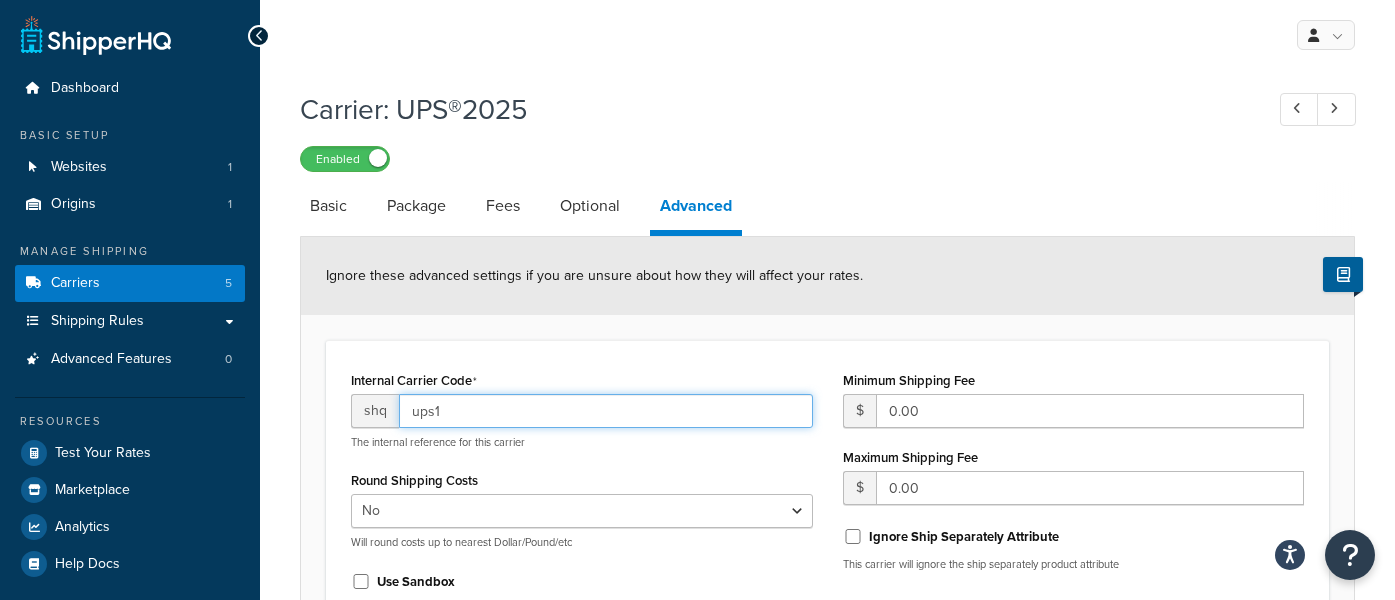 click on "ups1" at bounding box center (606, 411) 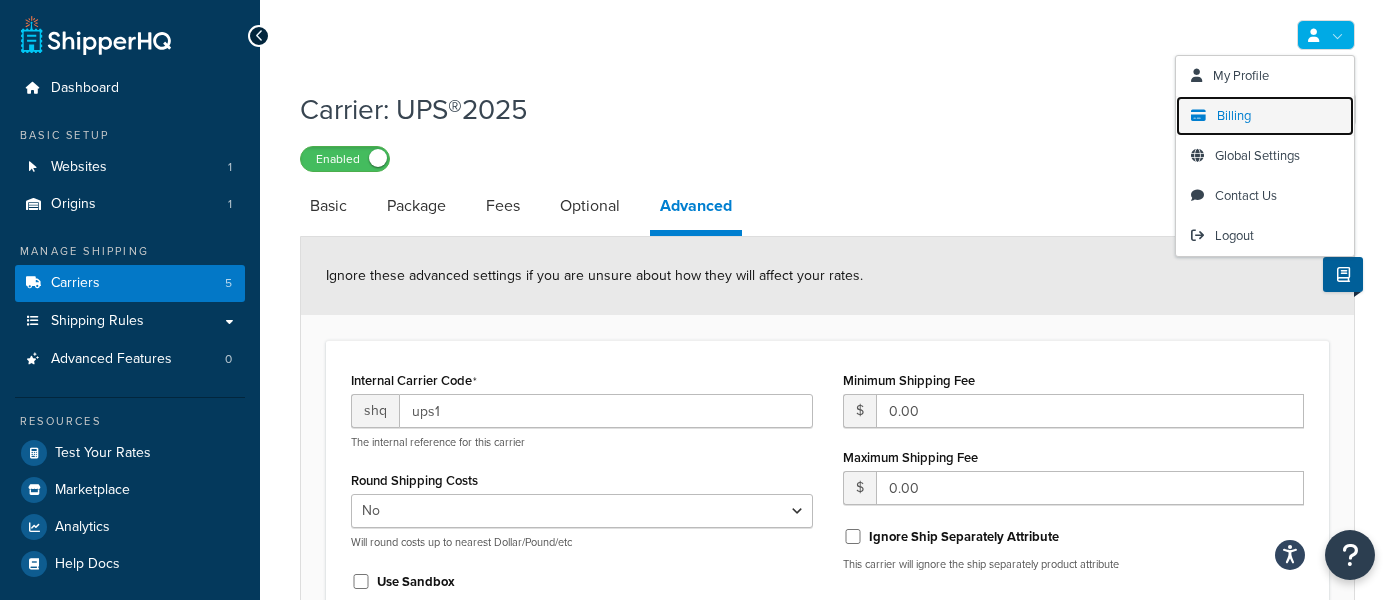 click on "Billing" at bounding box center (1265, 116) 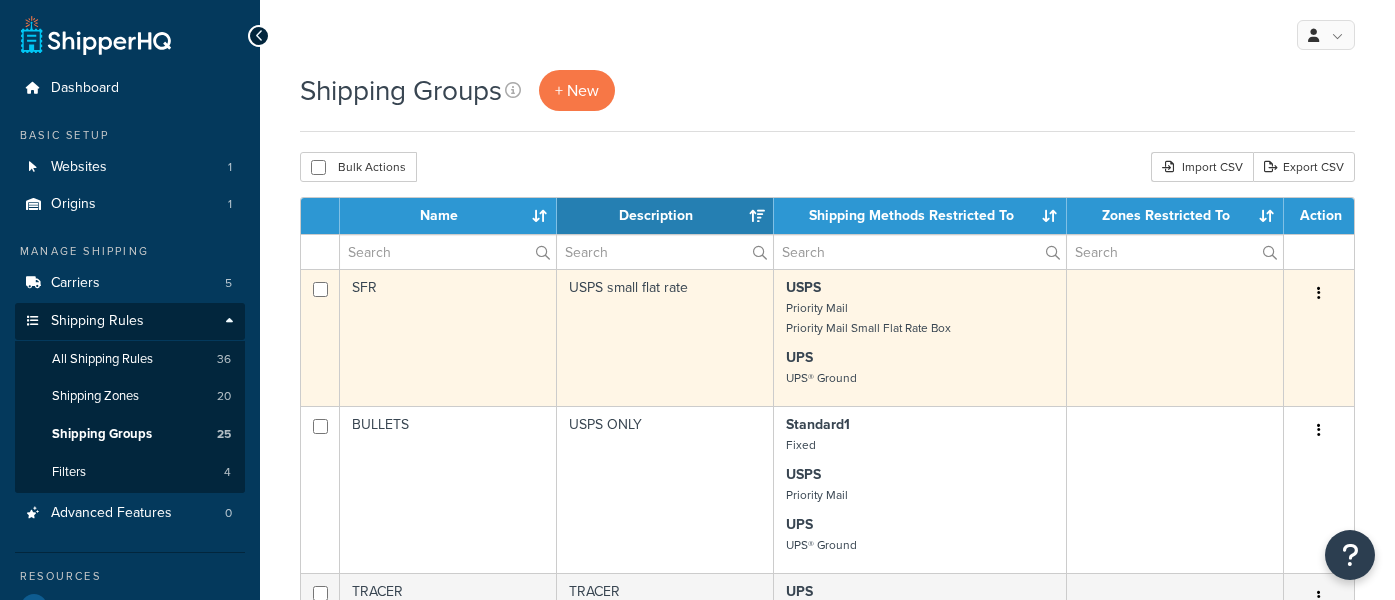 scroll, scrollTop: 0, scrollLeft: 0, axis: both 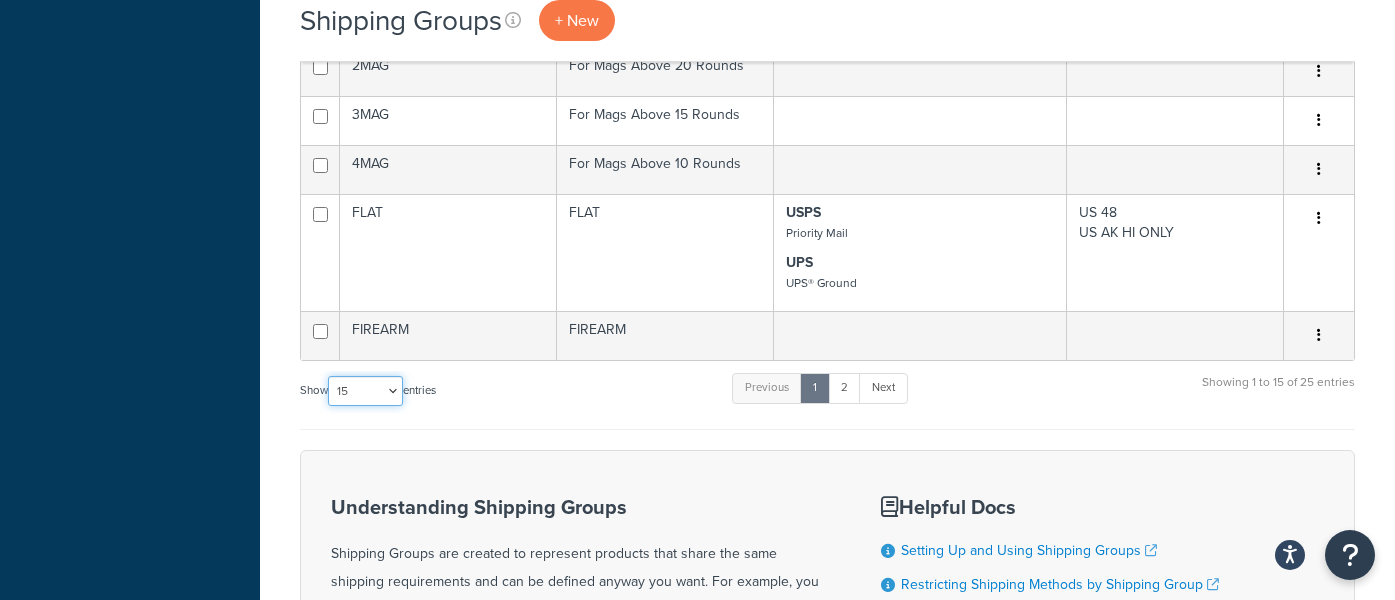 click on "10 15 25 50 100" at bounding box center [365, 391] 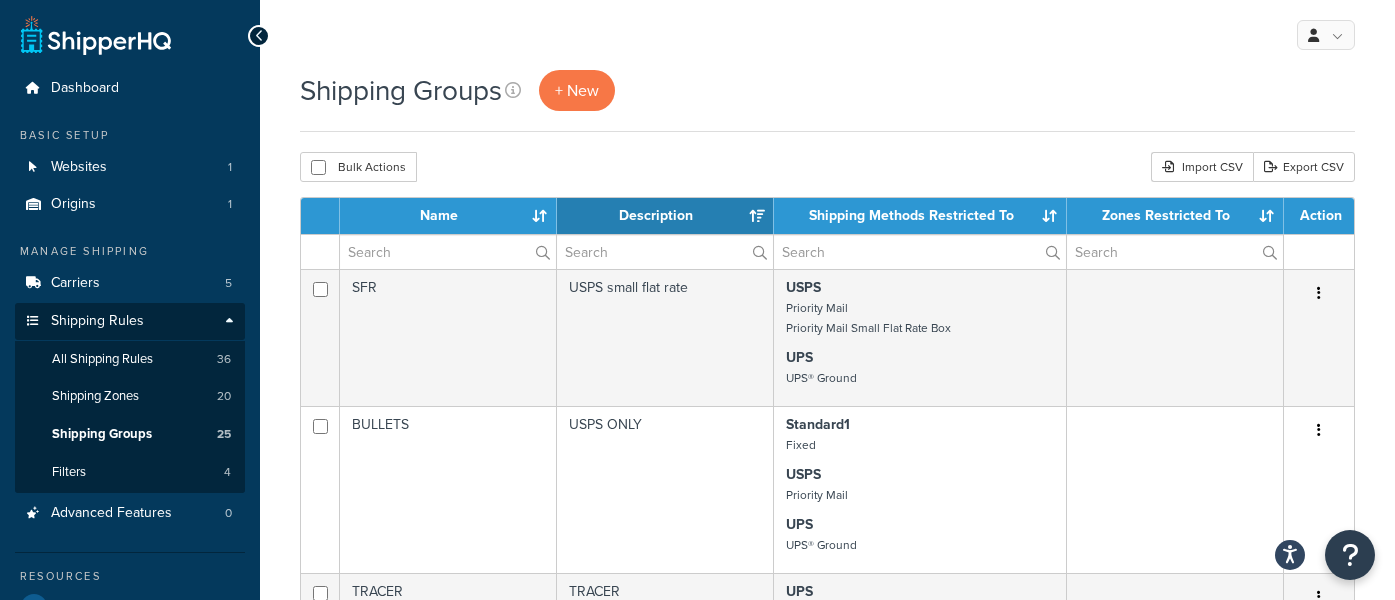 scroll, scrollTop: 359, scrollLeft: 0, axis: vertical 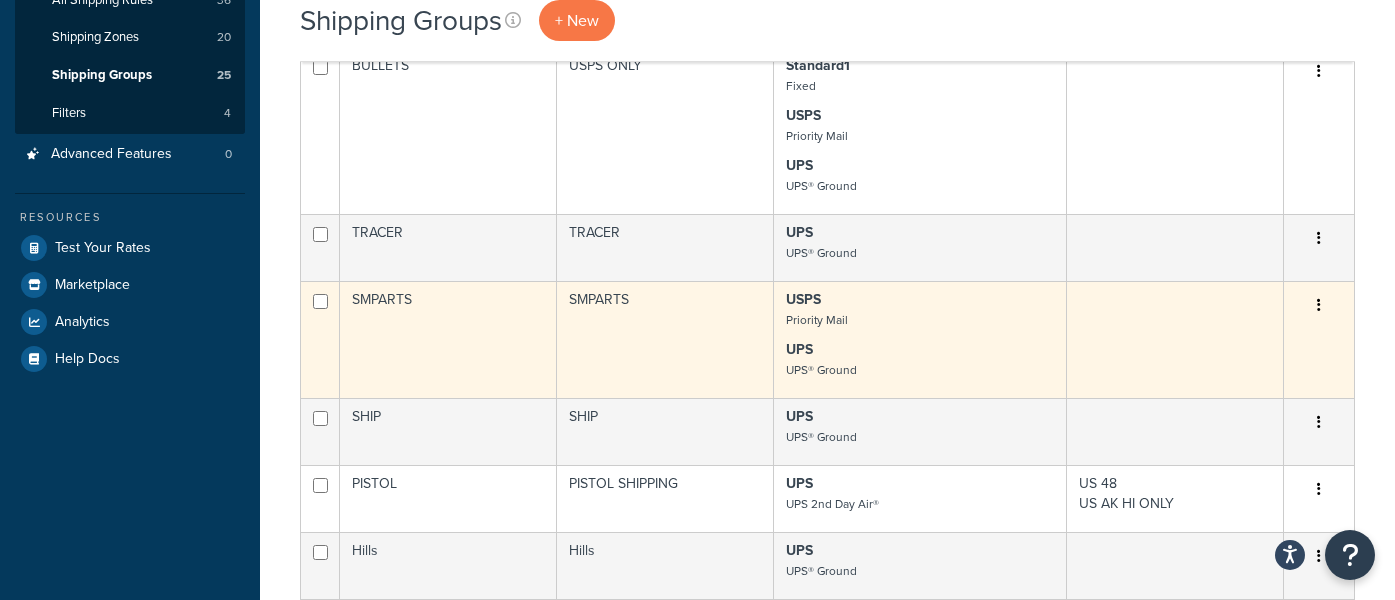 click on "USPS
Priority Mail" at bounding box center [920, 310] 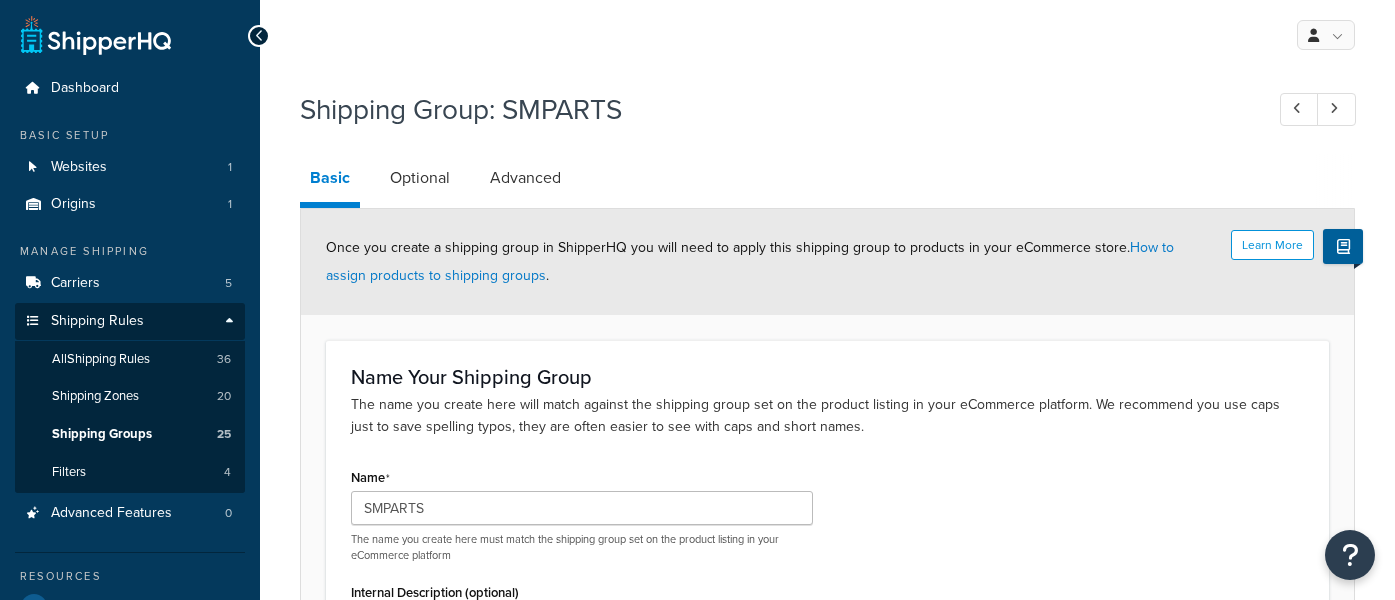scroll, scrollTop: 0, scrollLeft: 0, axis: both 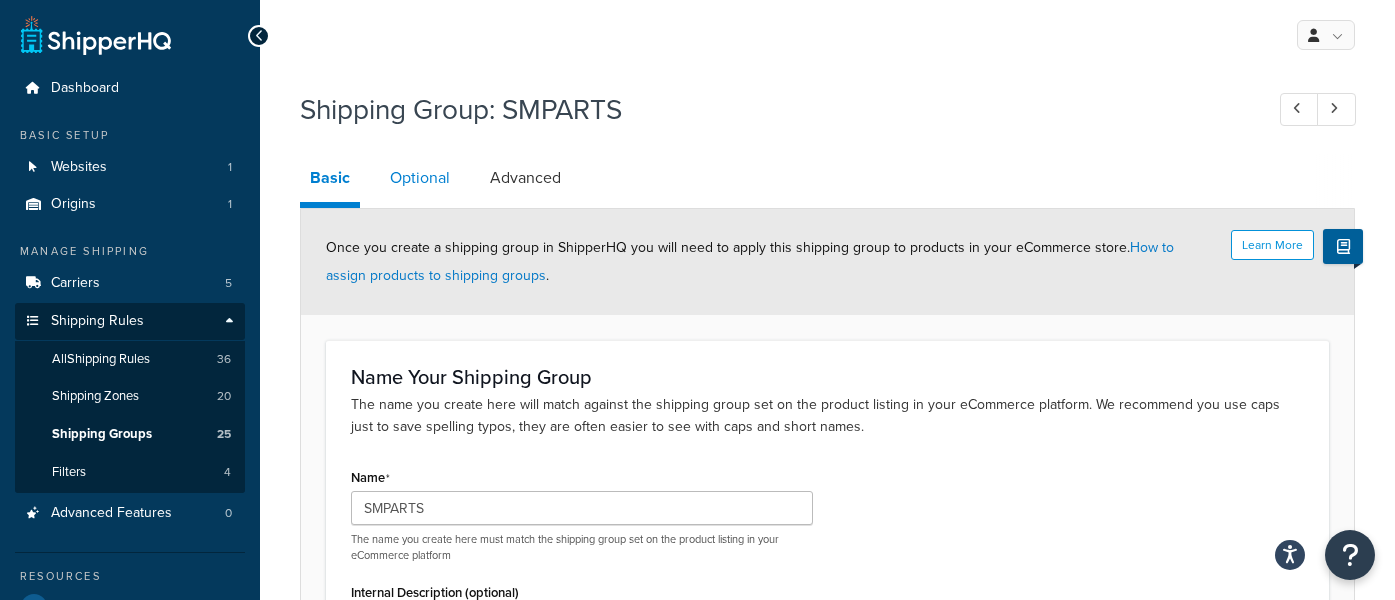click on "Optional" at bounding box center (420, 178) 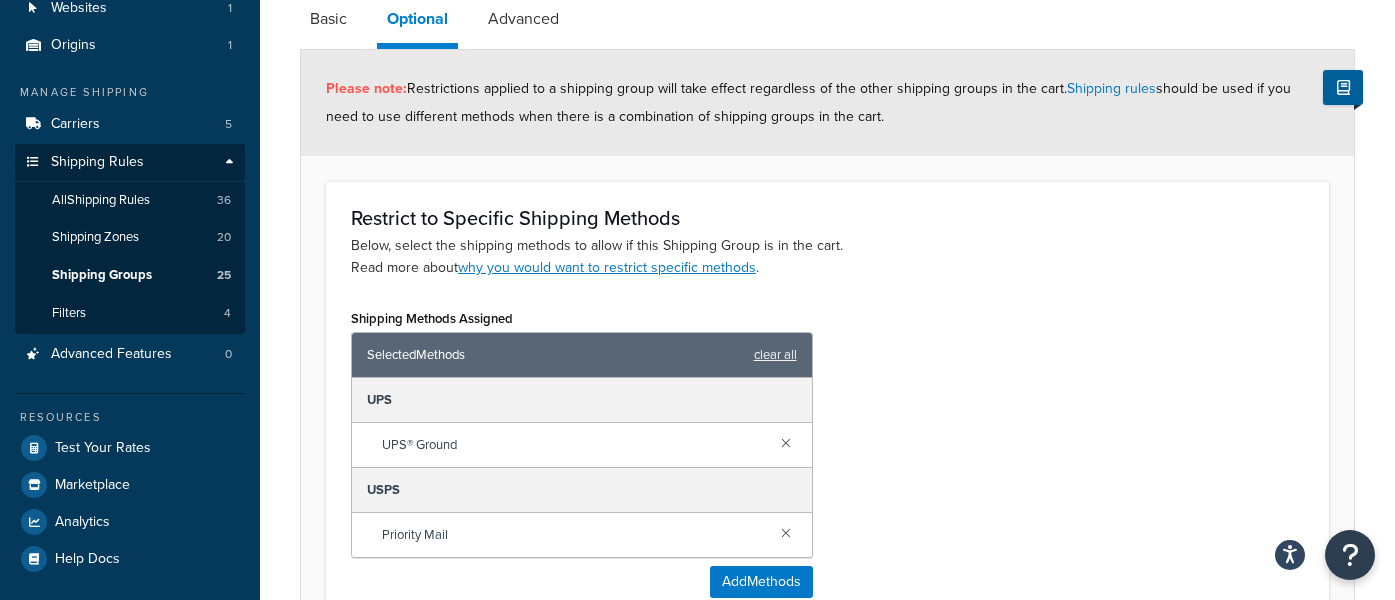 scroll, scrollTop: 214, scrollLeft: 0, axis: vertical 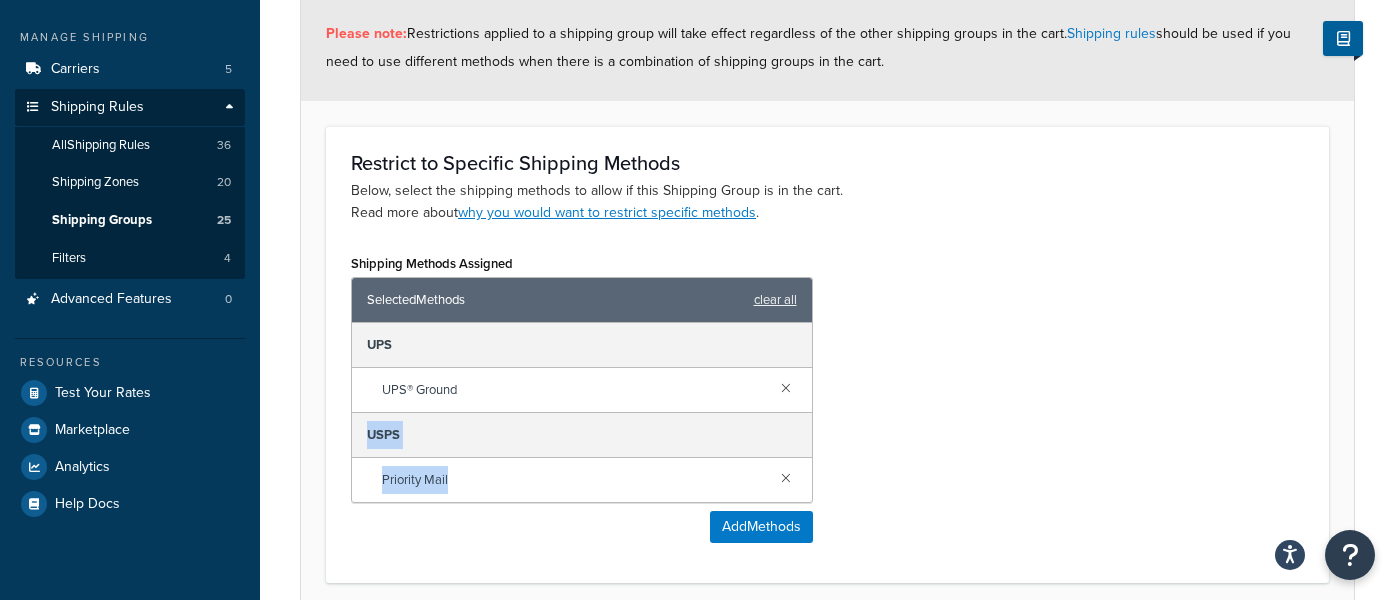 drag, startPoint x: 369, startPoint y: 436, endPoint x: 494, endPoint y: 478, distance: 131.86736 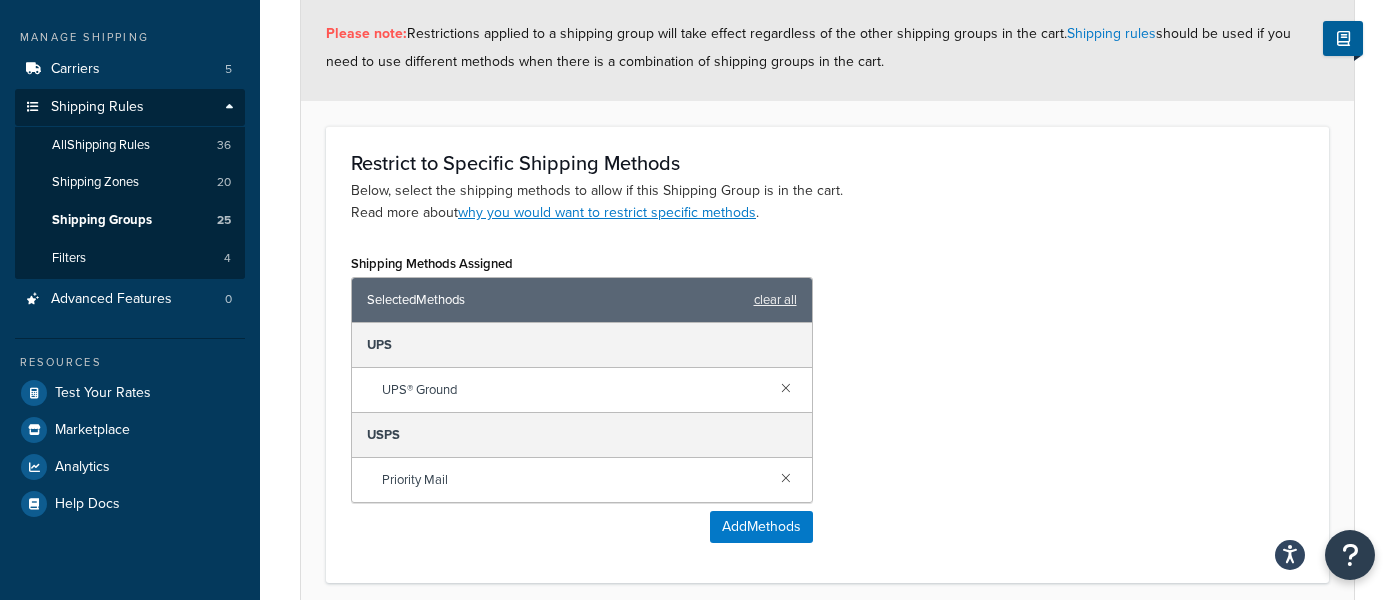 click on "UPS" at bounding box center [582, 345] 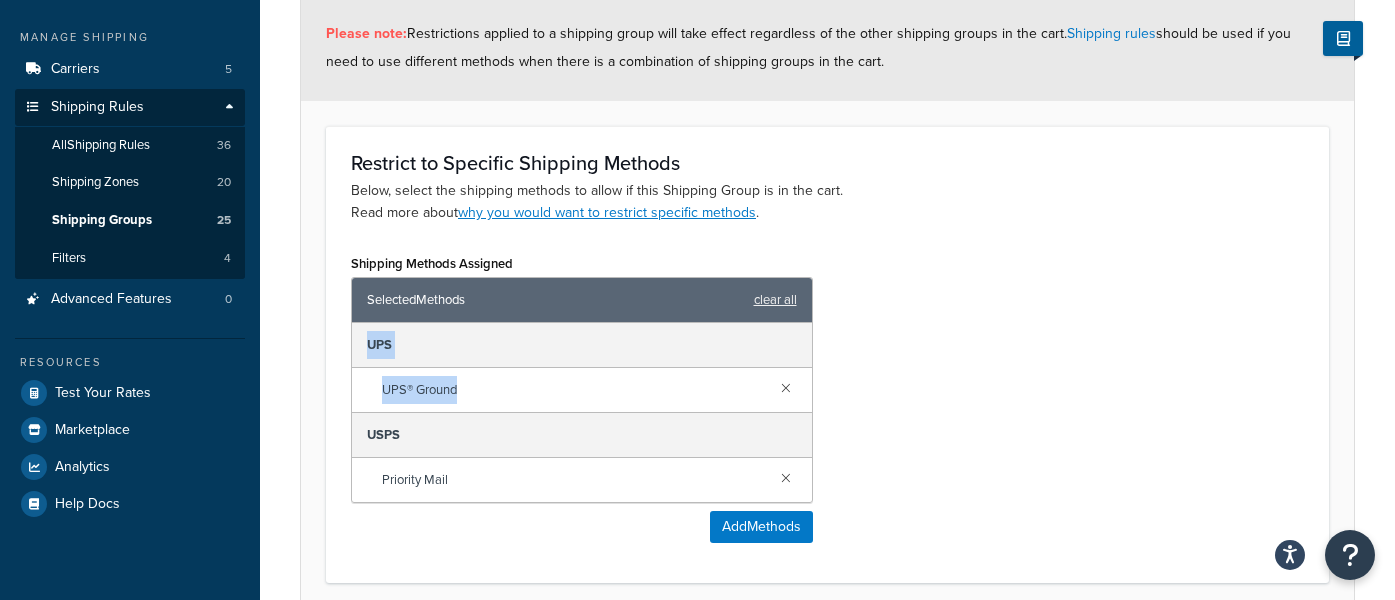 drag, startPoint x: 370, startPoint y: 345, endPoint x: 460, endPoint y: 393, distance: 102 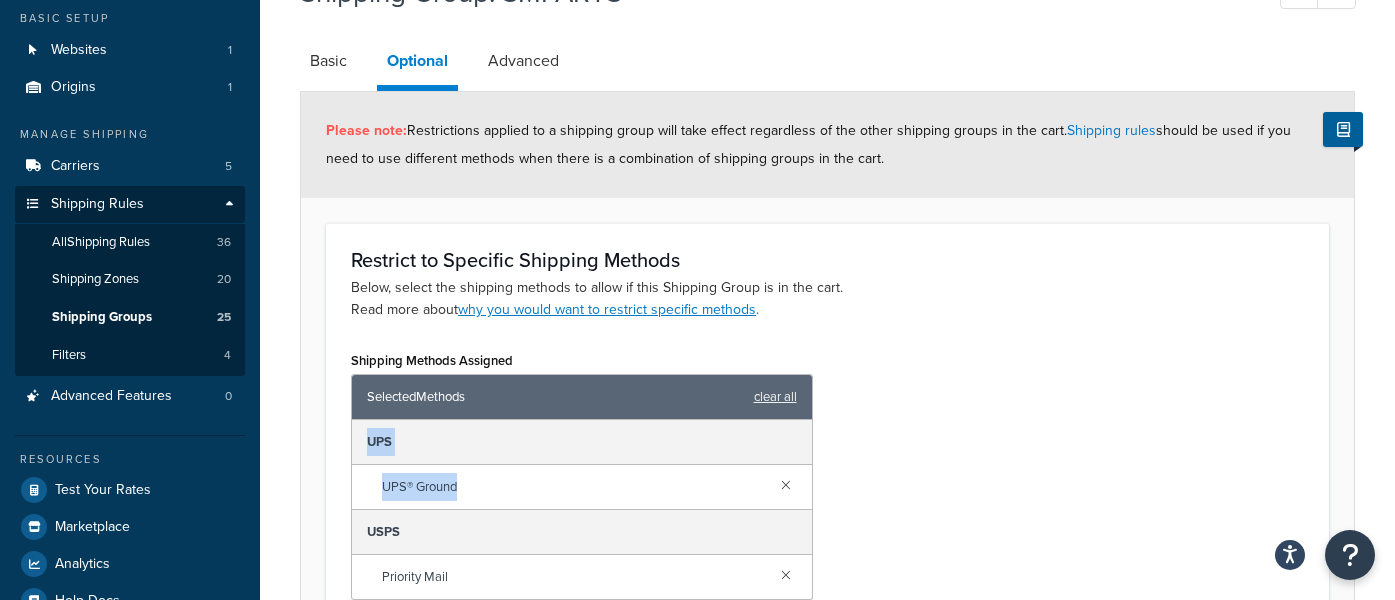 scroll, scrollTop: 118, scrollLeft: 0, axis: vertical 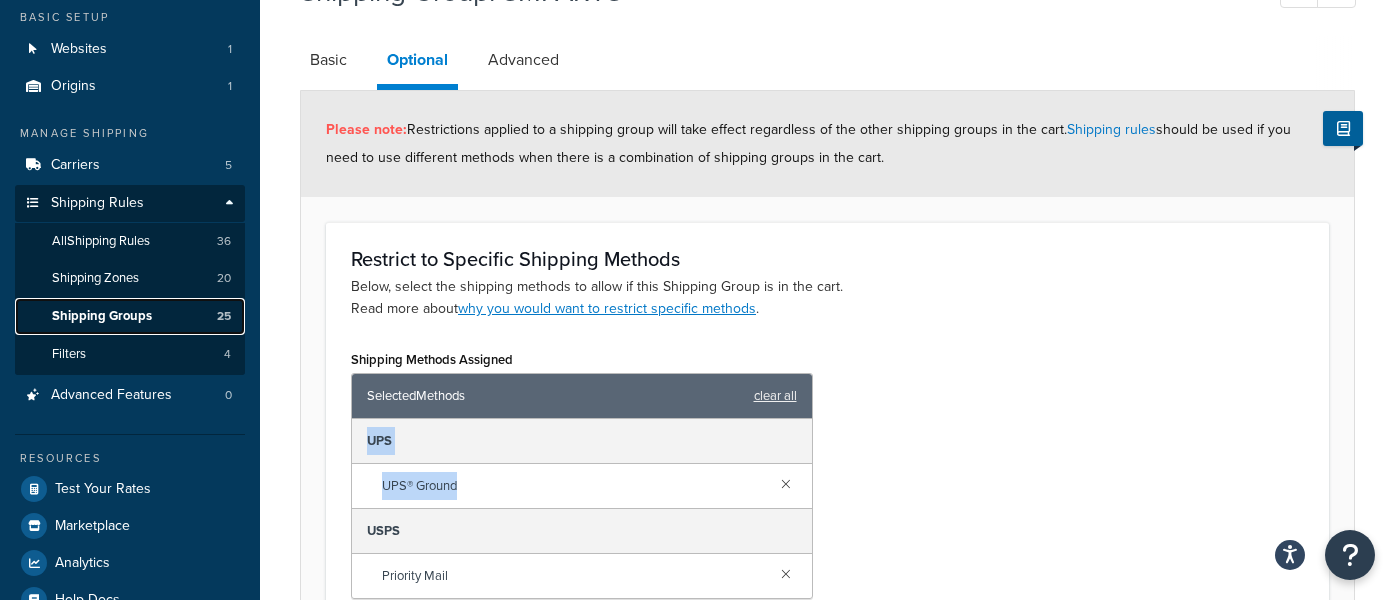 click on "Shipping Groups 25" at bounding box center (130, 316) 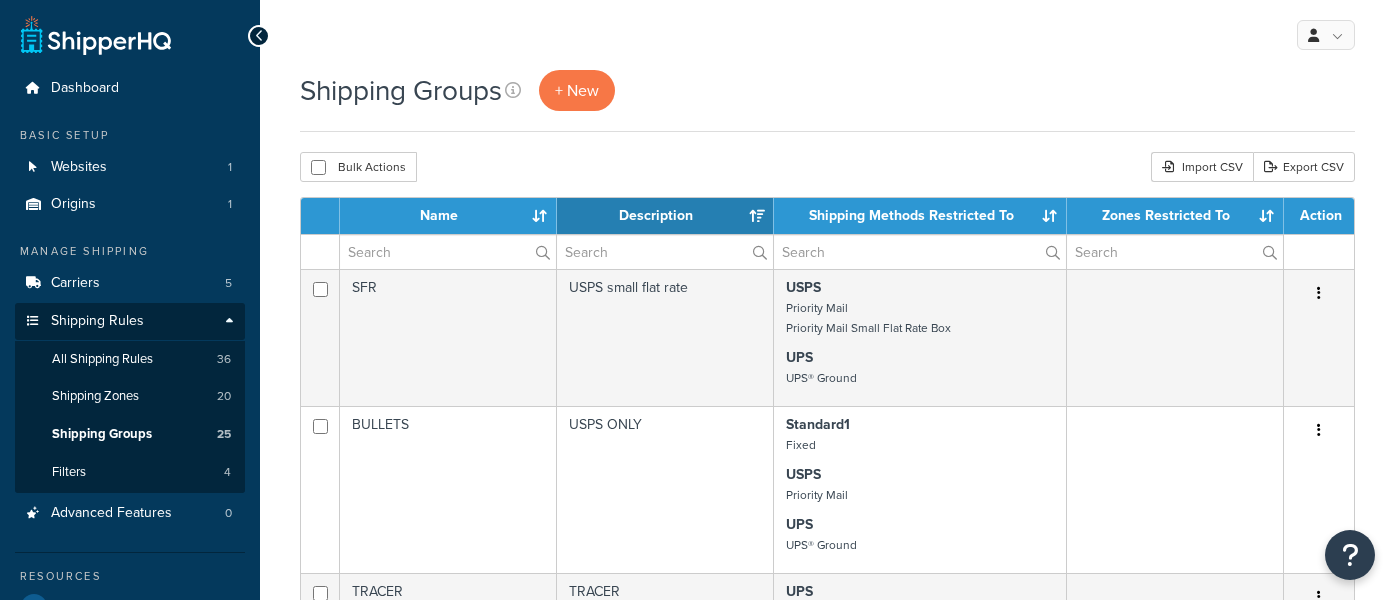 scroll, scrollTop: 0, scrollLeft: 0, axis: both 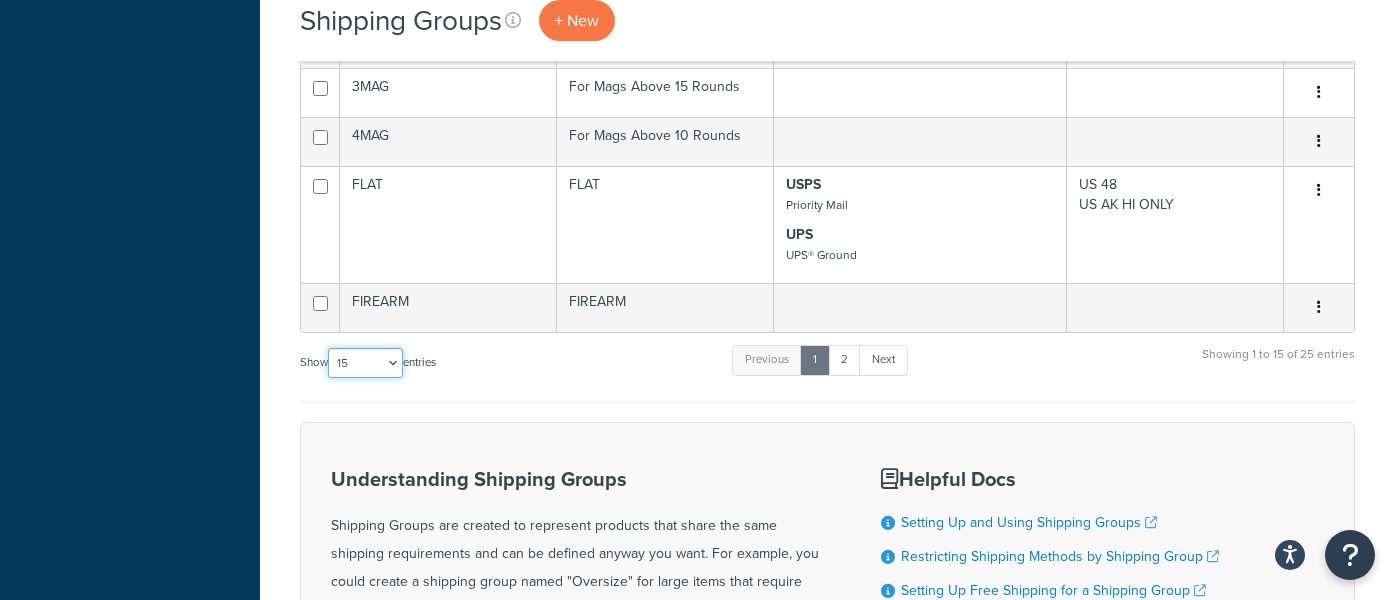 click on "10 15 25 50 100" at bounding box center (365, 363) 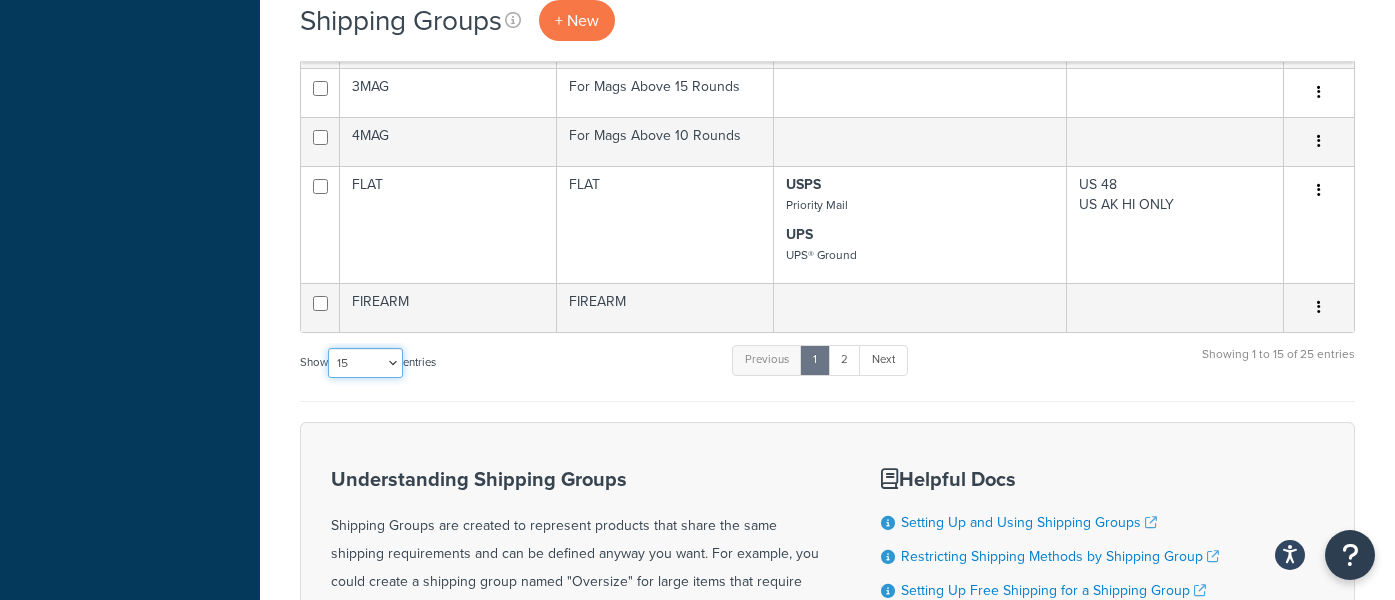select on "50" 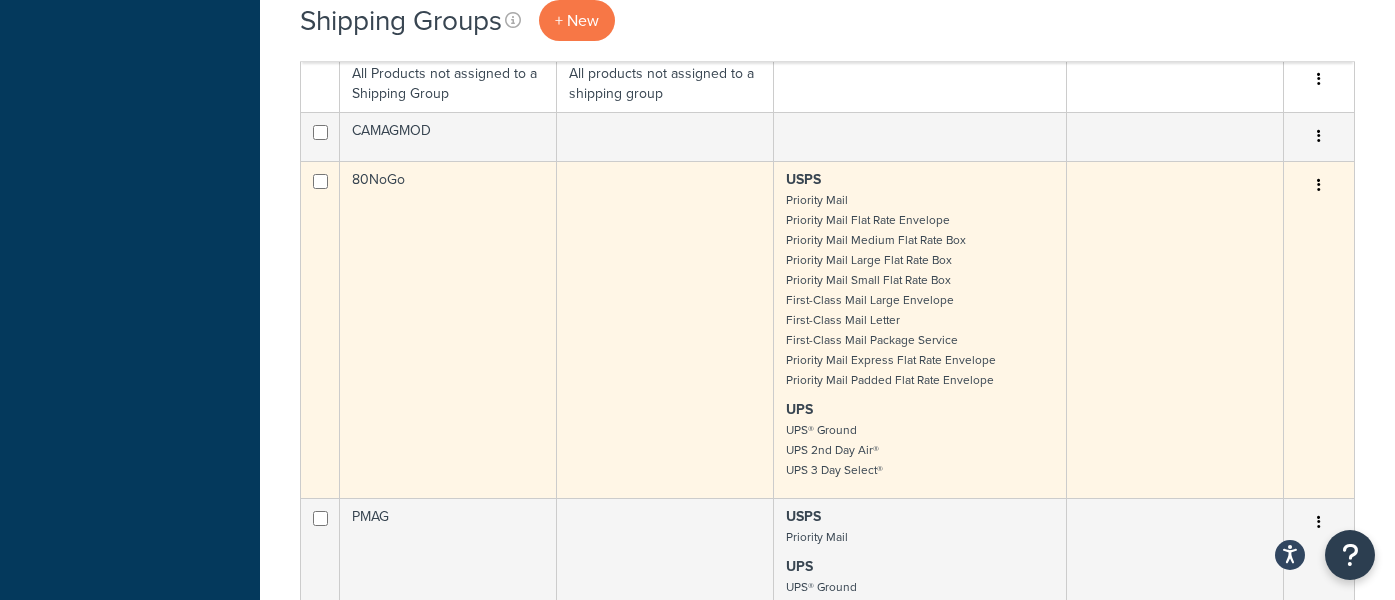scroll, scrollTop: 1592, scrollLeft: 0, axis: vertical 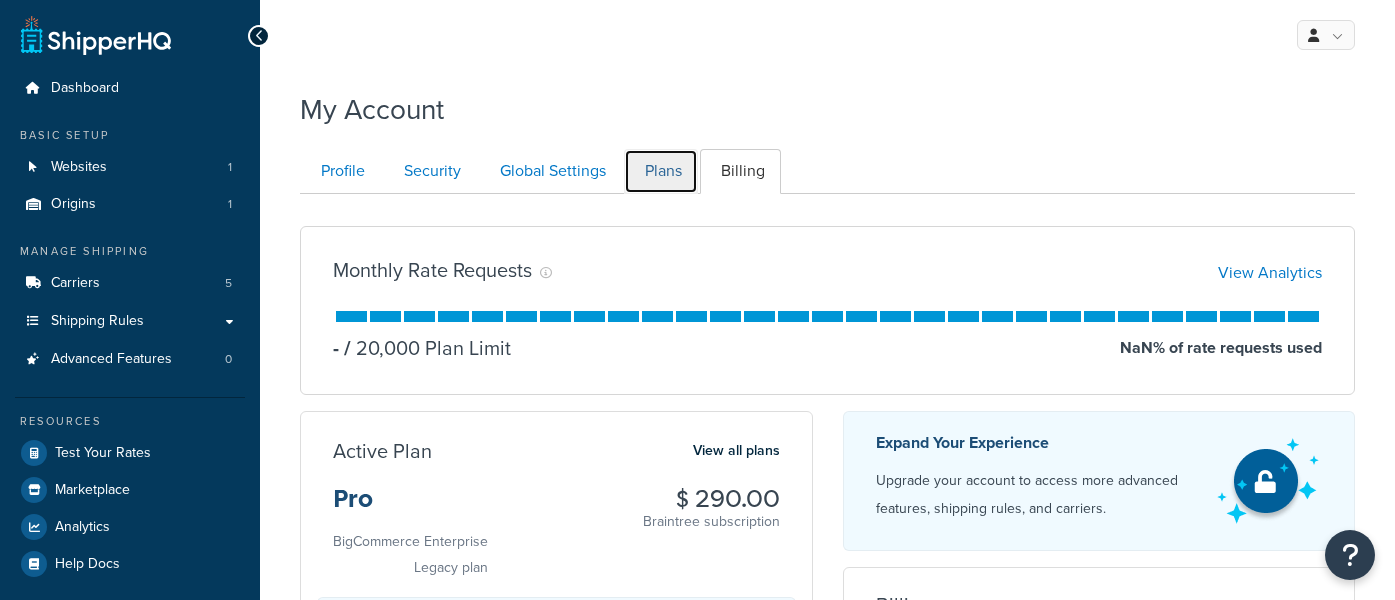 click on "Plans" at bounding box center (661, 171) 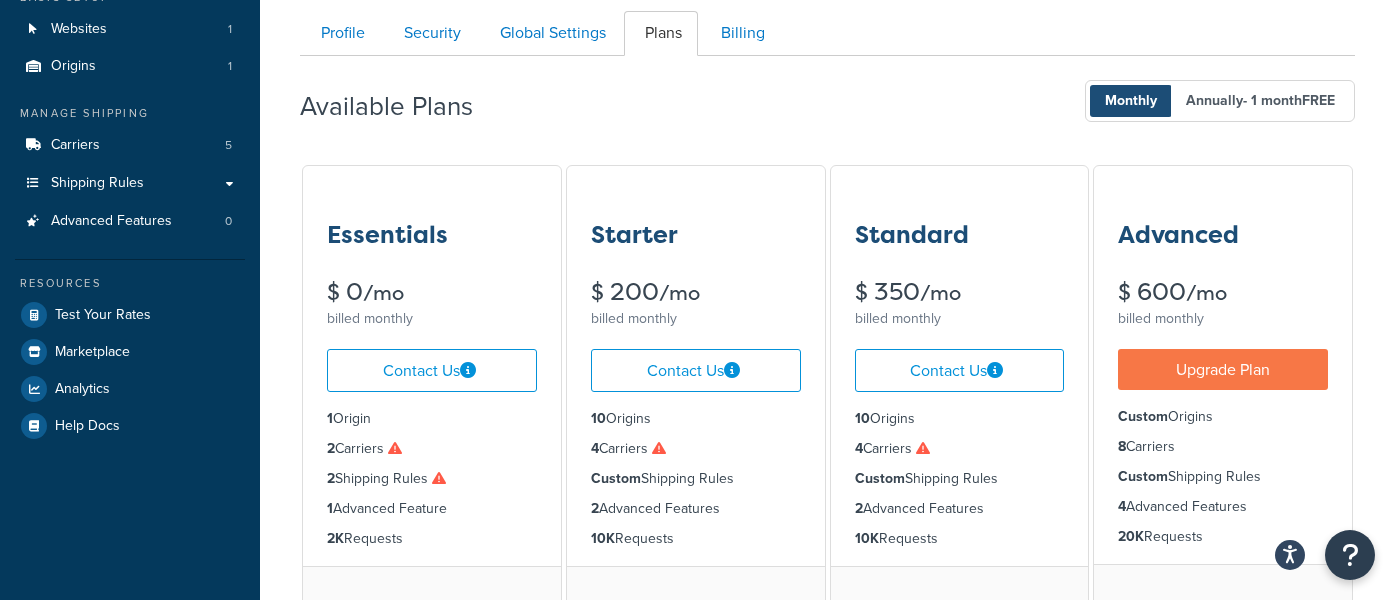 scroll, scrollTop: 158, scrollLeft: 0, axis: vertical 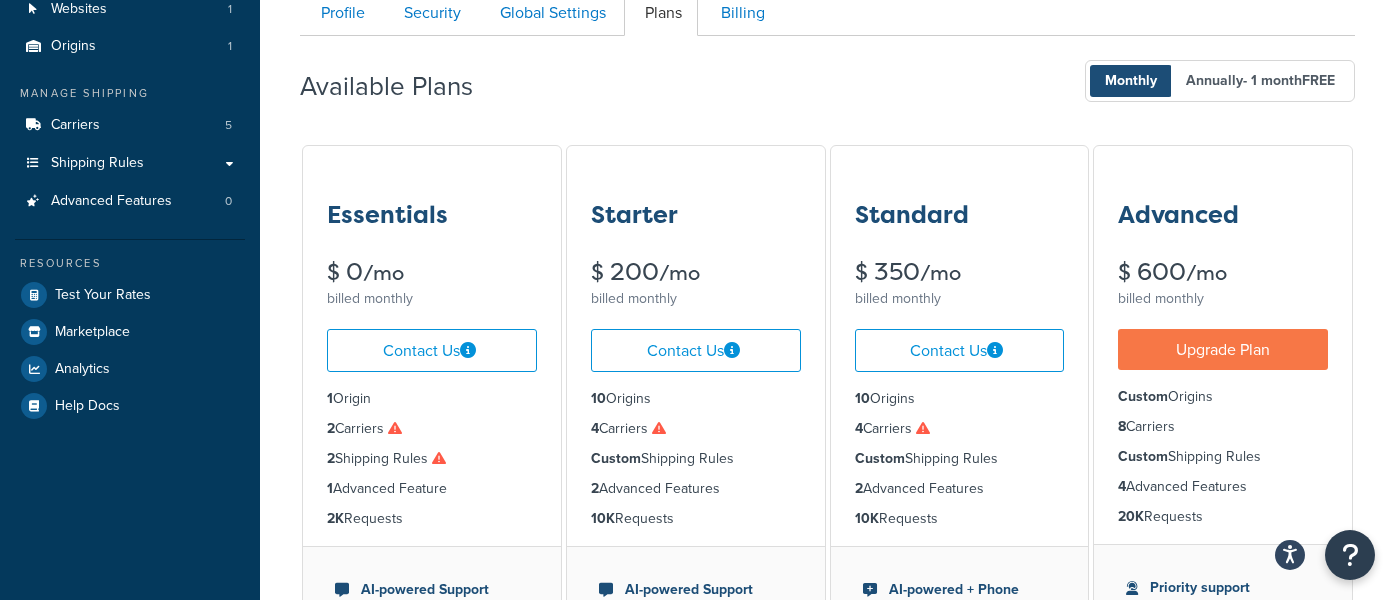 click on "Available Plans
Monthly
Annually
- 1 month  FREE" at bounding box center (827, 81) 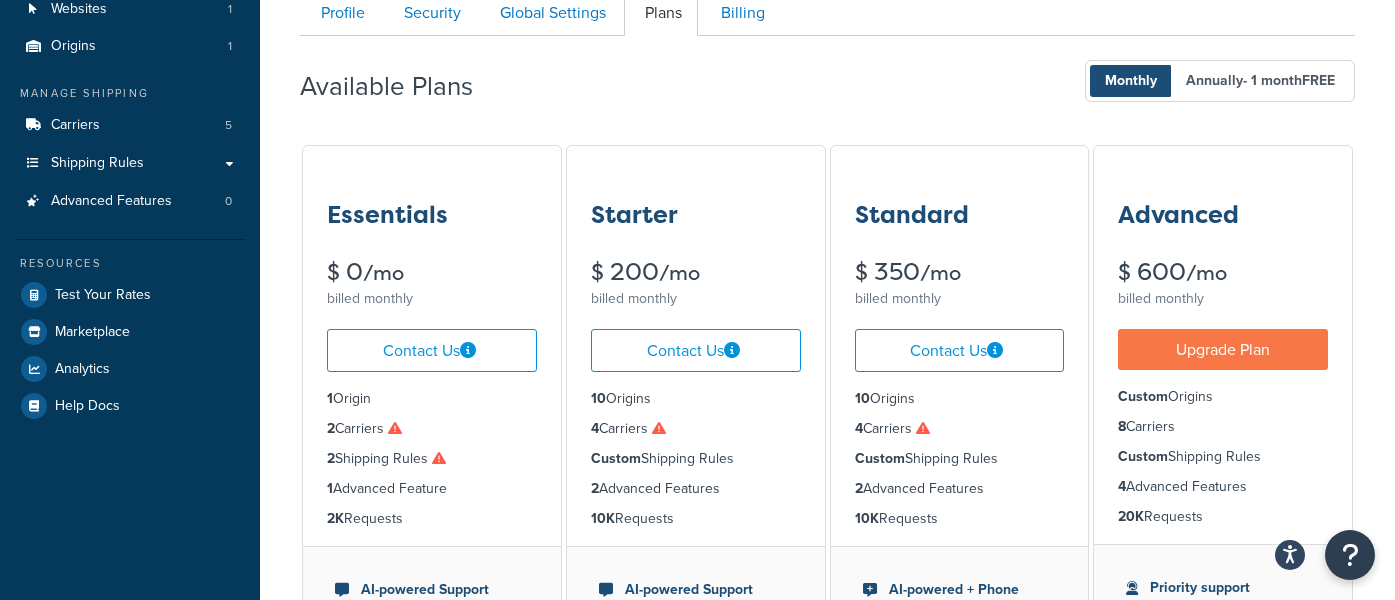click on "Standard" at bounding box center (912, 215) 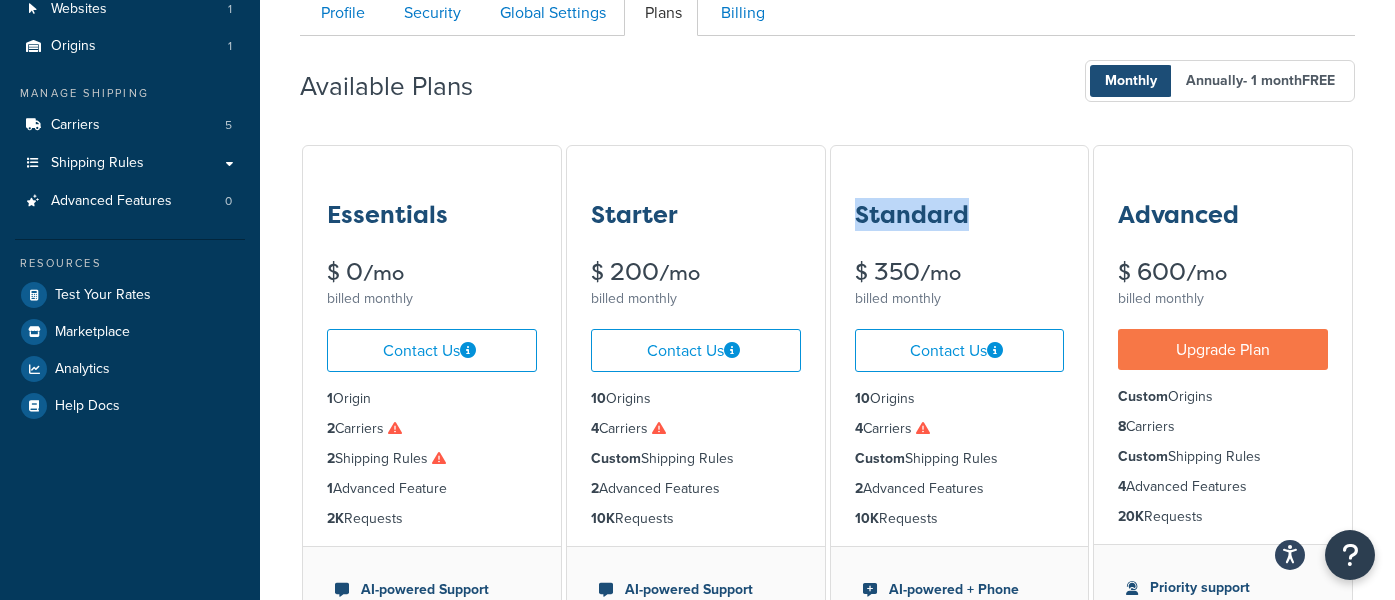 click on "Standard" at bounding box center (912, 215) 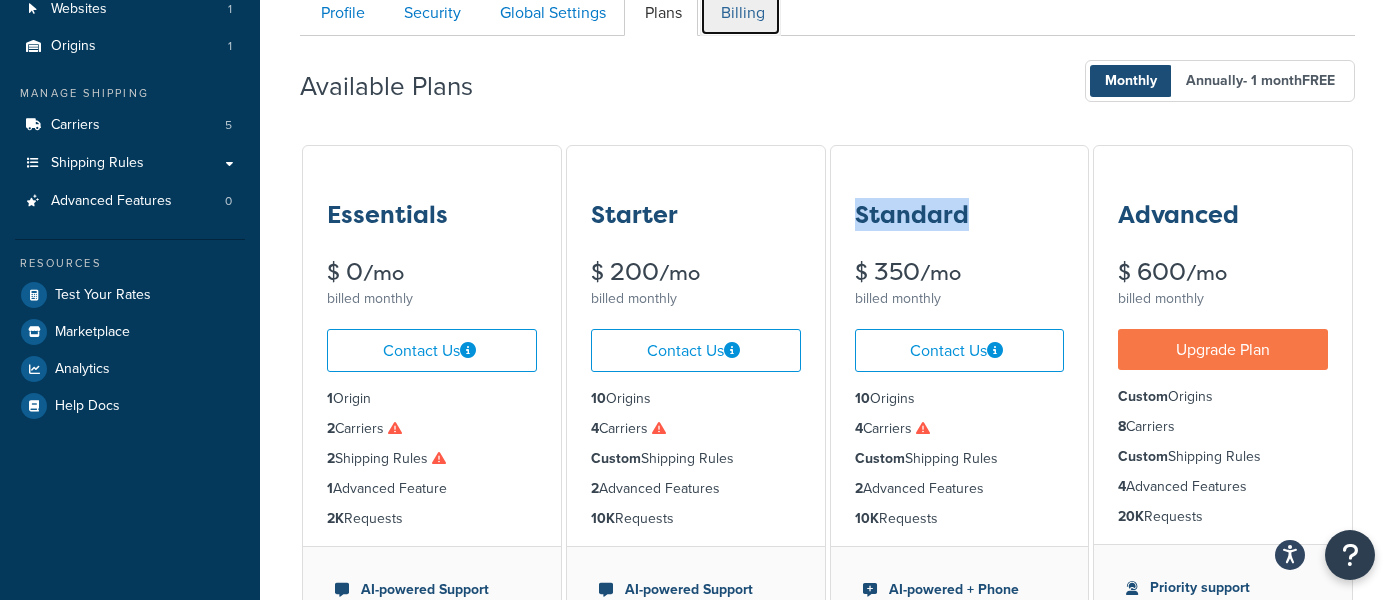 click on "Billing" at bounding box center [740, 13] 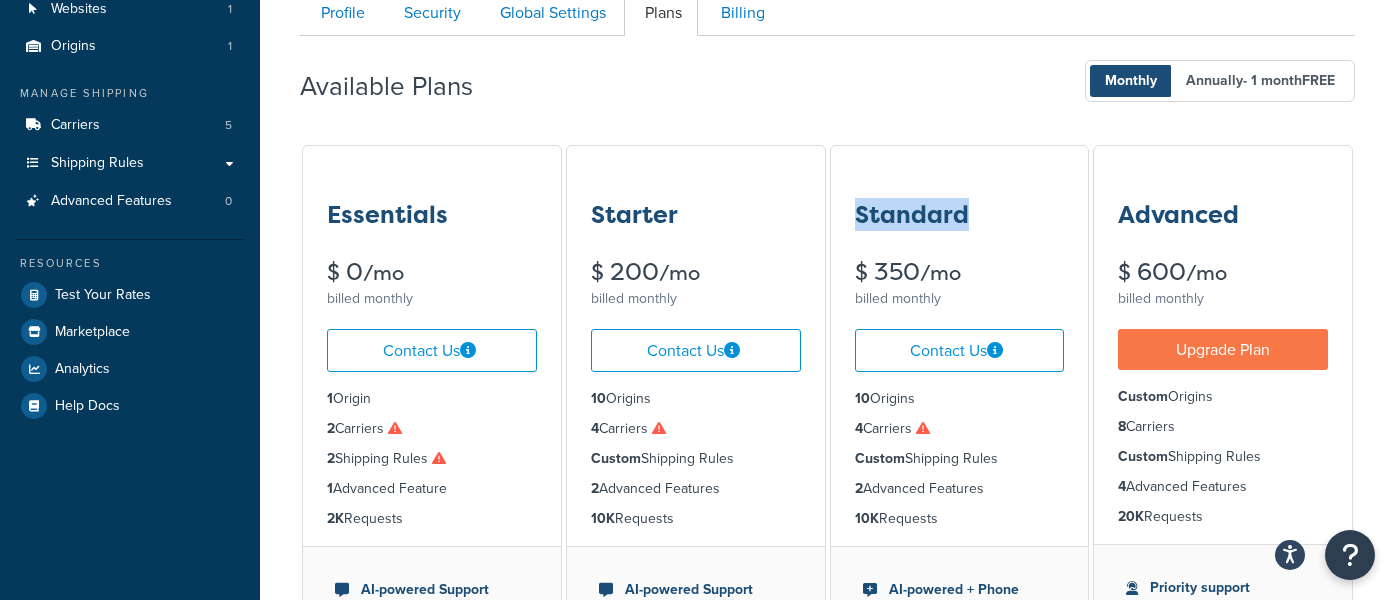 scroll, scrollTop: 194, scrollLeft: 0, axis: vertical 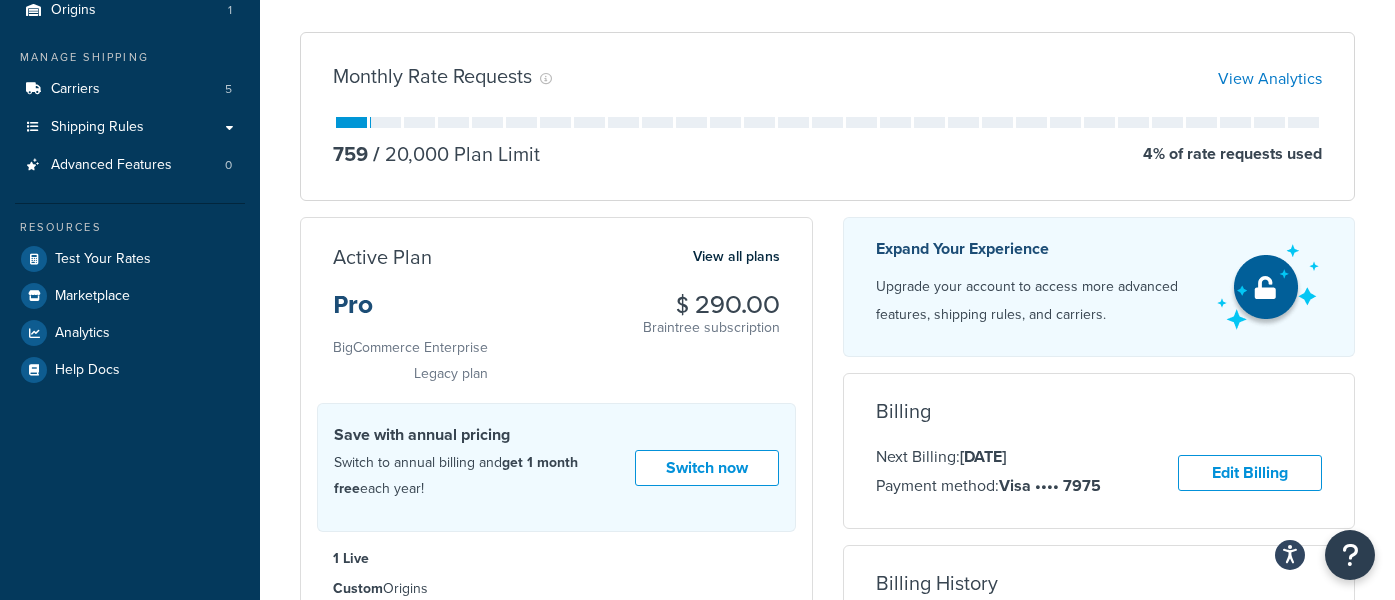 drag, startPoint x: 708, startPoint y: 305, endPoint x: 680, endPoint y: 208, distance: 100.96039 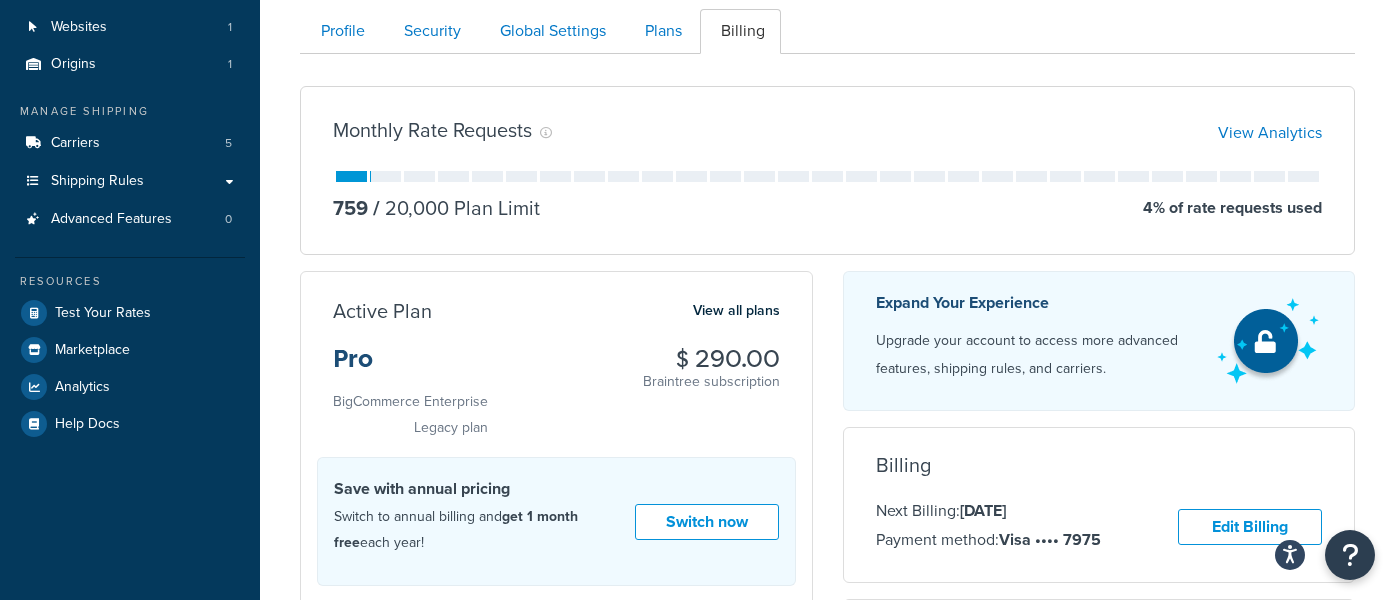 scroll, scrollTop: 106, scrollLeft: 0, axis: vertical 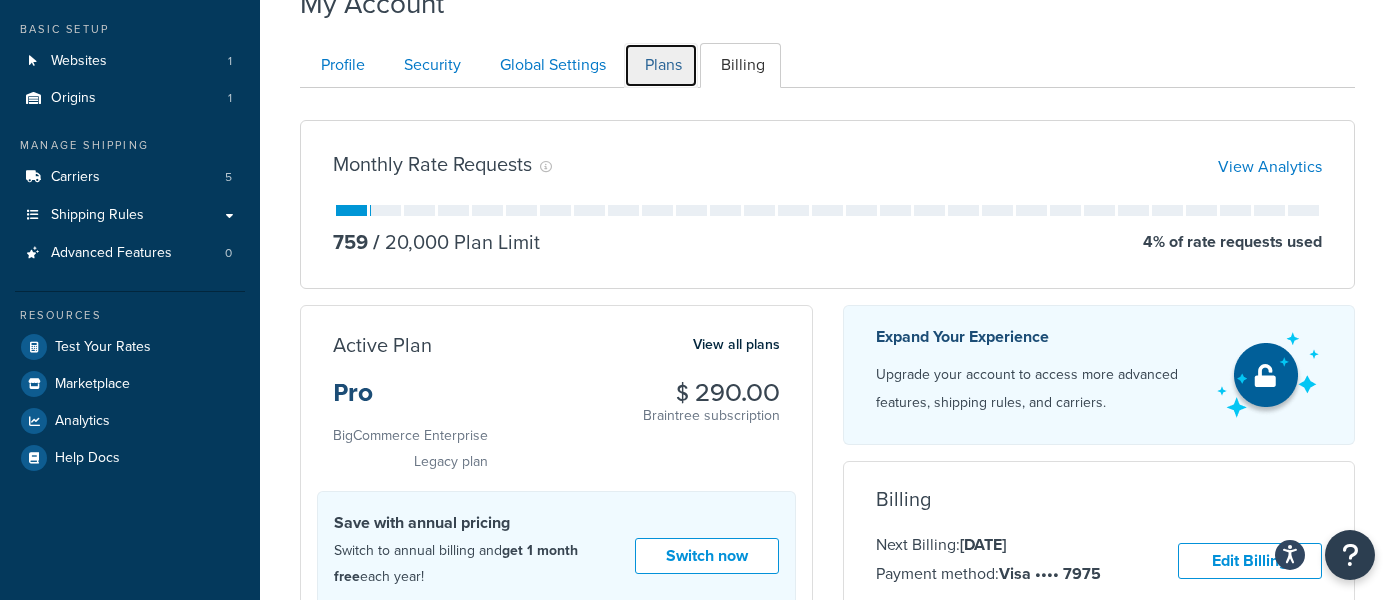 click on "Plans" at bounding box center (661, 65) 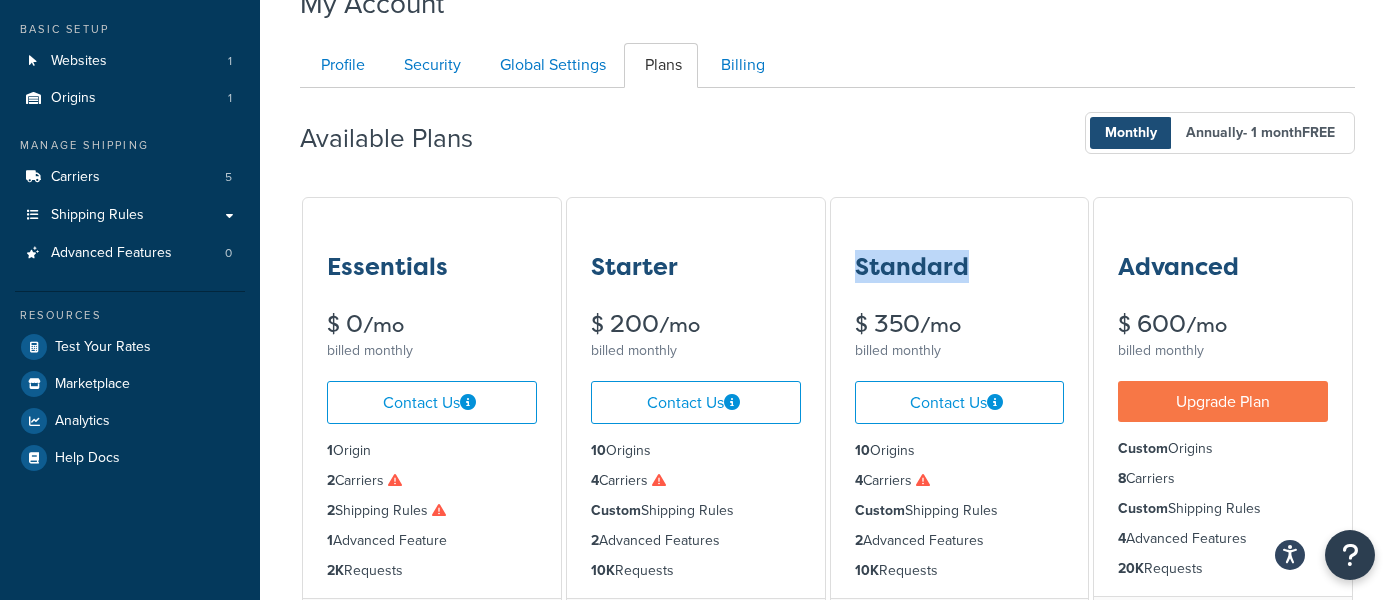 scroll, scrollTop: 194, scrollLeft: 0, axis: vertical 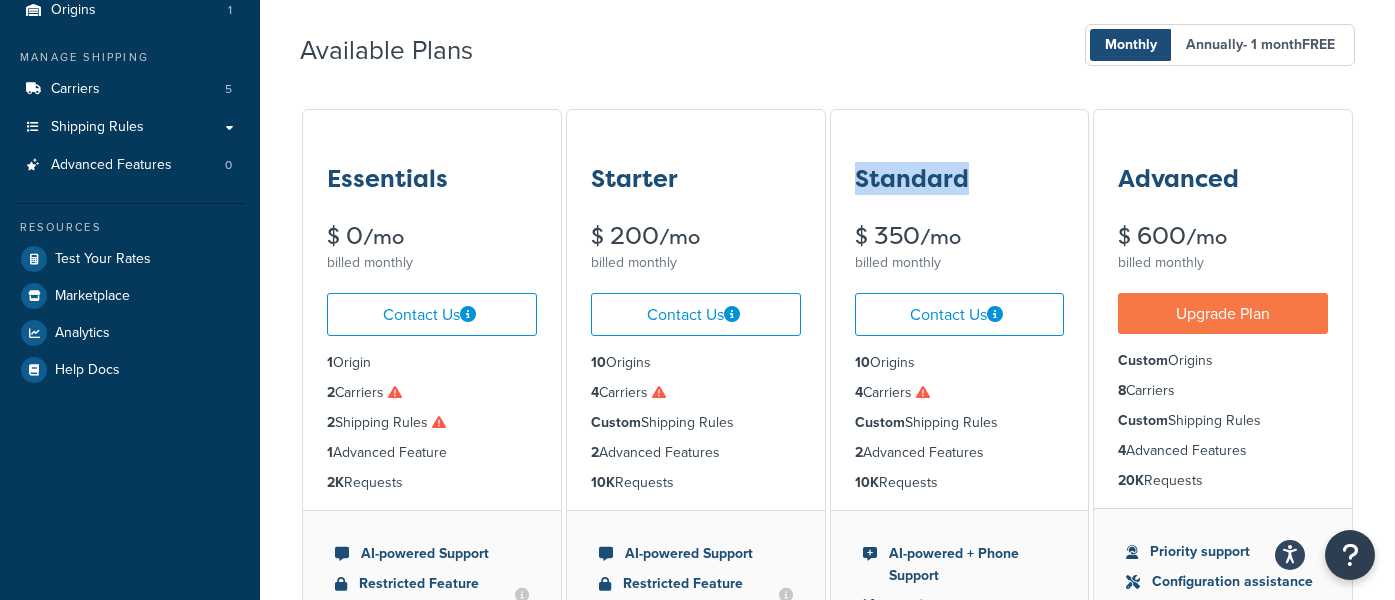 drag, startPoint x: 956, startPoint y: 181, endPoint x: 853, endPoint y: 181, distance: 103 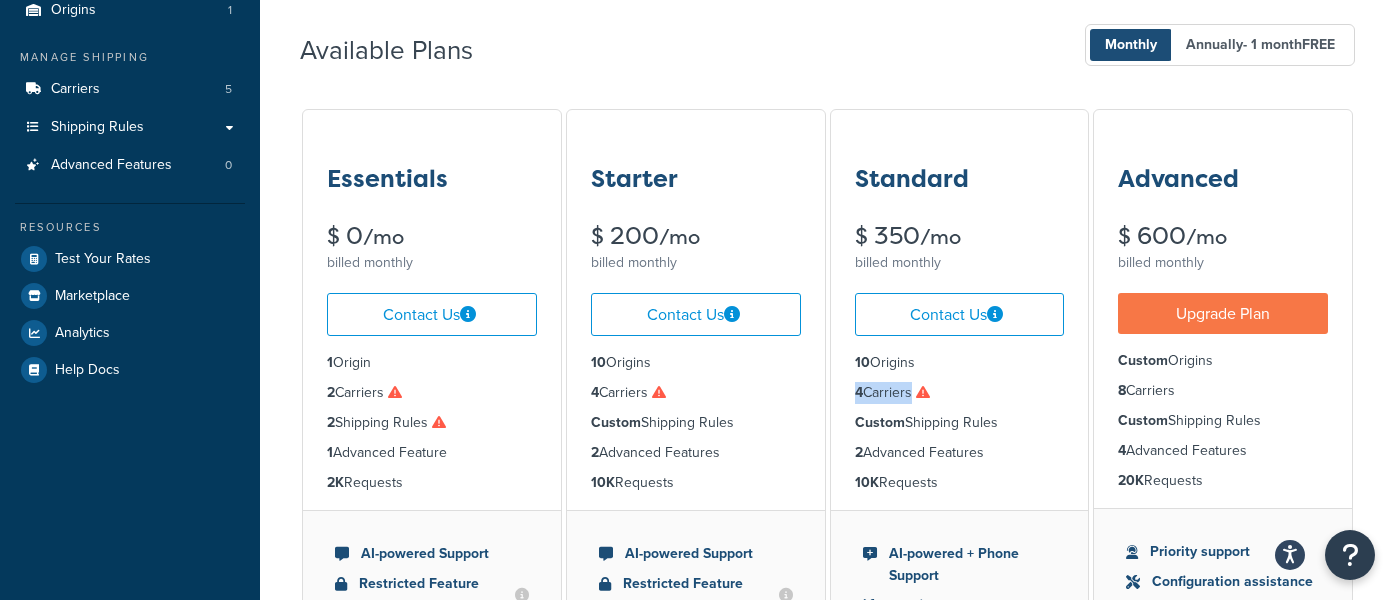 drag, startPoint x: 854, startPoint y: 398, endPoint x: 832, endPoint y: 398, distance: 22 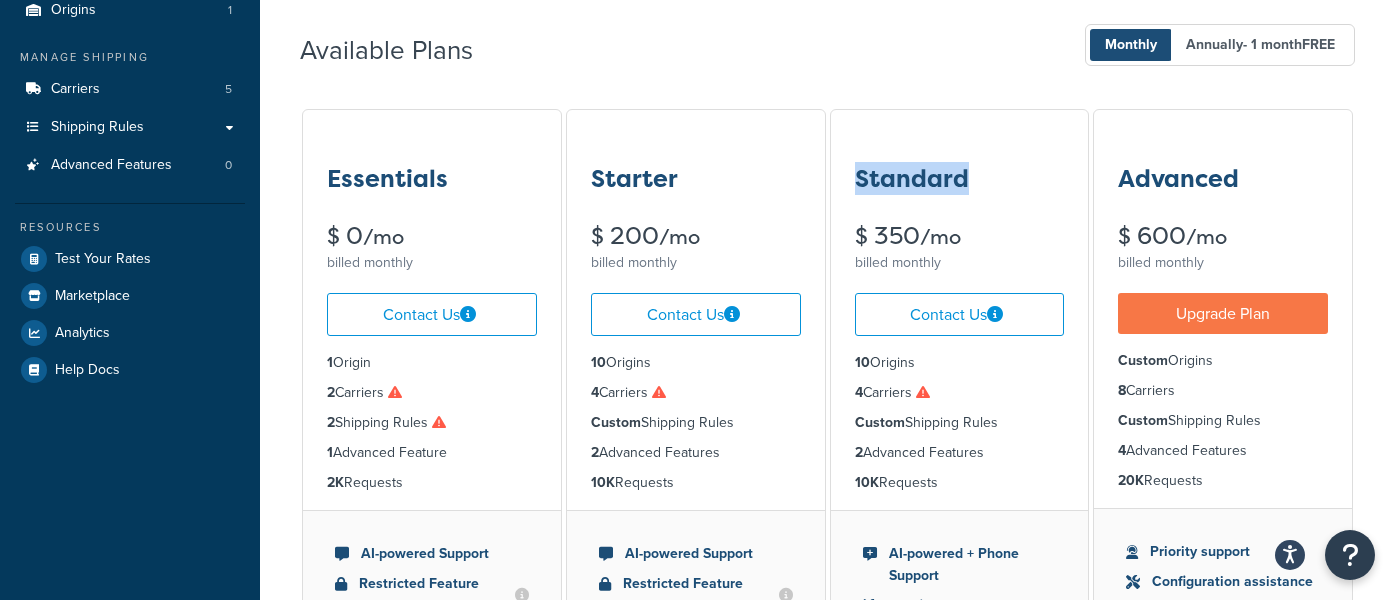 drag, startPoint x: 854, startPoint y: 179, endPoint x: 1022, endPoint y: 179, distance: 168 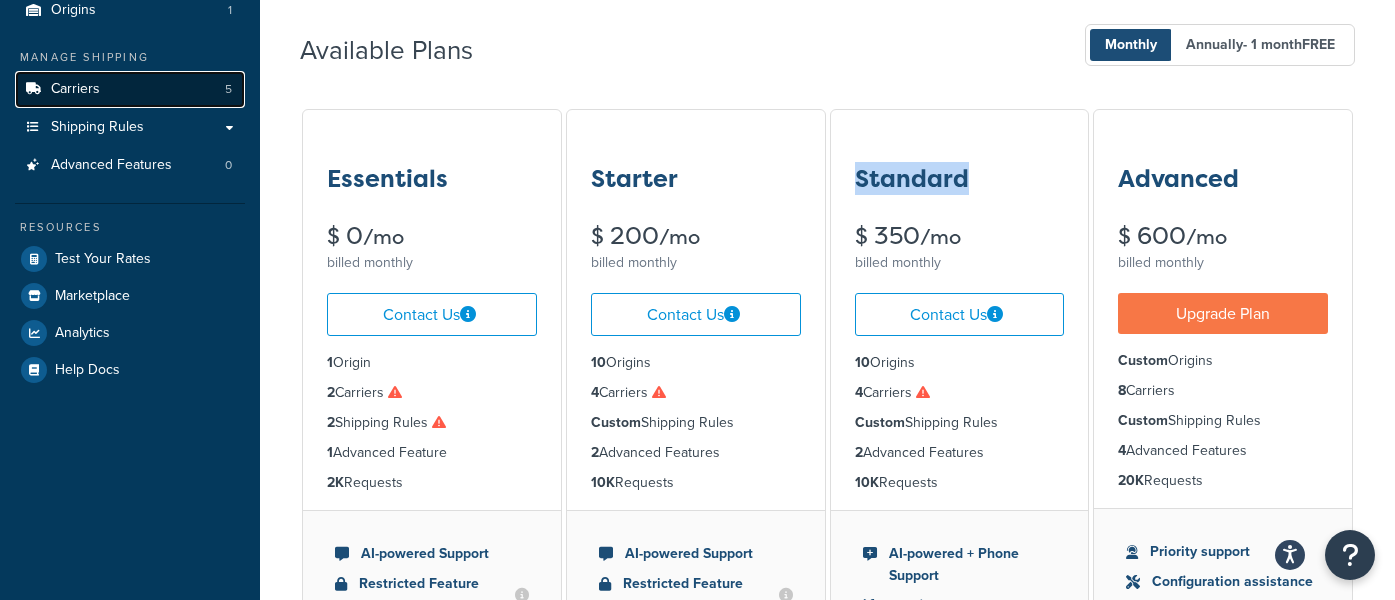 click on "Carriers
5" at bounding box center [130, 89] 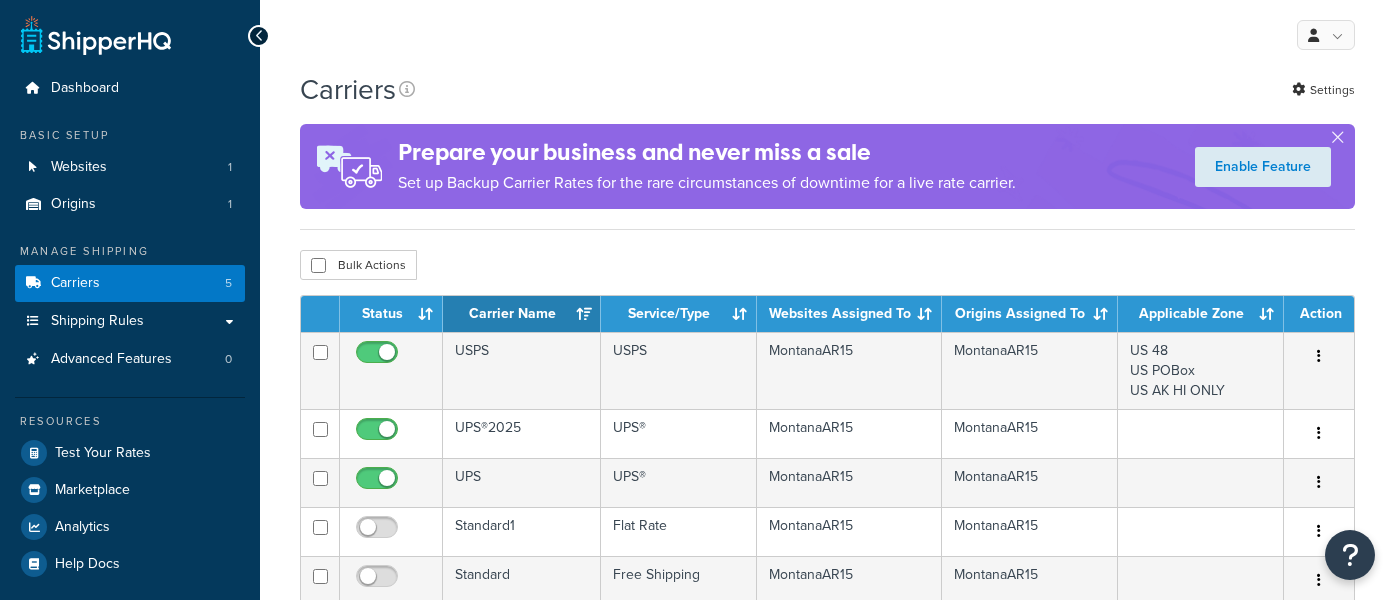 scroll, scrollTop: 0, scrollLeft: 0, axis: both 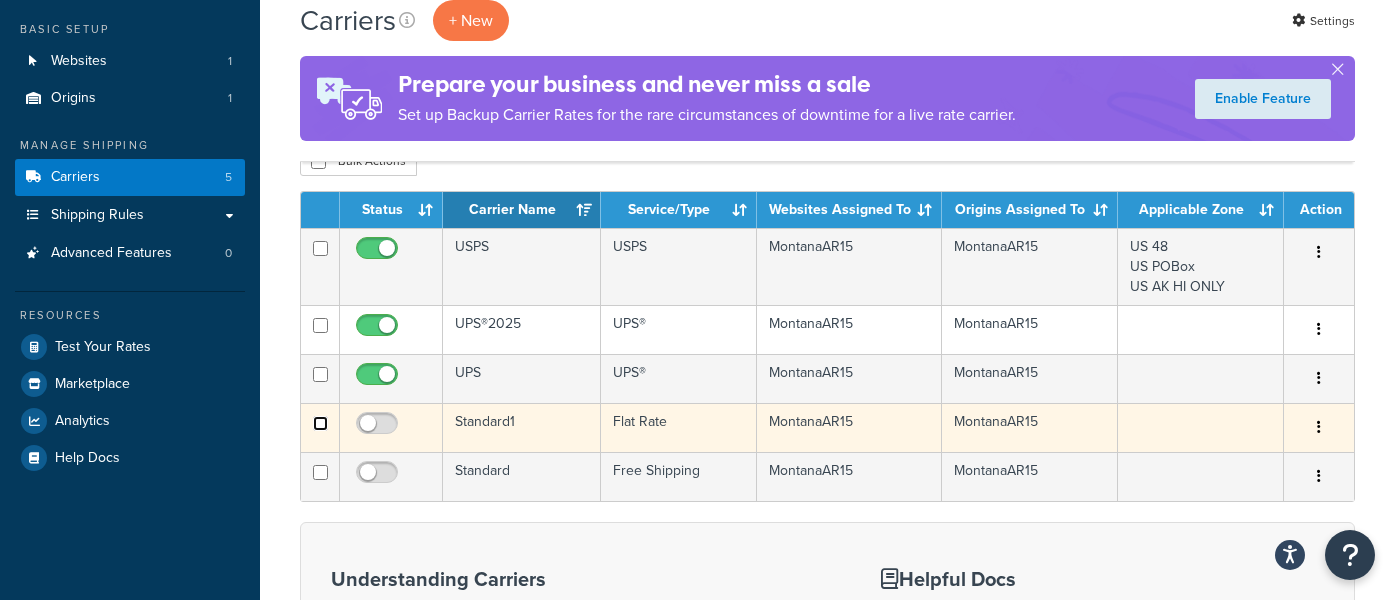 click at bounding box center [320, 325] 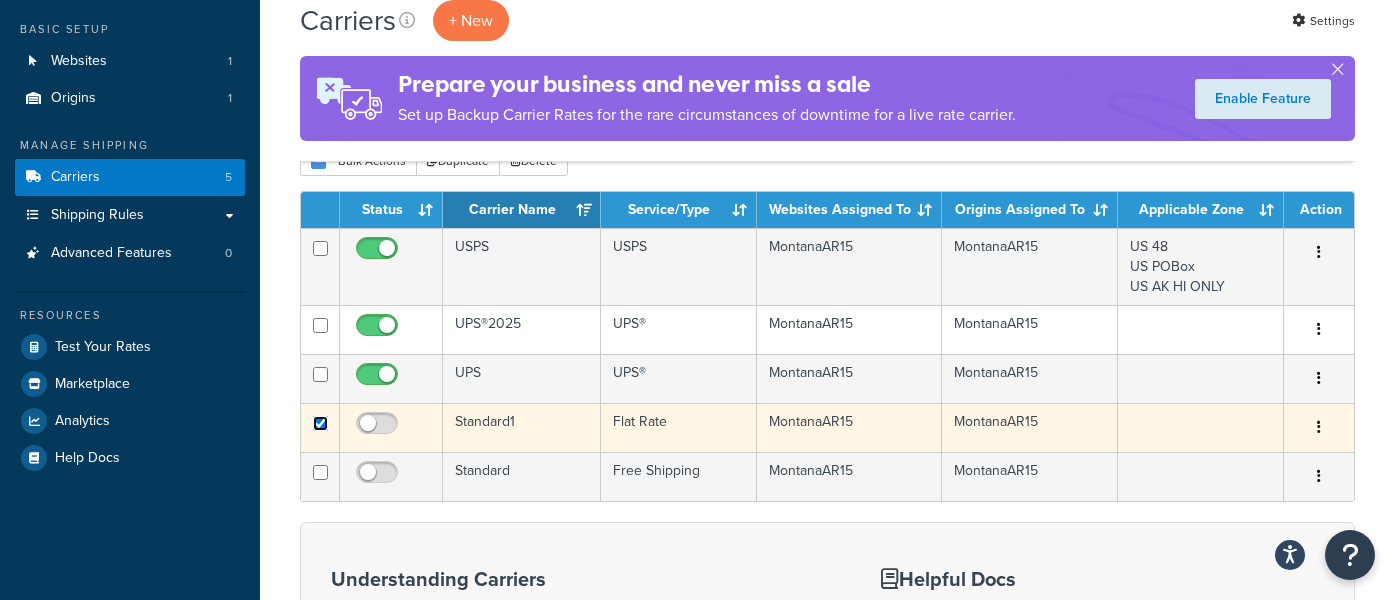 click at bounding box center [320, 325] 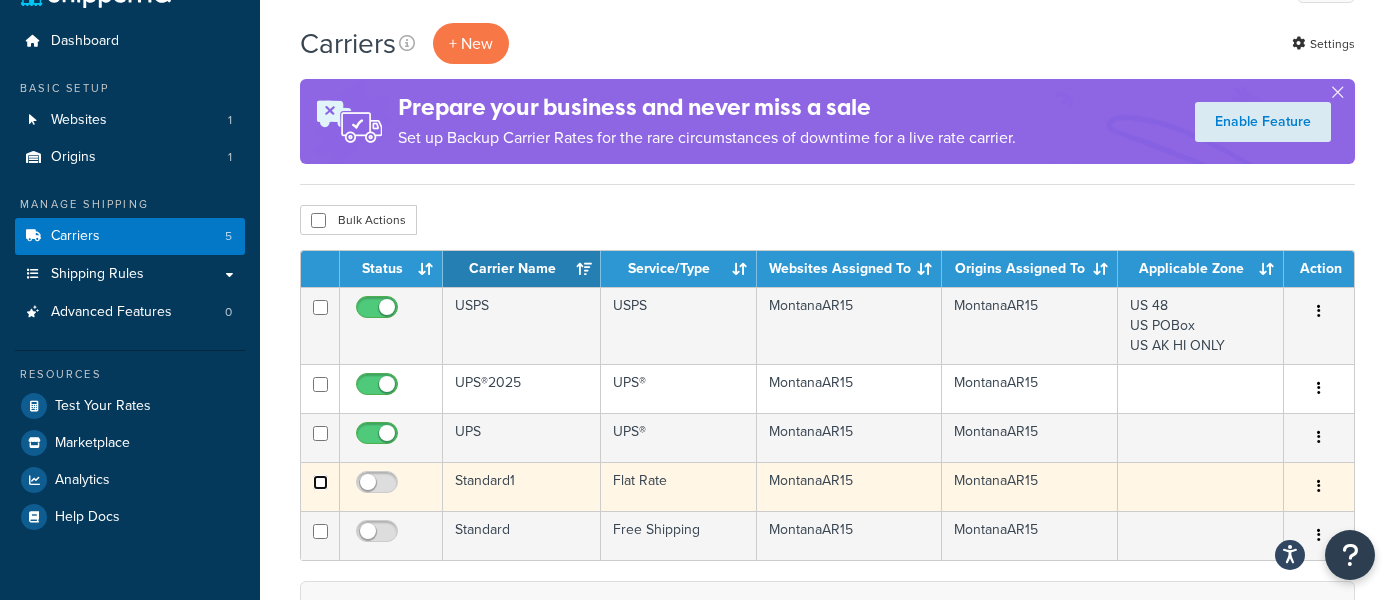 scroll, scrollTop: 51, scrollLeft: 0, axis: vertical 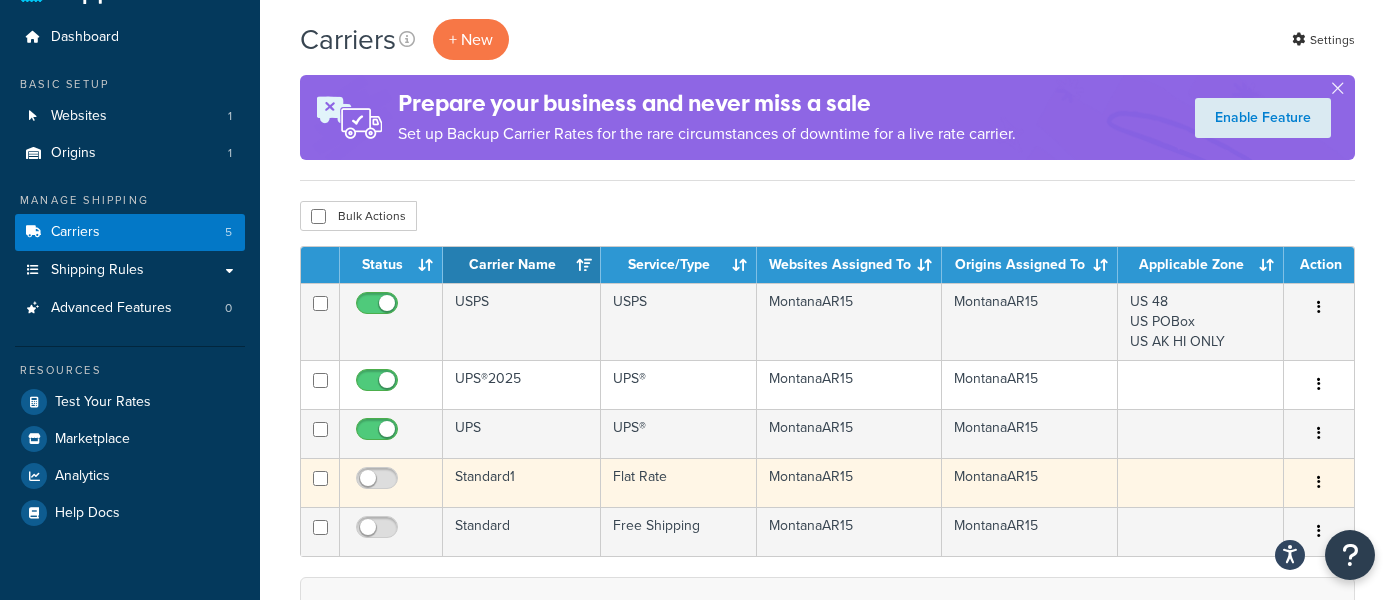 click on "Standard1" at bounding box center (522, 482) 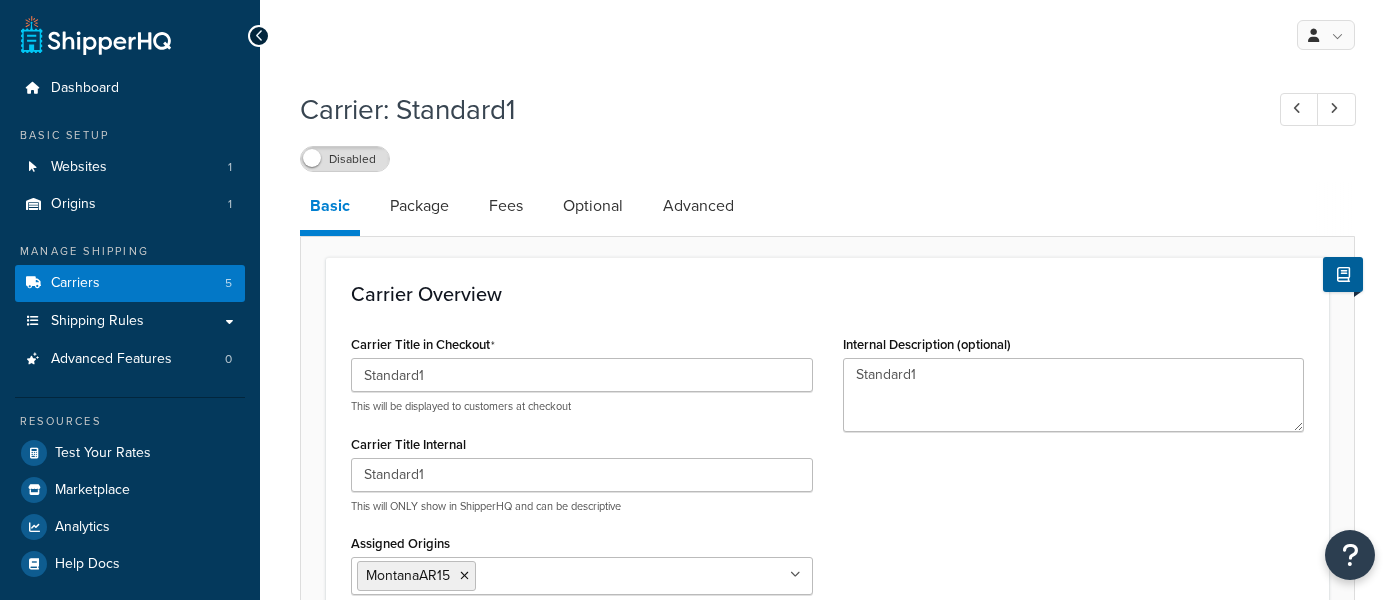 select on "flat" 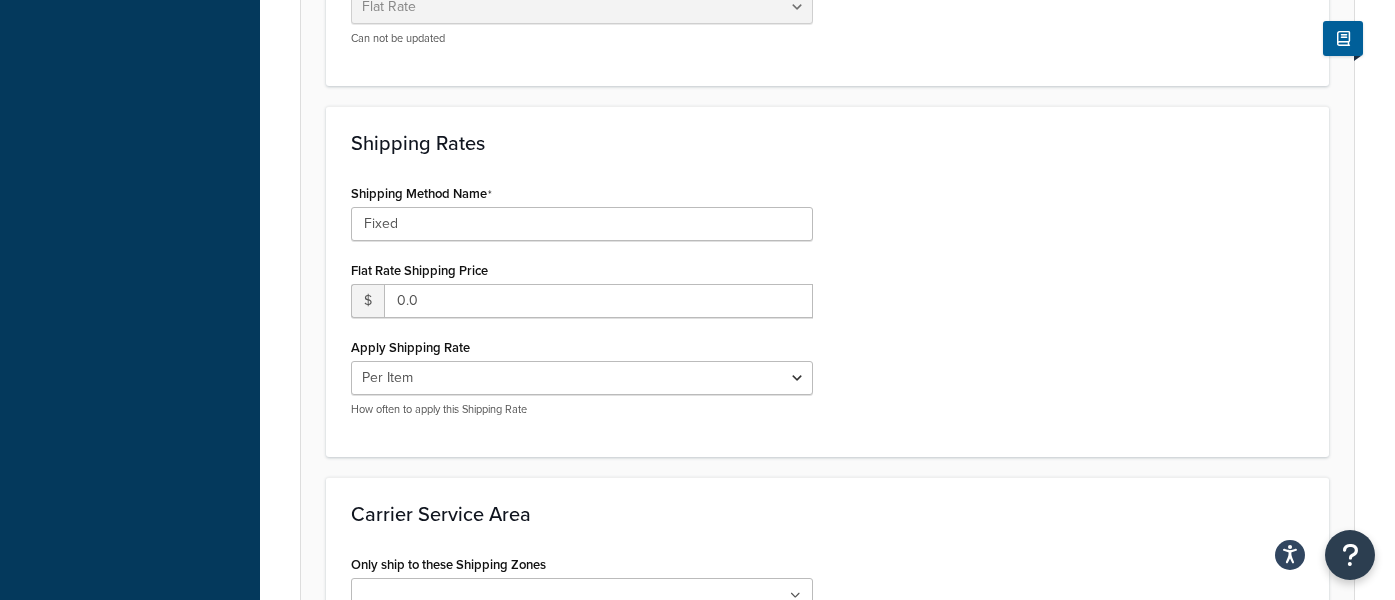 scroll, scrollTop: 678, scrollLeft: 0, axis: vertical 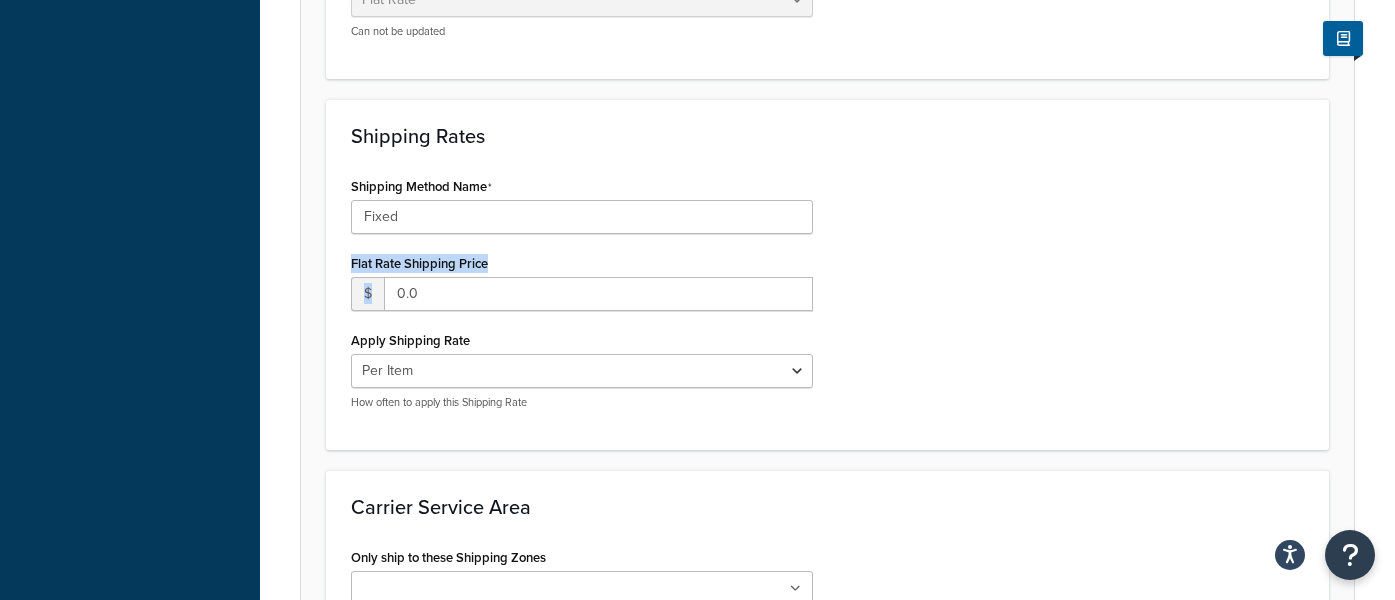 drag, startPoint x: 341, startPoint y: 259, endPoint x: 586, endPoint y: 299, distance: 248.24384 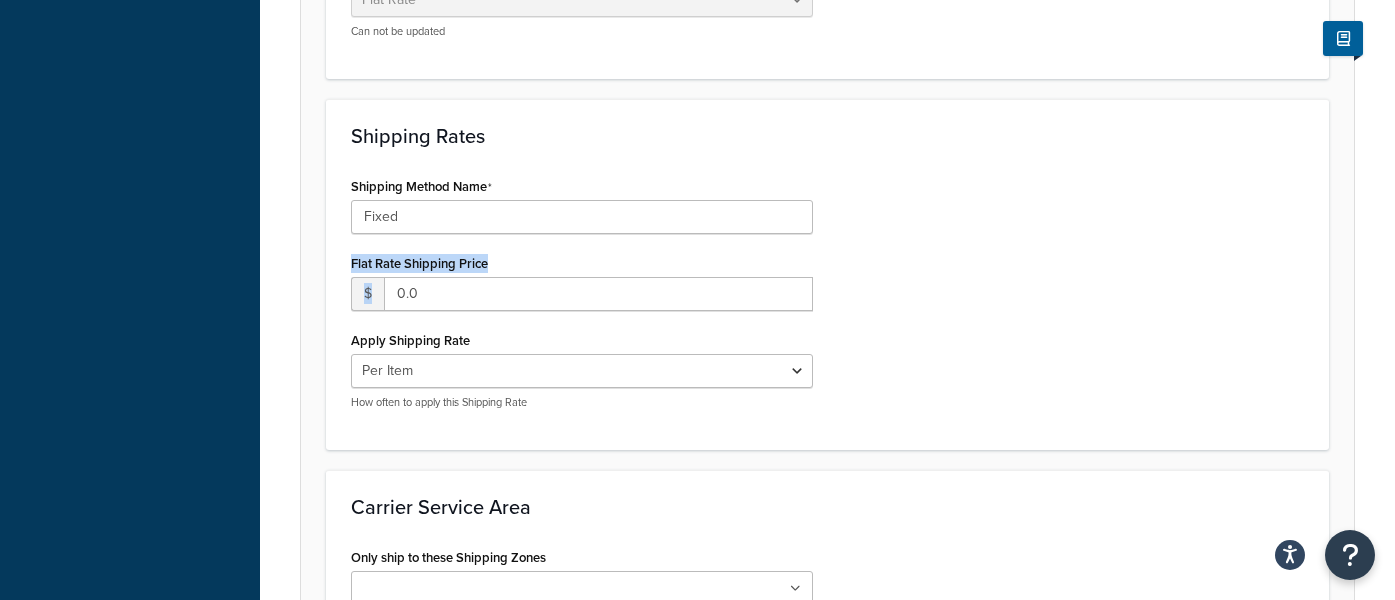 scroll, scrollTop: 0, scrollLeft: 0, axis: both 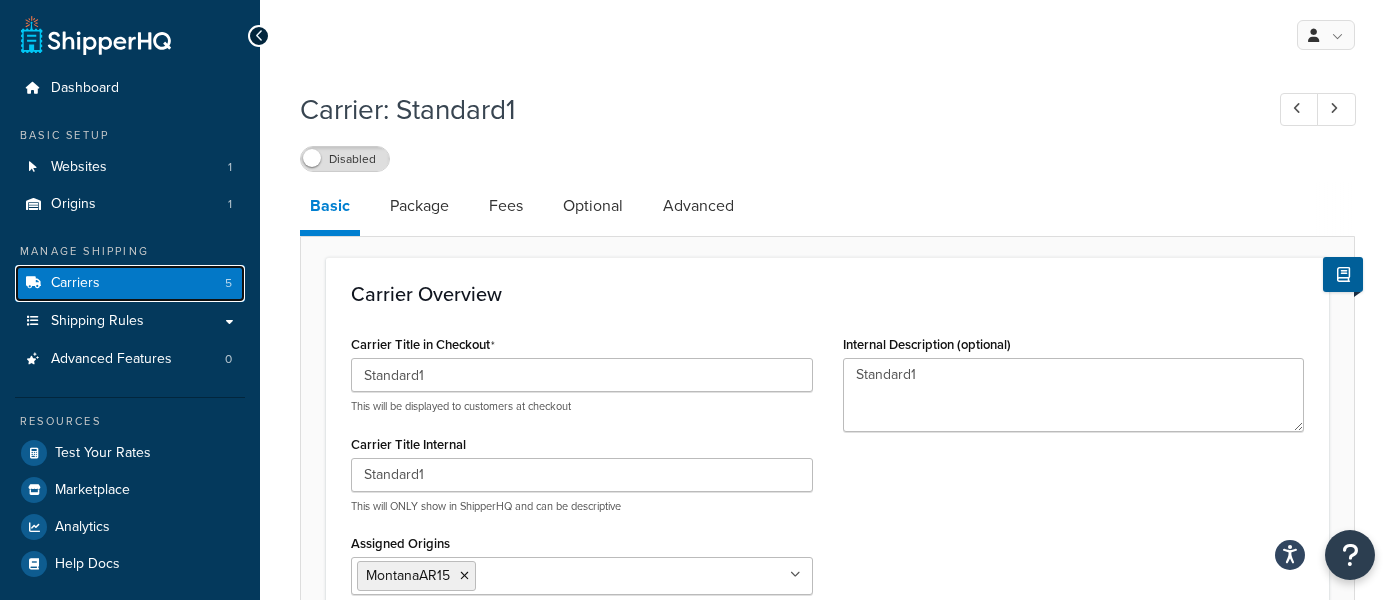 click on "Carriers 5" at bounding box center (130, 283) 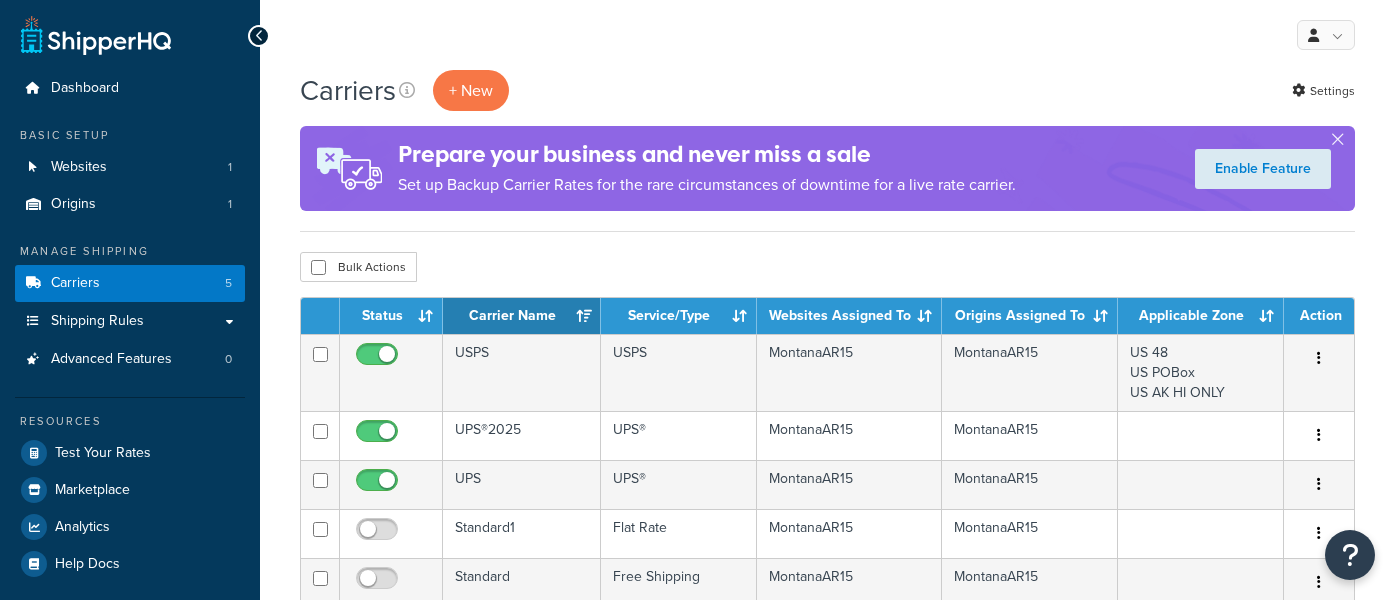scroll, scrollTop: 55, scrollLeft: 0, axis: vertical 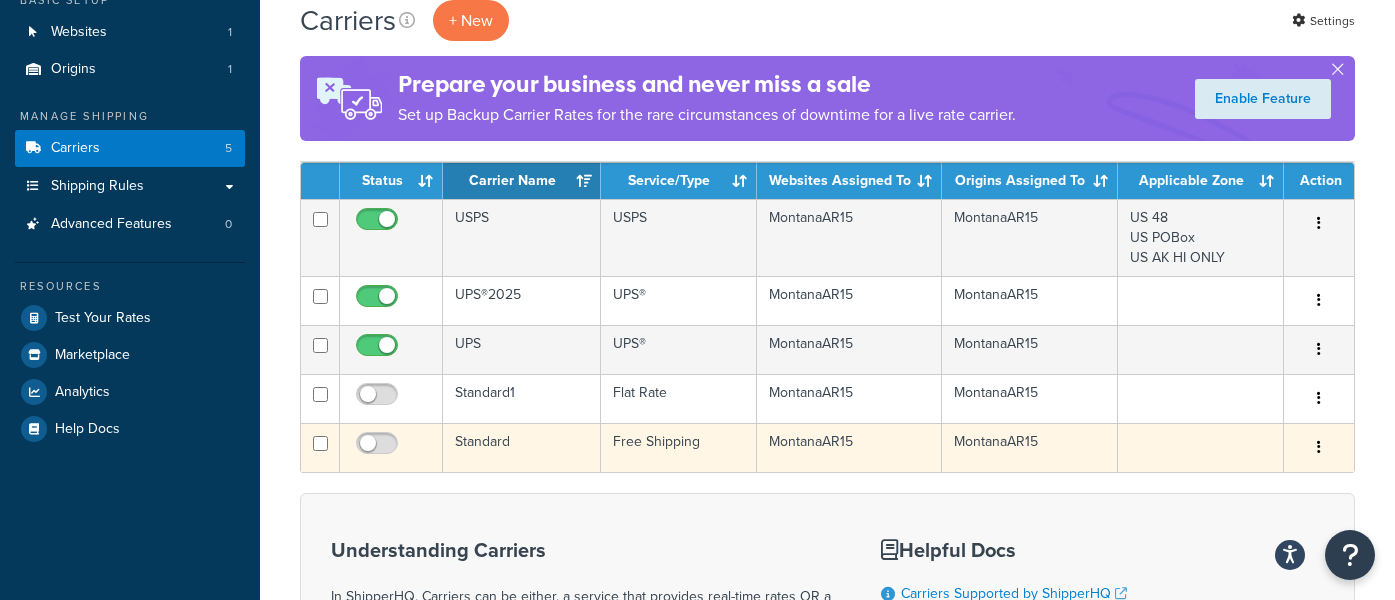 click on "Standard" at bounding box center (522, 447) 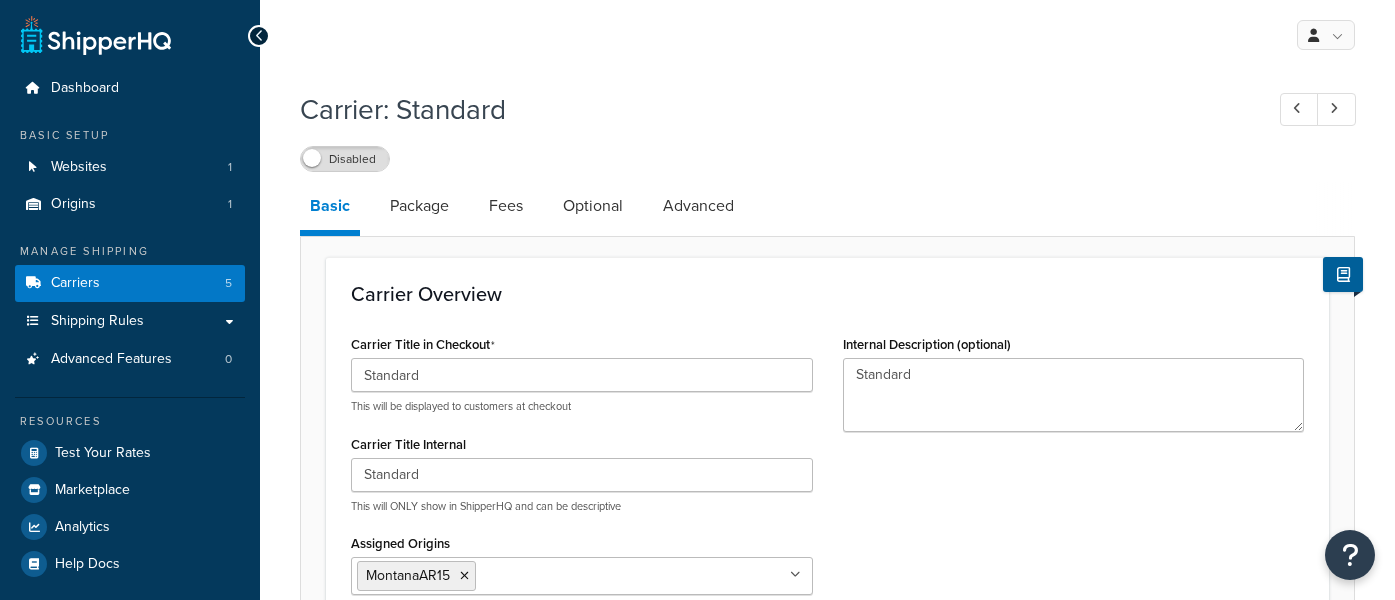 select on "free" 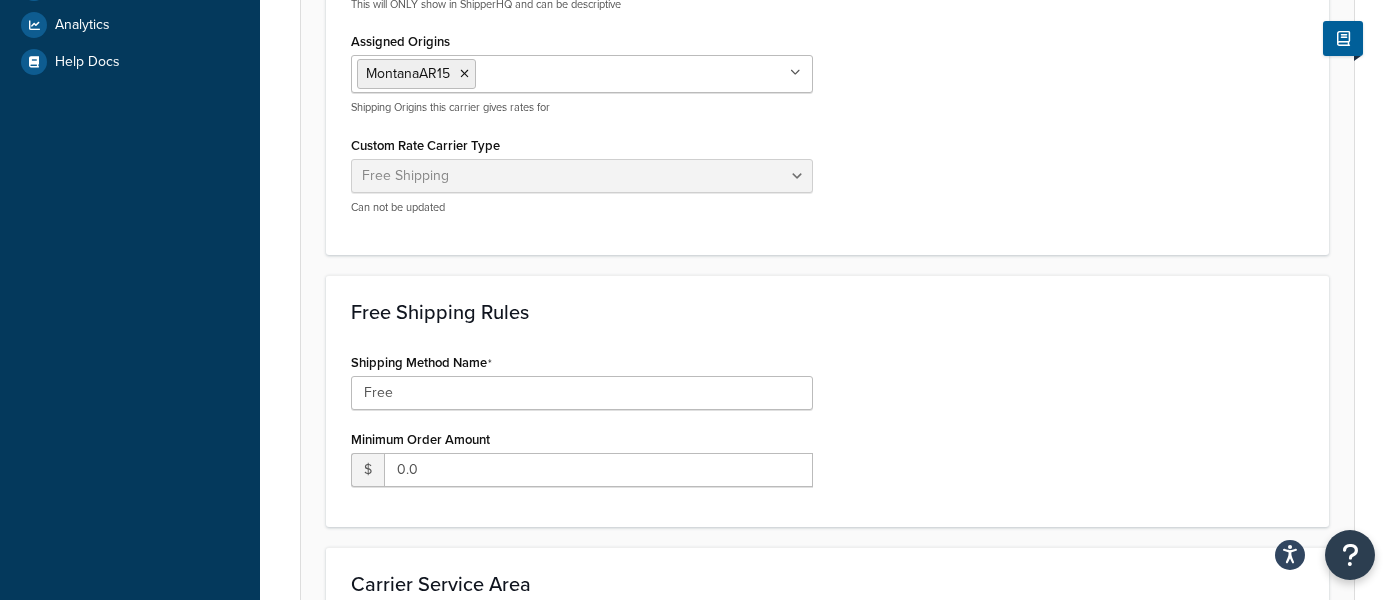 scroll, scrollTop: 0, scrollLeft: 0, axis: both 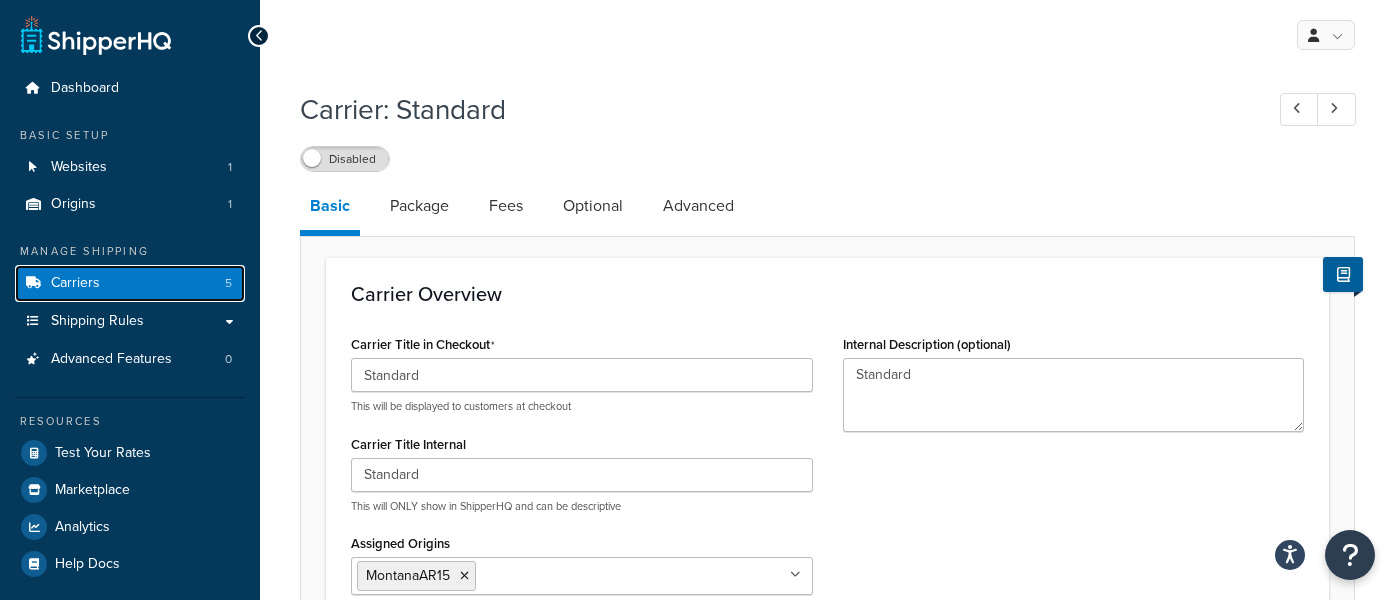 click on "Carriers 5" at bounding box center [130, 283] 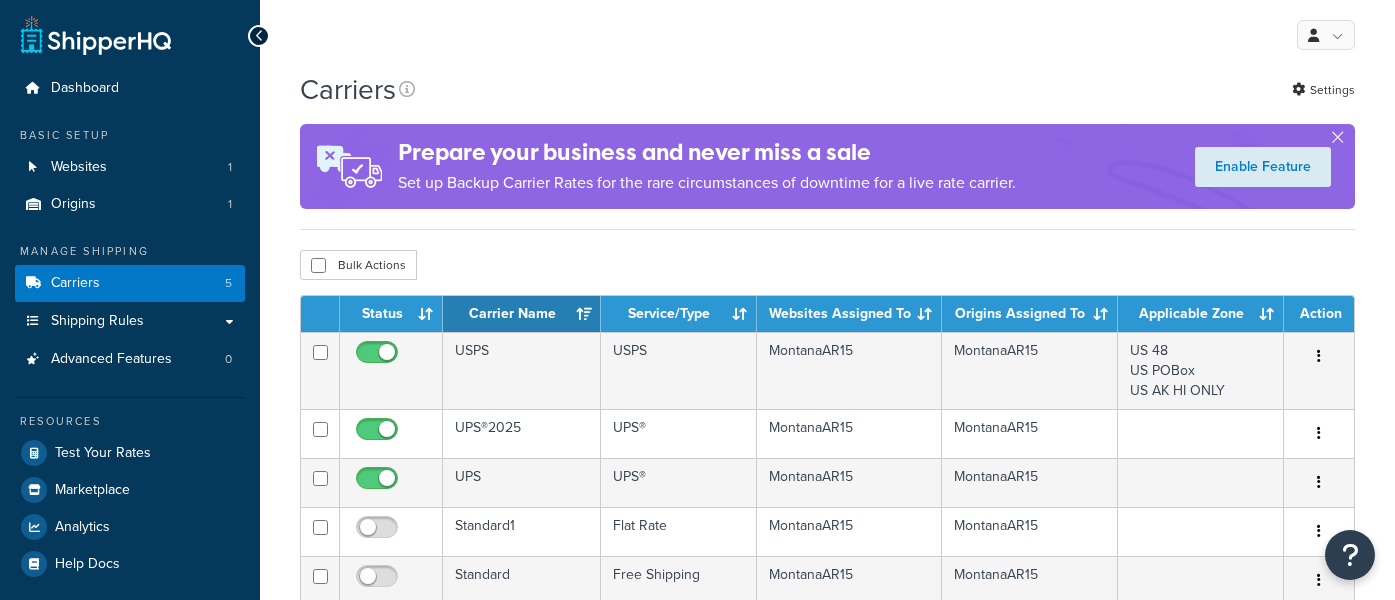 scroll, scrollTop: 0, scrollLeft: 0, axis: both 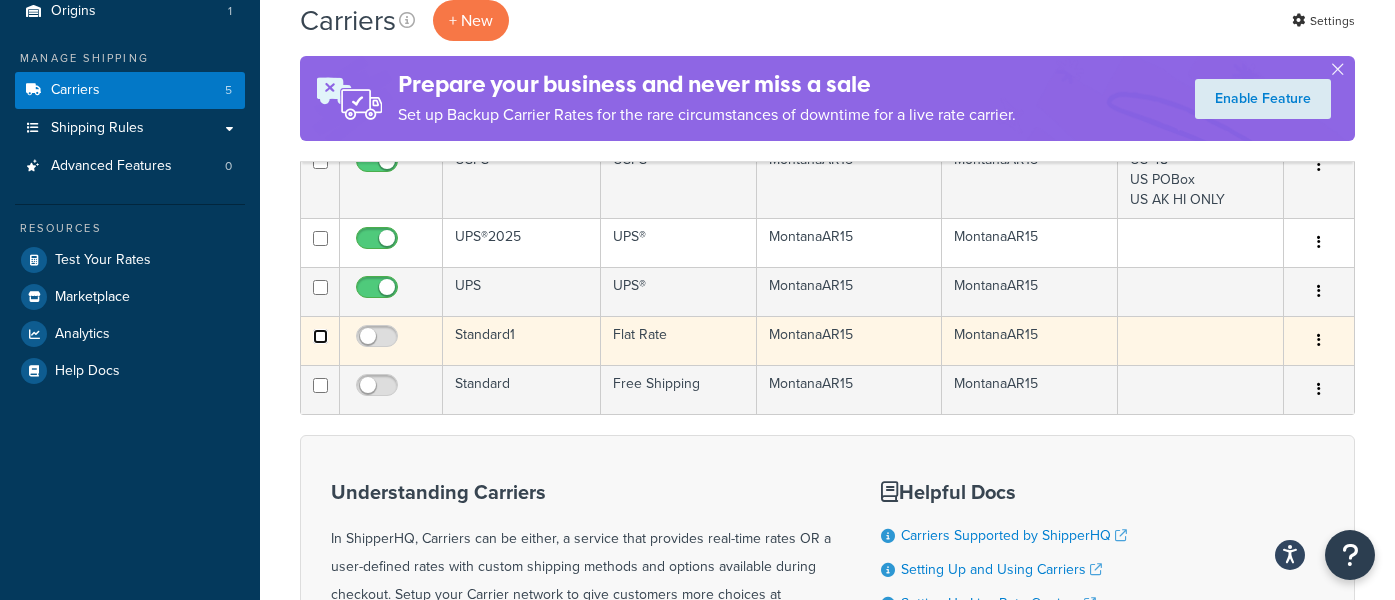 click at bounding box center [320, 238] 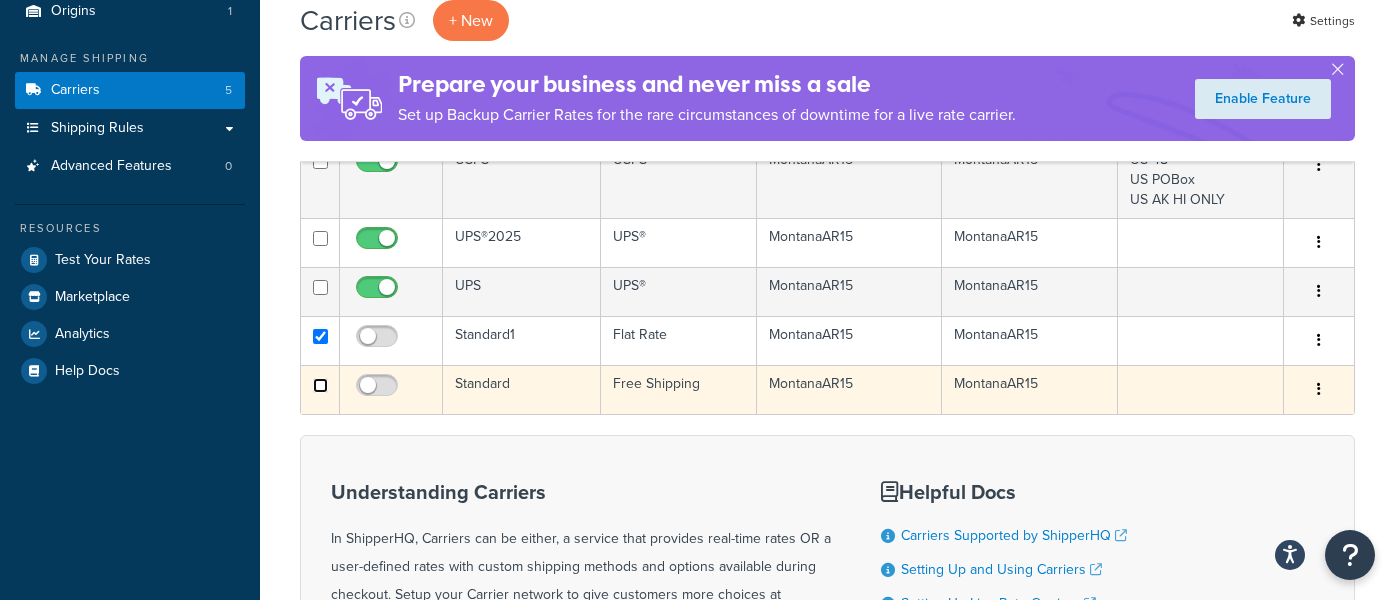 drag, startPoint x: 320, startPoint y: 386, endPoint x: 423, endPoint y: 387, distance: 103.00485 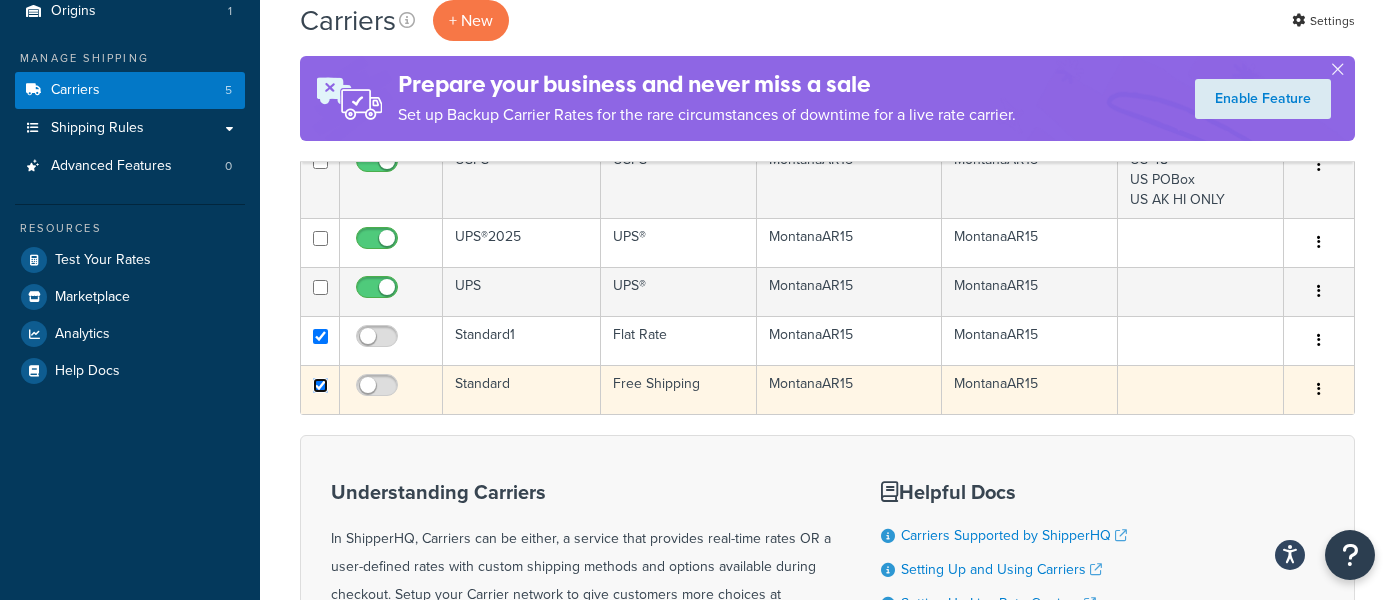 click at bounding box center (320, 161) 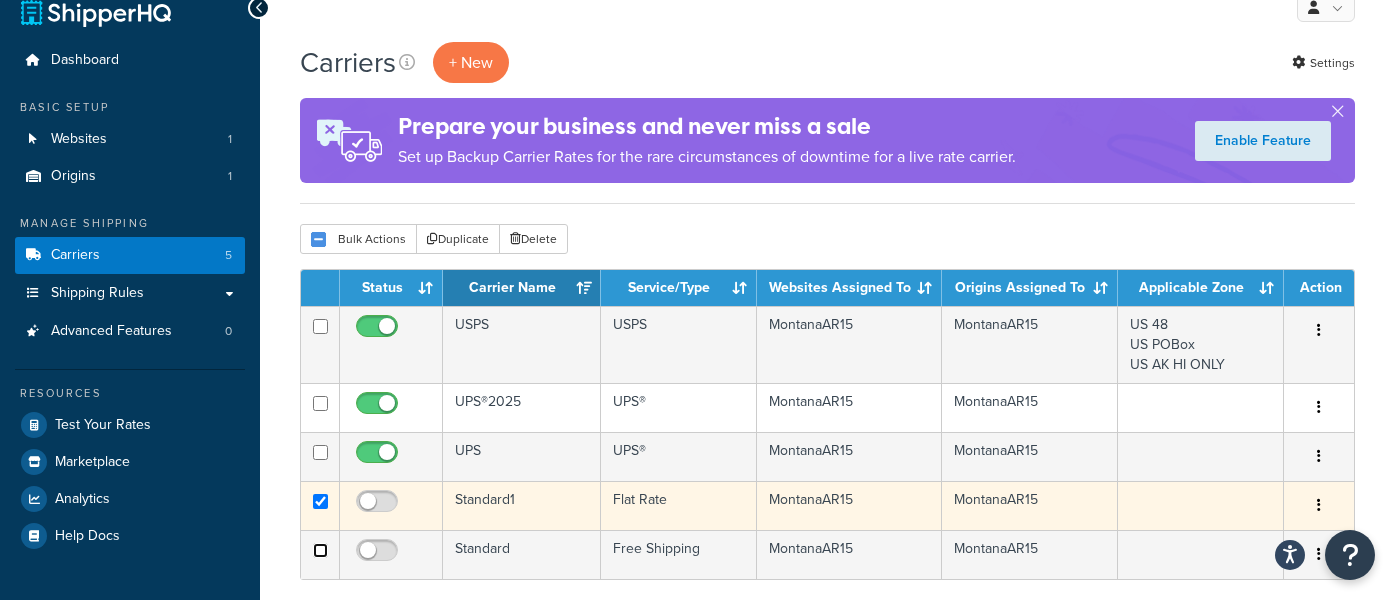 scroll, scrollTop: 44, scrollLeft: 0, axis: vertical 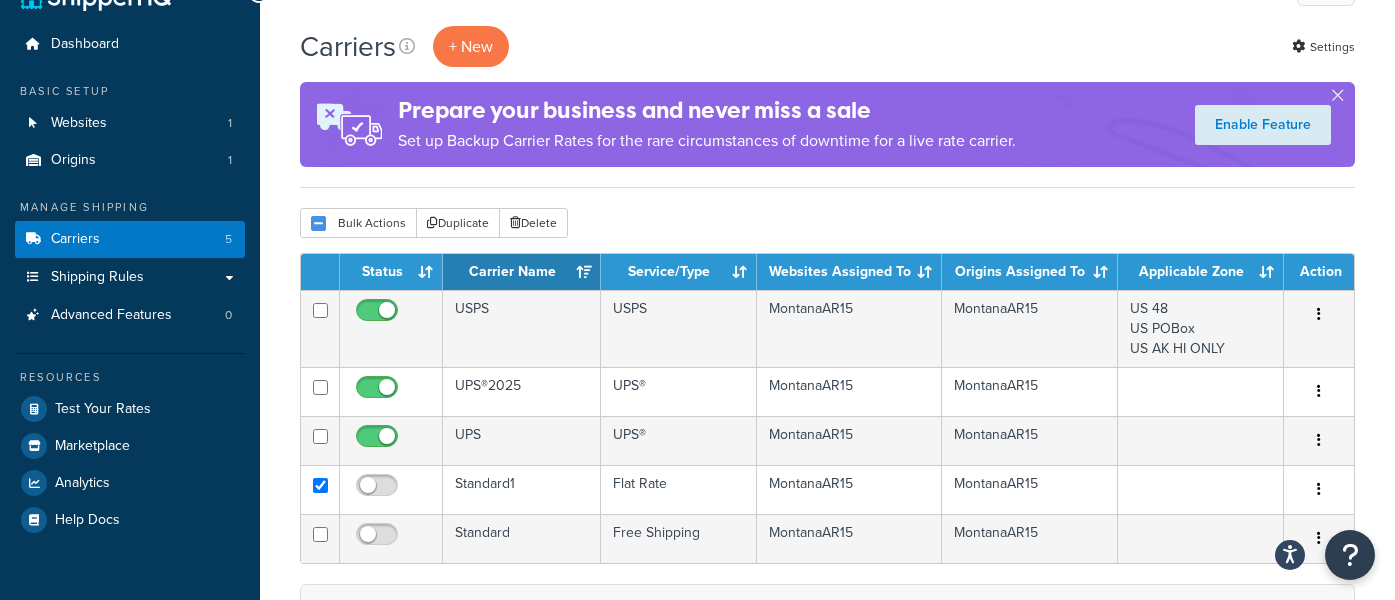 click on "Bulk Actions
Duplicate
Delete" at bounding box center (827, 223) 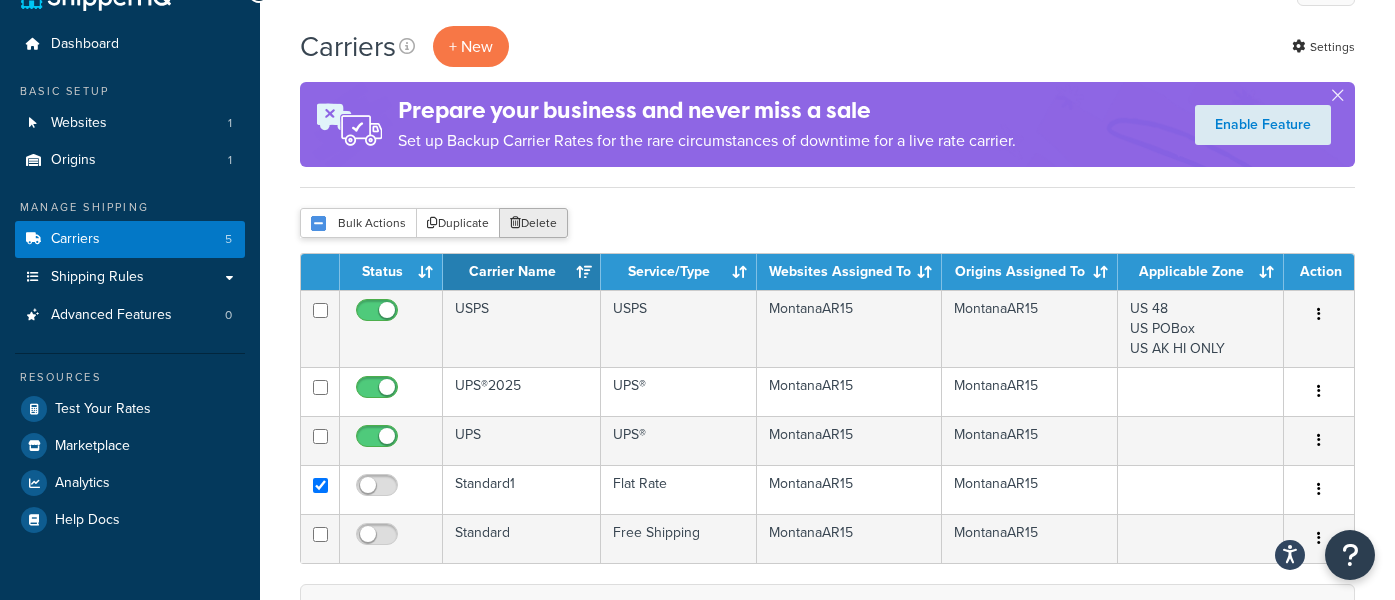 click on "Delete" at bounding box center (533, 223) 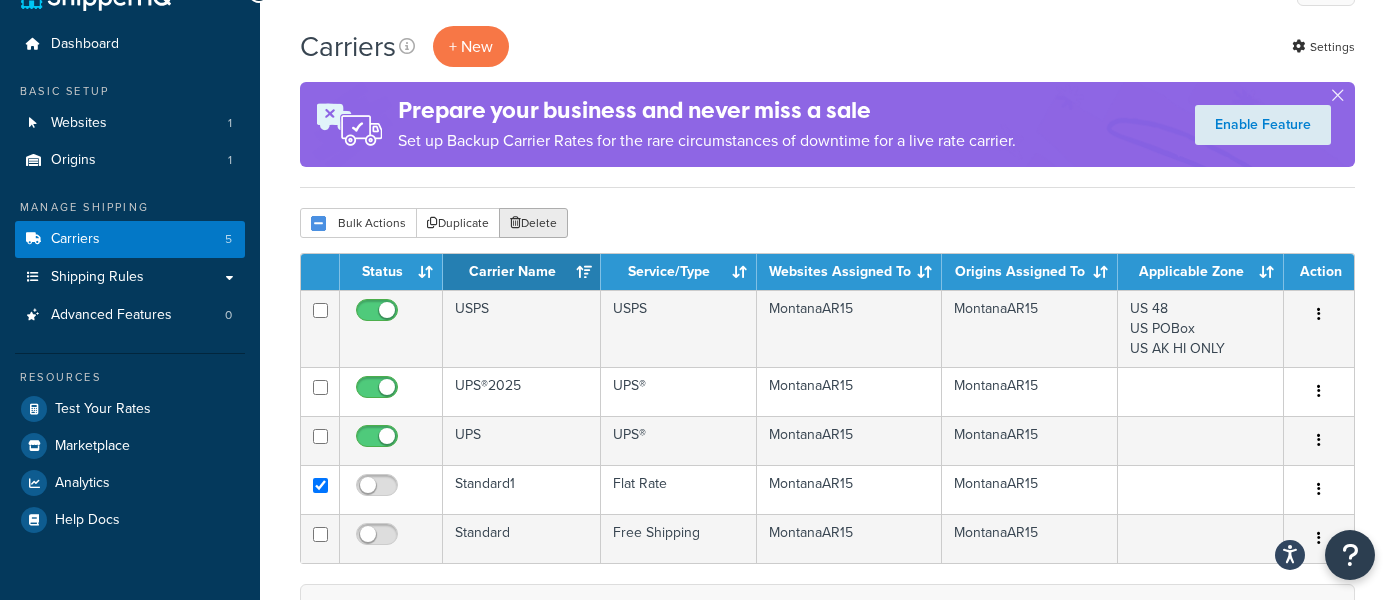 scroll, scrollTop: 0, scrollLeft: 0, axis: both 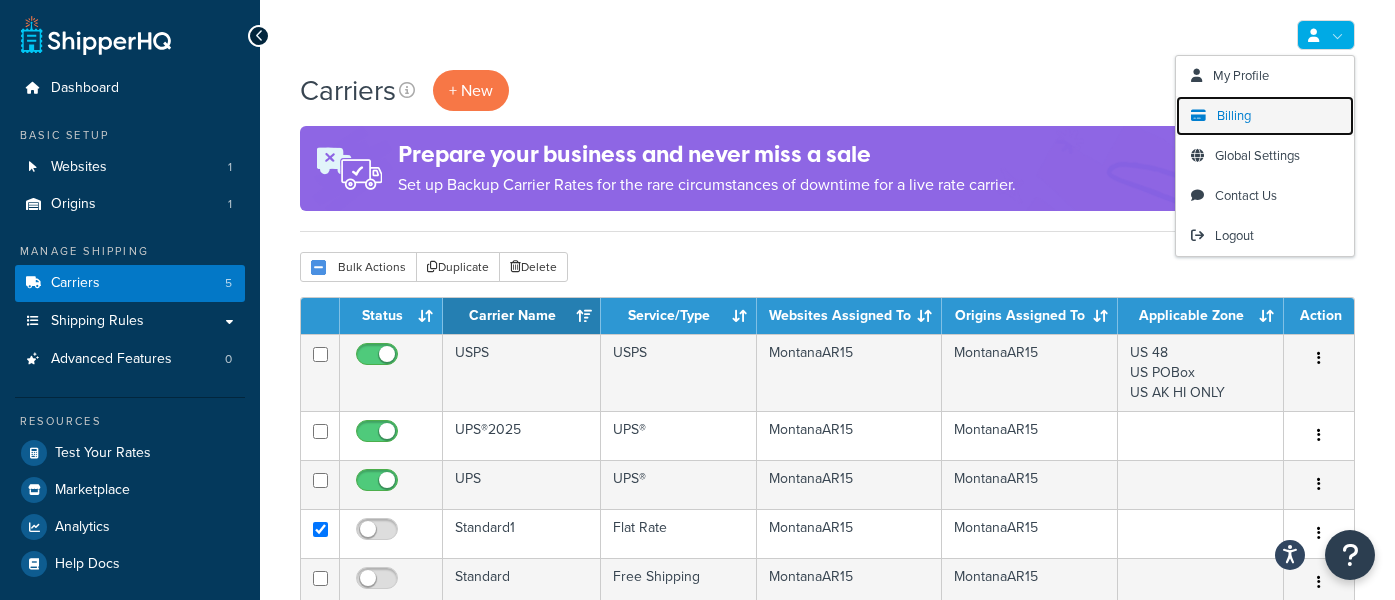 click on "Billing" at bounding box center (1265, 116) 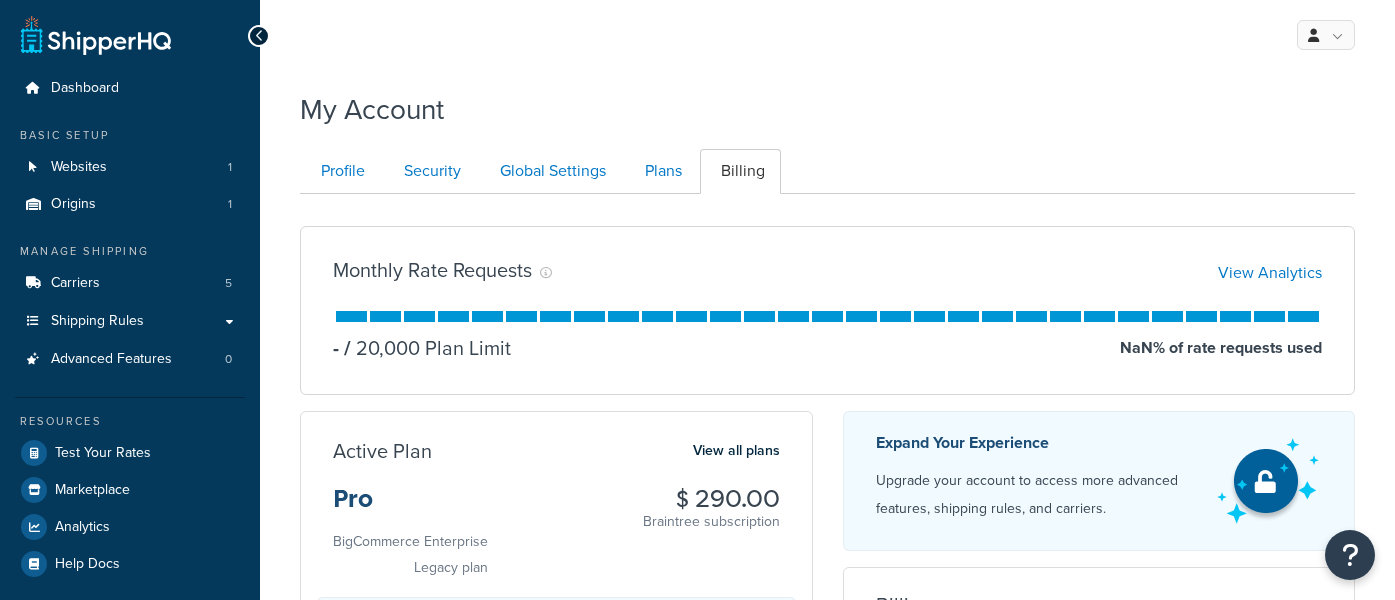 scroll, scrollTop: 0, scrollLeft: 0, axis: both 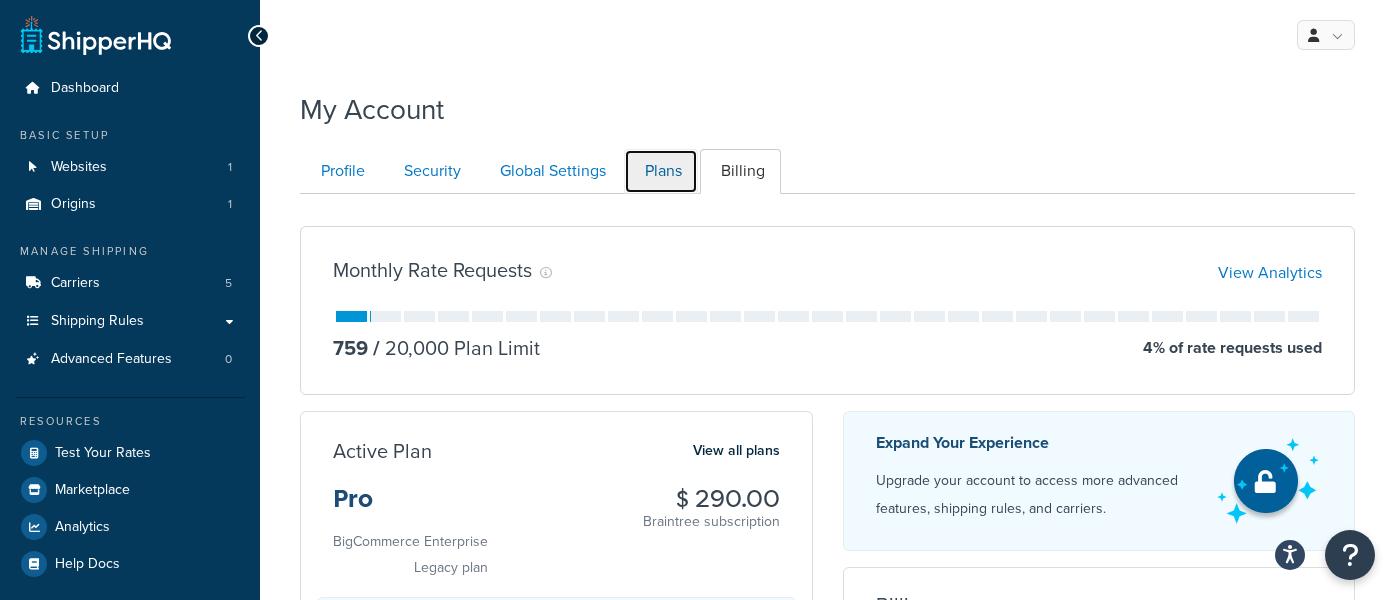 click on "Plans" at bounding box center [661, 171] 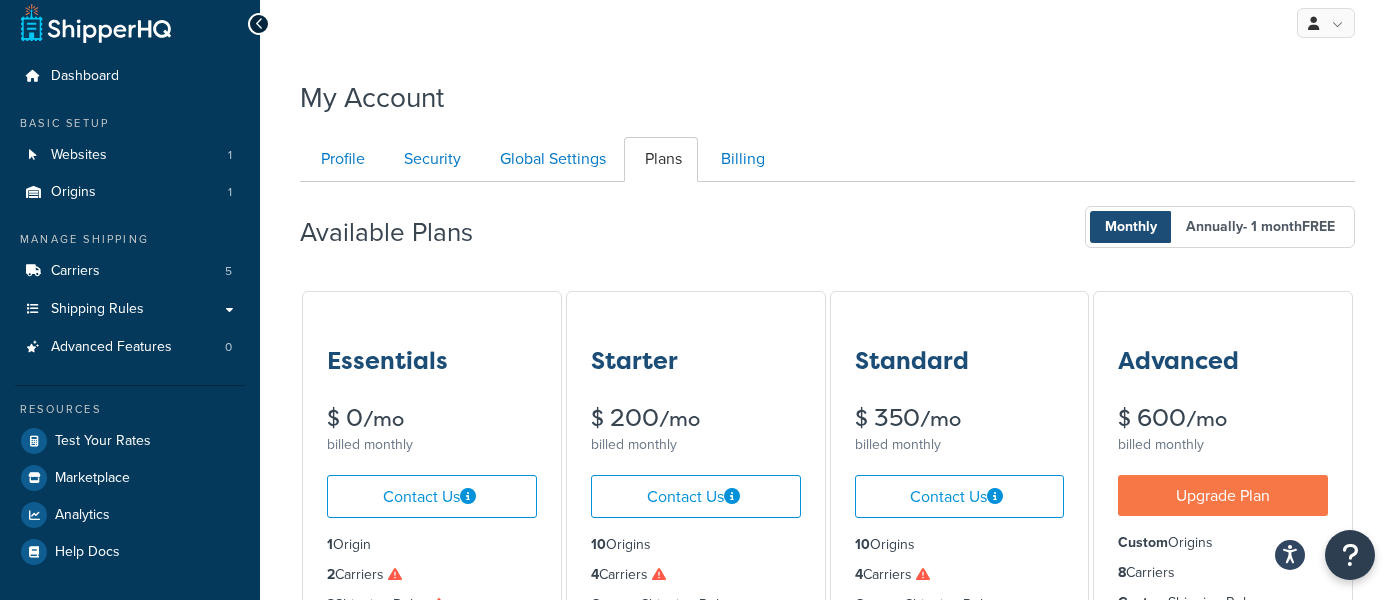 scroll, scrollTop: 0, scrollLeft: 0, axis: both 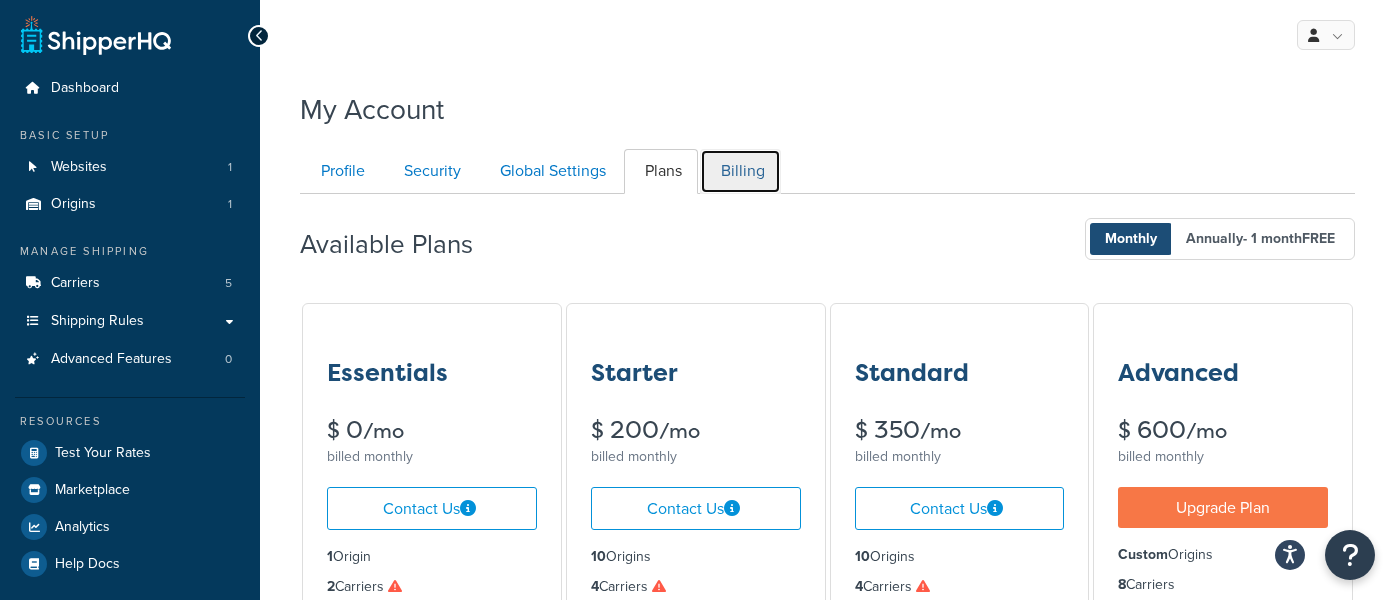 drag, startPoint x: 755, startPoint y: 172, endPoint x: 830, endPoint y: 156, distance: 76.687675 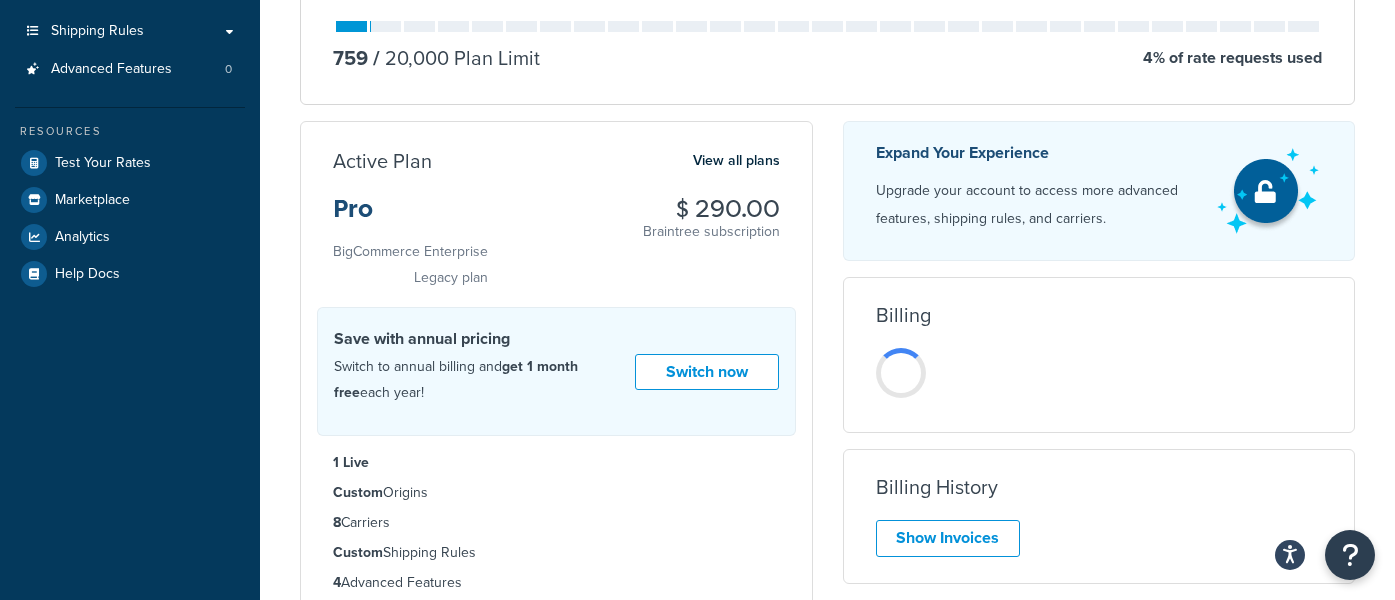 scroll, scrollTop: 291, scrollLeft: 0, axis: vertical 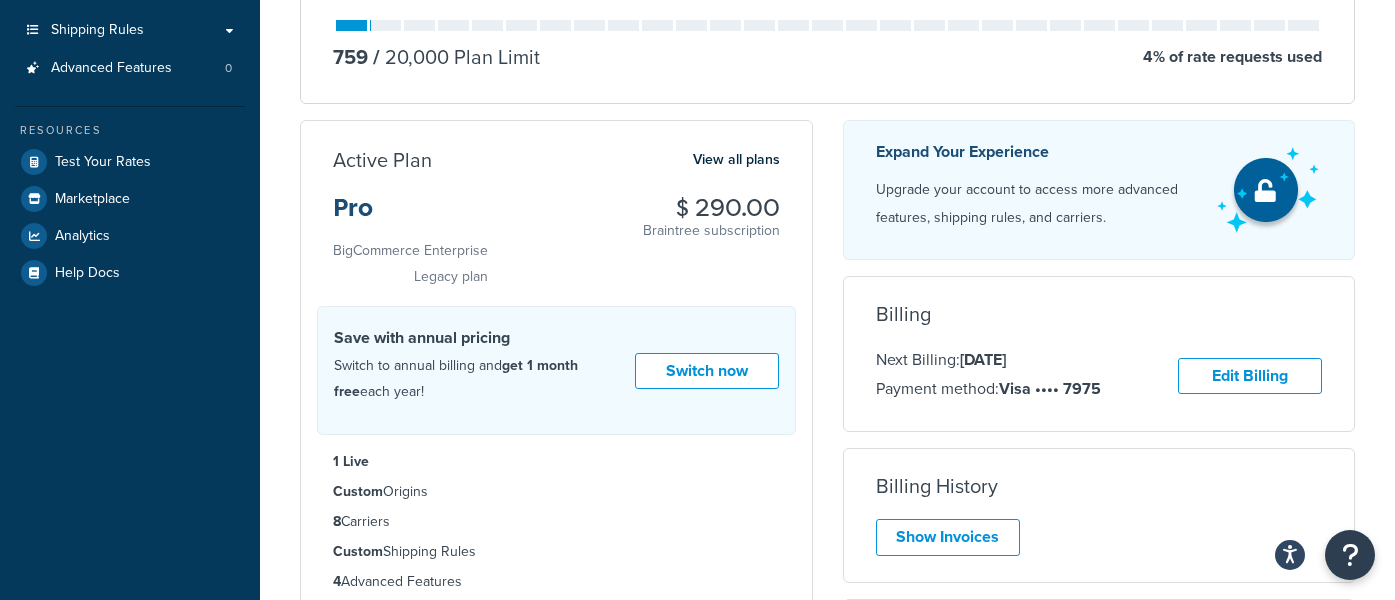 drag, startPoint x: 880, startPoint y: 362, endPoint x: 1060, endPoint y: 359, distance: 180.025 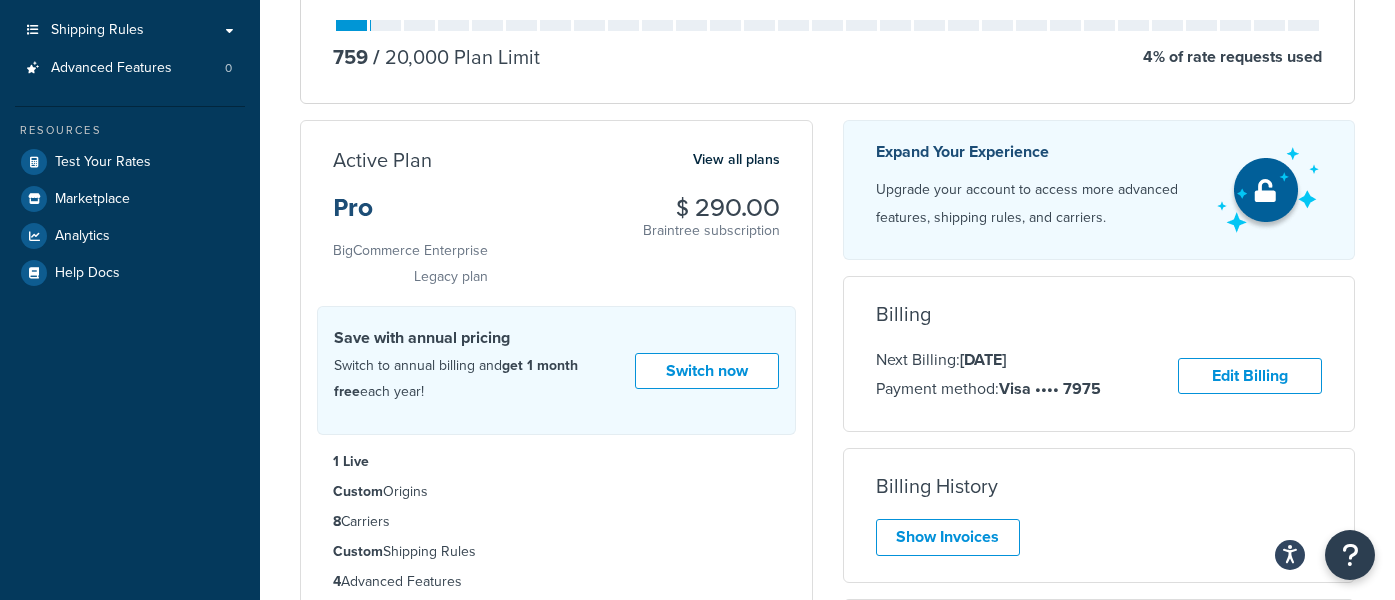 scroll, scrollTop: 0, scrollLeft: 0, axis: both 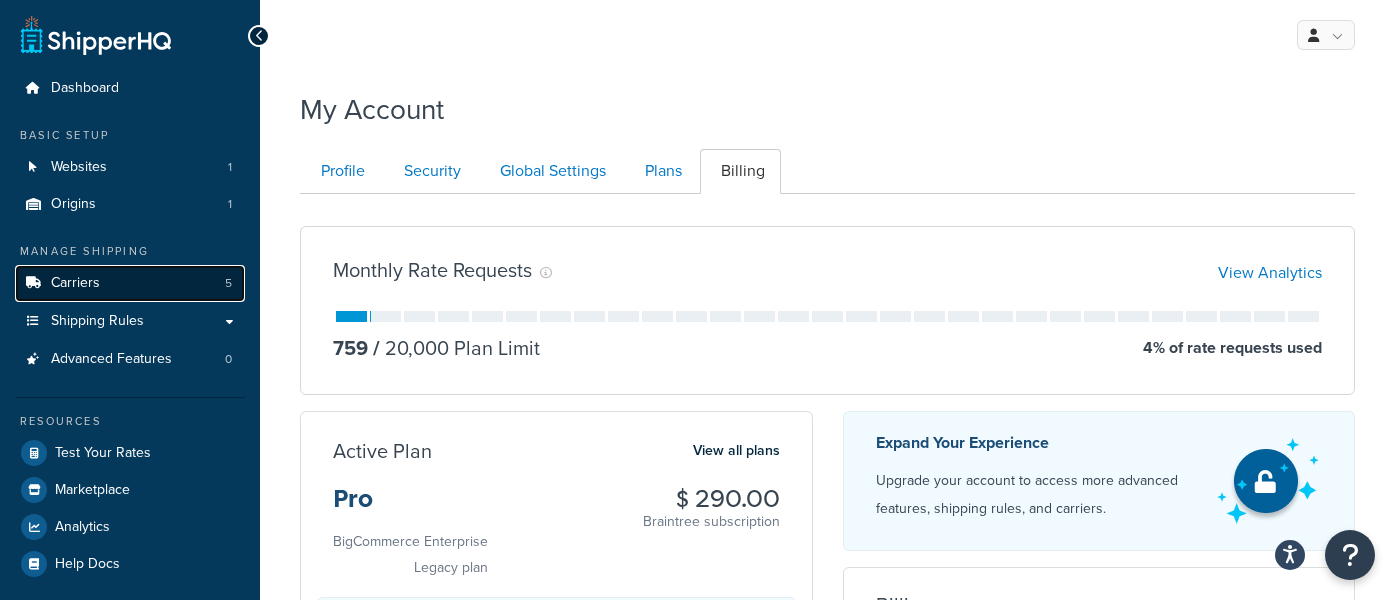 click on "Carriers
5" at bounding box center (130, 283) 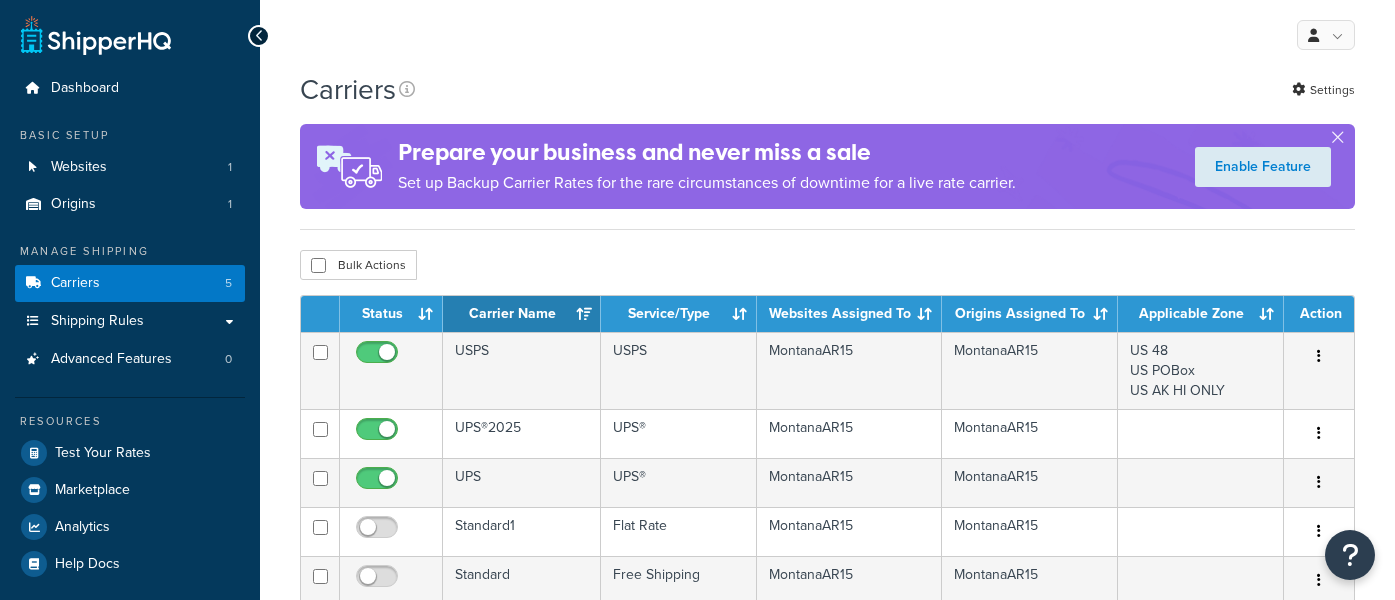 scroll, scrollTop: 0, scrollLeft: 0, axis: both 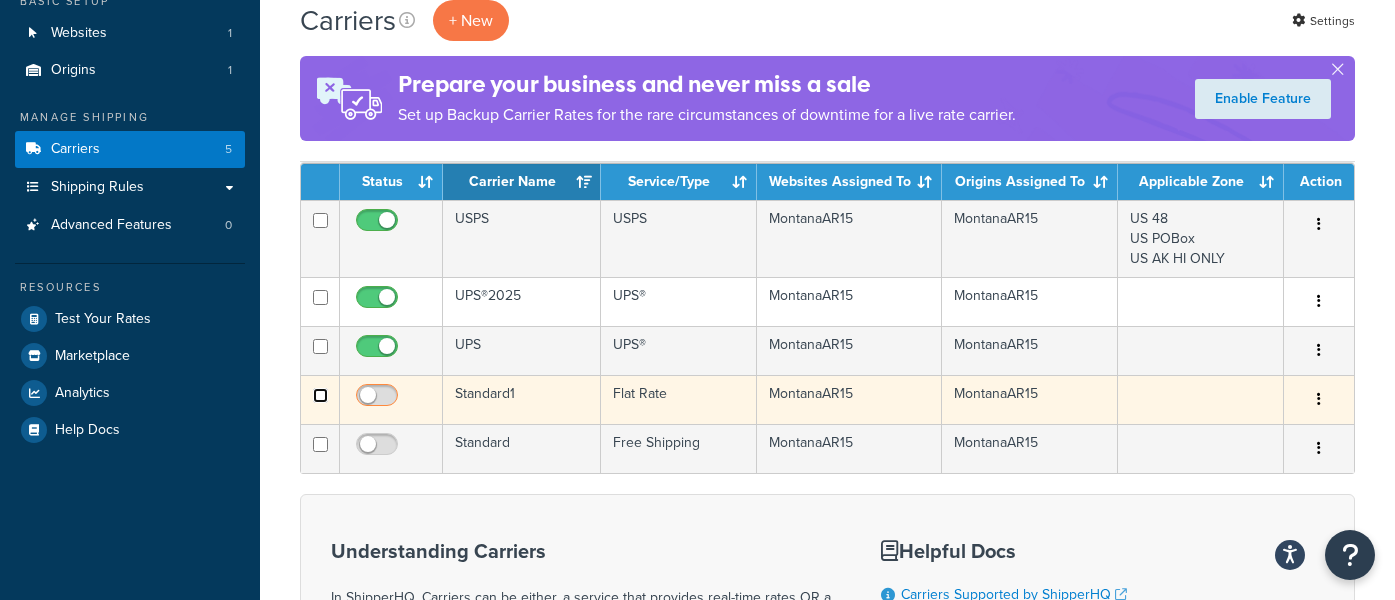 drag, startPoint x: 319, startPoint y: 398, endPoint x: 382, endPoint y: 387, distance: 63.953106 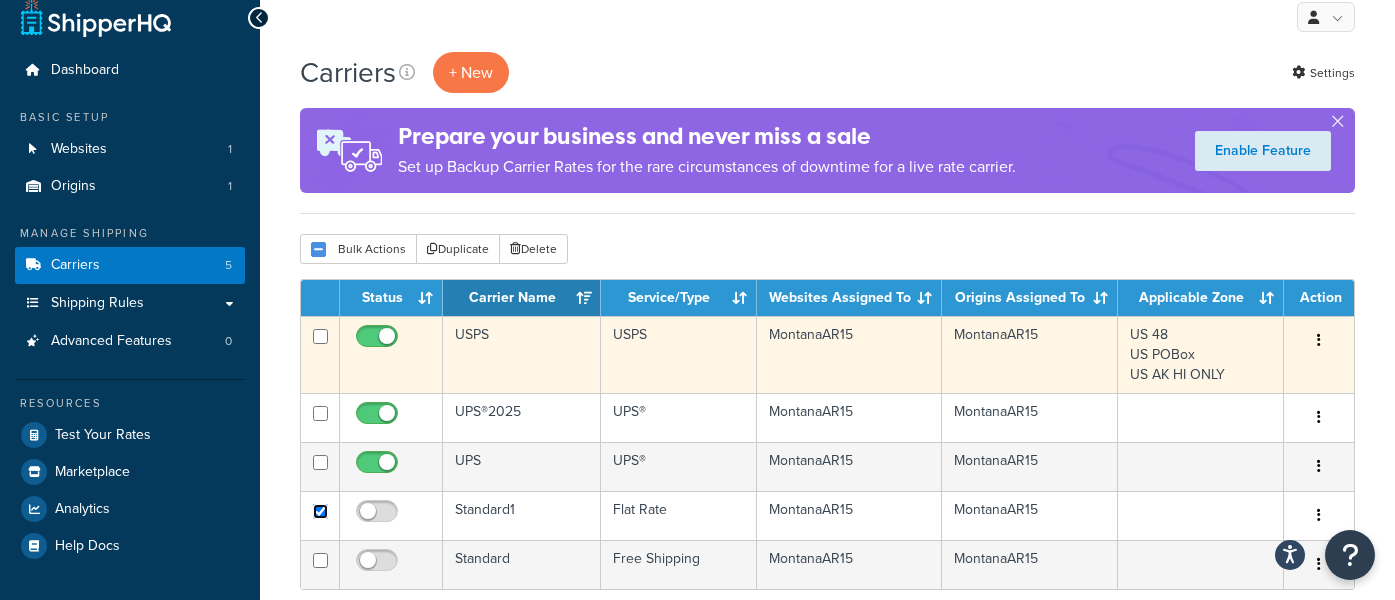 scroll, scrollTop: 16, scrollLeft: 0, axis: vertical 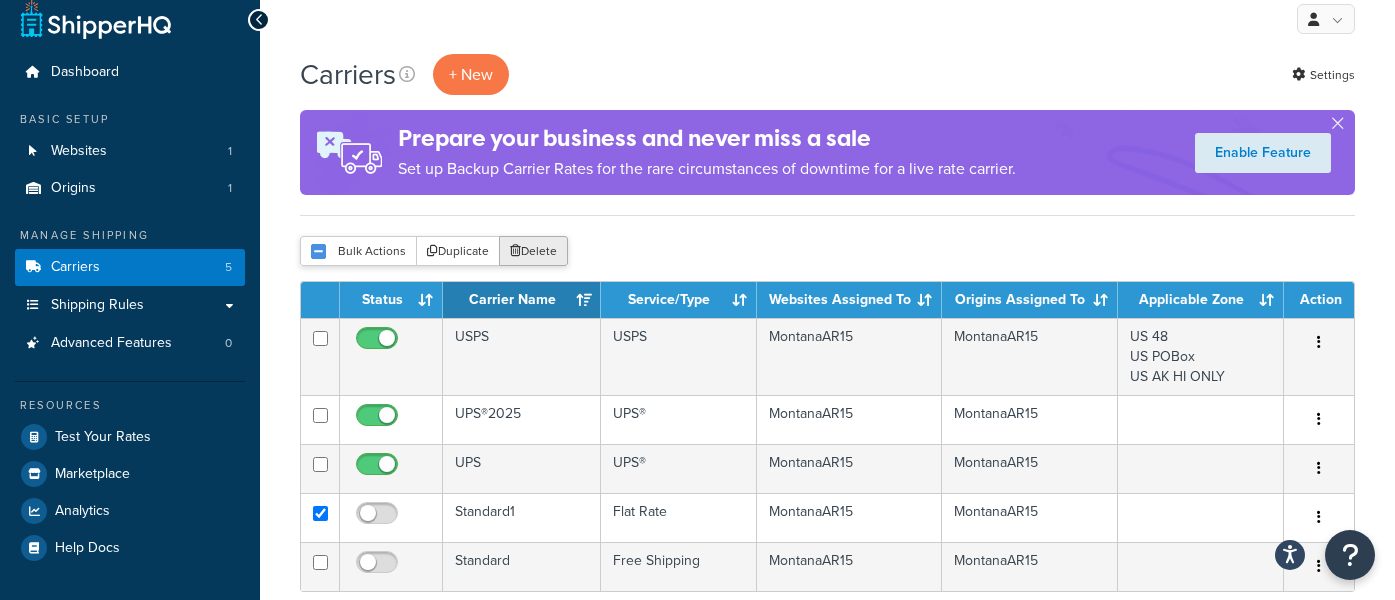 click on "Delete" at bounding box center (533, 251) 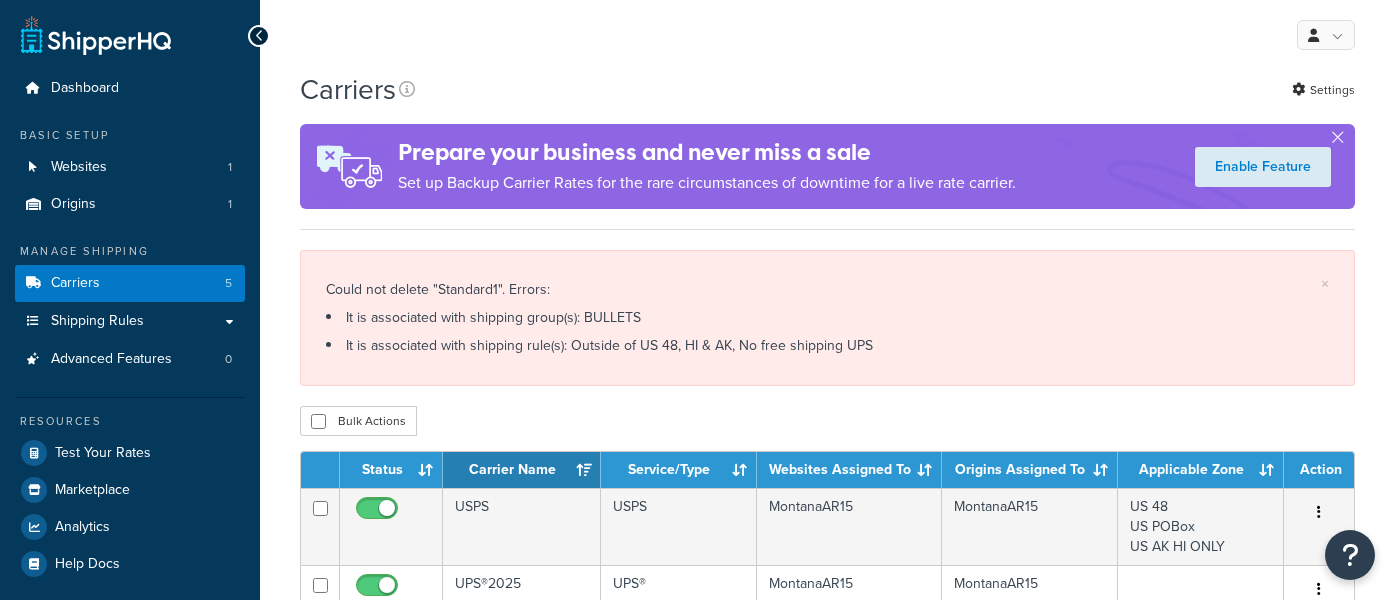 scroll, scrollTop: 0, scrollLeft: 0, axis: both 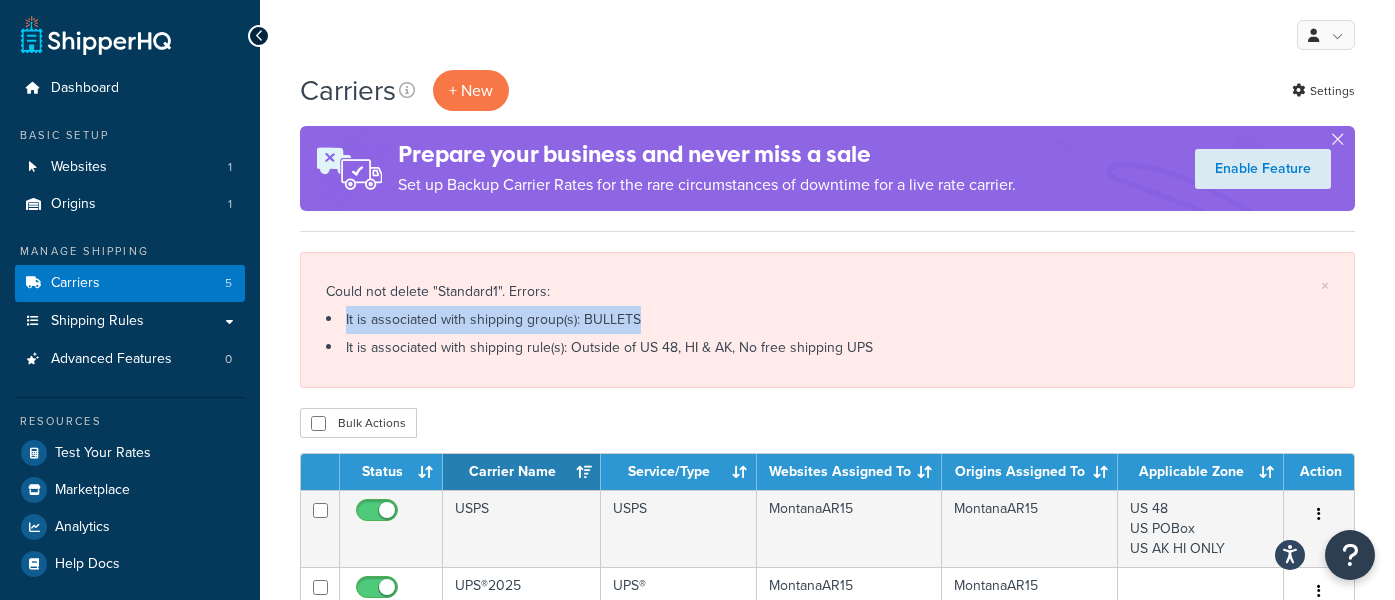 drag, startPoint x: 349, startPoint y: 322, endPoint x: 644, endPoint y: 322, distance: 295 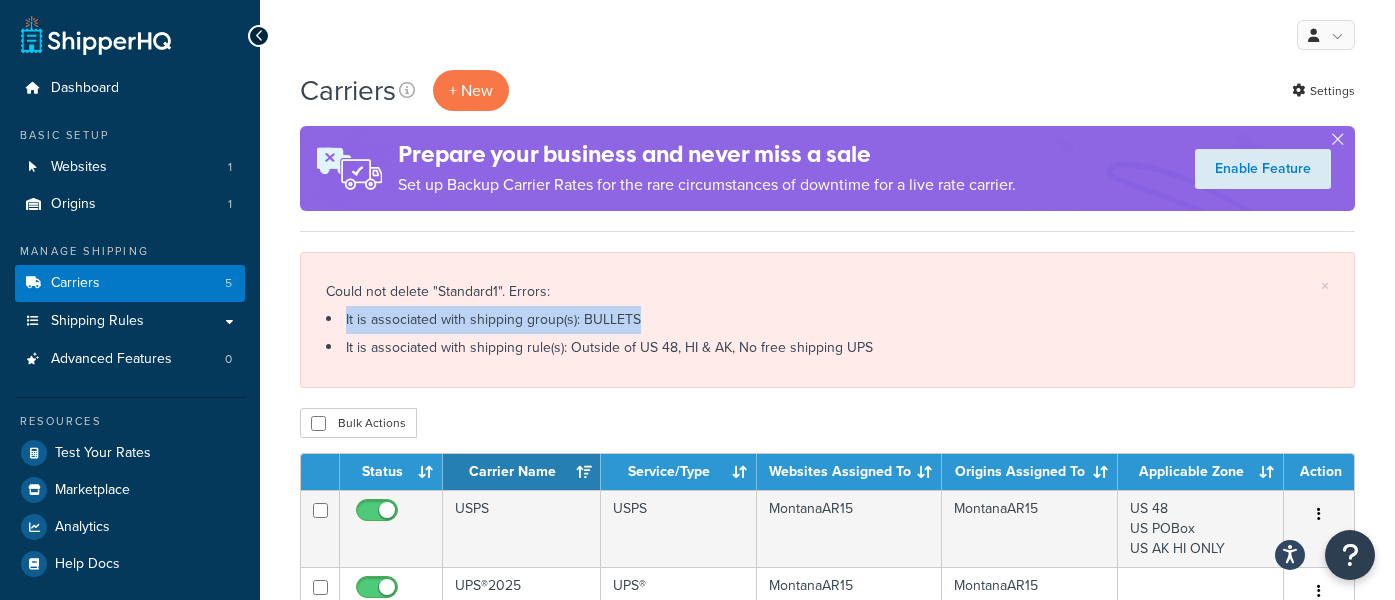 click on "It is associated with shipping group(s): BULLETS" at bounding box center [827, 320] 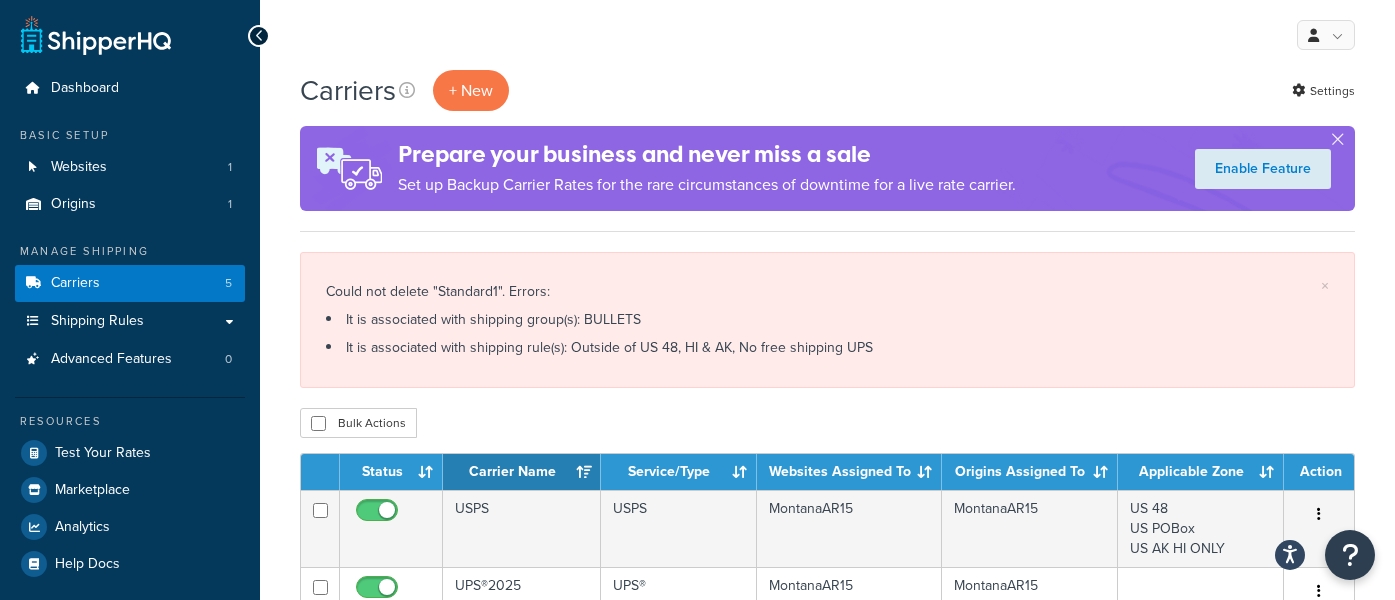 click on "It is associated with shipping group(s): BULLETS" at bounding box center (827, 320) 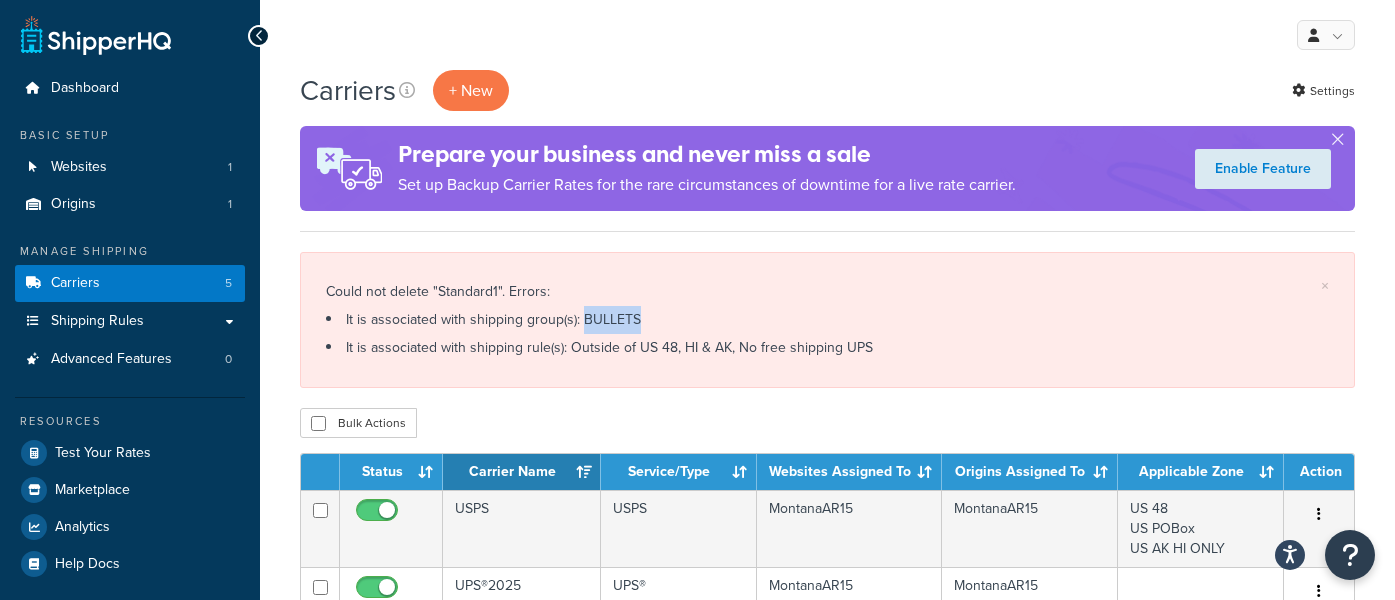 drag, startPoint x: 606, startPoint y: 318, endPoint x: 662, endPoint y: 298, distance: 59.464275 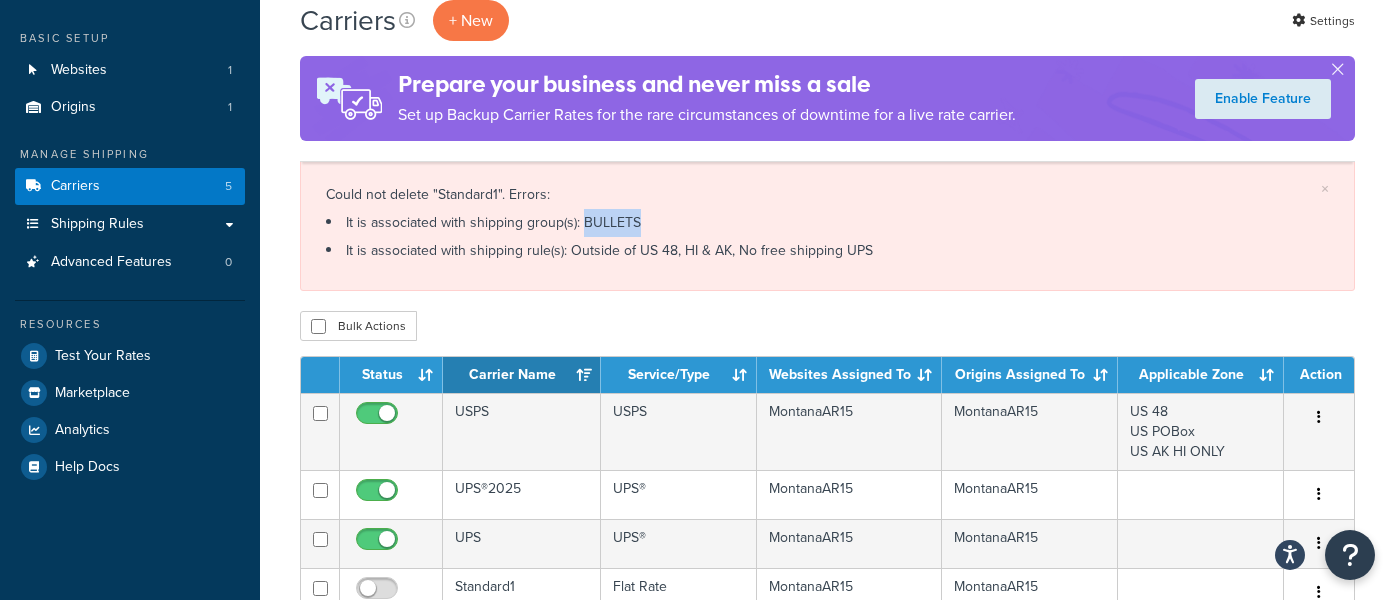 scroll, scrollTop: 92, scrollLeft: 0, axis: vertical 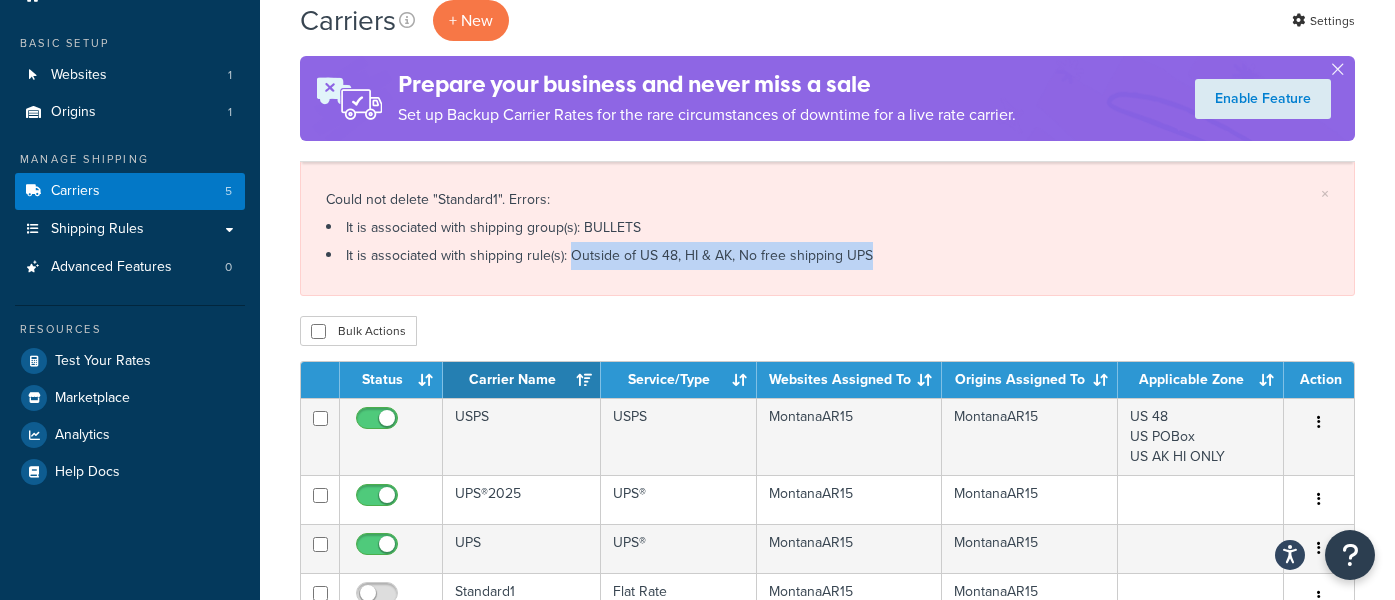 drag, startPoint x: 571, startPoint y: 256, endPoint x: 870, endPoint y: 254, distance: 299.00668 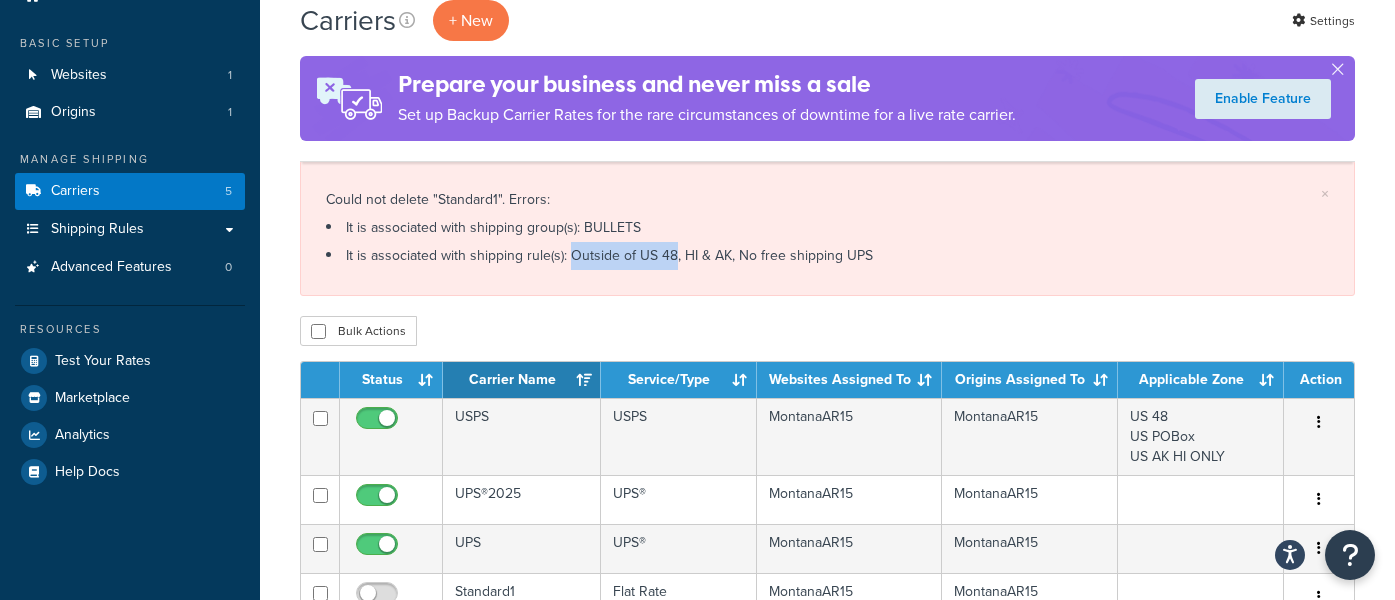 drag, startPoint x: 570, startPoint y: 257, endPoint x: 672, endPoint y: 254, distance: 102.044106 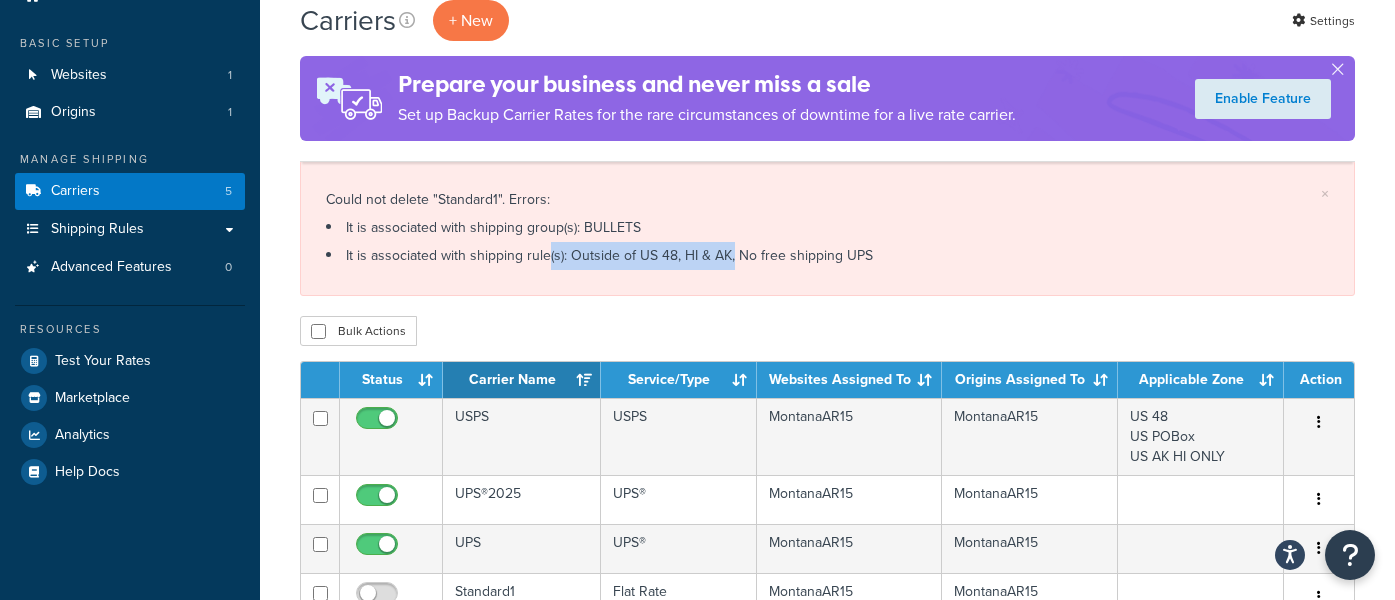 drag, startPoint x: 696, startPoint y: 257, endPoint x: 603, endPoint y: 256, distance: 93.00538 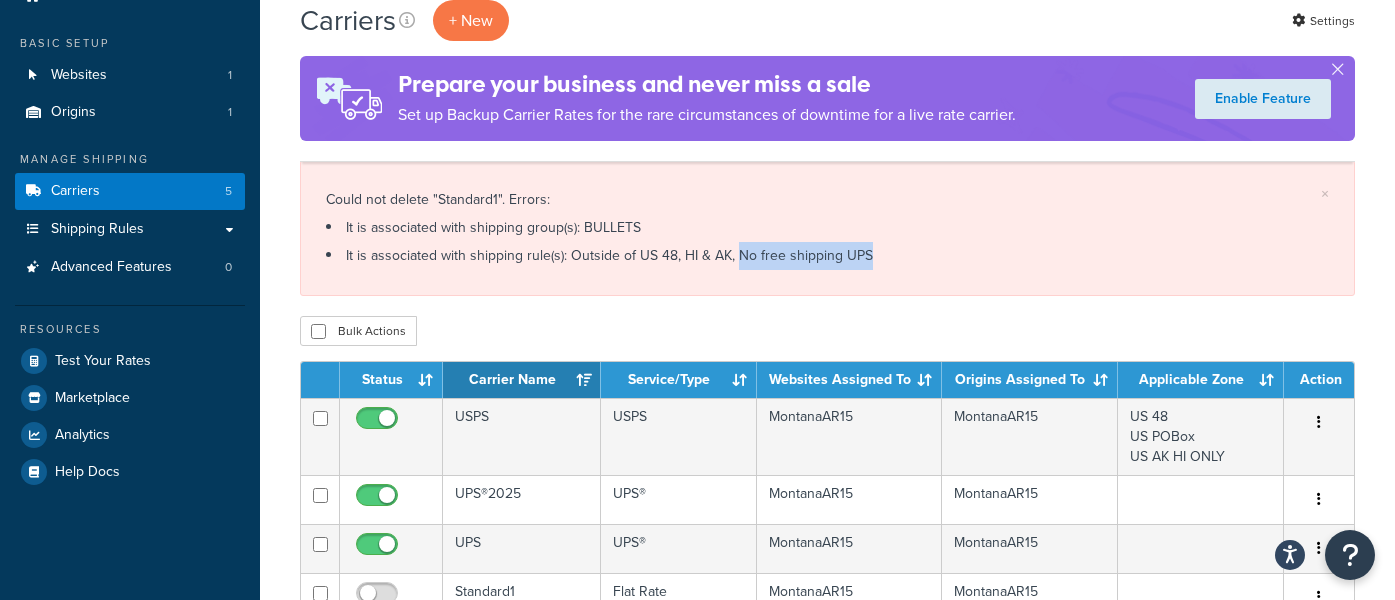 drag, startPoint x: 736, startPoint y: 254, endPoint x: 974, endPoint y: 261, distance: 238.10292 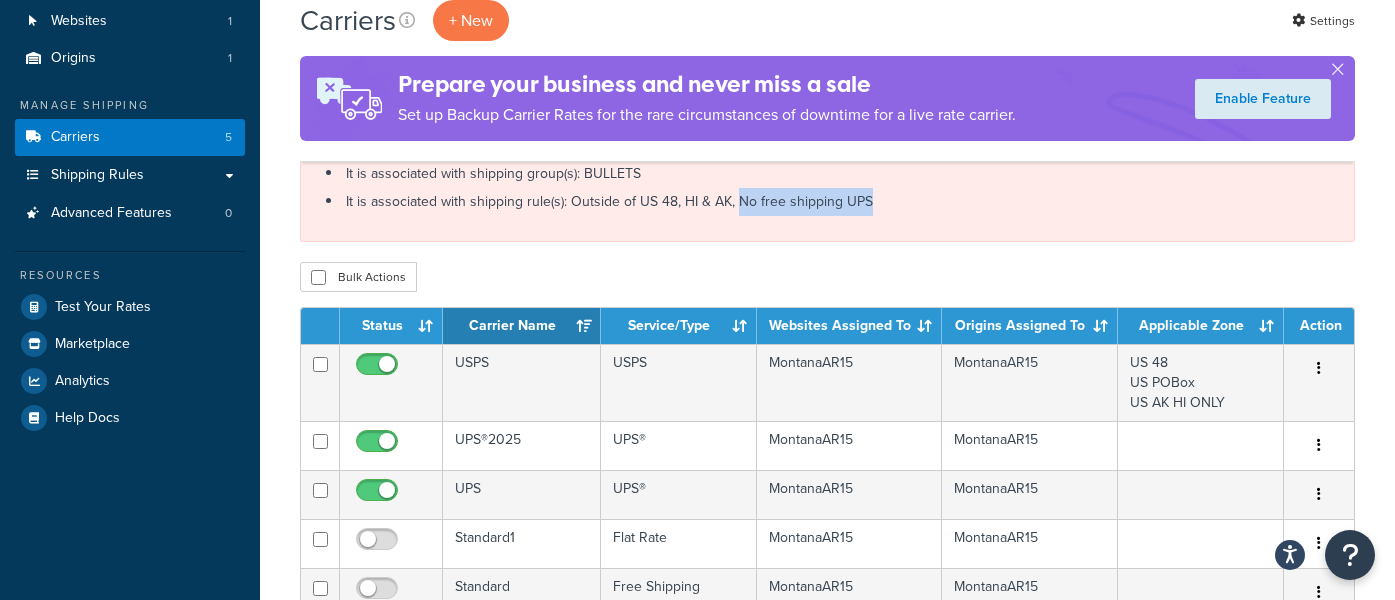 scroll, scrollTop: 158, scrollLeft: 0, axis: vertical 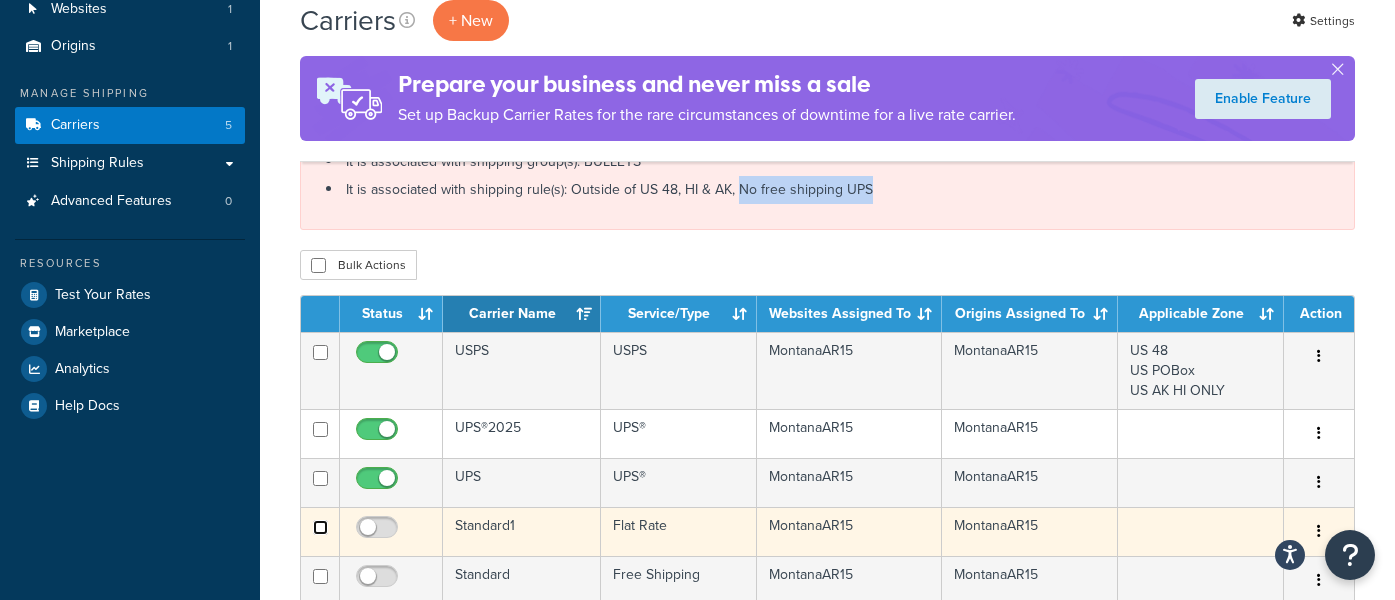 click at bounding box center [320, 429] 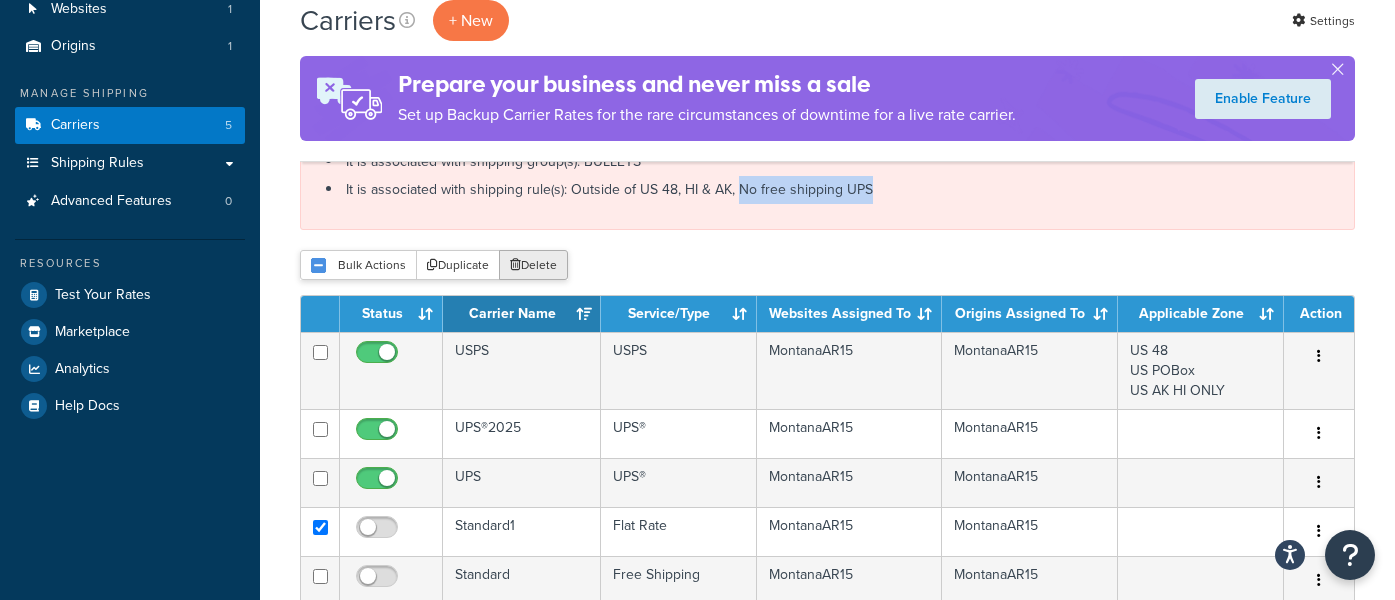 click on "Delete" at bounding box center [533, 265] 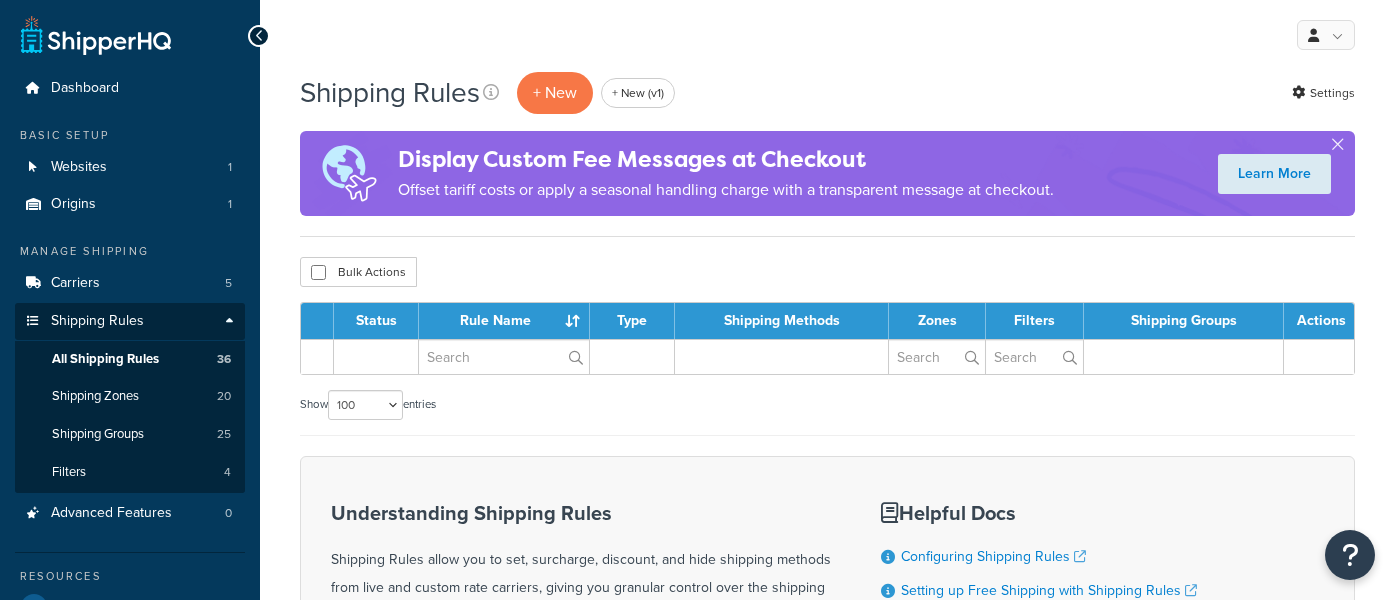 select on "100" 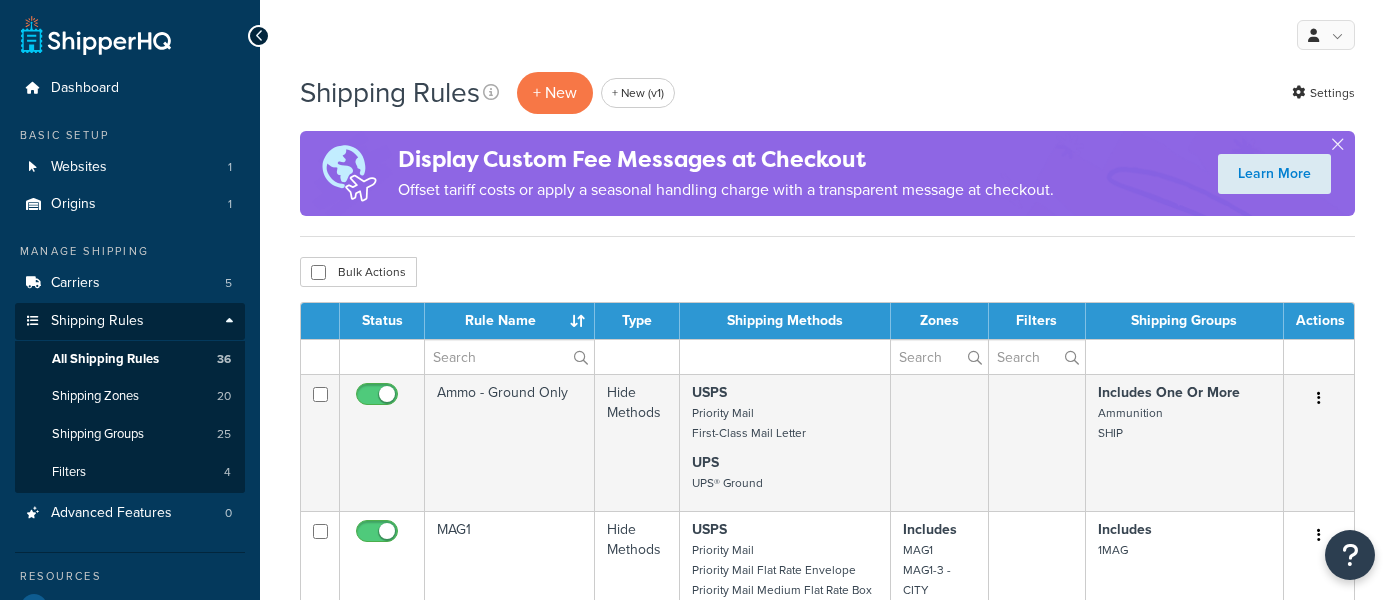 scroll, scrollTop: 0, scrollLeft: 0, axis: both 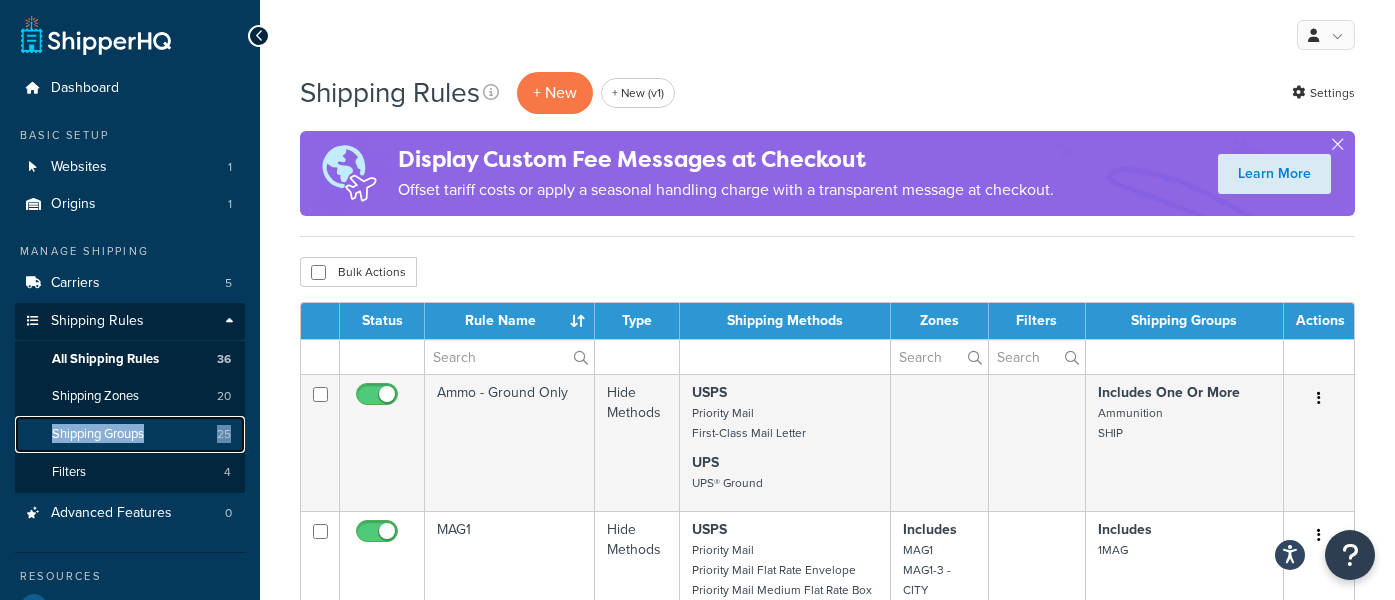 click on "Shipping Groups" at bounding box center (98, 434) 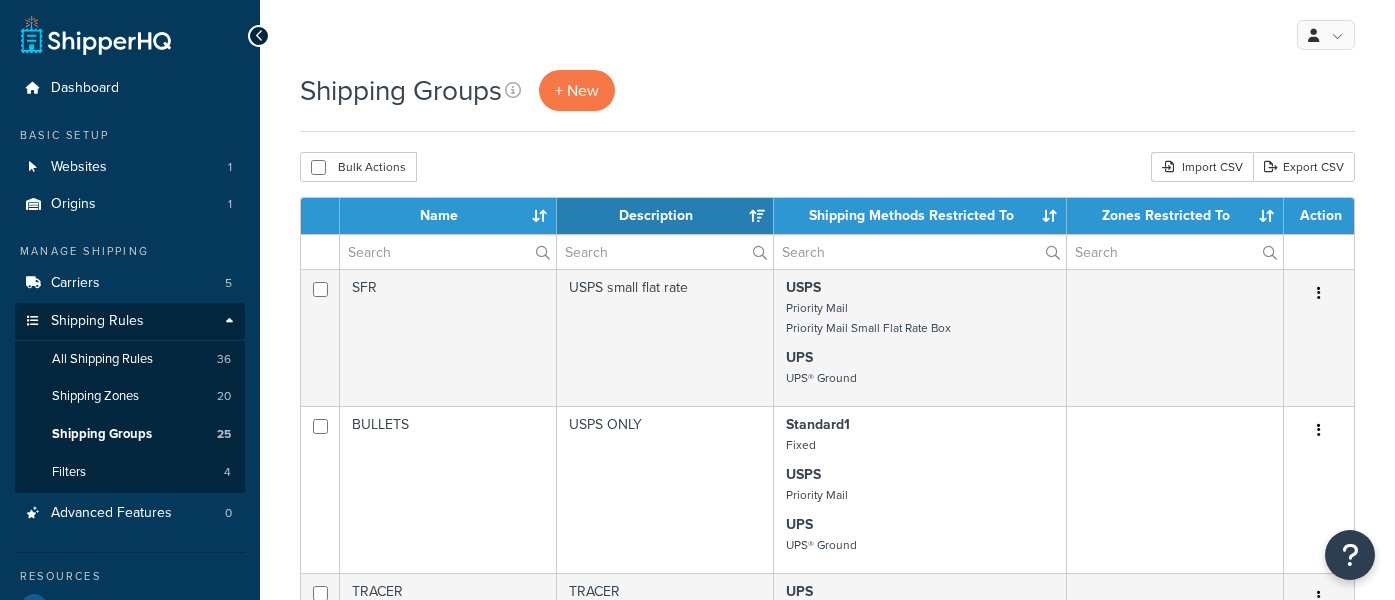 select on "15" 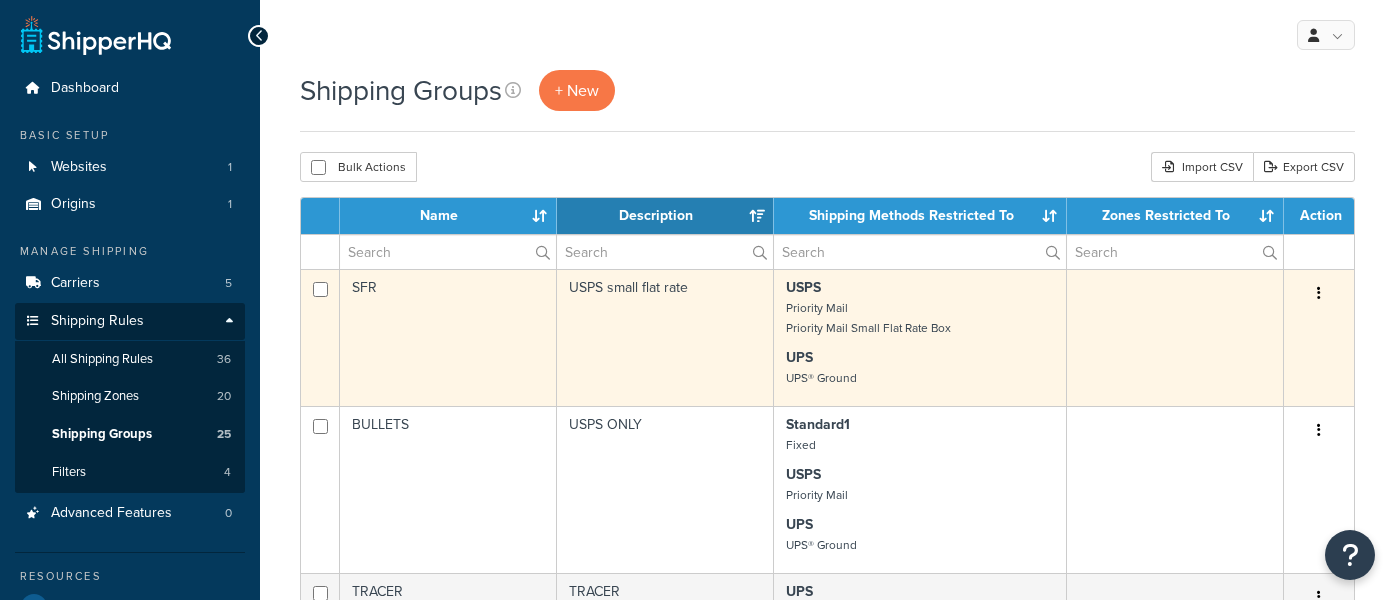 scroll, scrollTop: 0, scrollLeft: 0, axis: both 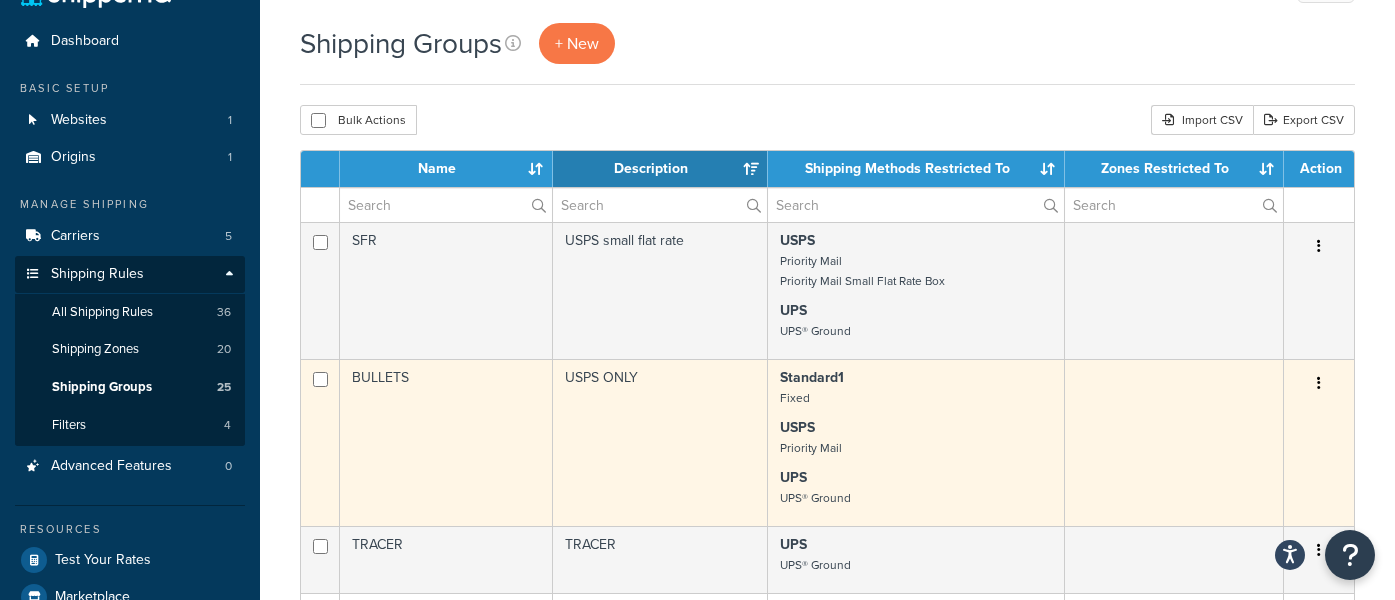 click on "BULLETS" at bounding box center [446, 442] 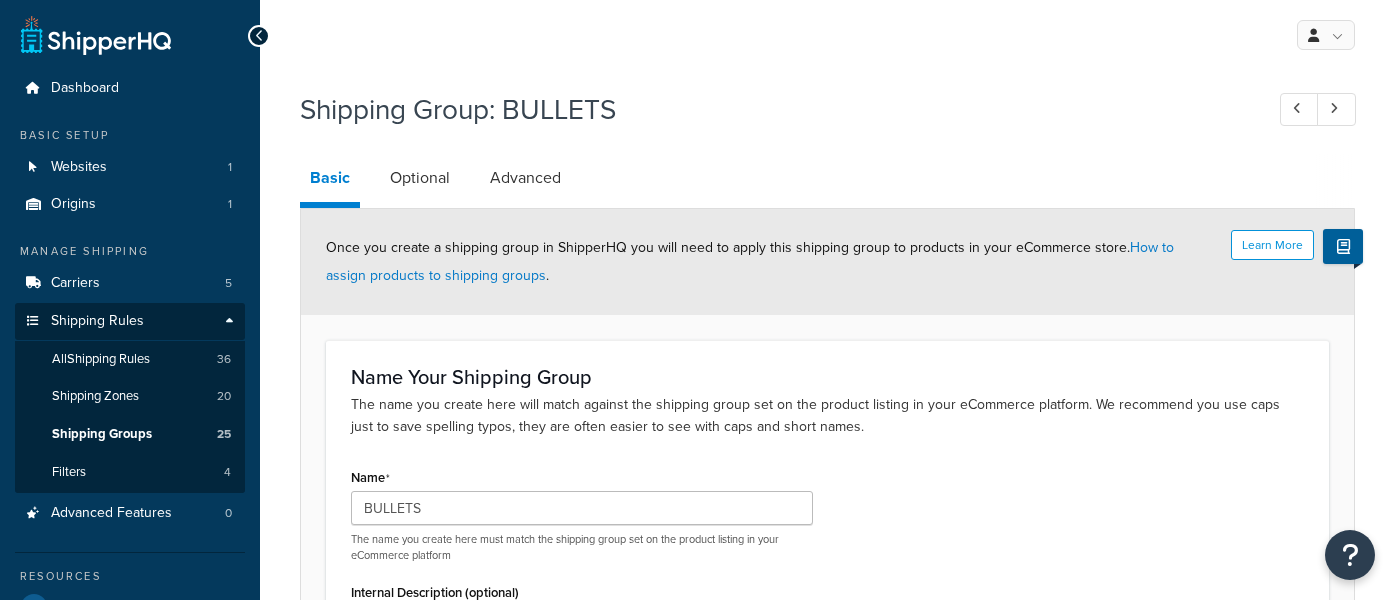 scroll, scrollTop: 0, scrollLeft: 0, axis: both 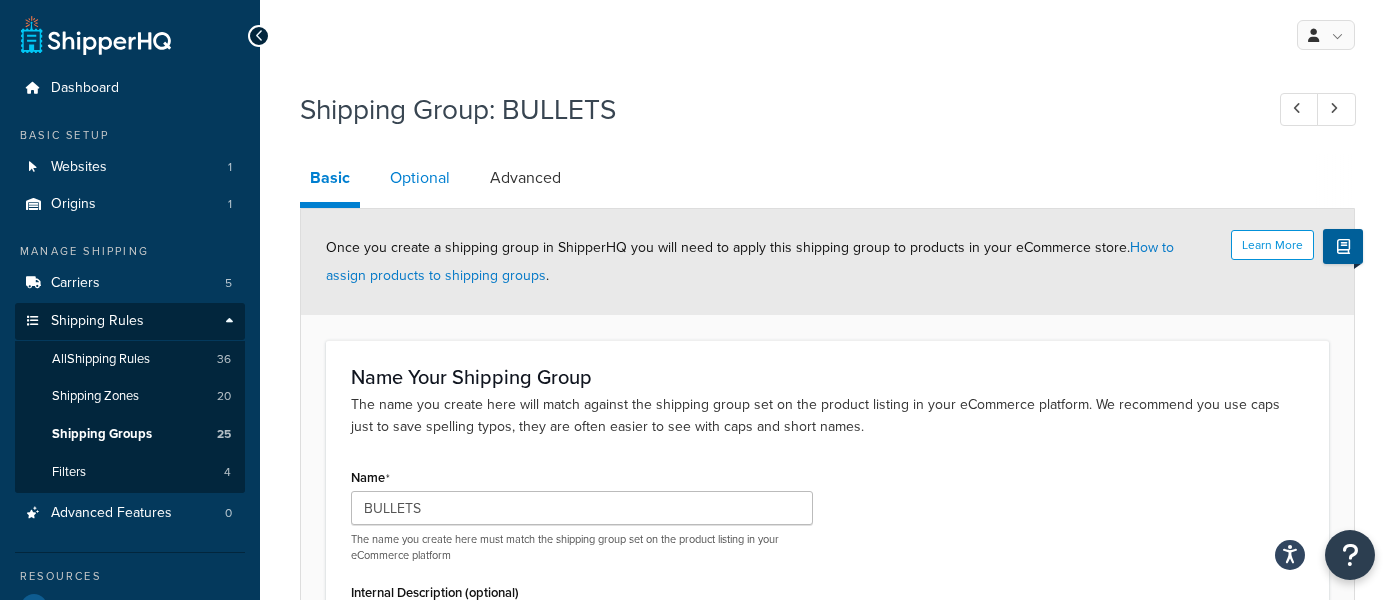 click on "Optional" at bounding box center [420, 178] 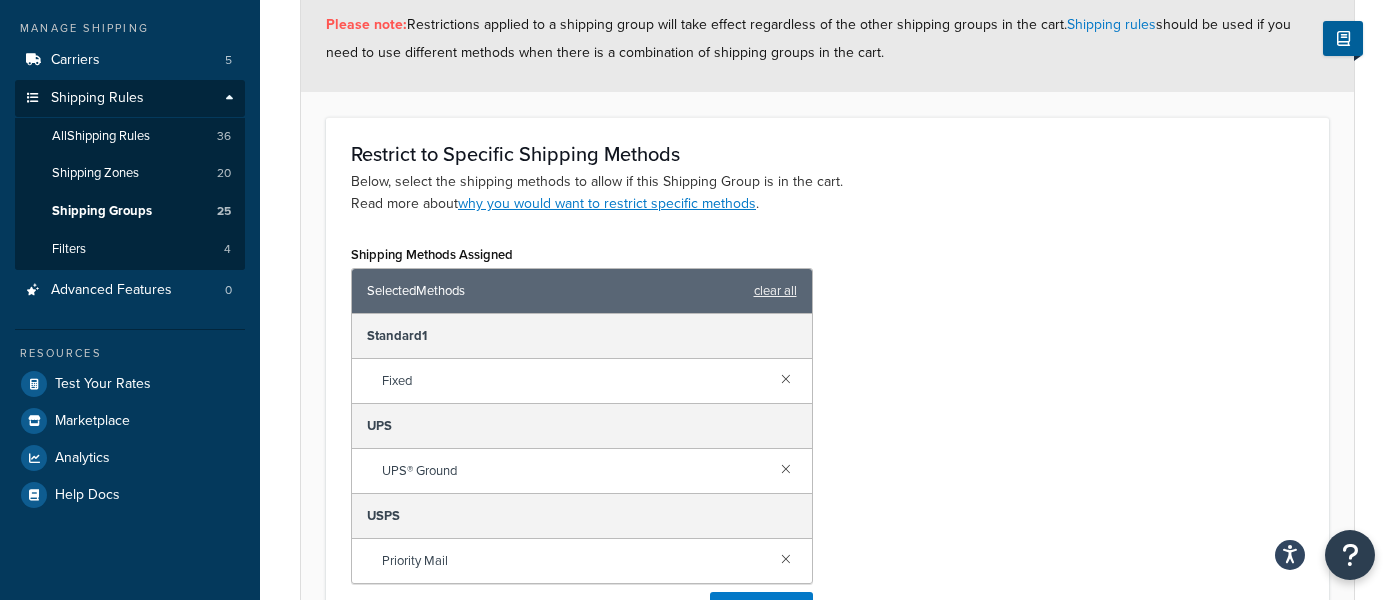 scroll, scrollTop: 222, scrollLeft: 0, axis: vertical 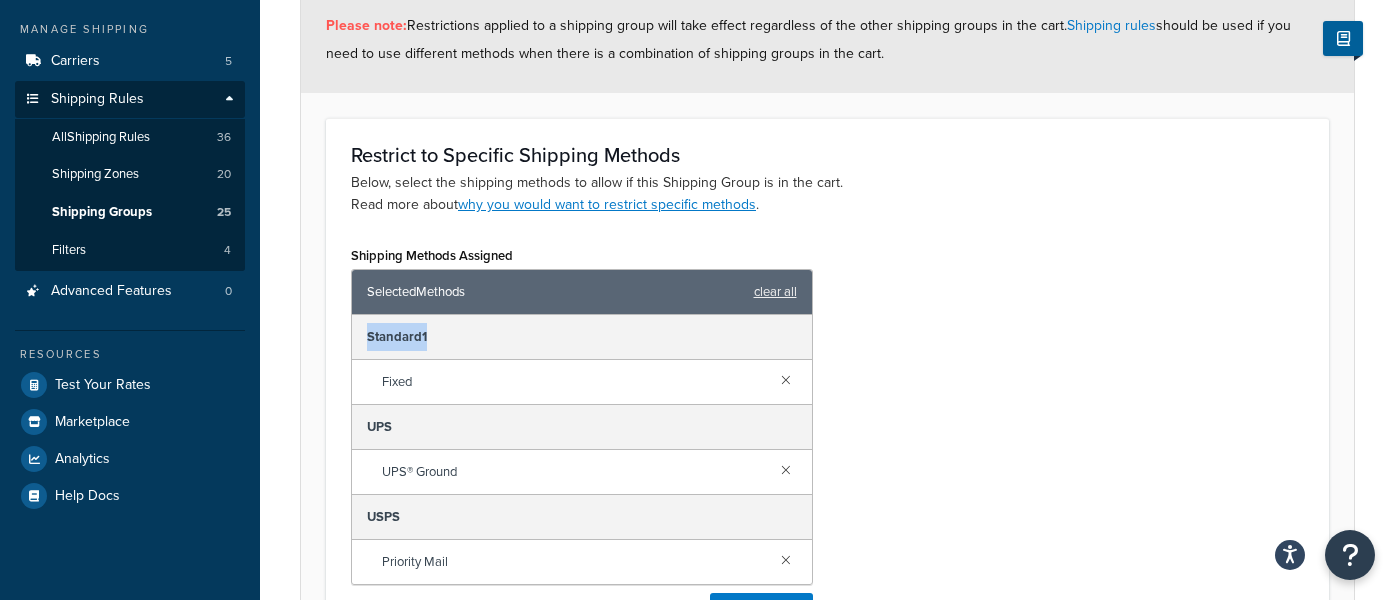 drag, startPoint x: 412, startPoint y: 339, endPoint x: 442, endPoint y: 343, distance: 30.265491 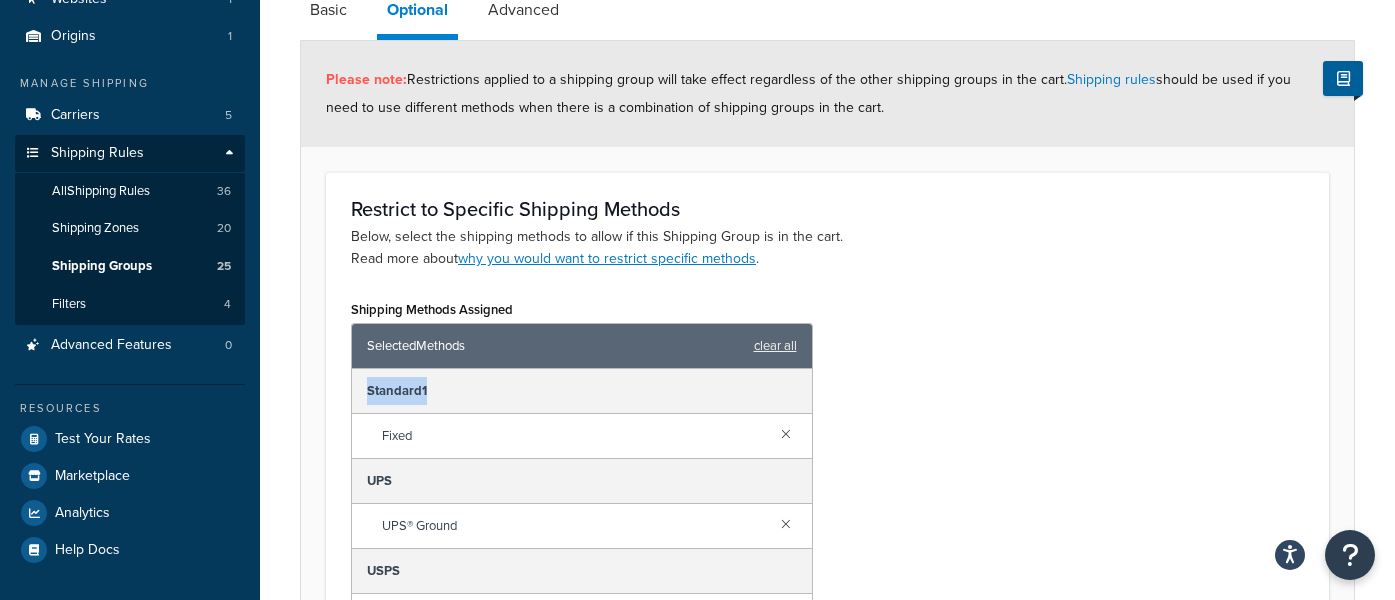 scroll, scrollTop: 189, scrollLeft: 0, axis: vertical 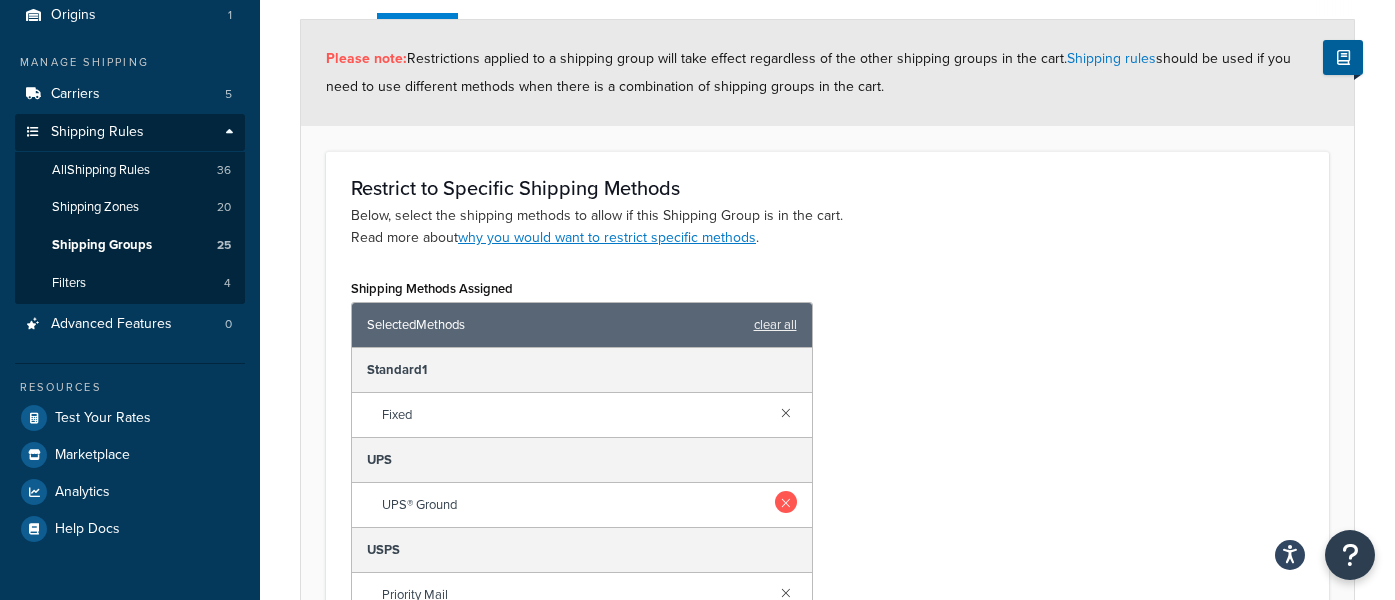 click at bounding box center (786, 412) 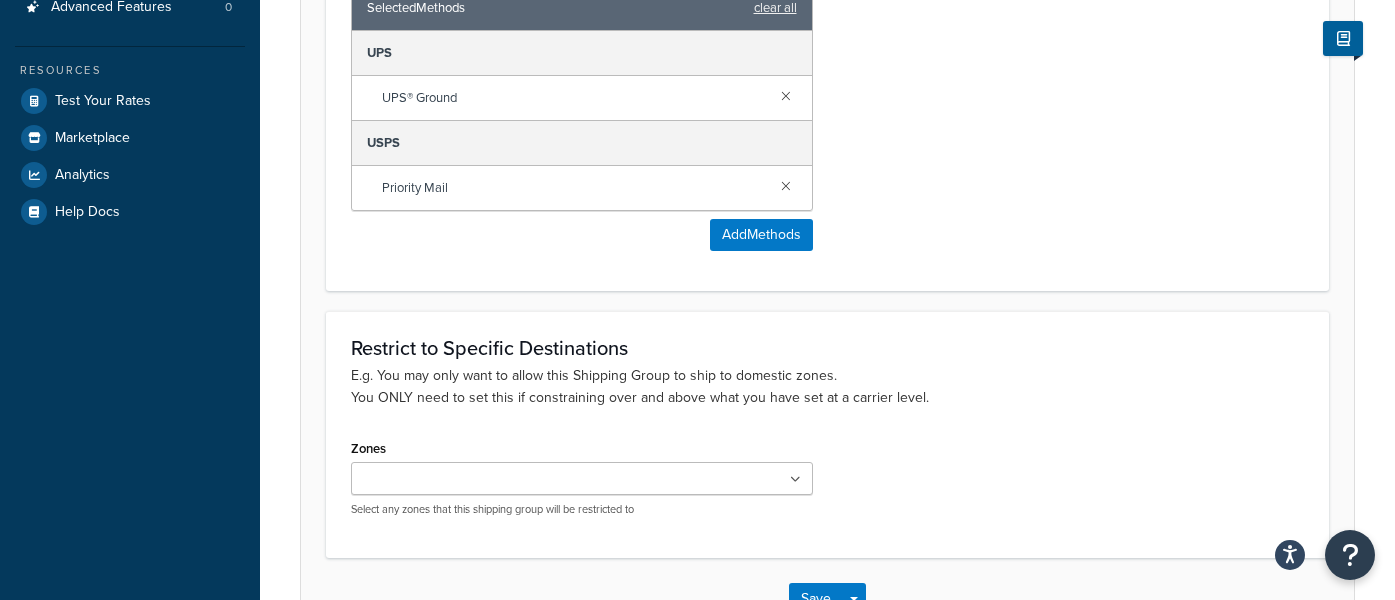 scroll, scrollTop: 646, scrollLeft: 0, axis: vertical 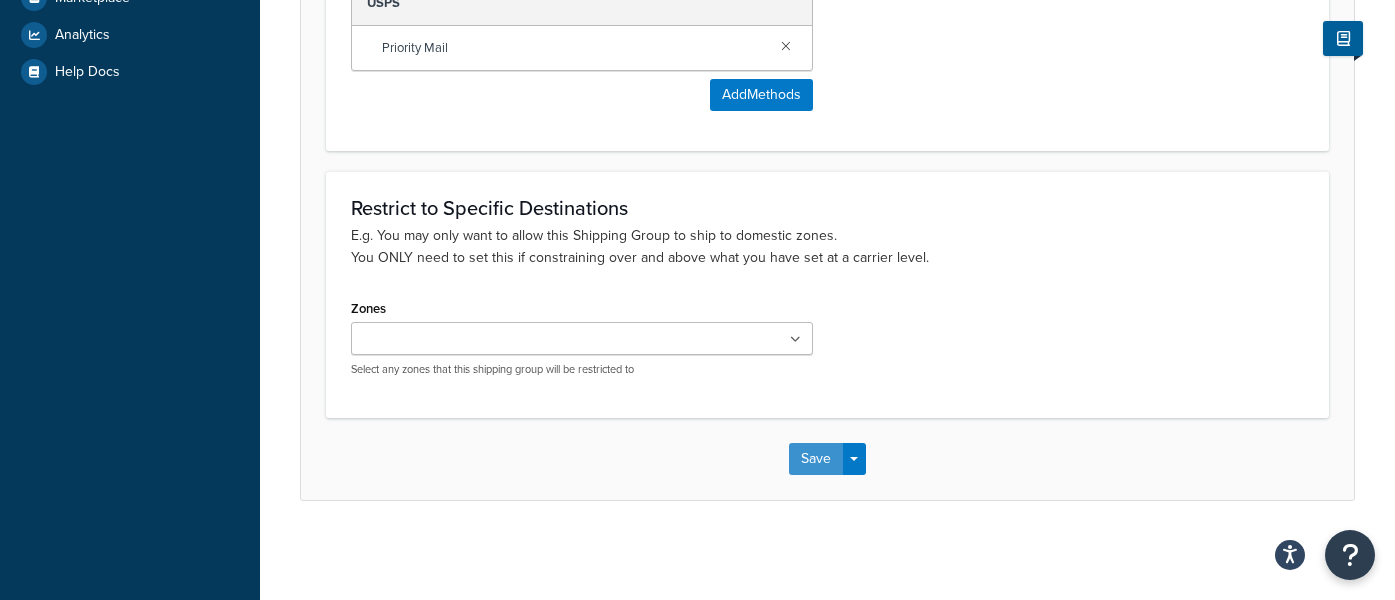 click on "Save" at bounding box center [816, 459] 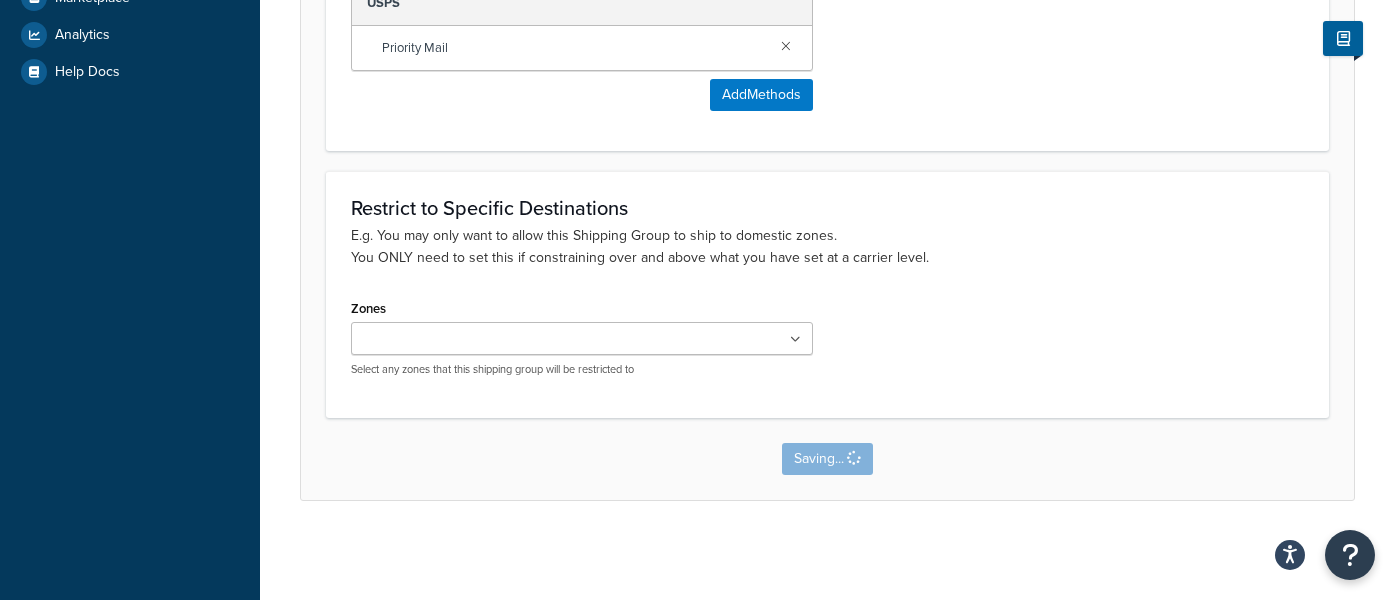 scroll, scrollTop: 0, scrollLeft: 0, axis: both 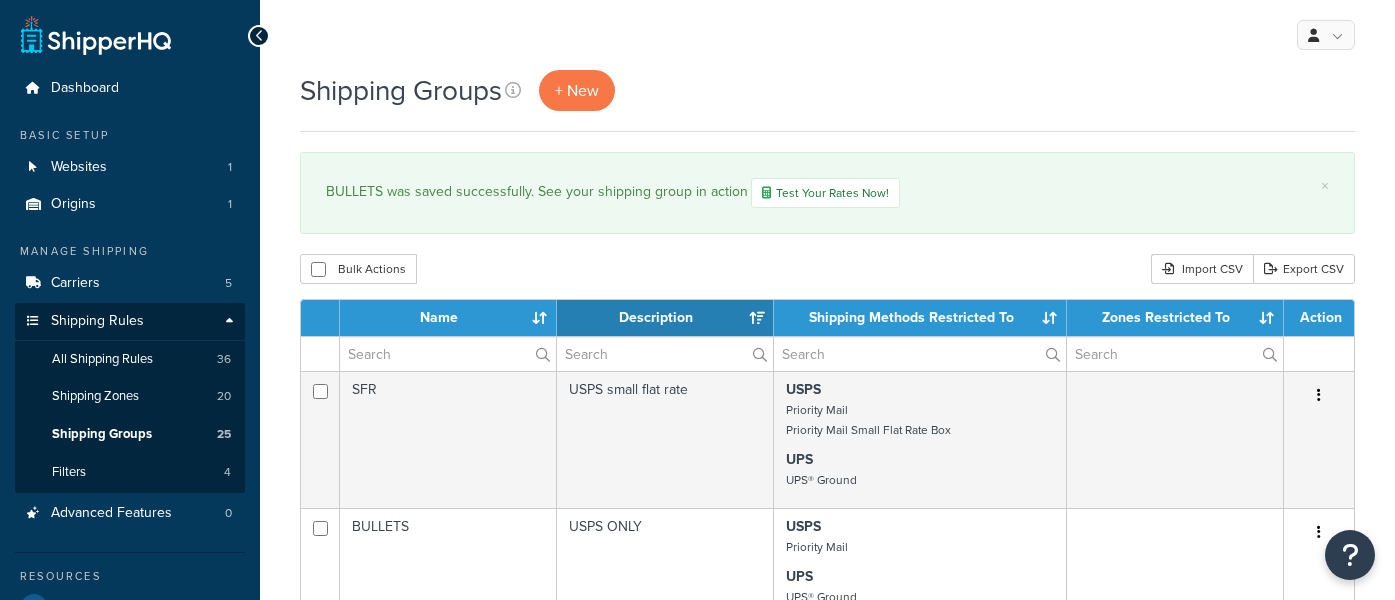 select on "15" 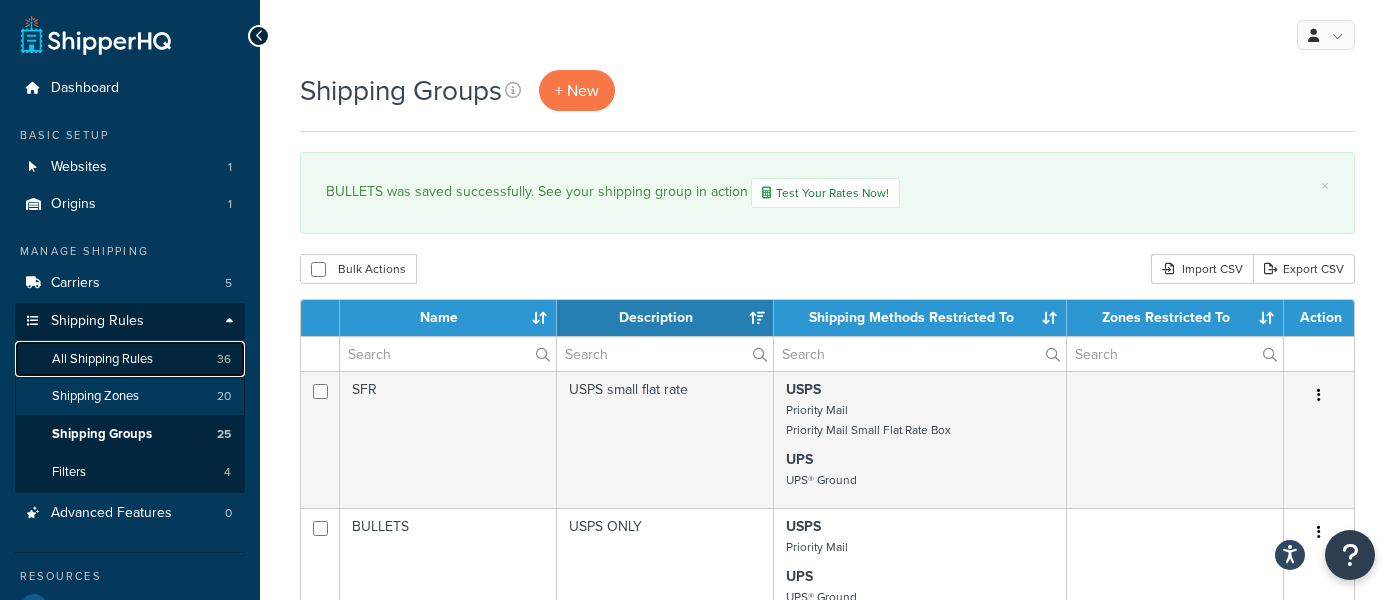 drag, startPoint x: 126, startPoint y: 357, endPoint x: 131, endPoint y: 395, distance: 38.327538 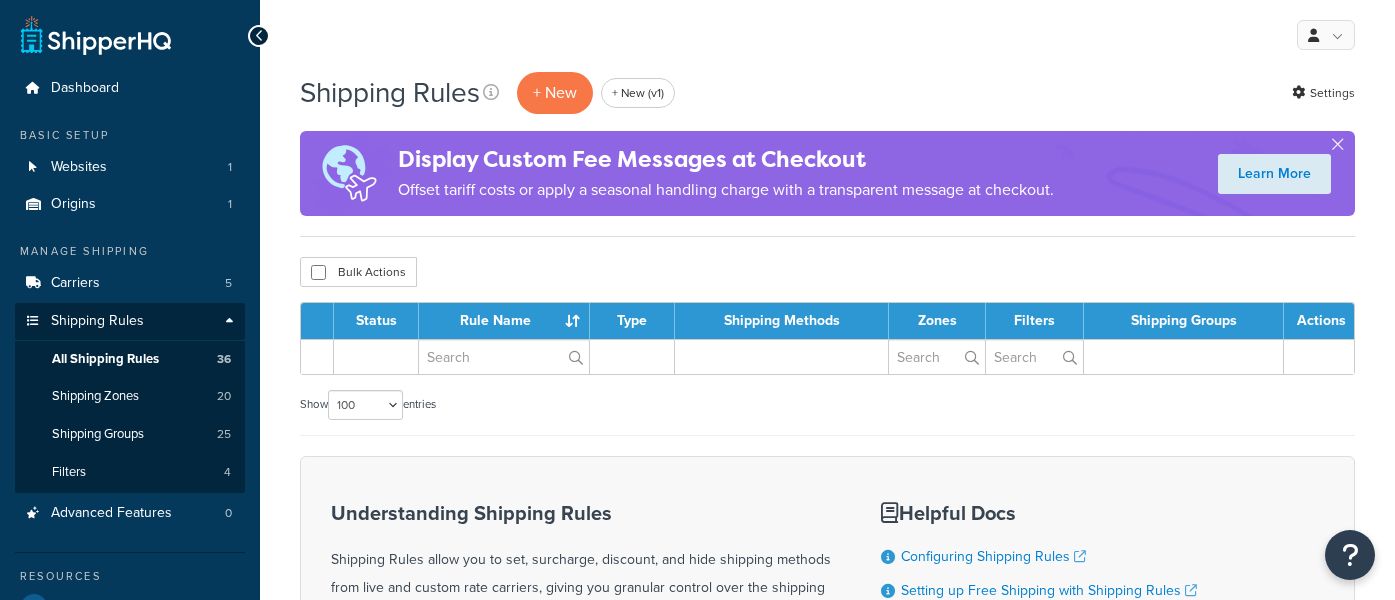 select on "100" 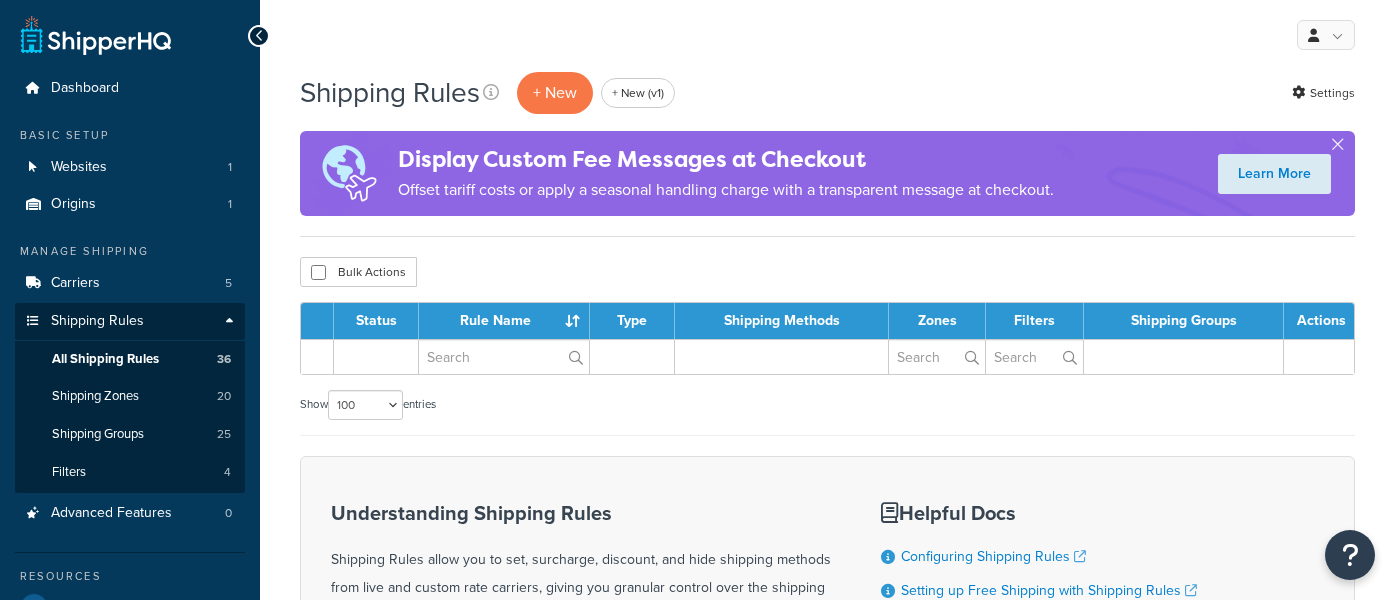 scroll, scrollTop: 0, scrollLeft: 0, axis: both 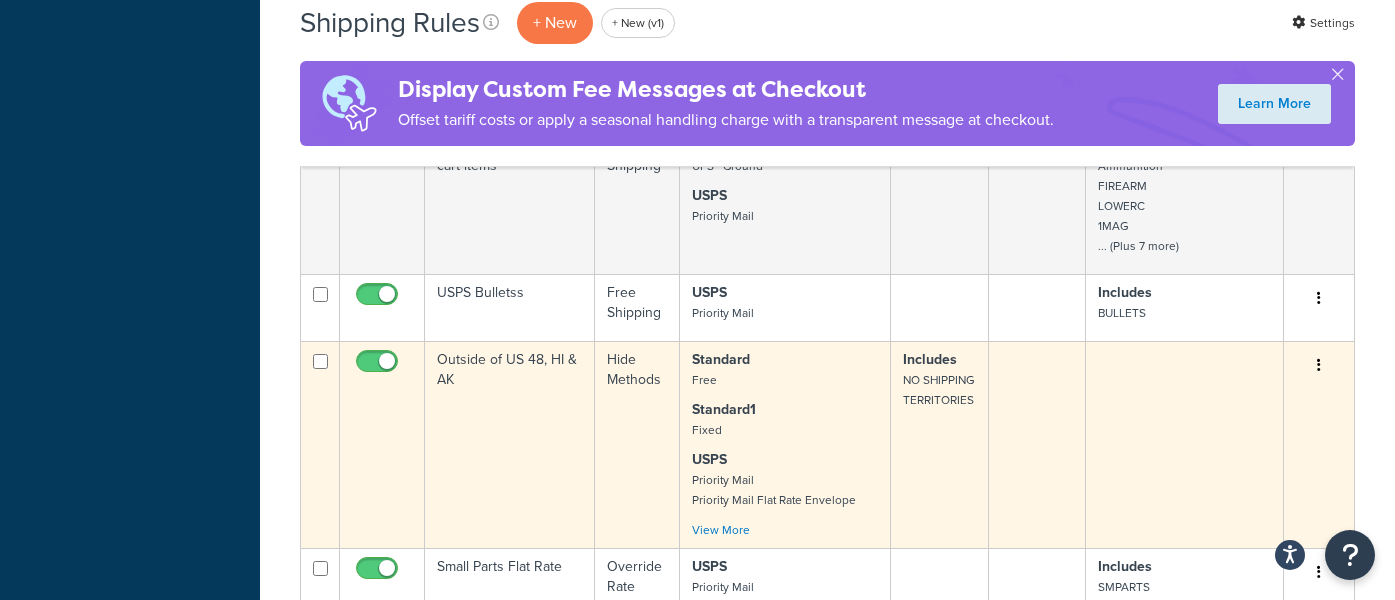 click on "Standard1 Fixed" at bounding box center [785, 420] 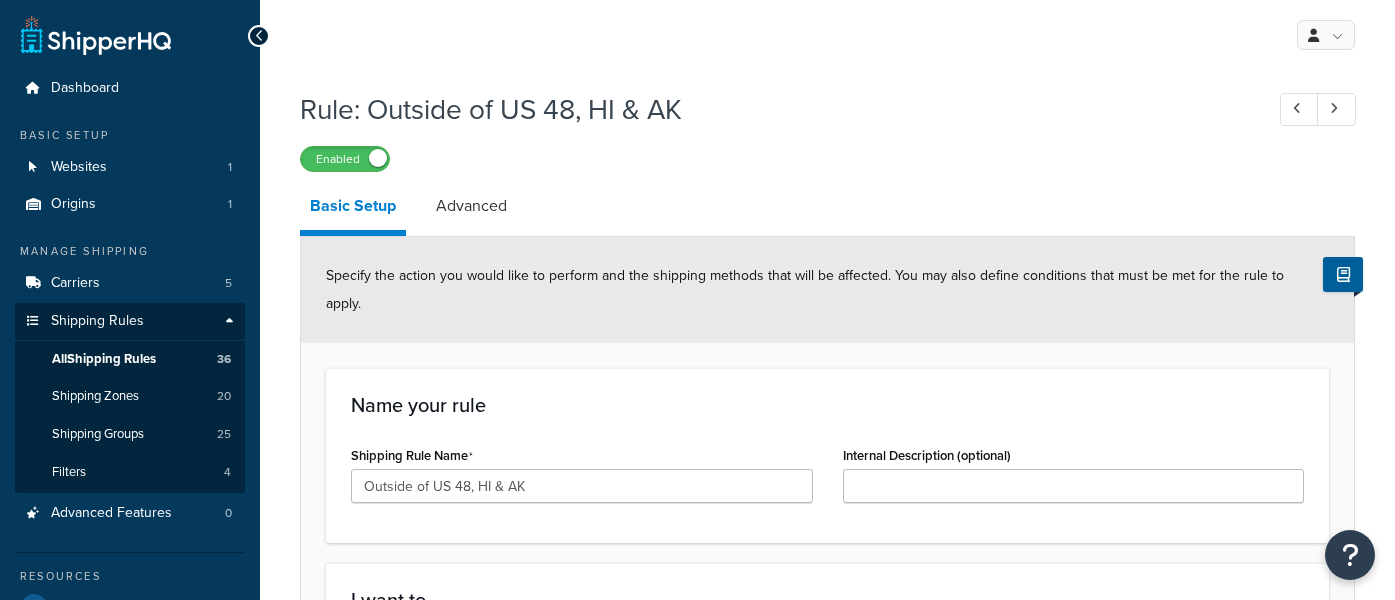 select on "HIDE" 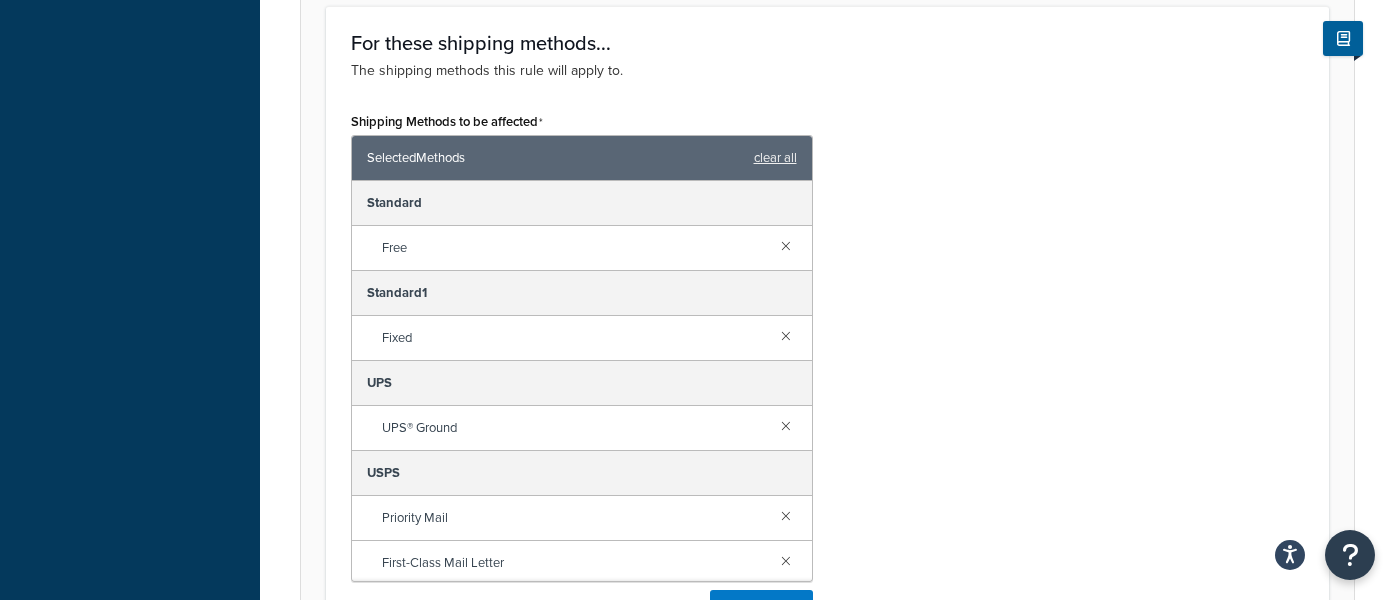 scroll, scrollTop: 781, scrollLeft: 0, axis: vertical 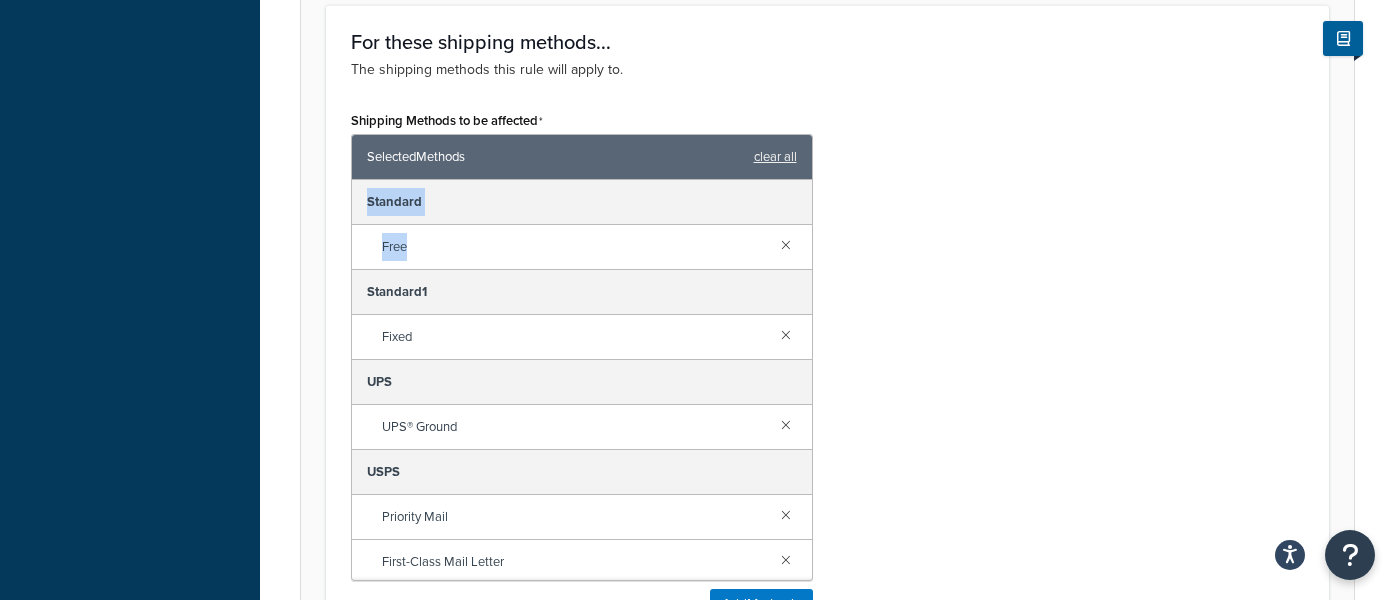 drag, startPoint x: 364, startPoint y: 176, endPoint x: 427, endPoint y: 217, distance: 75.16648 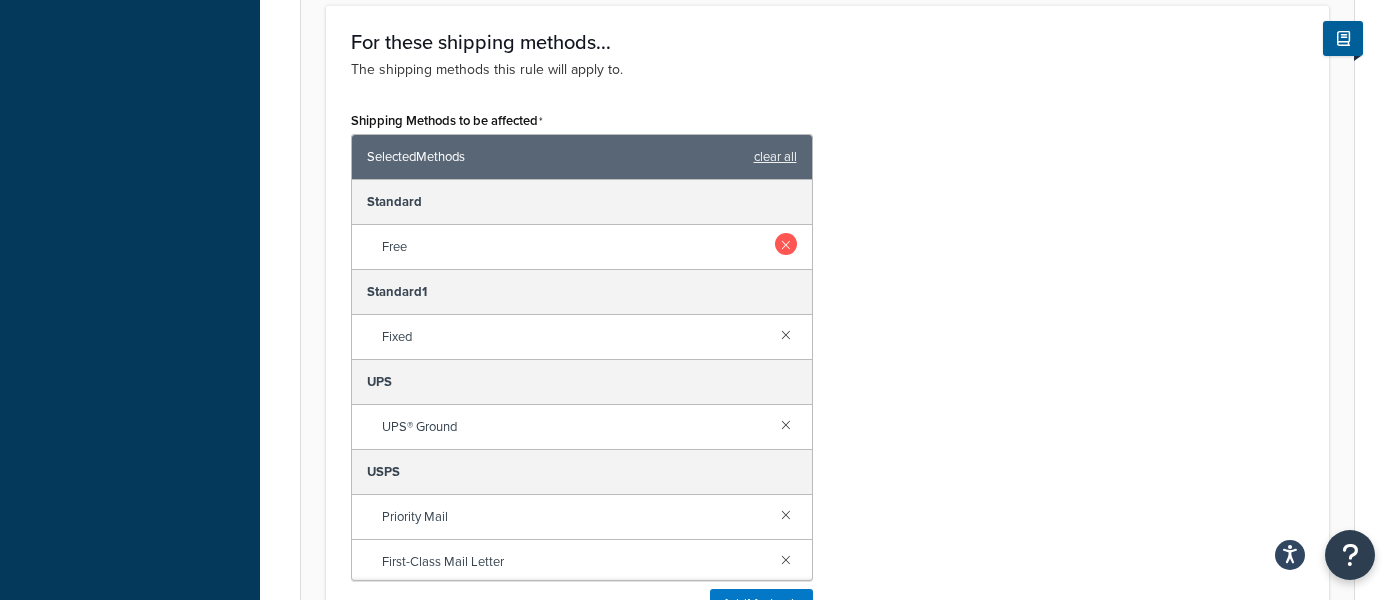click at bounding box center [786, 244] 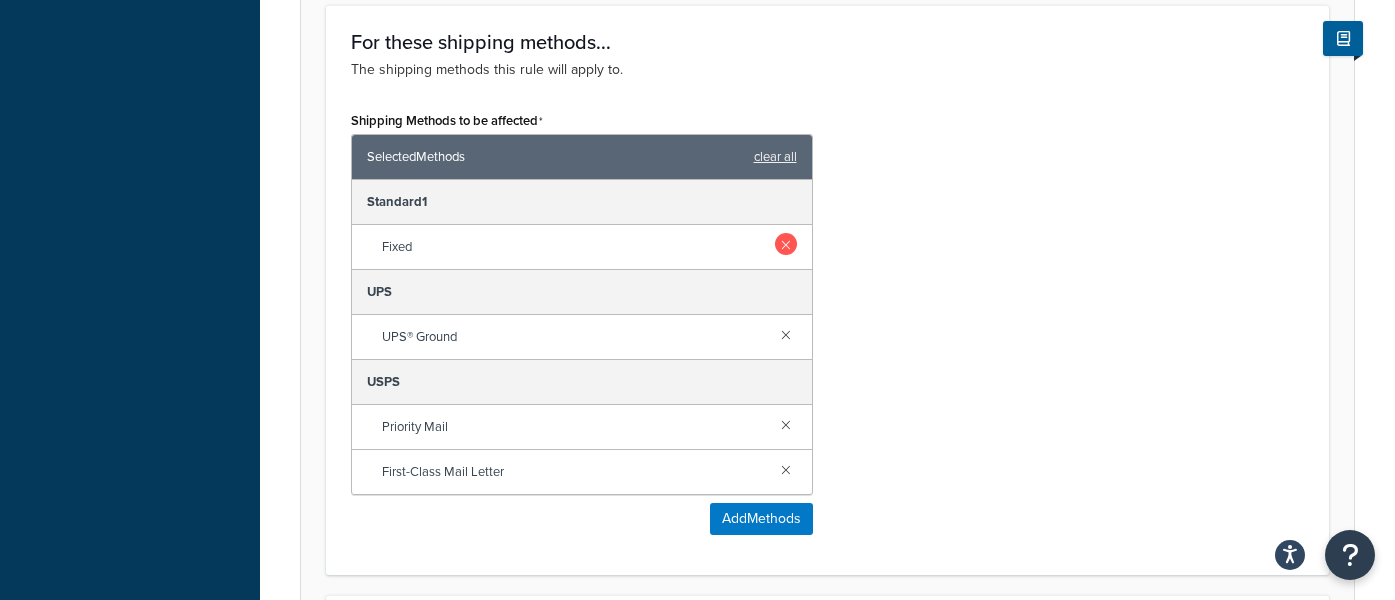 click at bounding box center [786, 244] 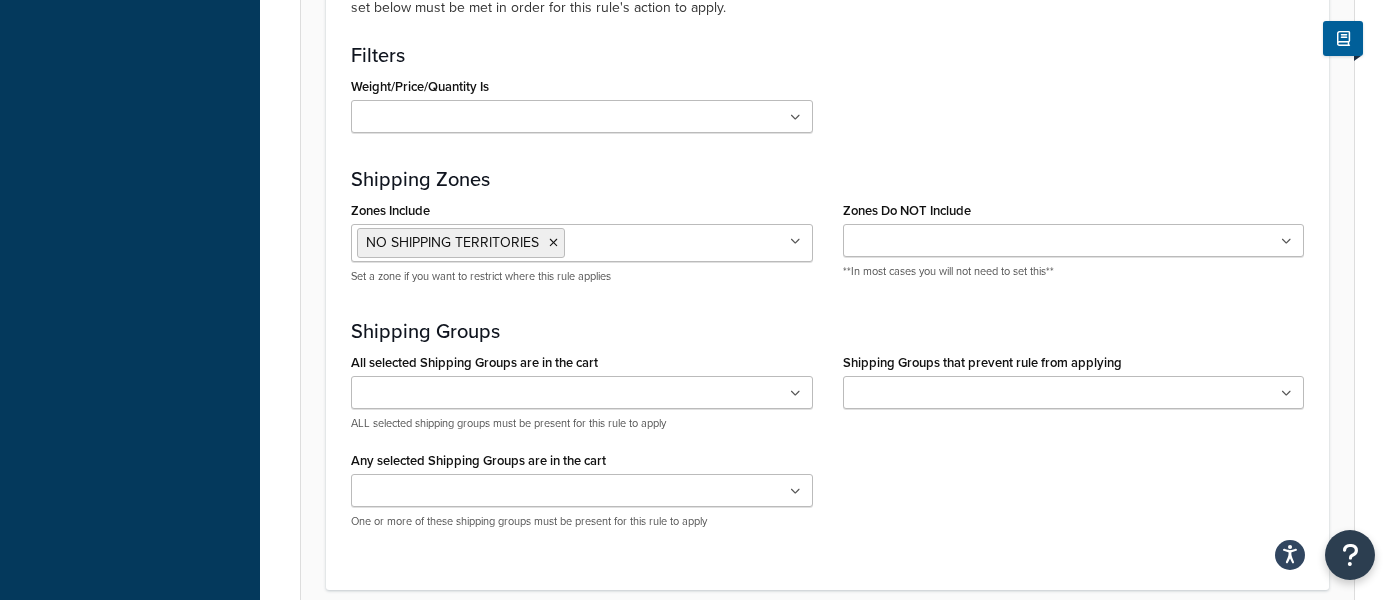 scroll, scrollTop: 1510, scrollLeft: 0, axis: vertical 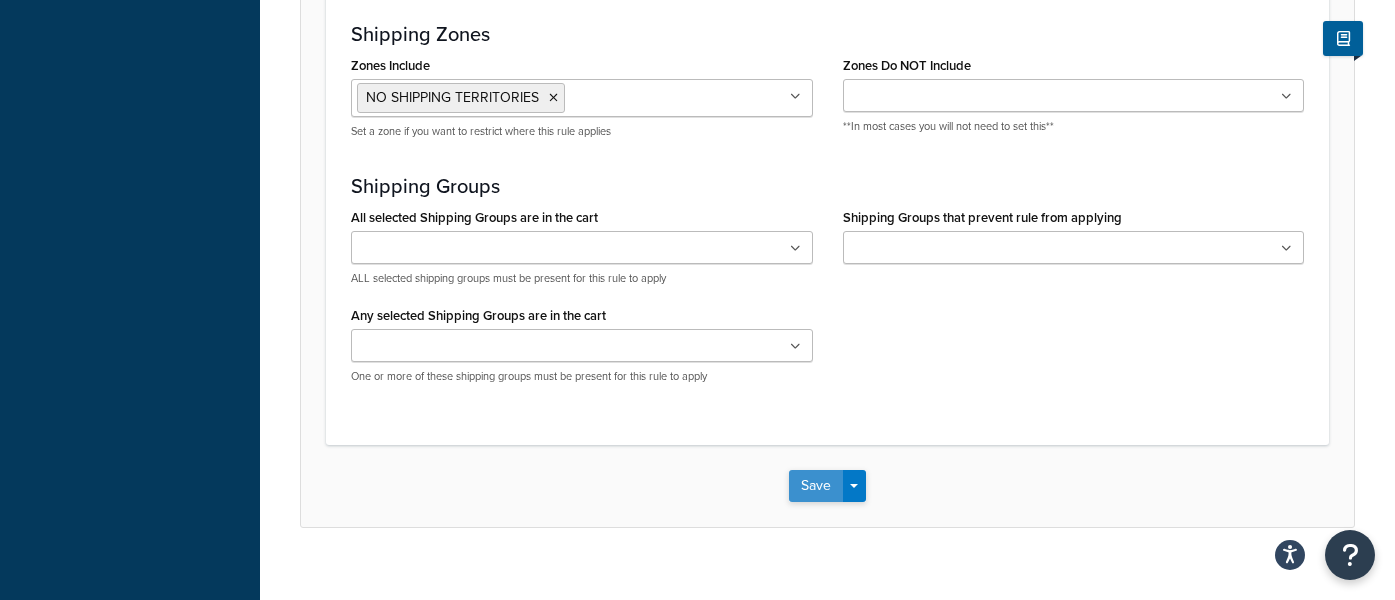 click on "Save" at bounding box center (816, 486) 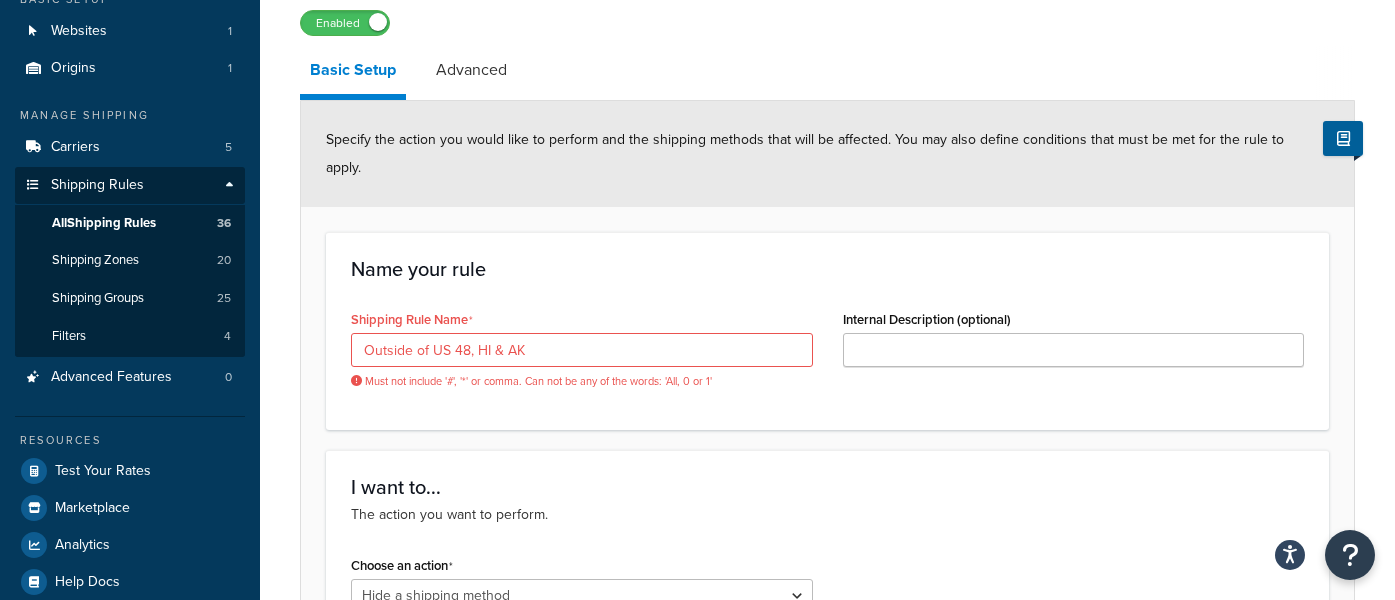 scroll, scrollTop: 166, scrollLeft: 0, axis: vertical 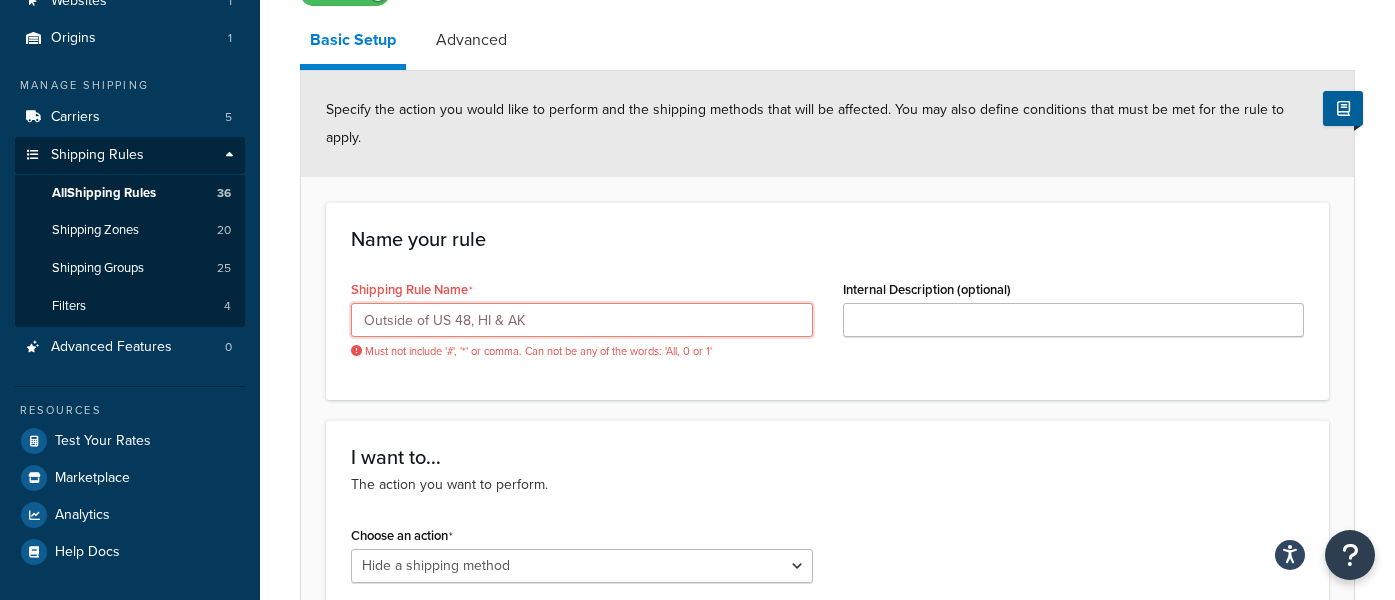 click on "Outside of US 48, HI & AK" at bounding box center (582, 320) 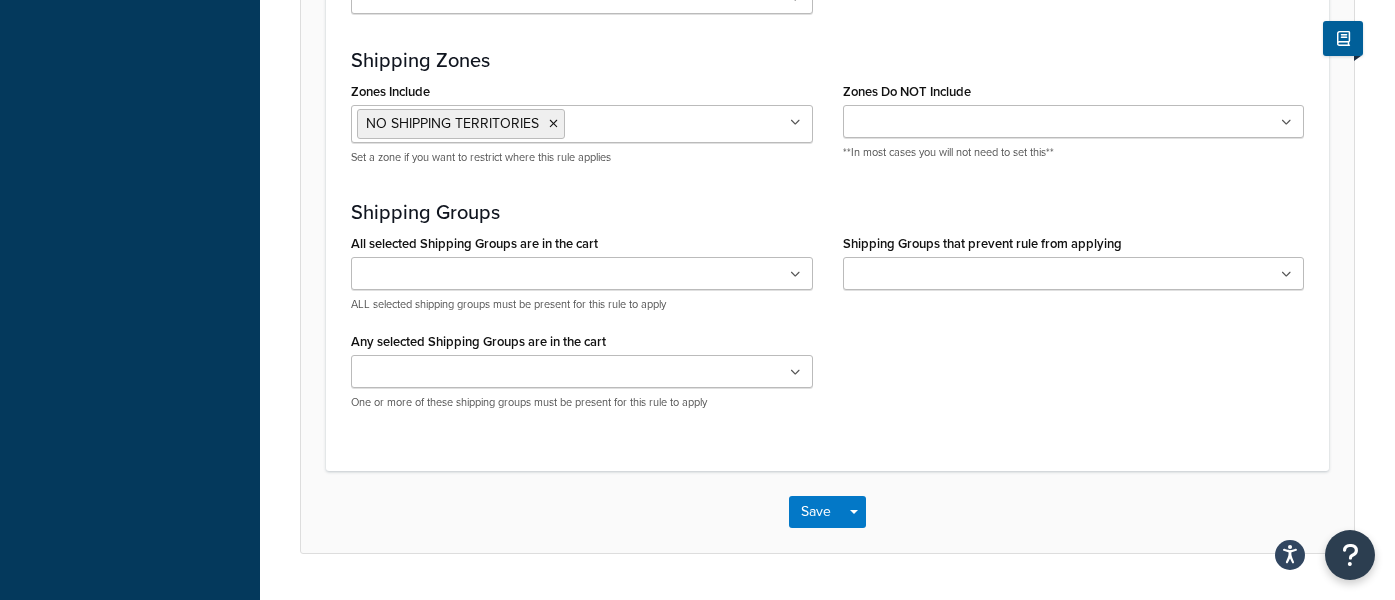 scroll, scrollTop: 1510, scrollLeft: 0, axis: vertical 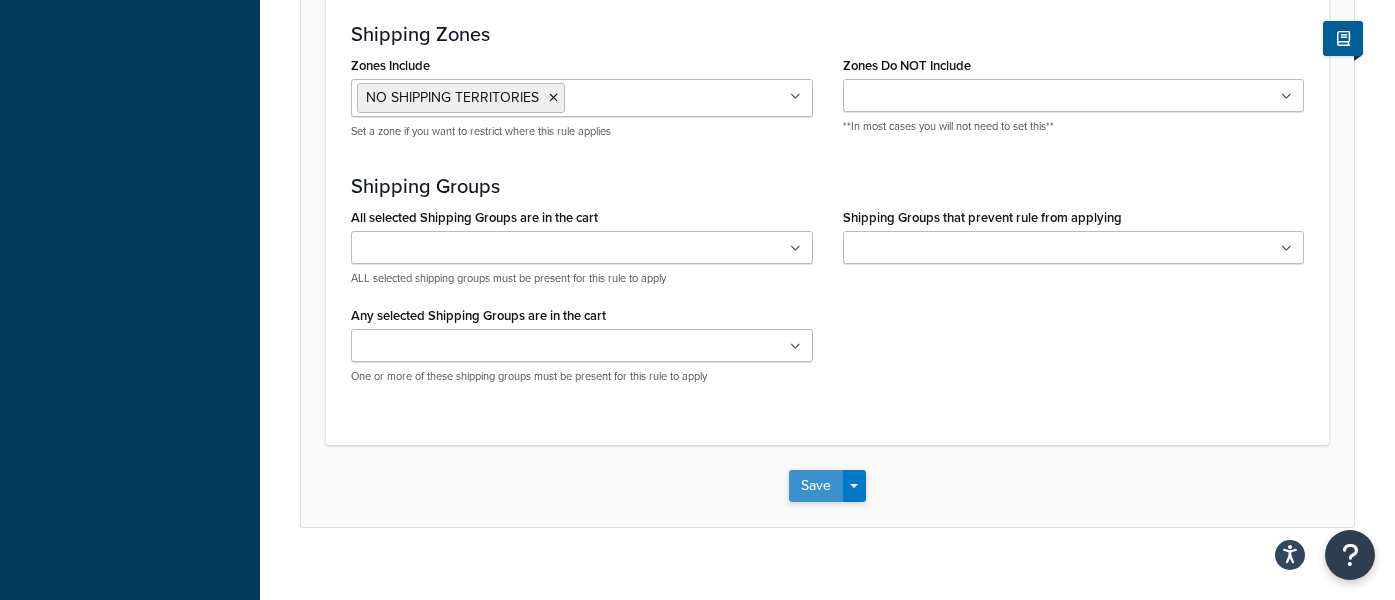 type on "Outside of US 48 HI & AK" 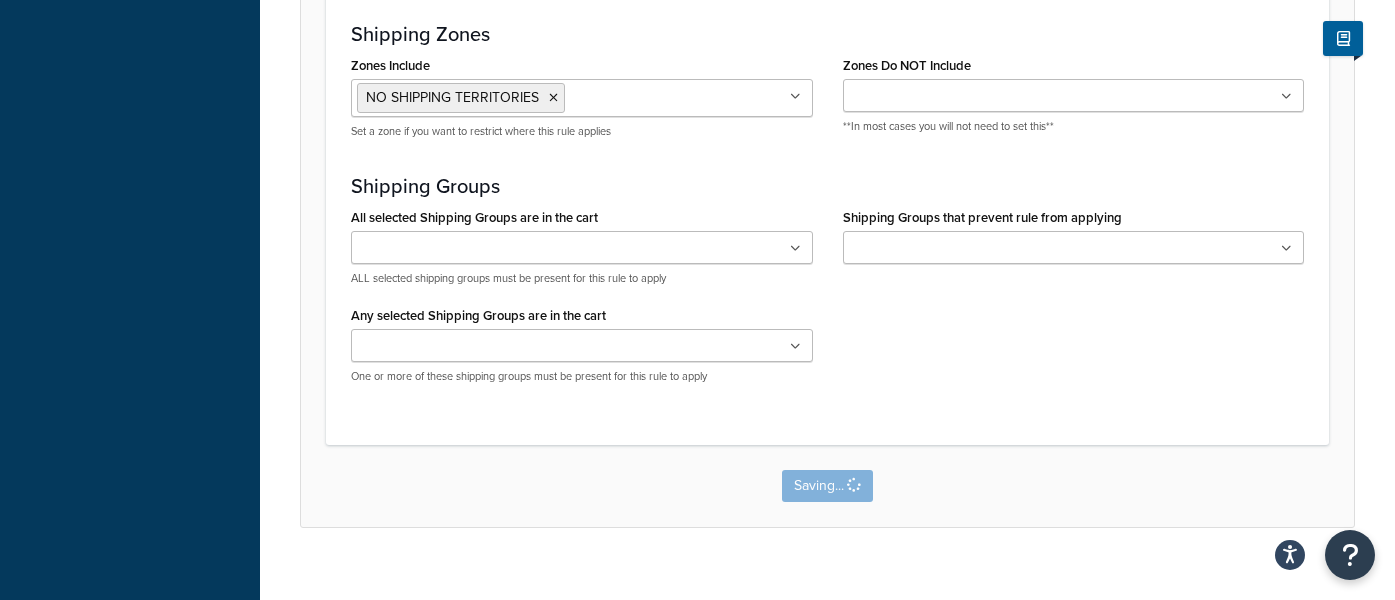scroll, scrollTop: 0, scrollLeft: 0, axis: both 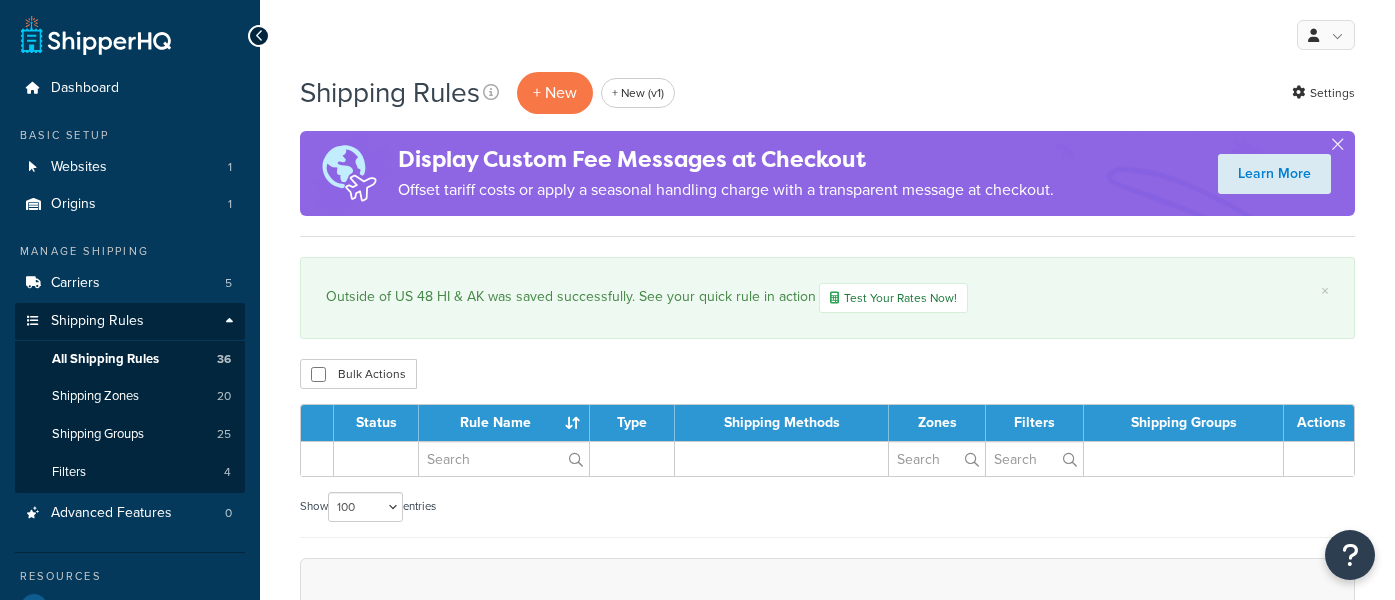 select on "100" 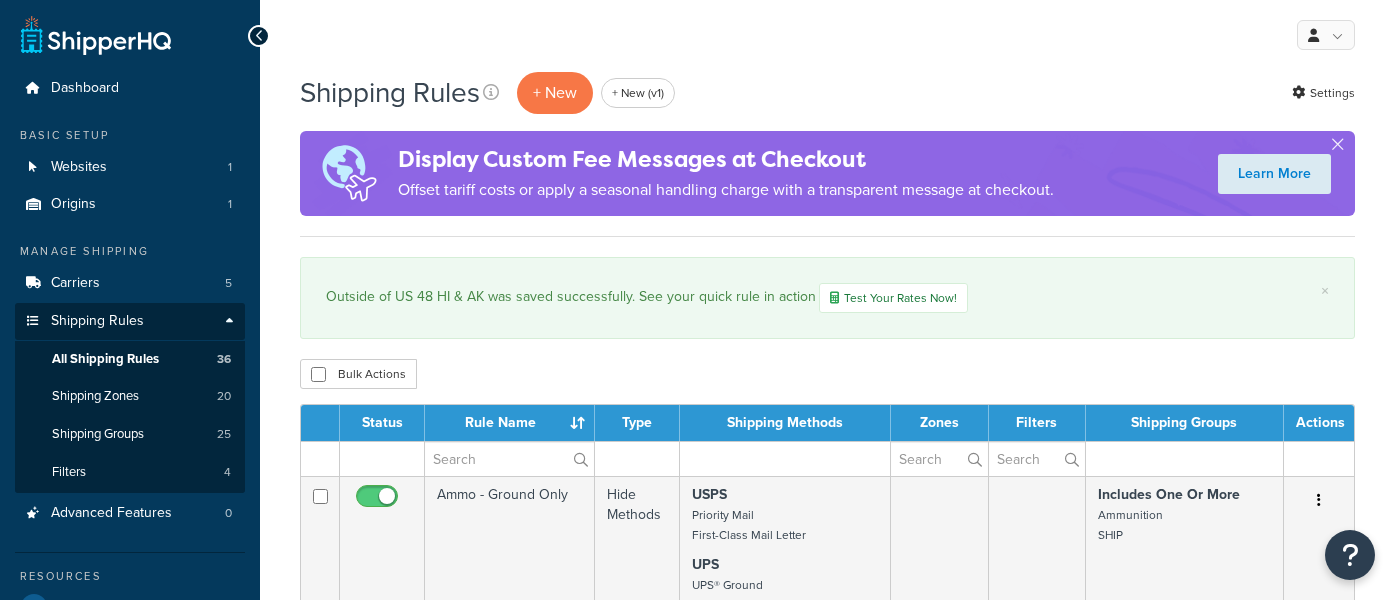 scroll, scrollTop: 0, scrollLeft: 0, axis: both 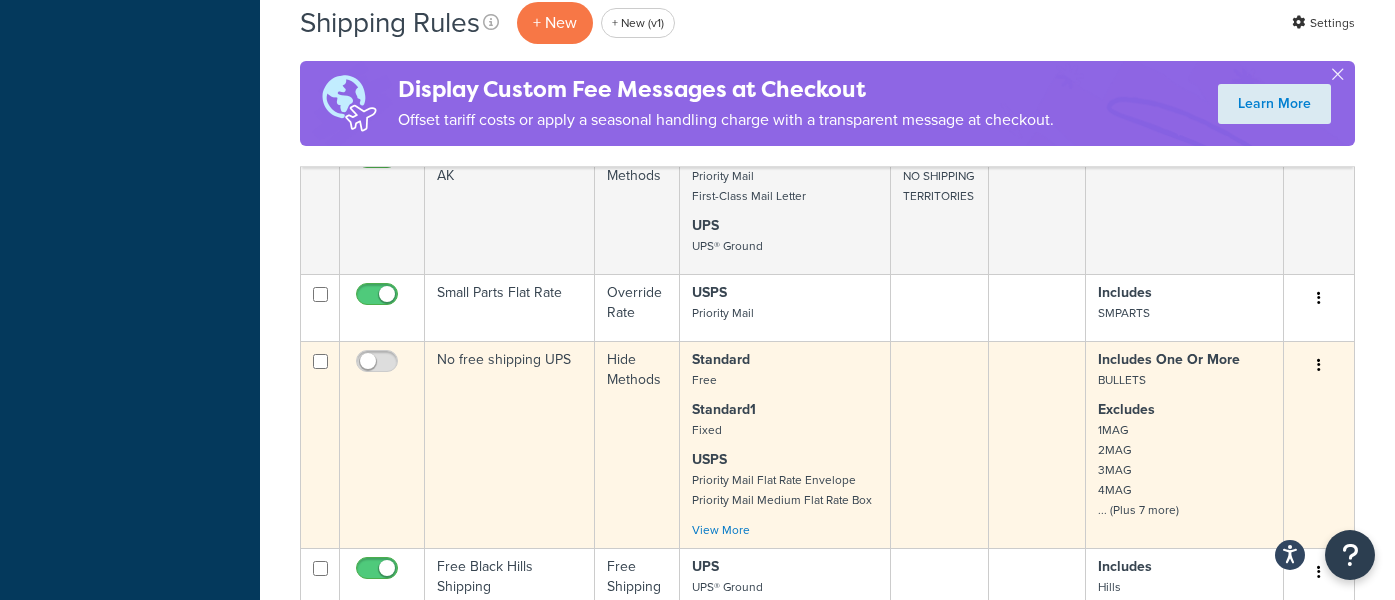 click on "No free shipping UPS" at bounding box center (510, 444) 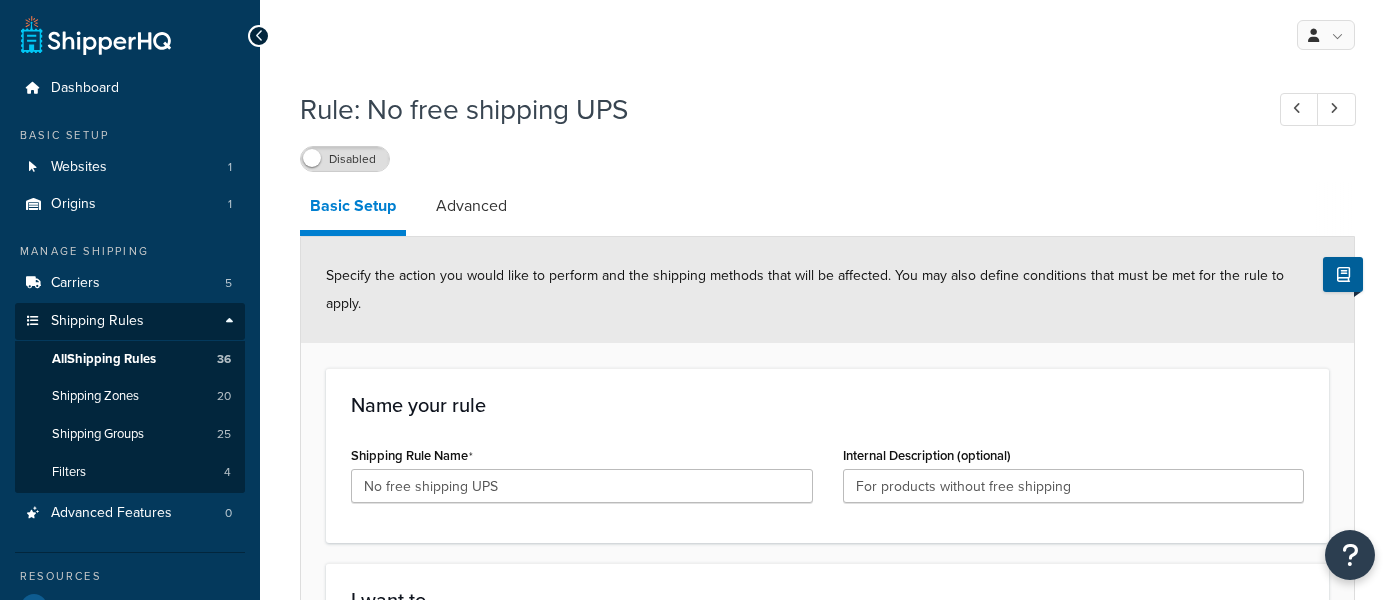 select on "HIDE" 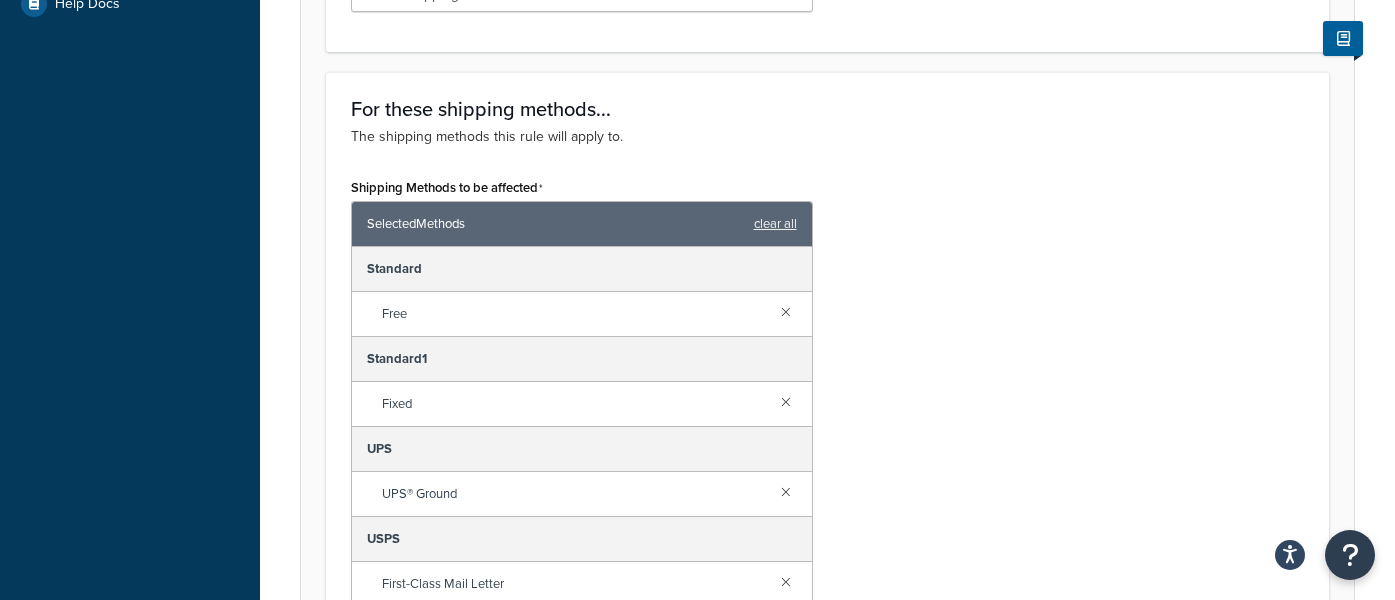 scroll, scrollTop: 716, scrollLeft: 0, axis: vertical 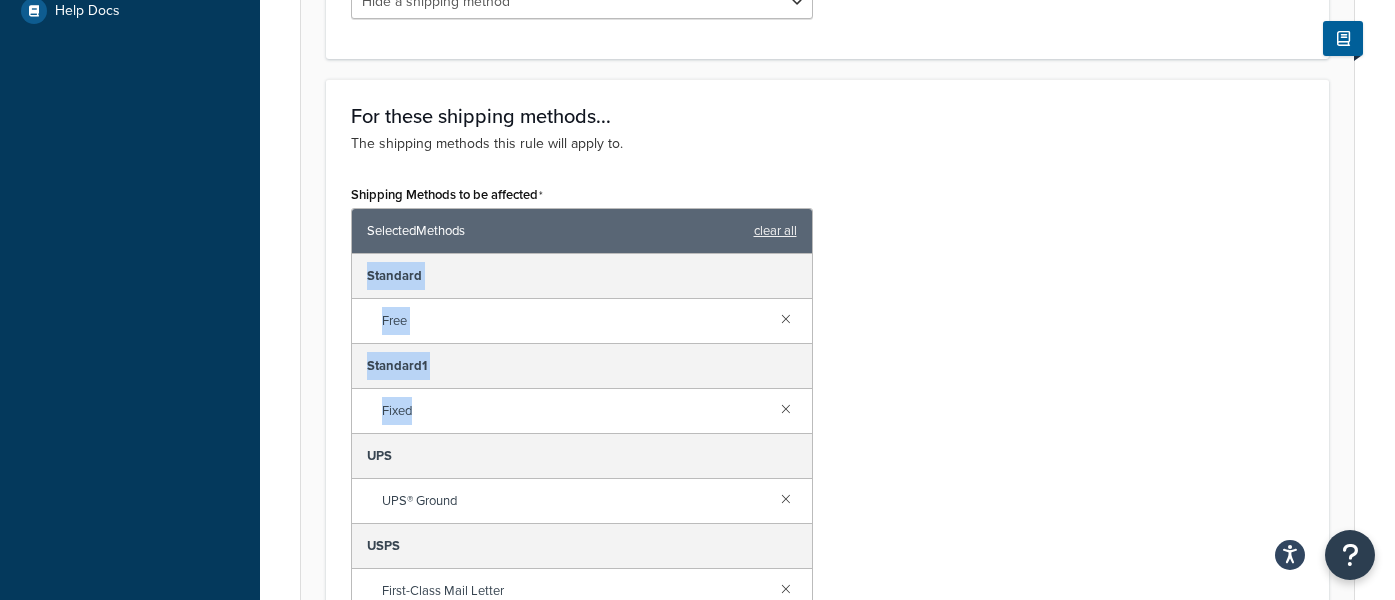 drag, startPoint x: 367, startPoint y: 242, endPoint x: 555, endPoint y: 372, distance: 228.56946 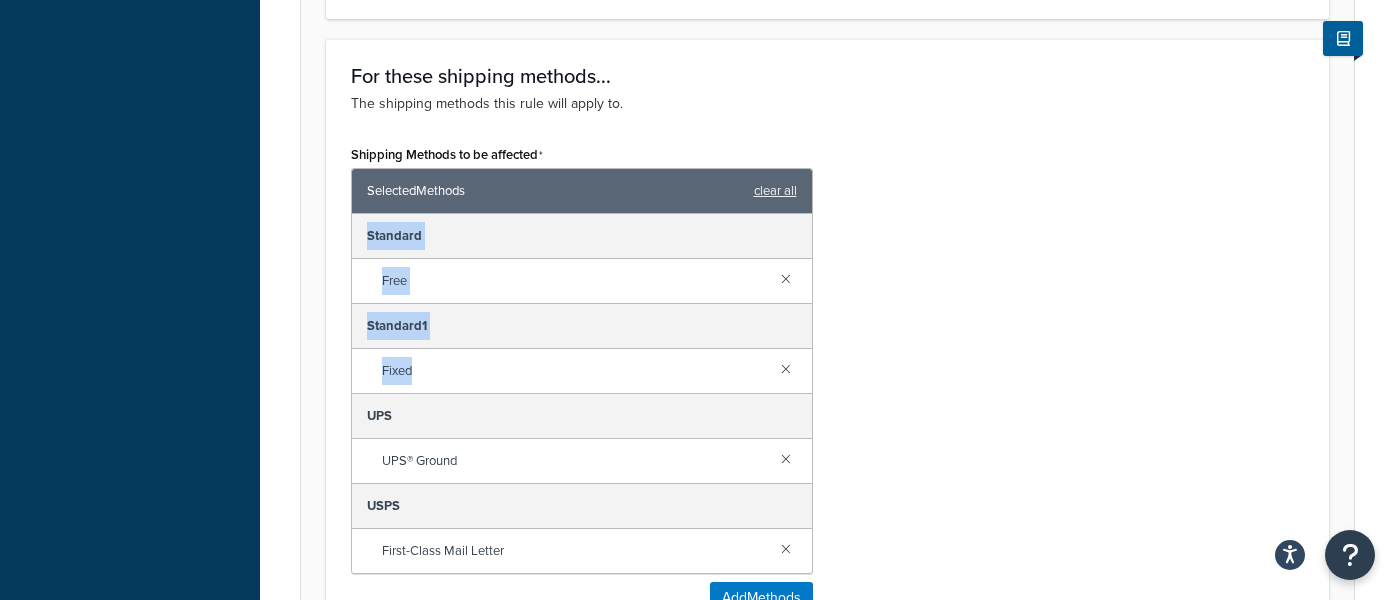 scroll, scrollTop: 761, scrollLeft: 0, axis: vertical 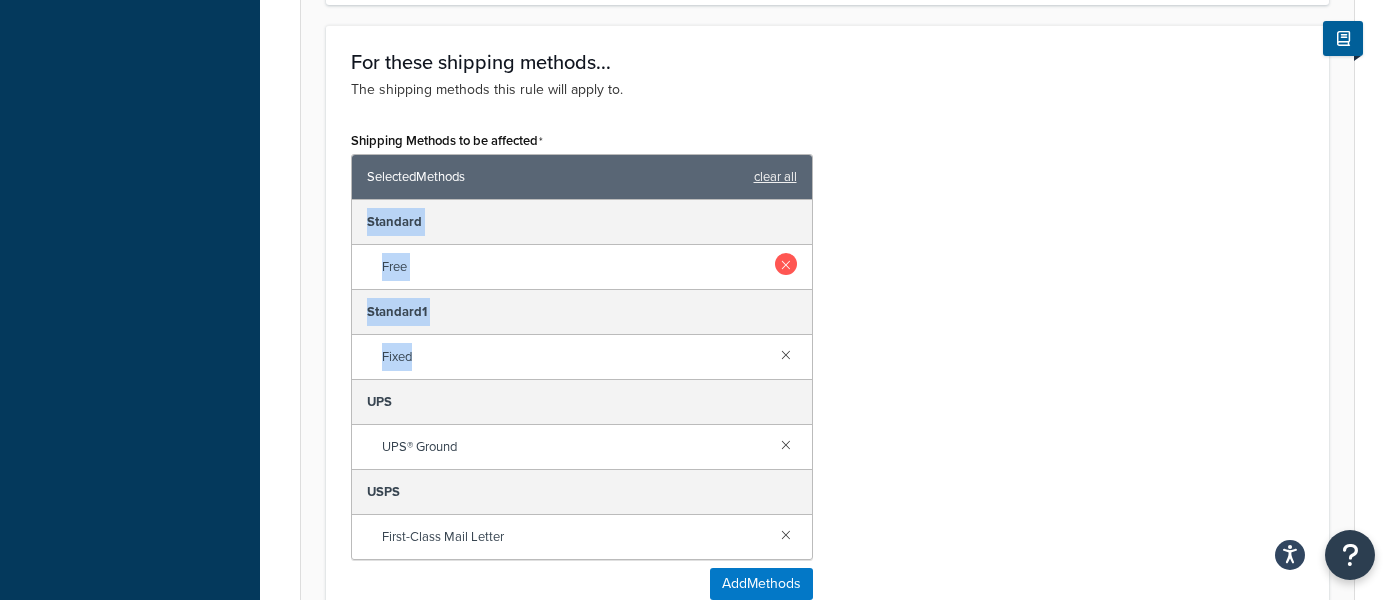 click at bounding box center (786, 264) 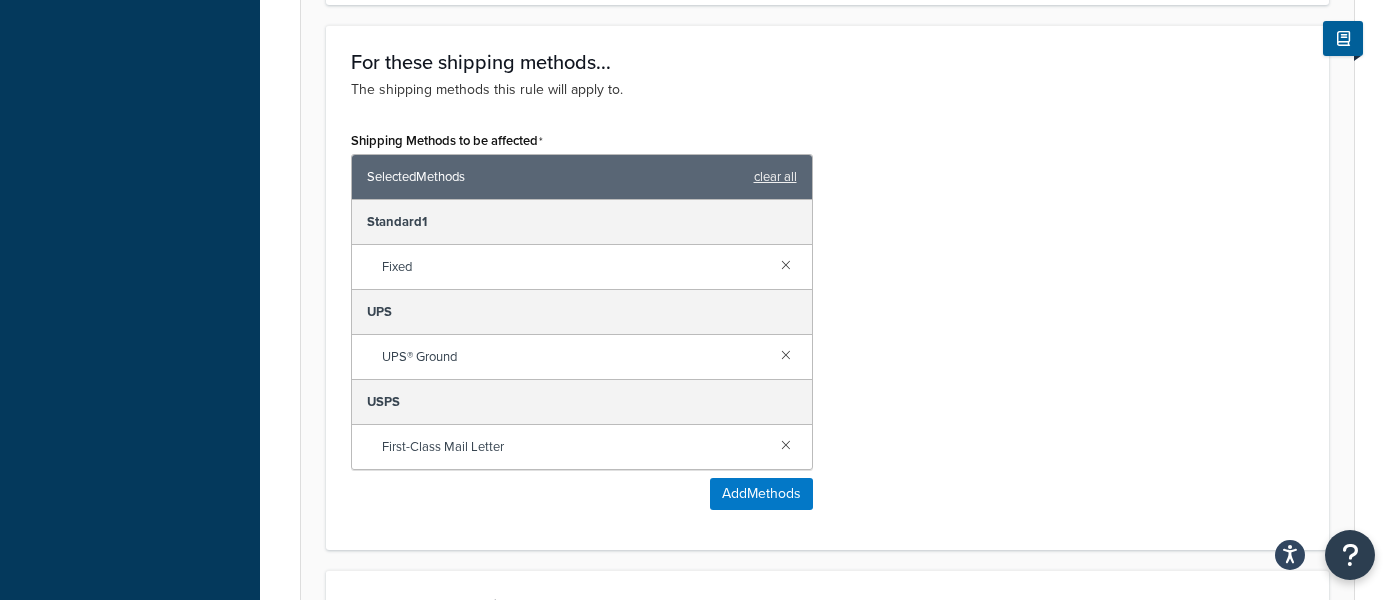 click at bounding box center [786, 264] 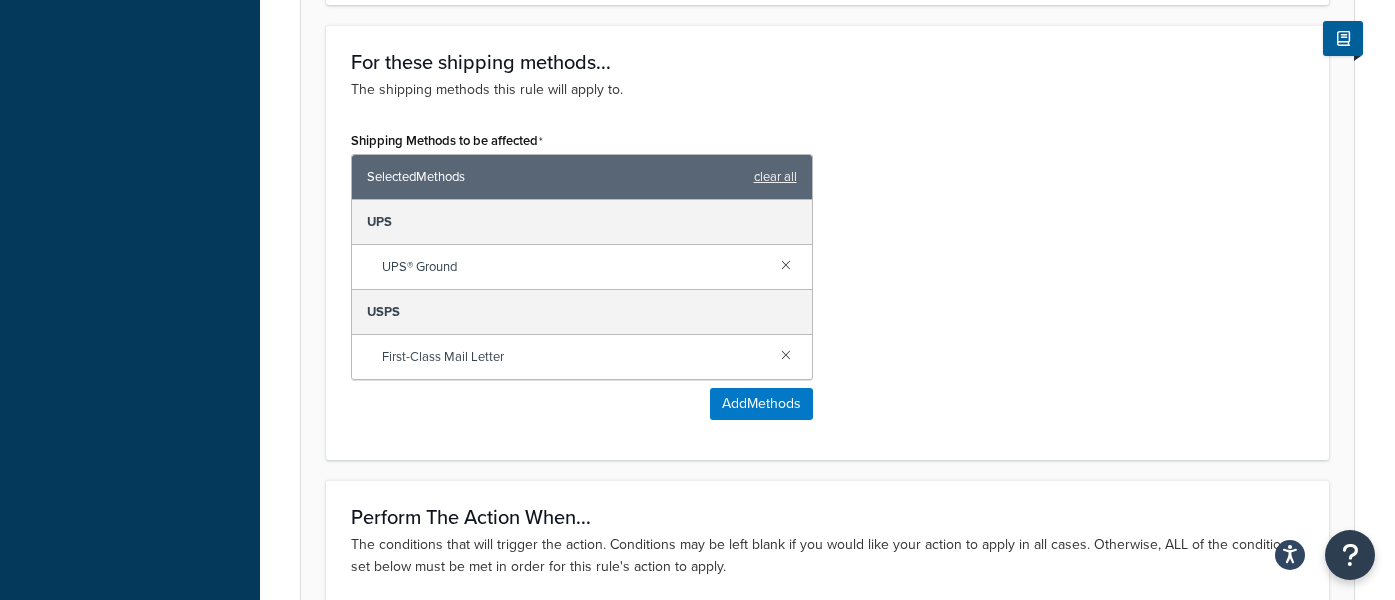 click on "Shipping Methods to be affected Selected  Methods clear all UPS UPS® Ground USPS First-Class Mail Letter Add  Methods" at bounding box center [827, 280] 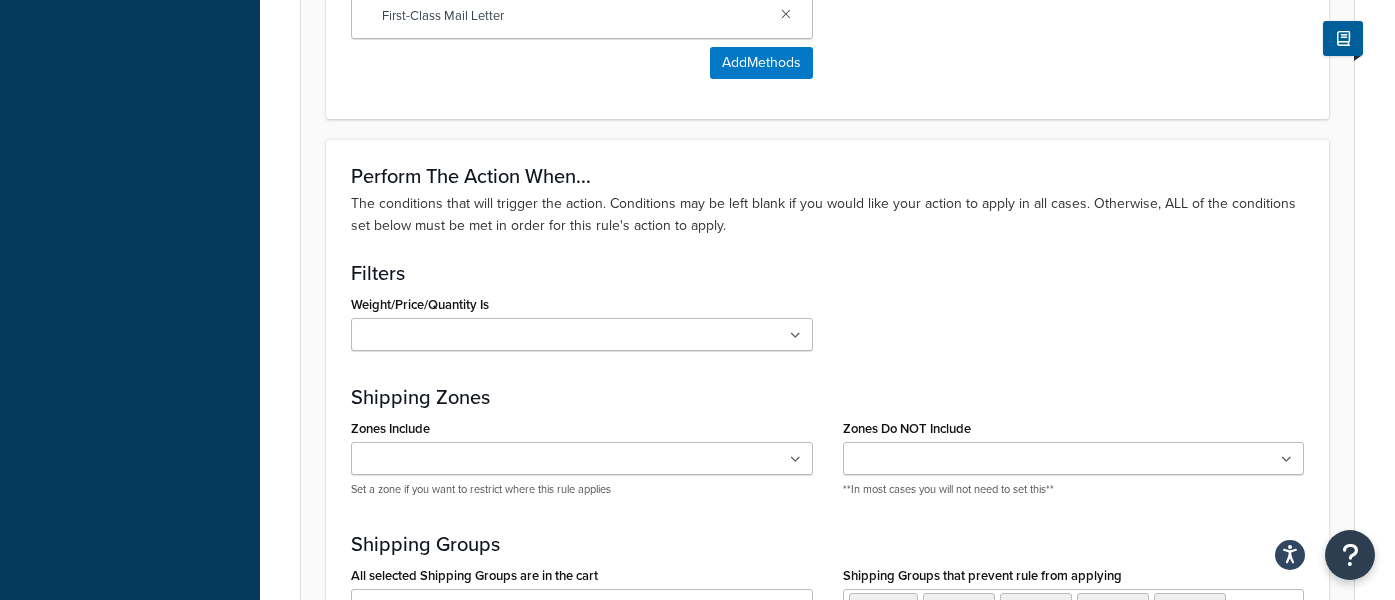 scroll, scrollTop: 1465, scrollLeft: 0, axis: vertical 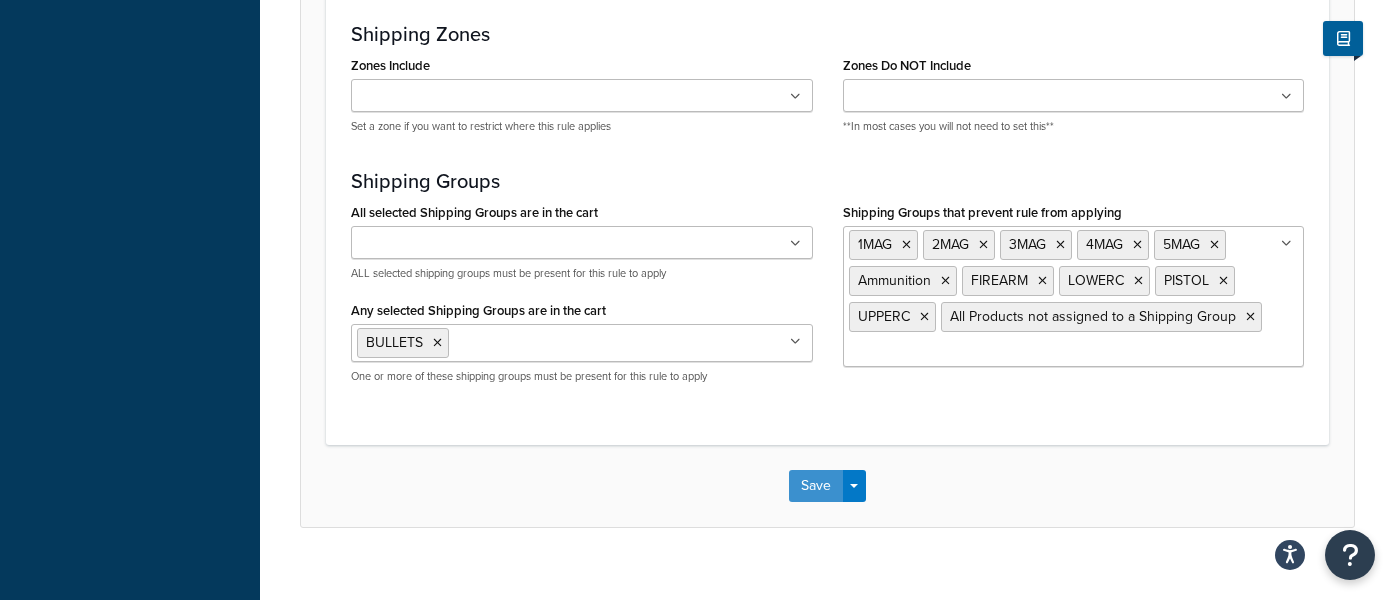 click on "Save" at bounding box center (816, 486) 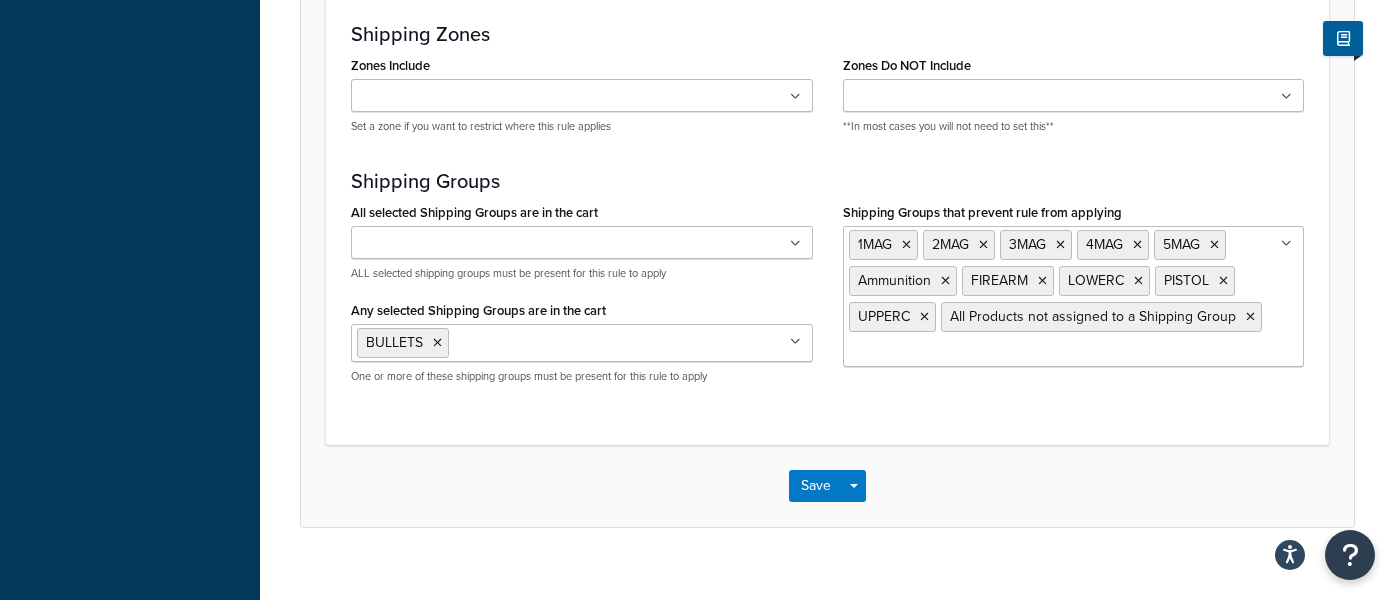 scroll, scrollTop: 0, scrollLeft: 0, axis: both 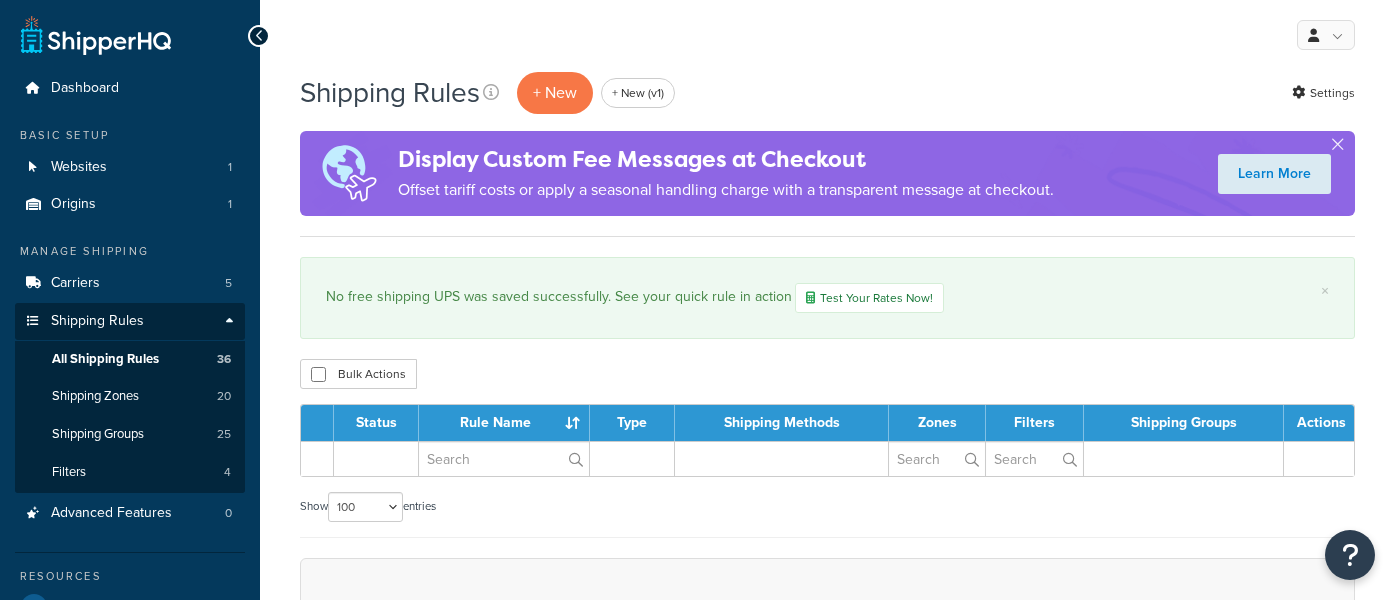 select on "100" 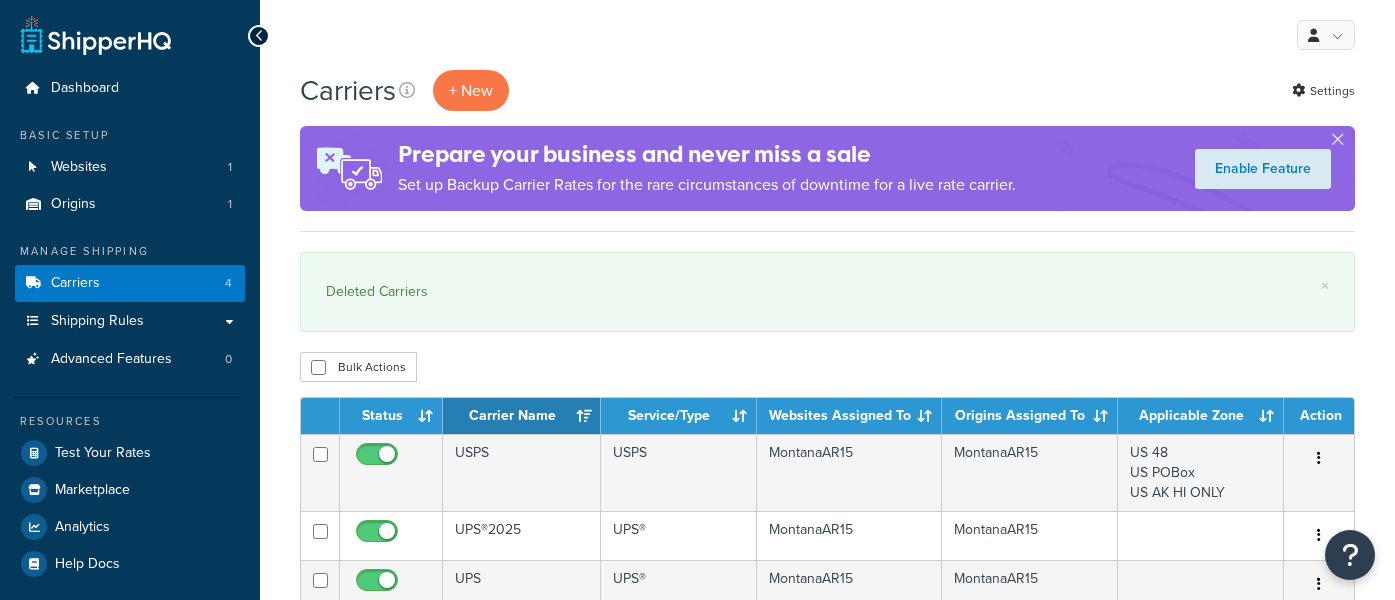 scroll, scrollTop: 0, scrollLeft: 0, axis: both 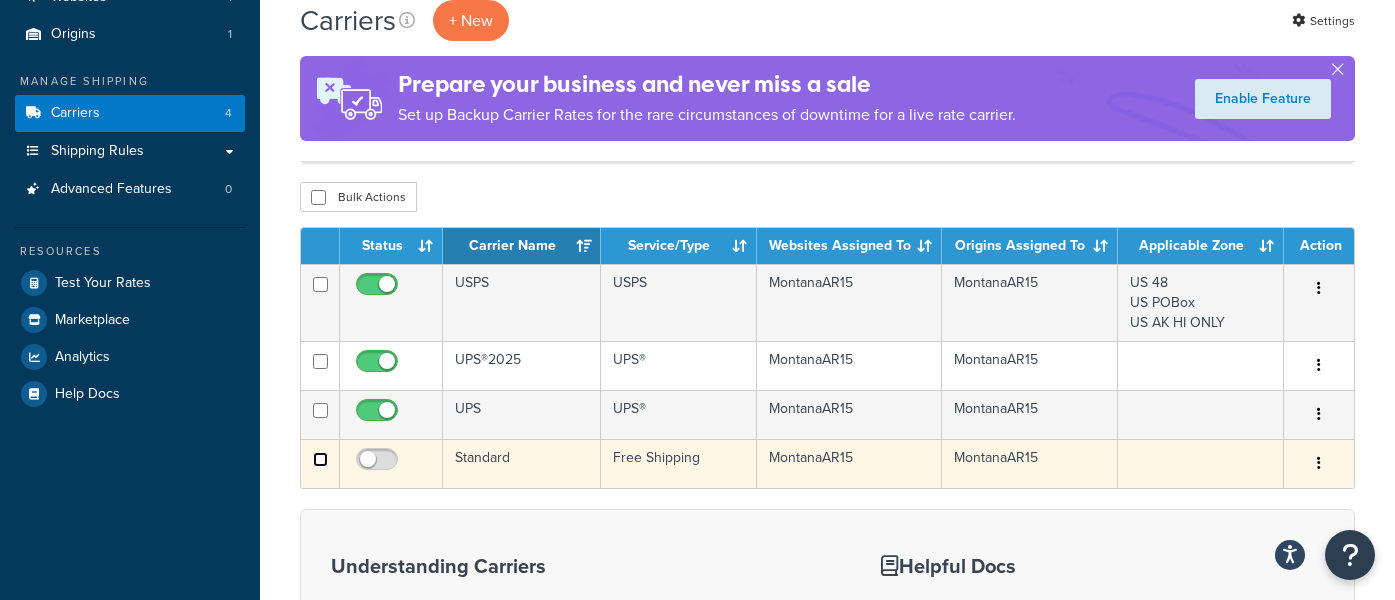 click at bounding box center [320, 361] 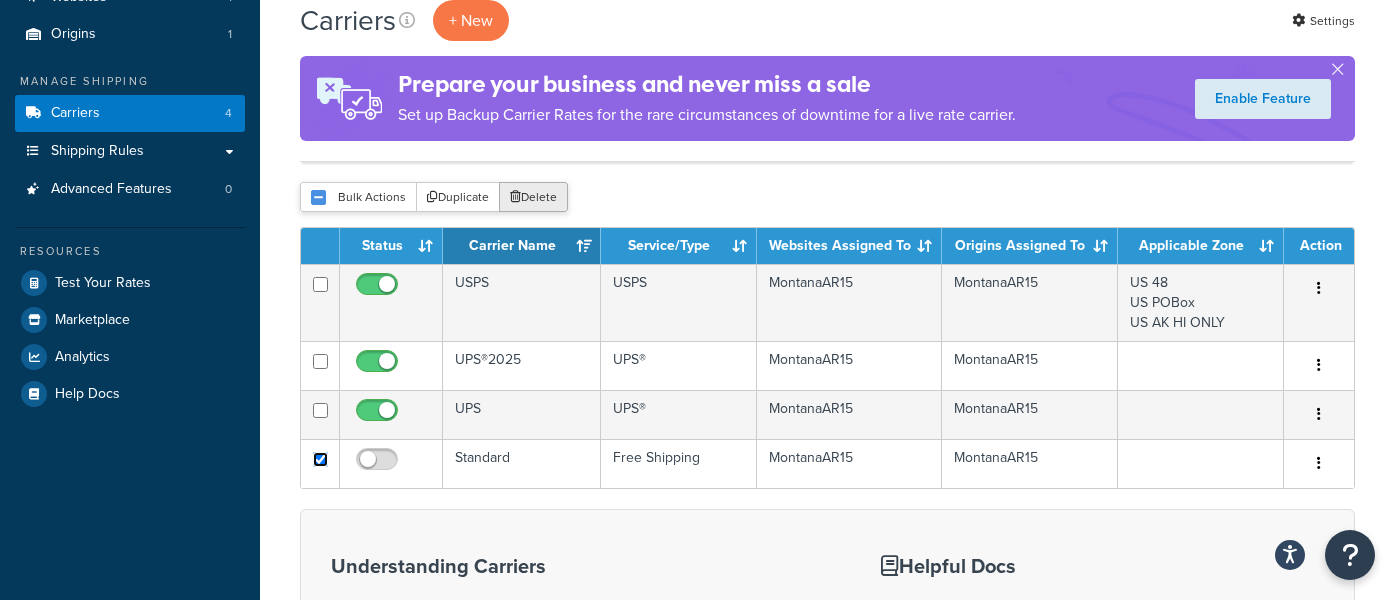 scroll, scrollTop: 169, scrollLeft: 0, axis: vertical 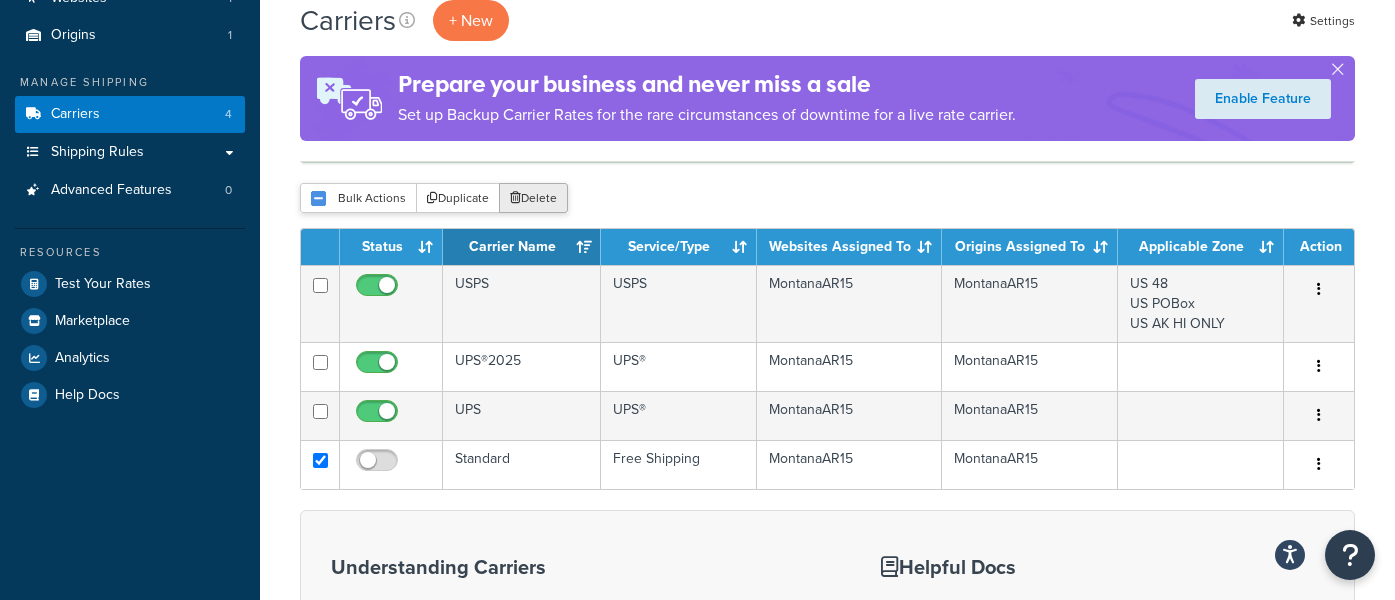 click on "Delete" at bounding box center (533, 198) 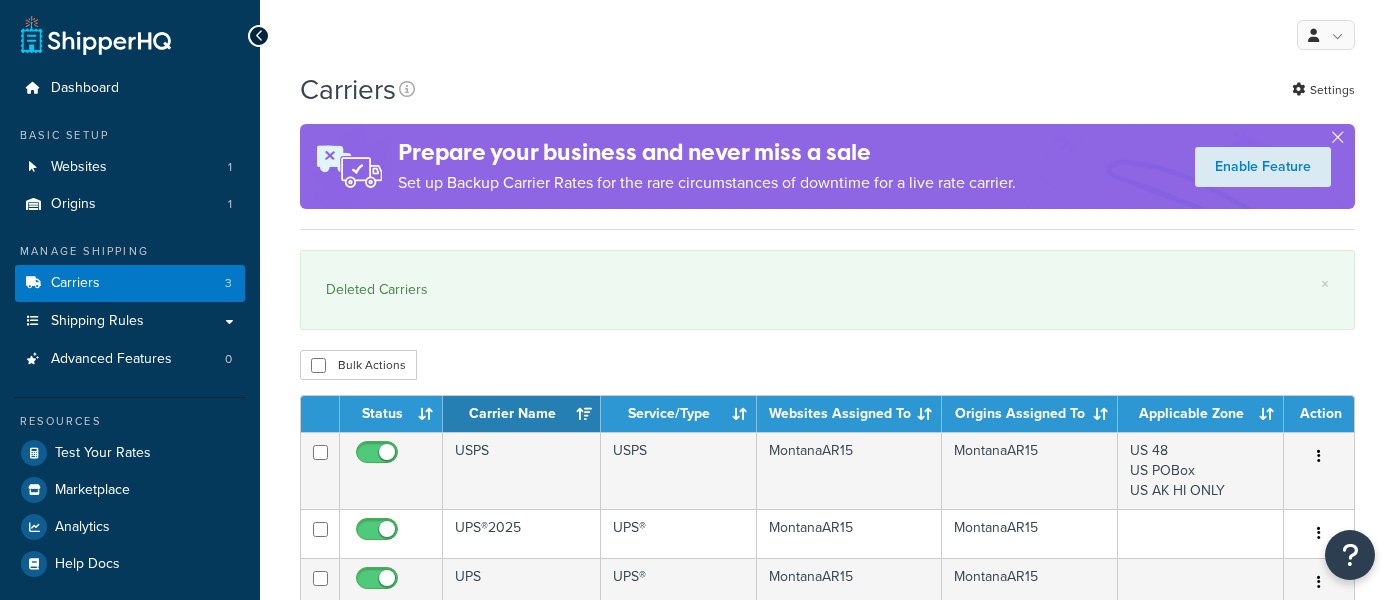 scroll, scrollTop: 0, scrollLeft: 0, axis: both 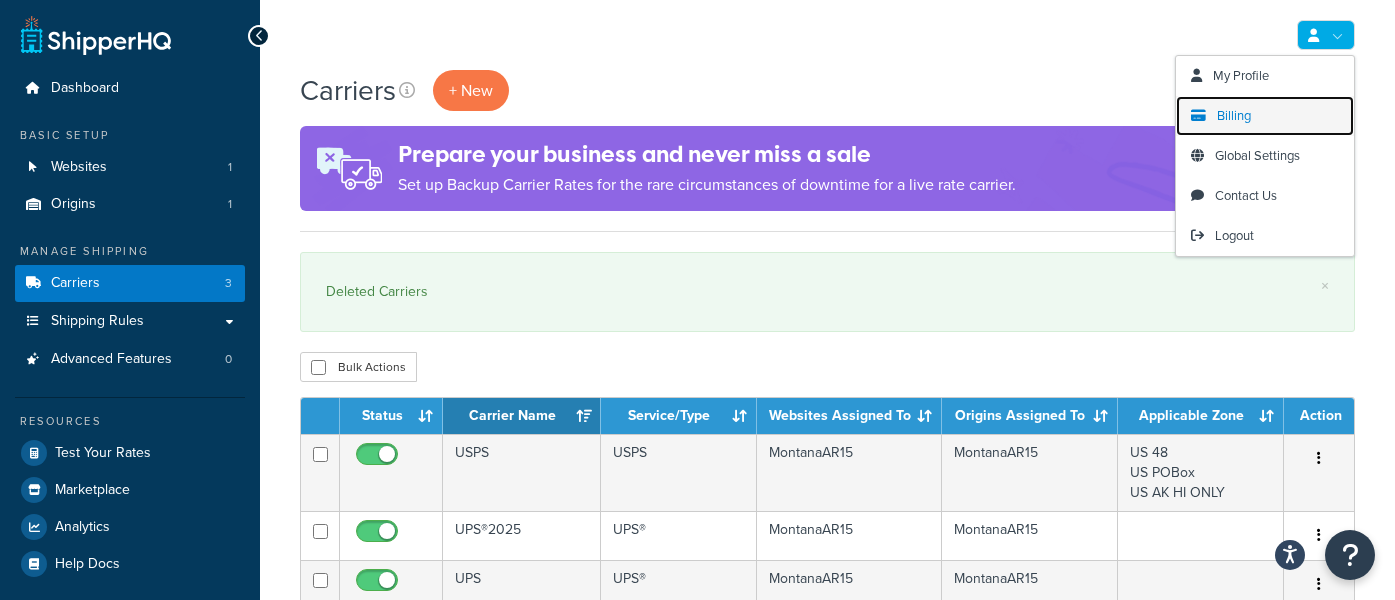 click on "Billing" at bounding box center (1265, 116) 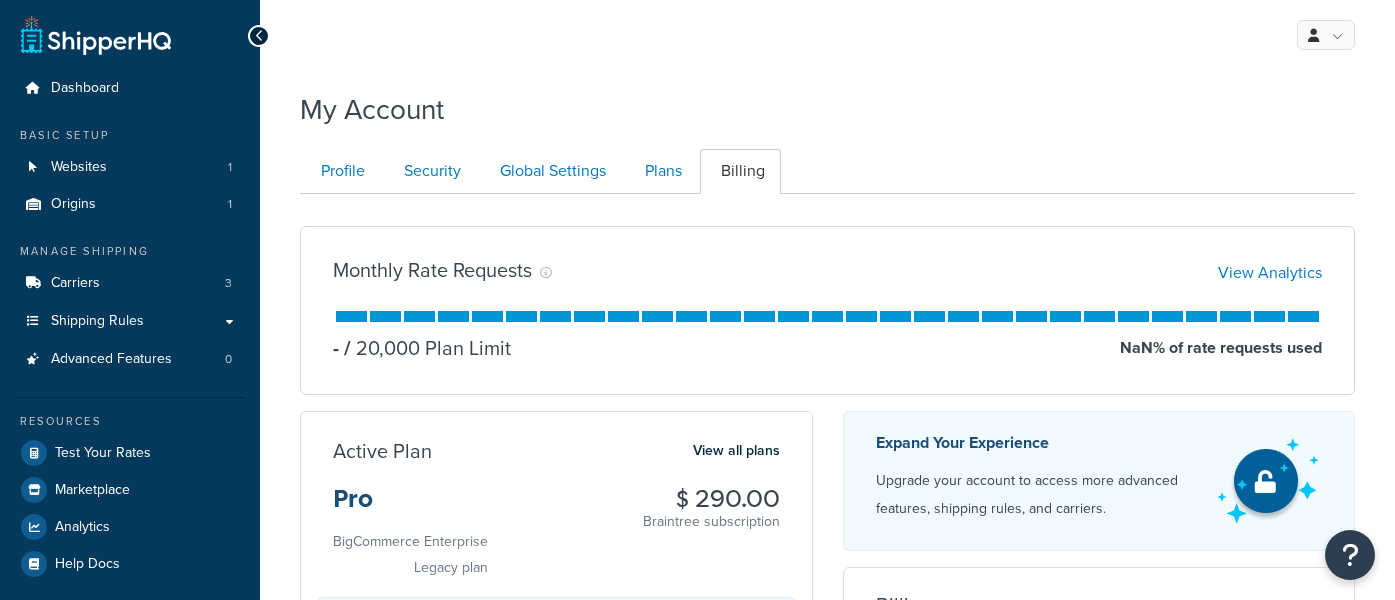 scroll, scrollTop: 0, scrollLeft: 0, axis: both 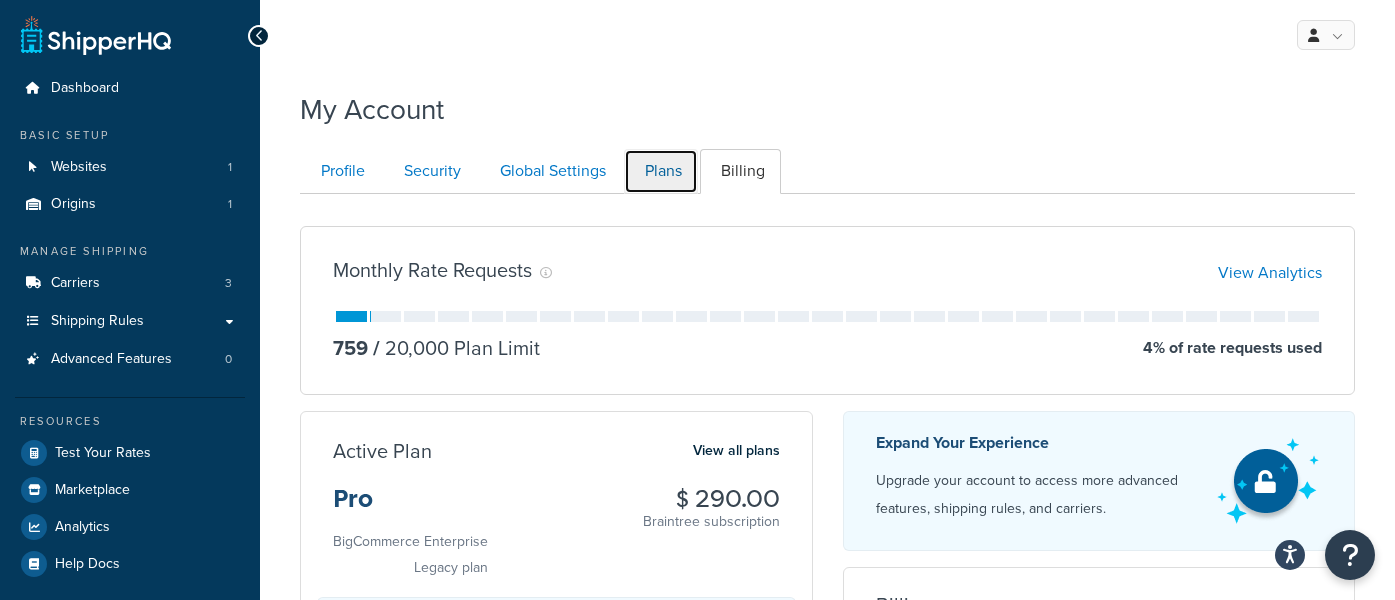 click on "Plans" at bounding box center (661, 171) 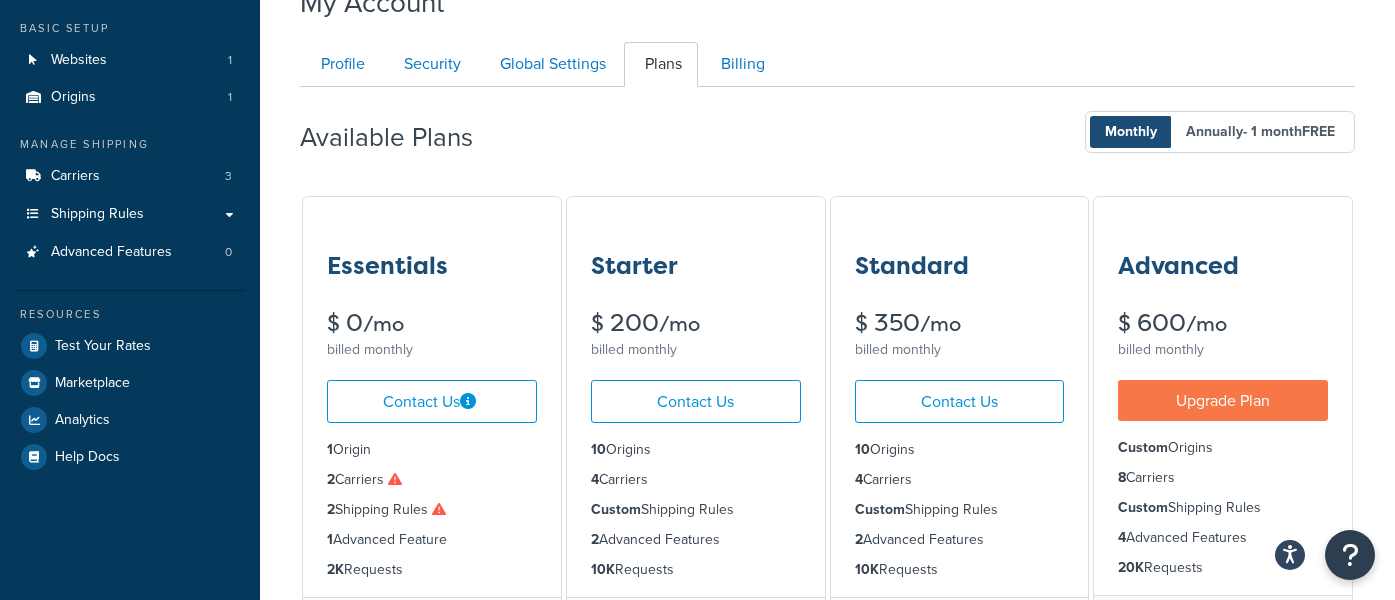 scroll, scrollTop: 113, scrollLeft: 0, axis: vertical 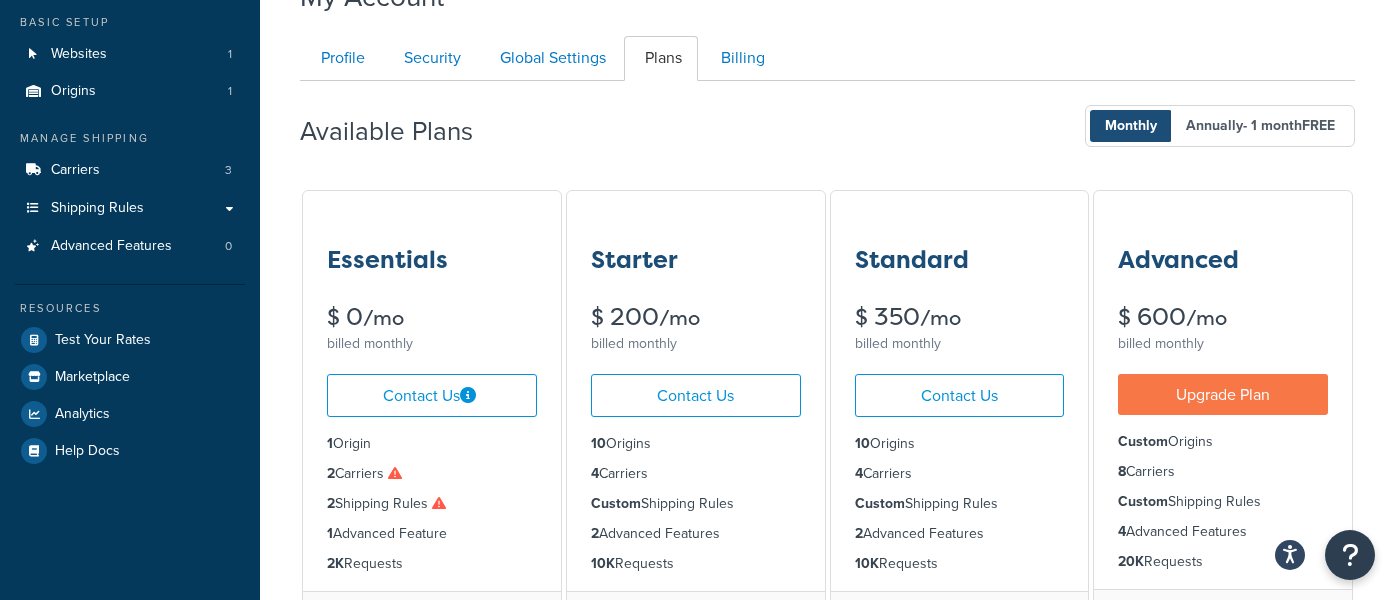 drag, startPoint x: 852, startPoint y: 447, endPoint x: 943, endPoint y: 453, distance: 91.197586 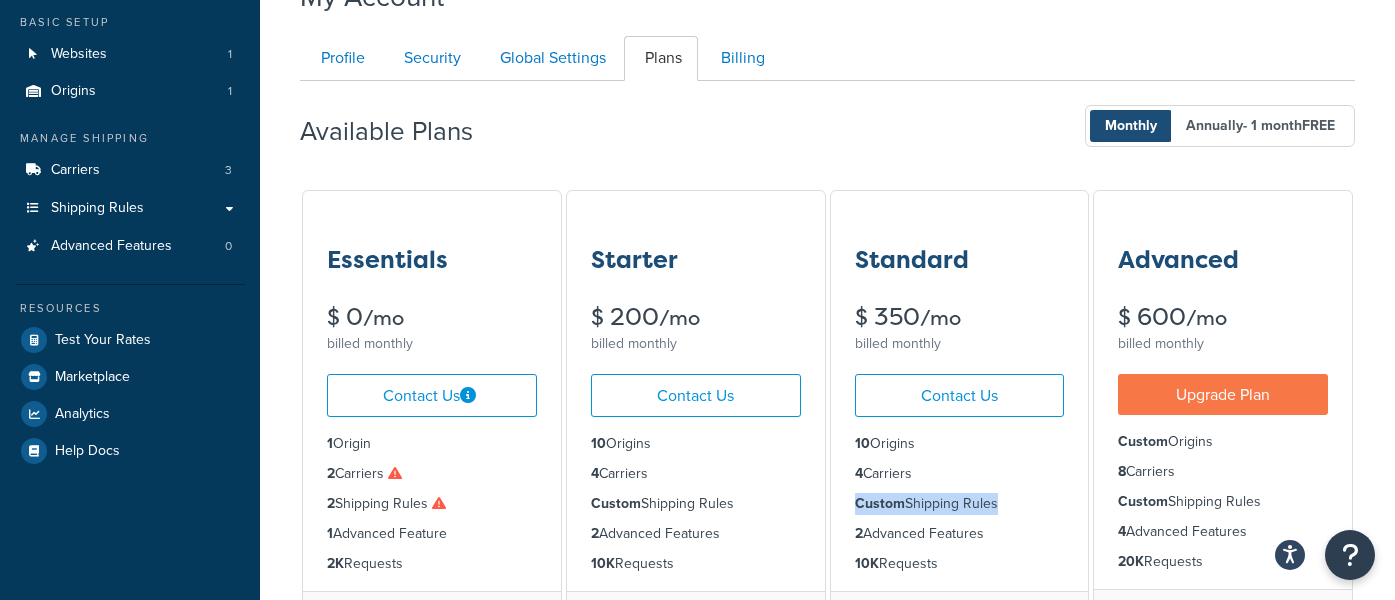 drag, startPoint x: 896, startPoint y: 511, endPoint x: 997, endPoint y: 511, distance: 101 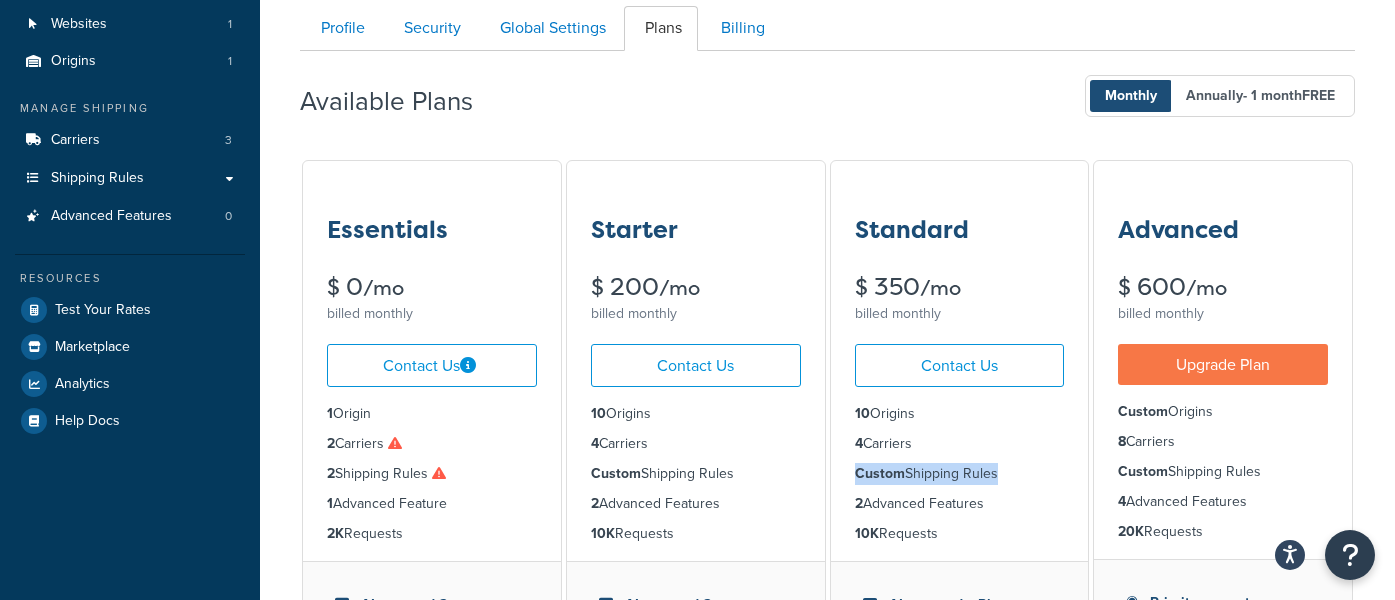scroll, scrollTop: 155, scrollLeft: 0, axis: vertical 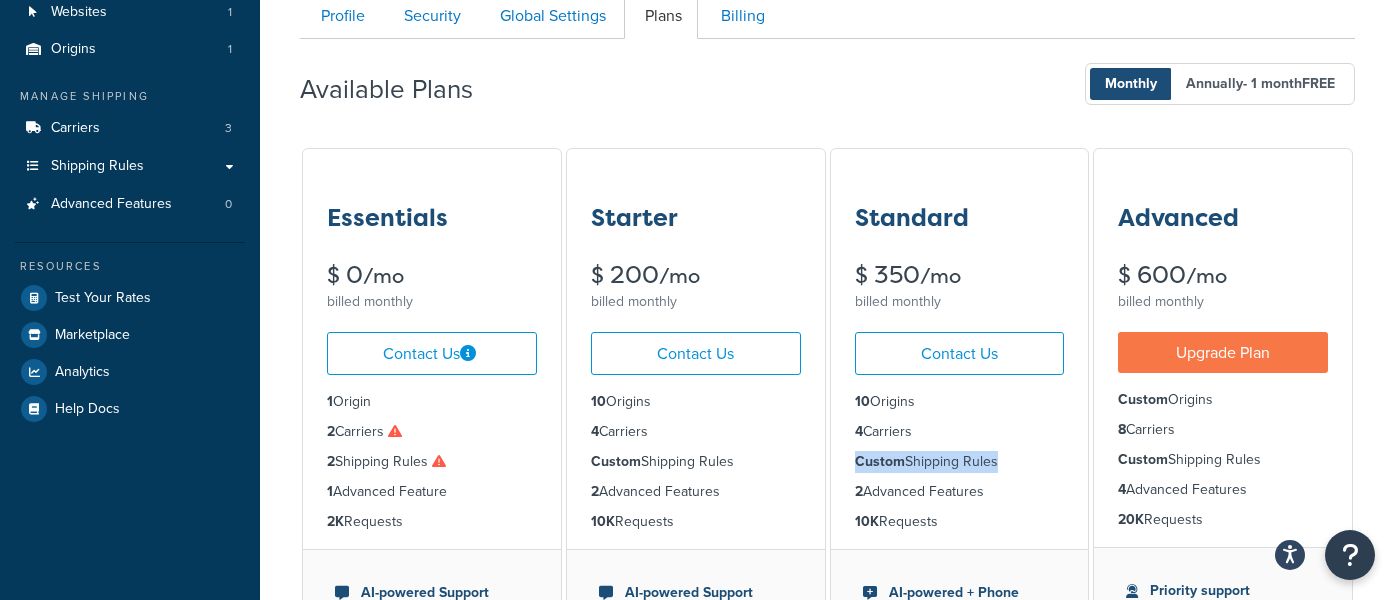 drag, startPoint x: 998, startPoint y: 493, endPoint x: 832, endPoint y: 490, distance: 166.0271 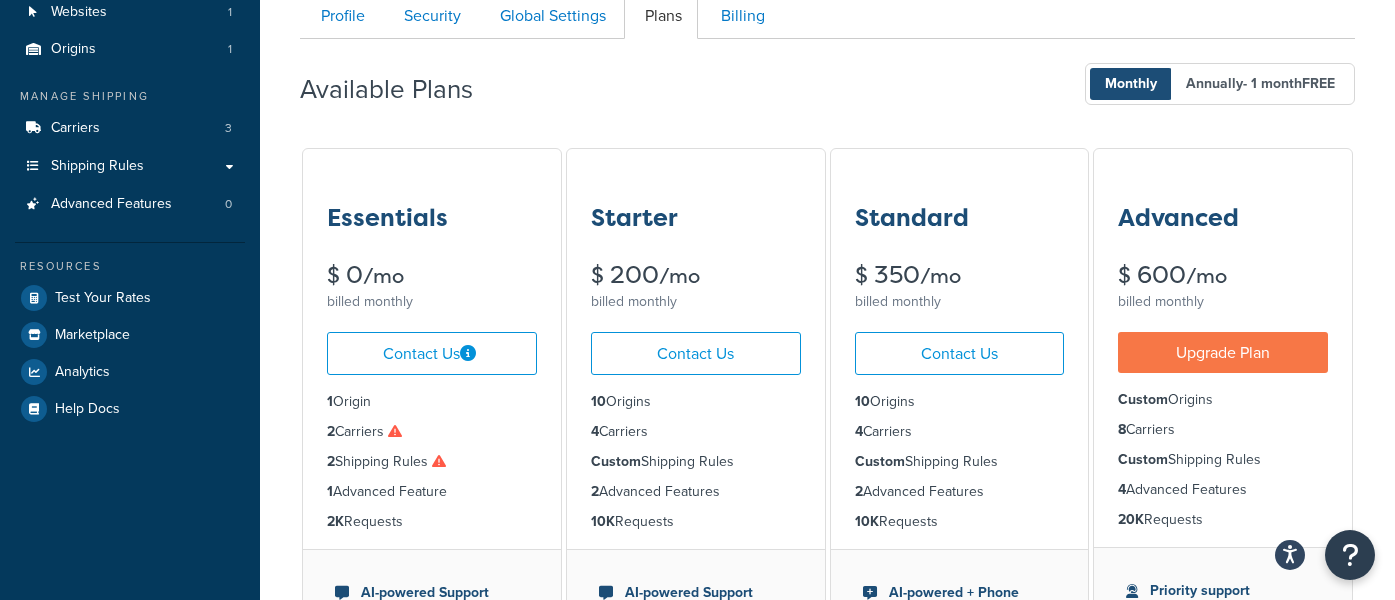 drag, startPoint x: 997, startPoint y: 496, endPoint x: 840, endPoint y: 497, distance: 157.00319 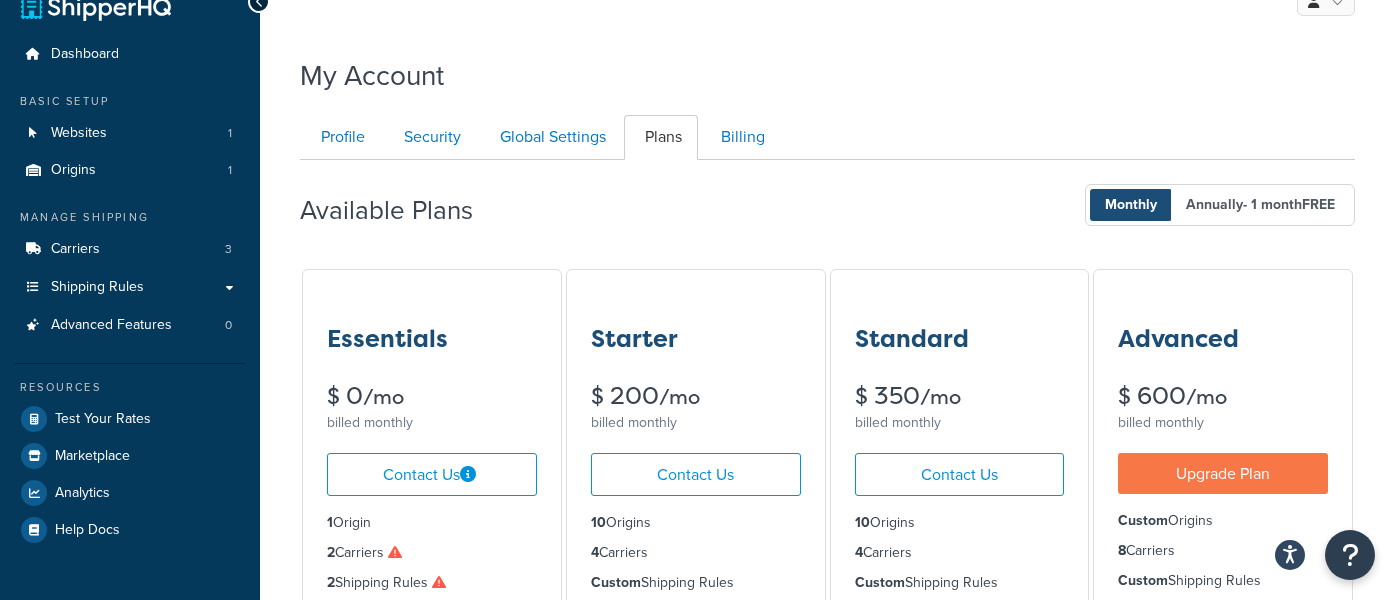 scroll, scrollTop: 24, scrollLeft: 0, axis: vertical 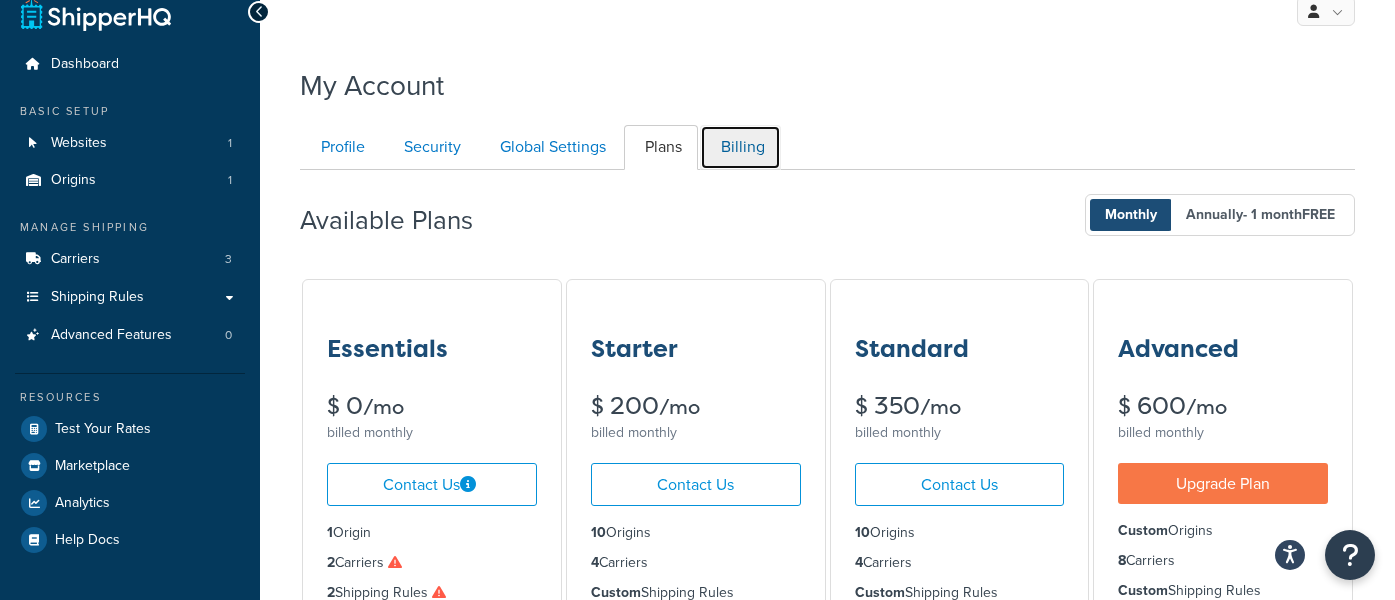 click on "Billing" at bounding box center [740, 147] 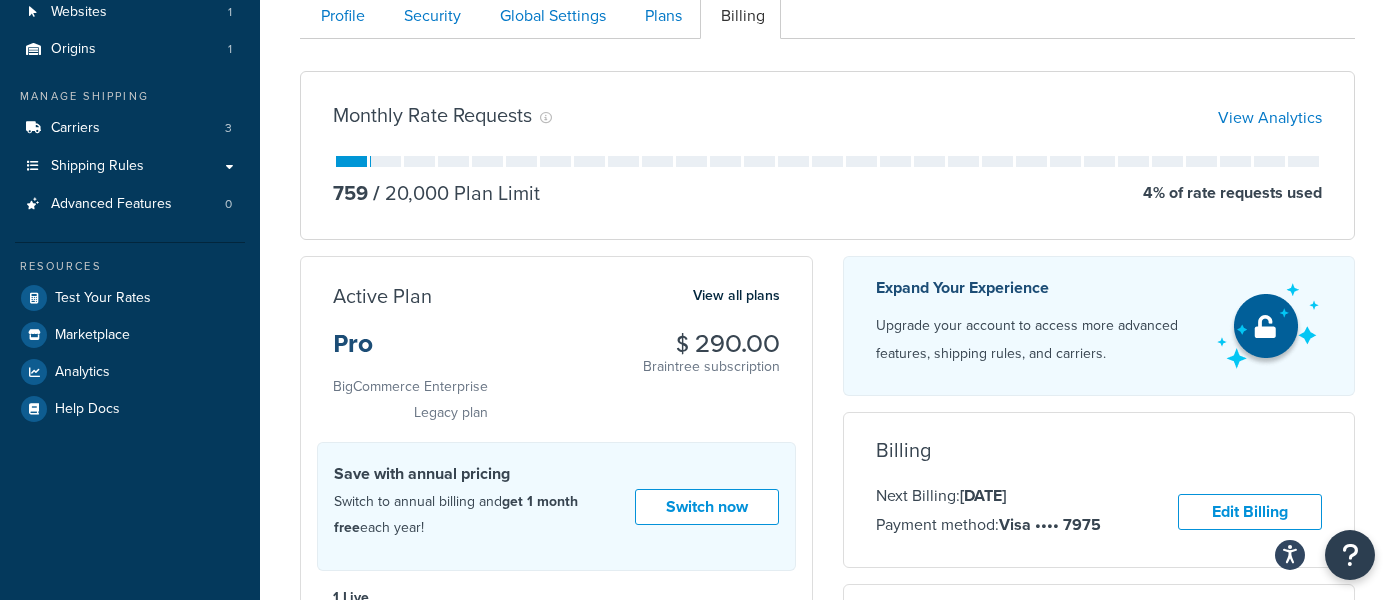 scroll, scrollTop: 132, scrollLeft: 0, axis: vertical 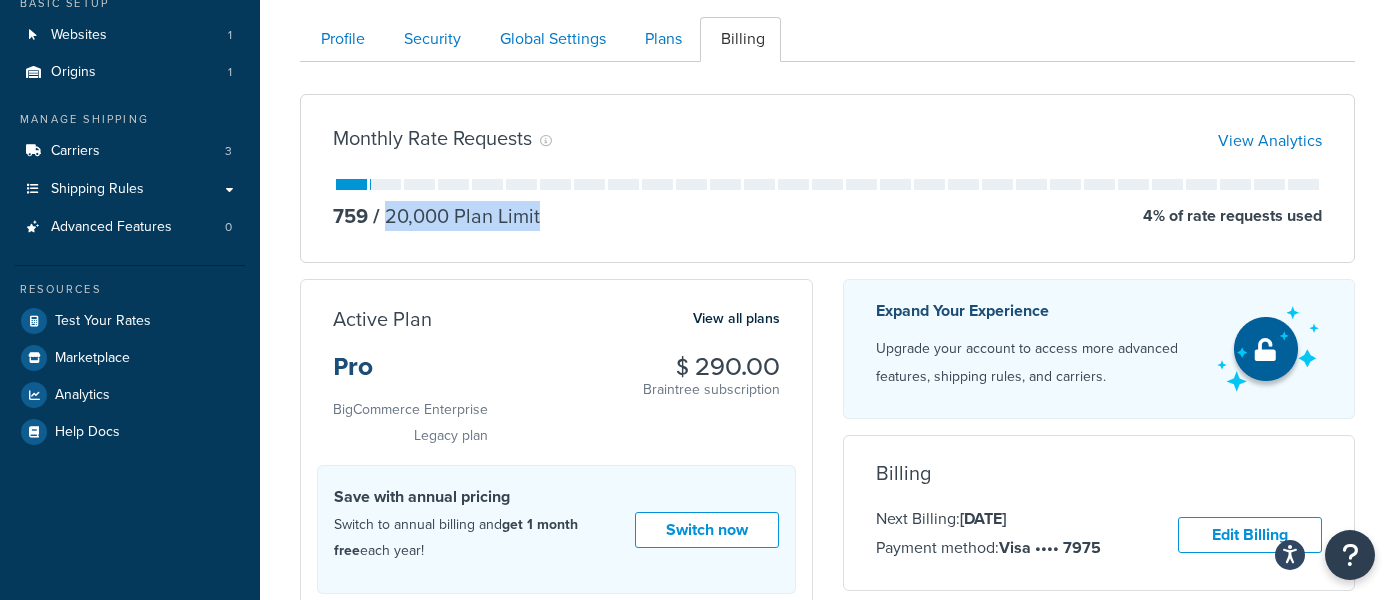 drag, startPoint x: 449, startPoint y: 222, endPoint x: 387, endPoint y: 223, distance: 62.008064 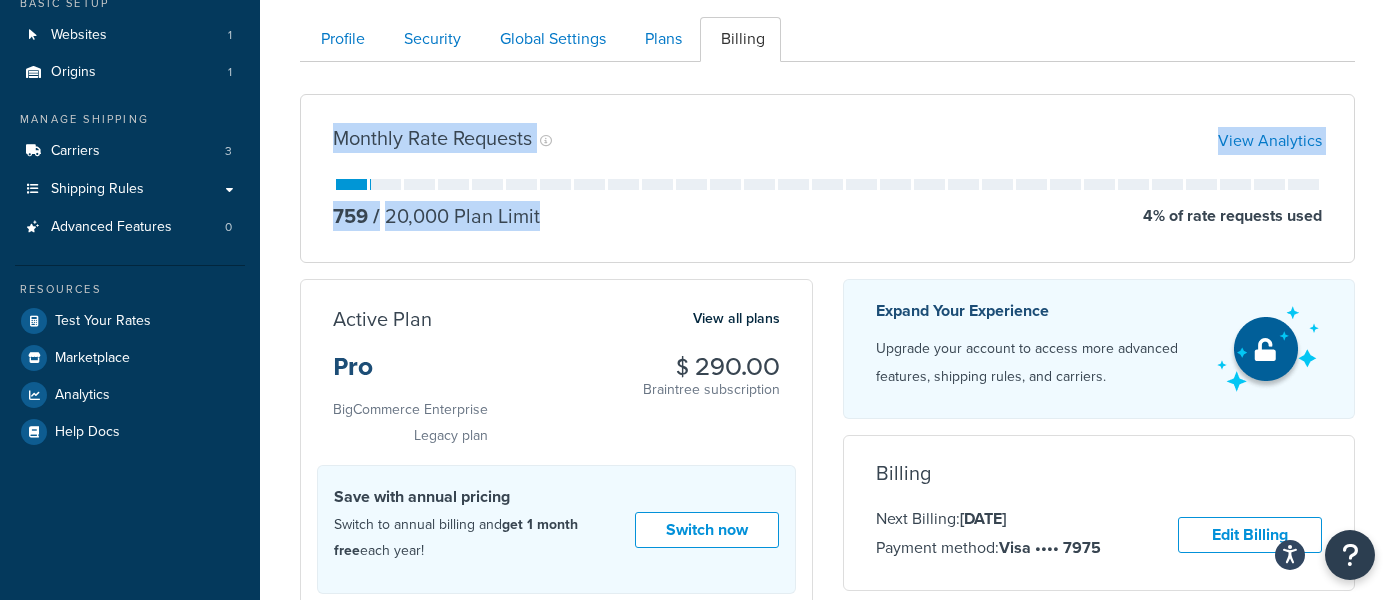 drag, startPoint x: 399, startPoint y: 181, endPoint x: 559, endPoint y: 237, distance: 169.51697 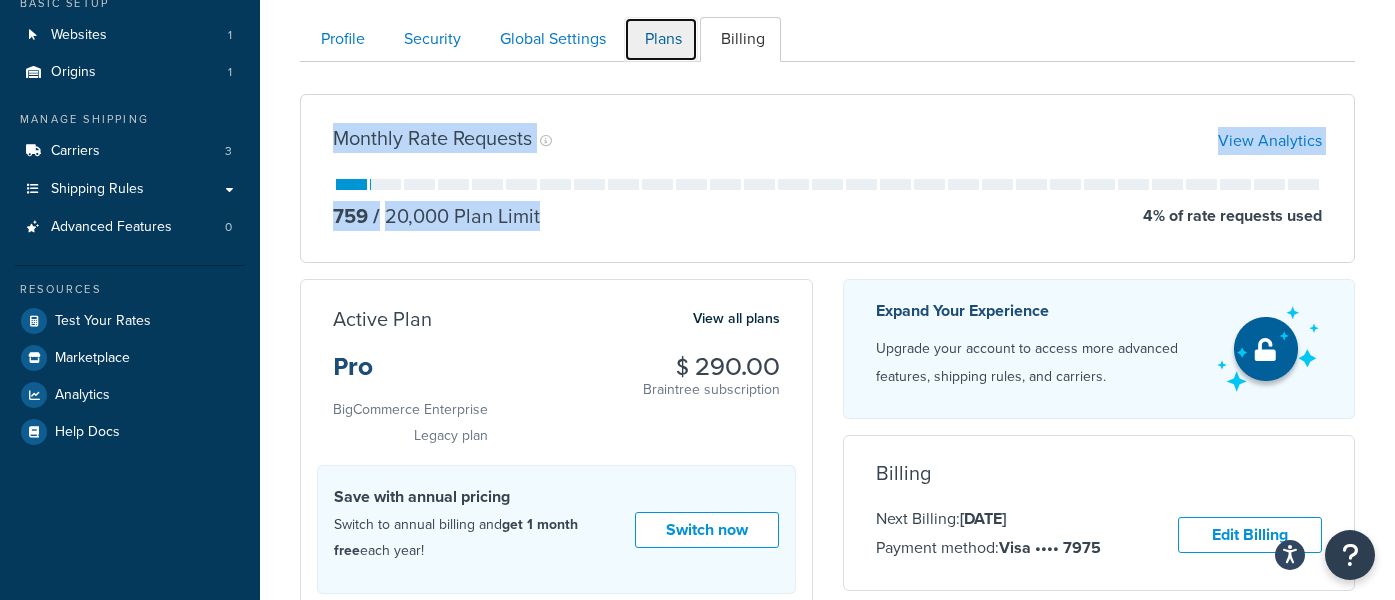 click on "Plans" at bounding box center [661, 39] 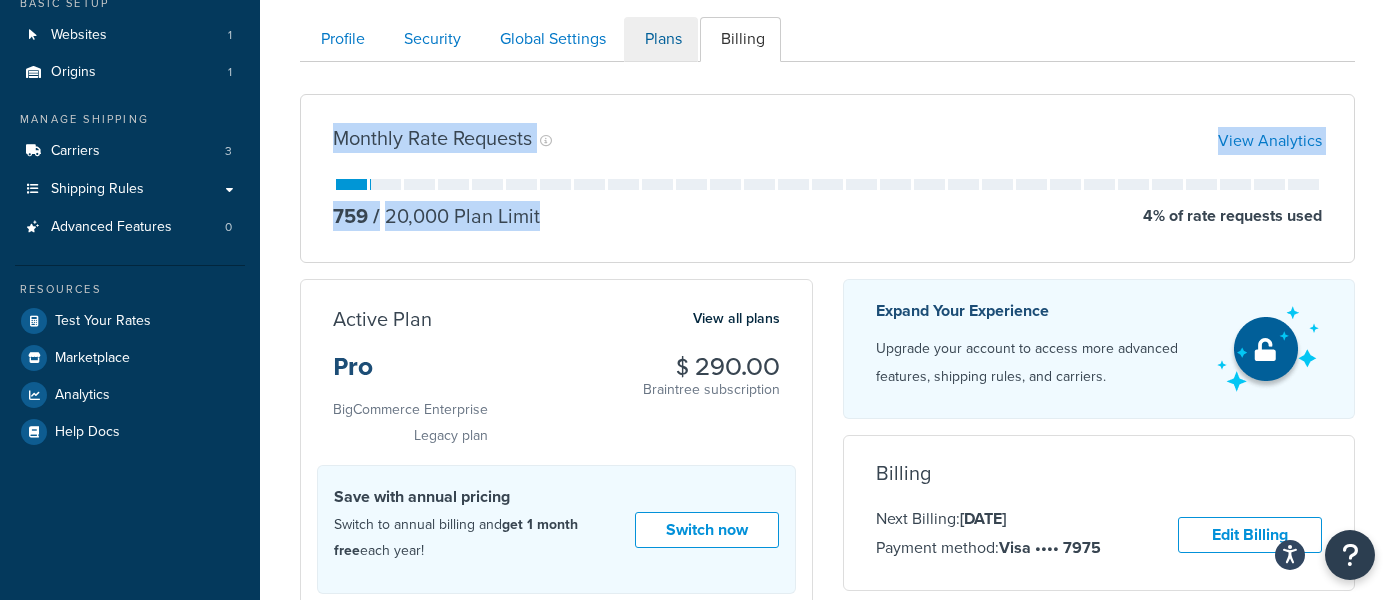 scroll, scrollTop: 194, scrollLeft: 0, axis: vertical 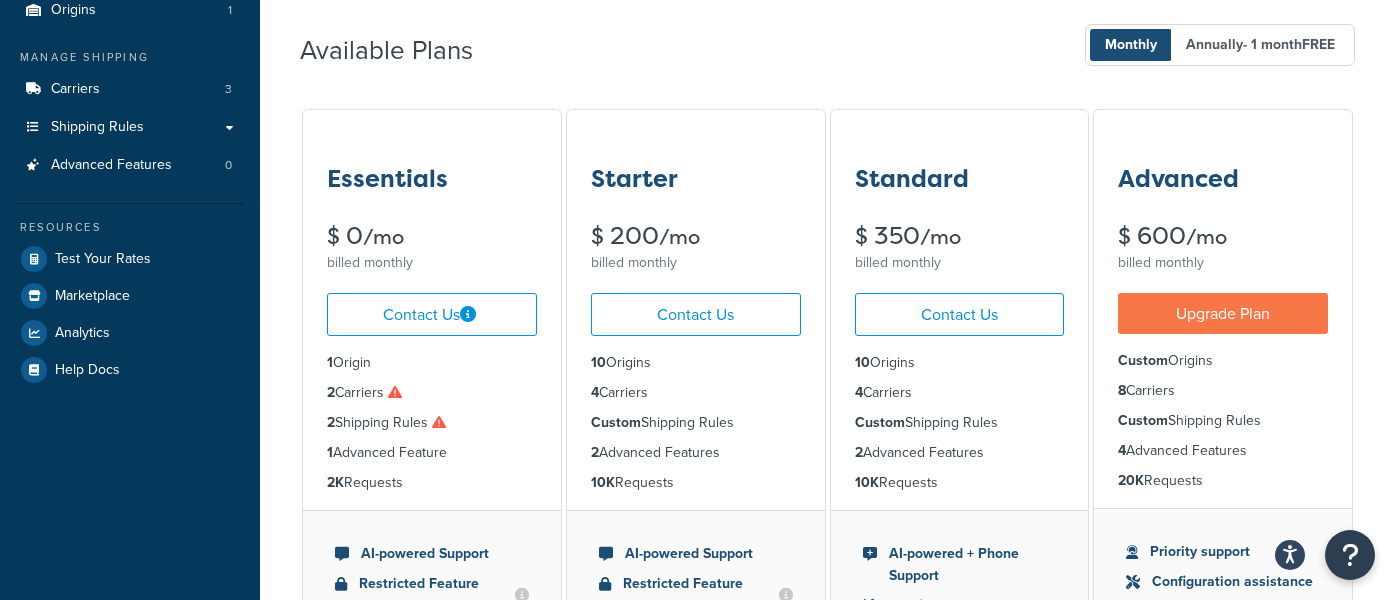 drag, startPoint x: 929, startPoint y: 483, endPoint x: 851, endPoint y: 487, distance: 78.10249 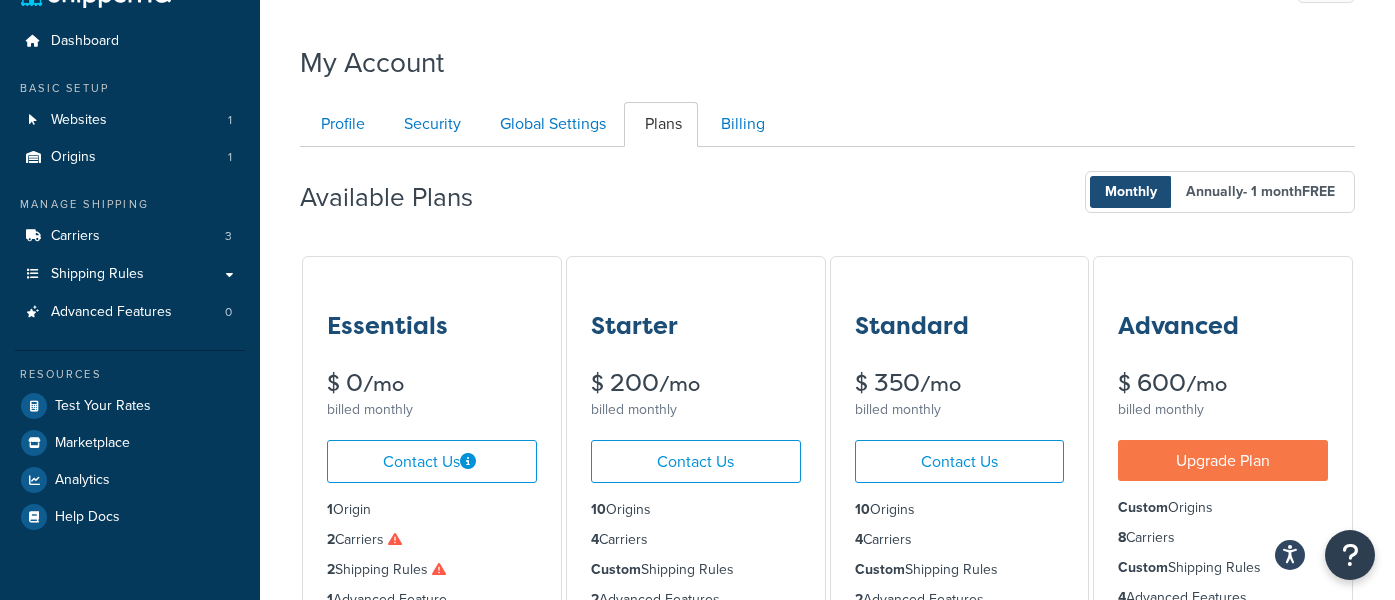 scroll, scrollTop: 0, scrollLeft: 0, axis: both 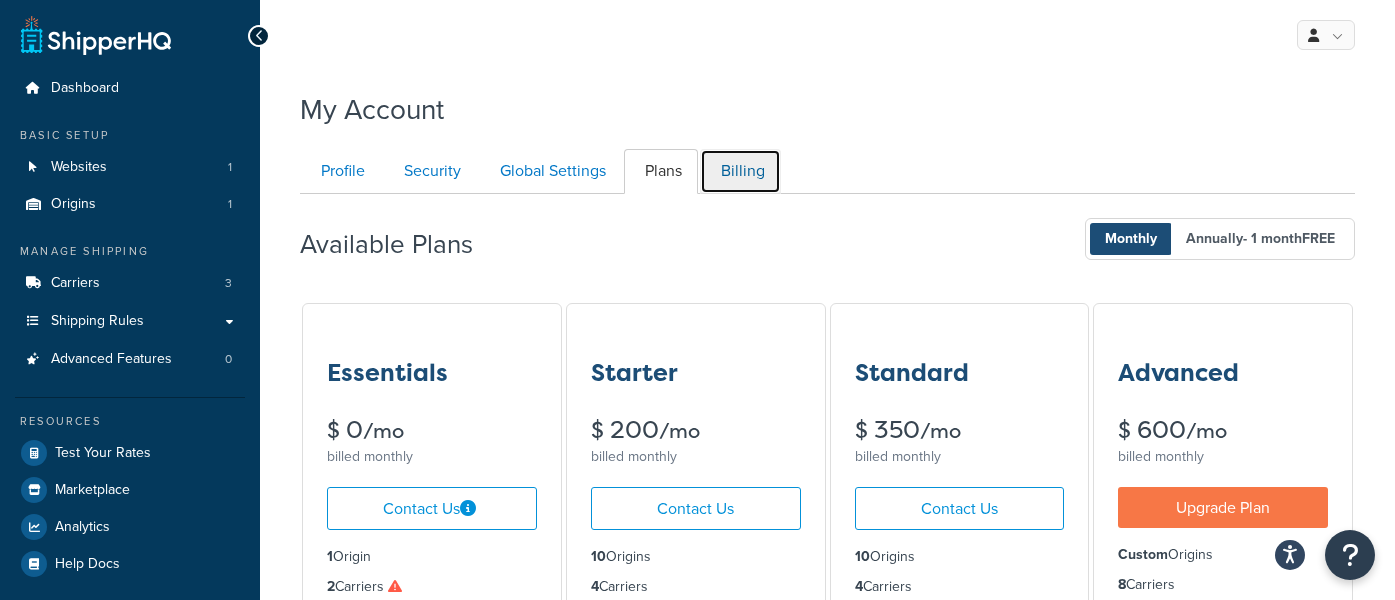 click on "Billing" at bounding box center [740, 171] 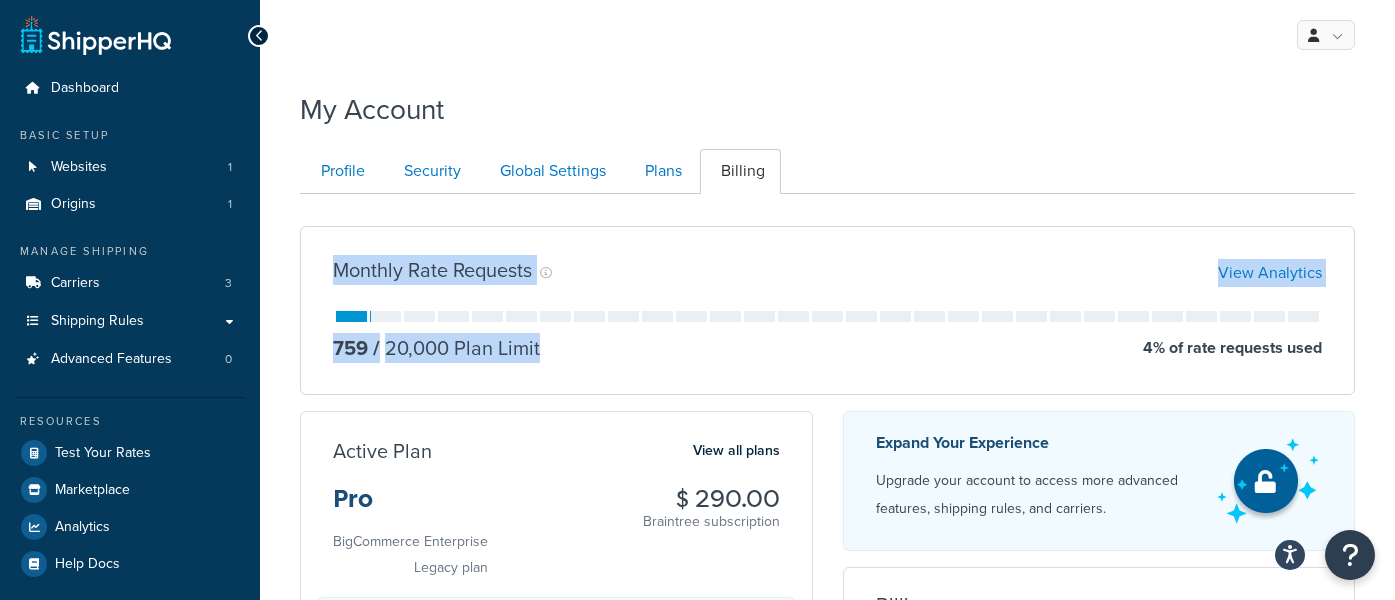 scroll, scrollTop: 194, scrollLeft: 0, axis: vertical 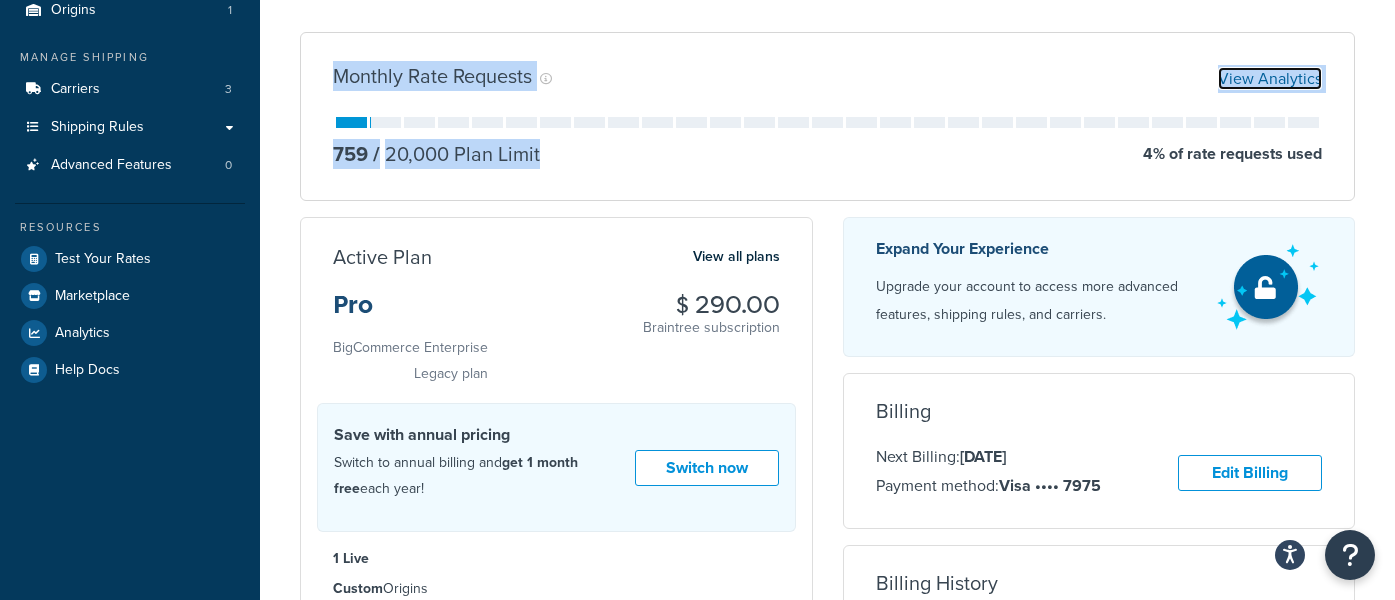 click on "View Analytics" at bounding box center [1270, 78] 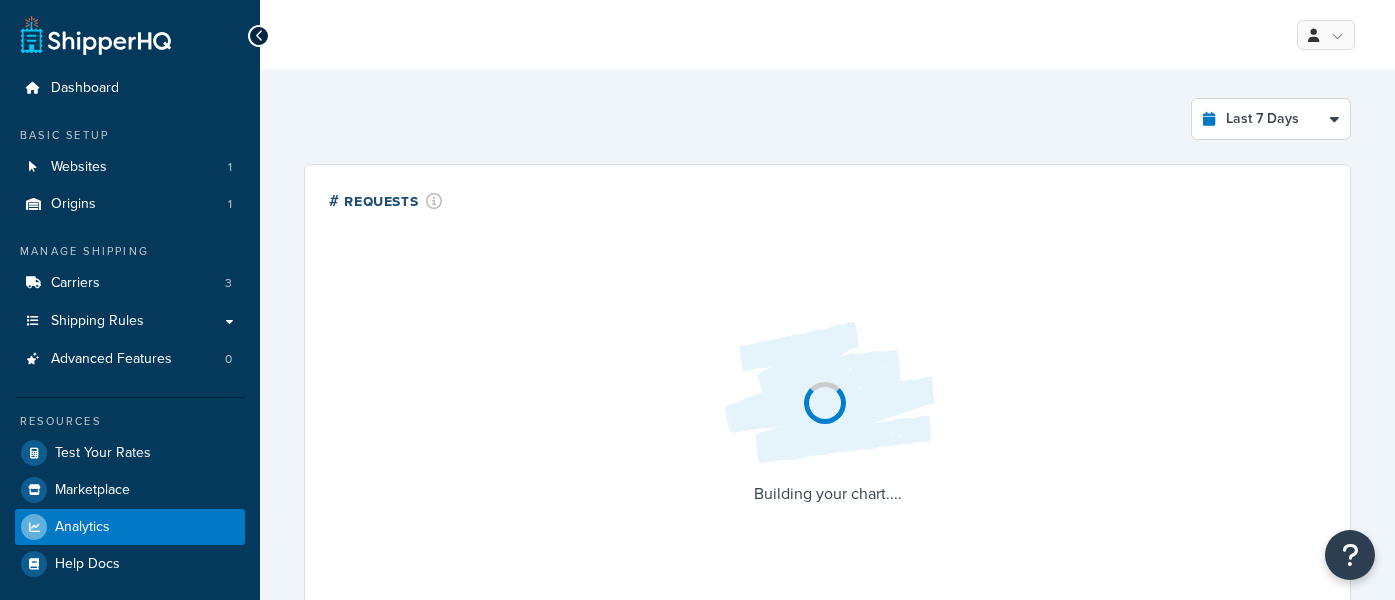 scroll, scrollTop: 0, scrollLeft: 0, axis: both 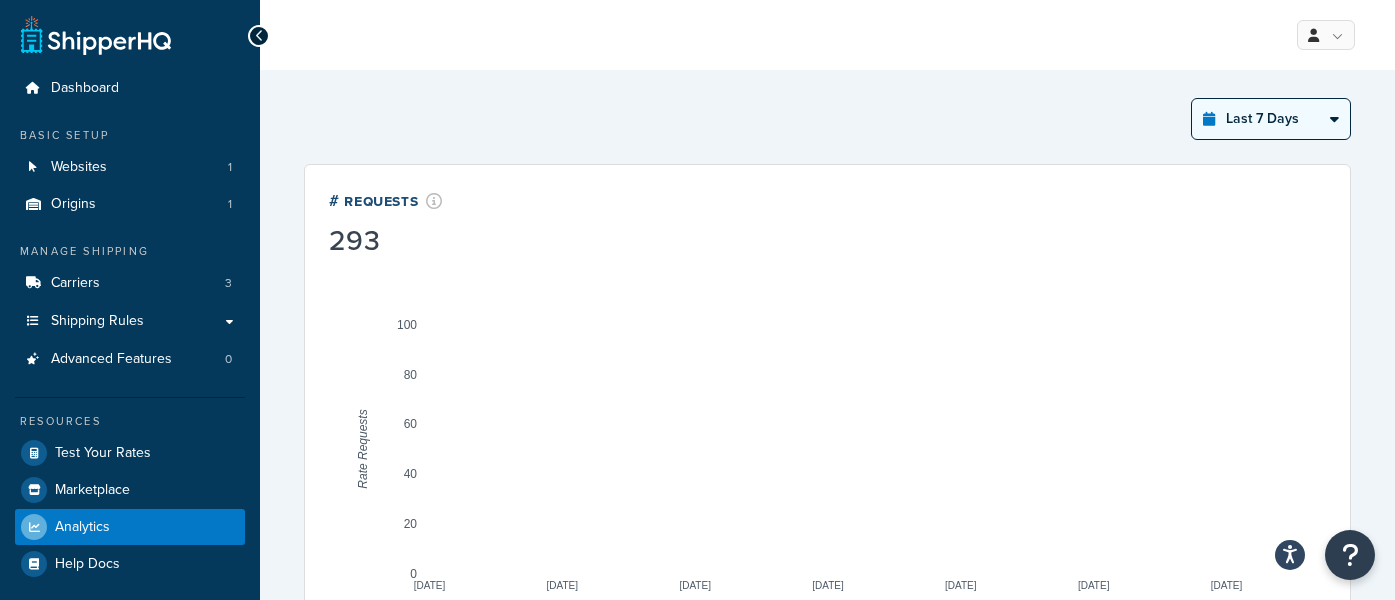 click on "Last 24 Hours Last 7 Days Last 30 Days Last 3 Months Last 6 Months Last 12 Months" at bounding box center (1271, 119) 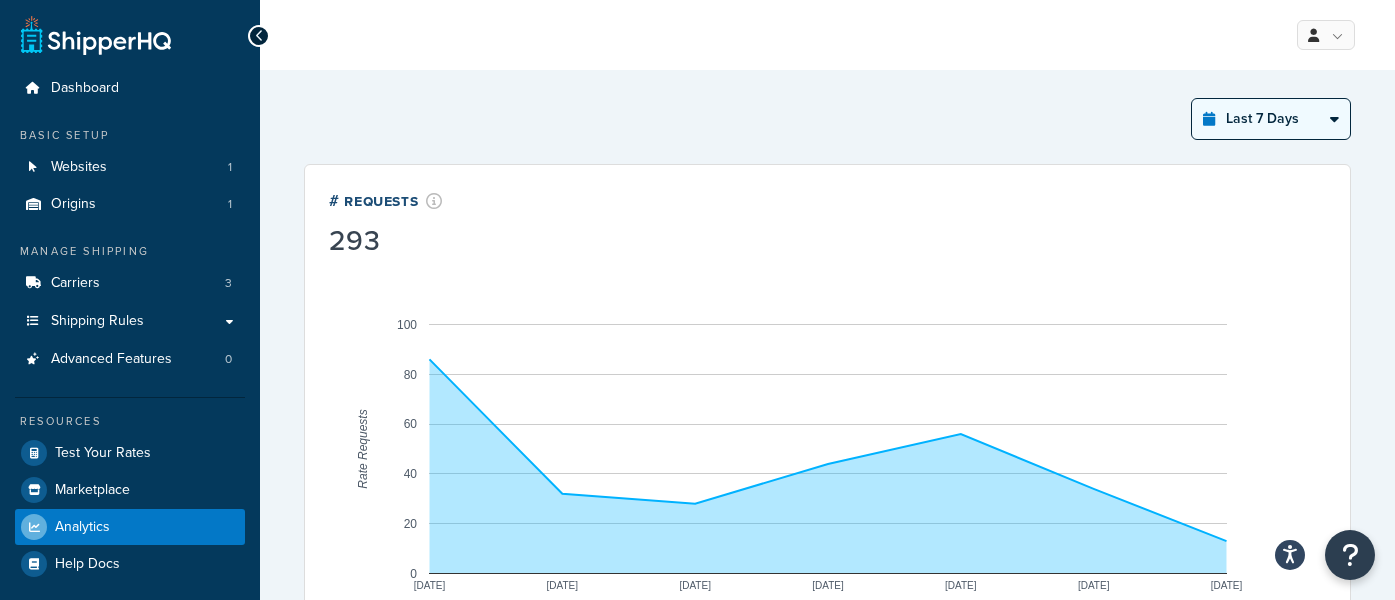 select on "last_year" 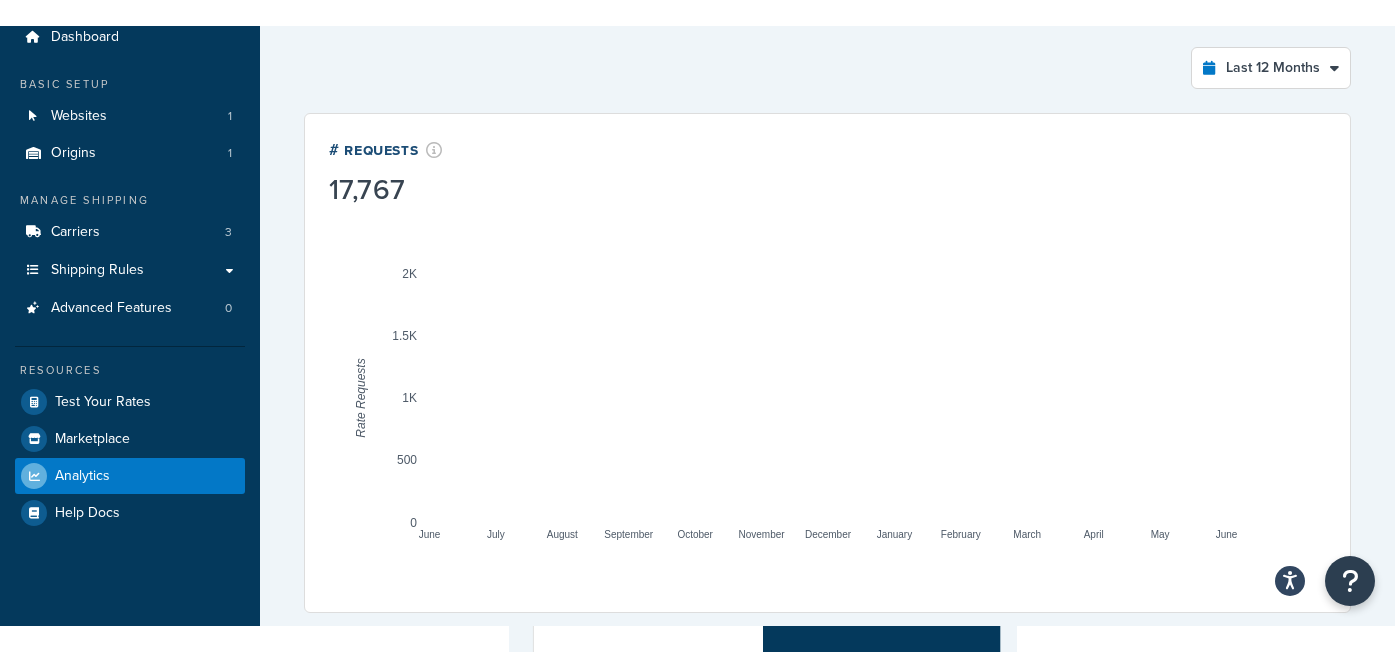 scroll, scrollTop: 78, scrollLeft: 0, axis: vertical 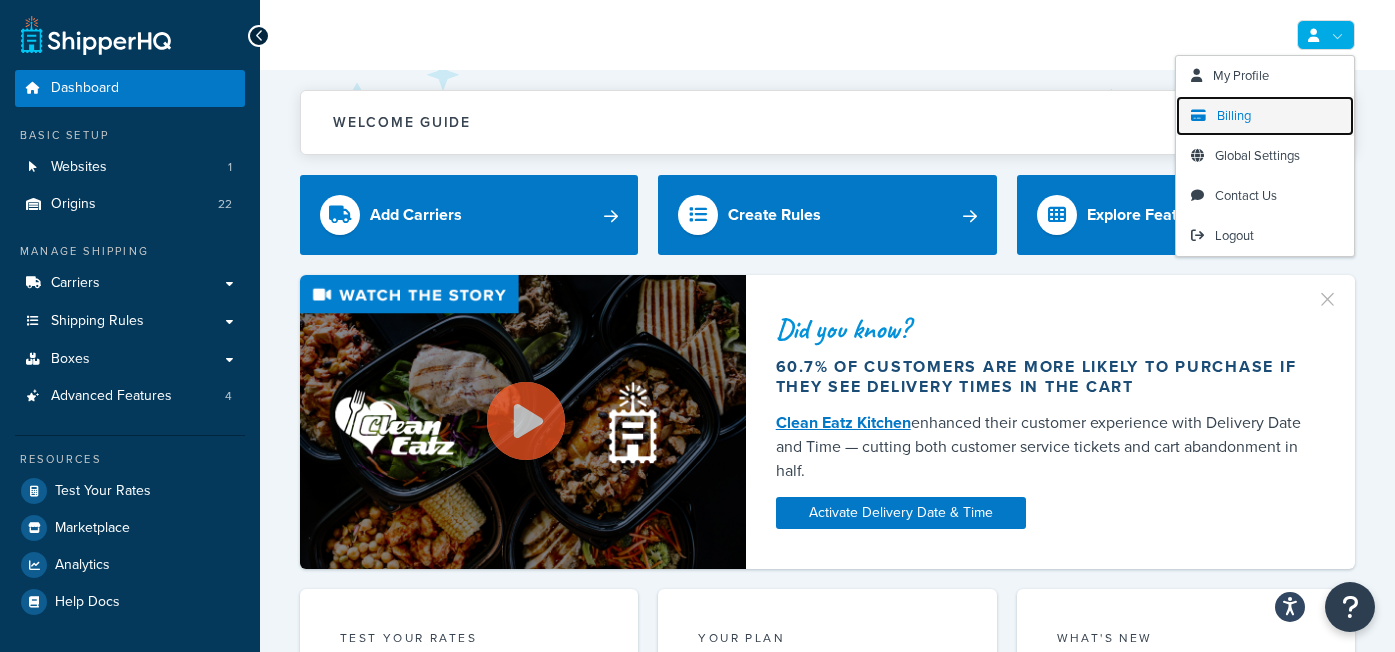 click on "Billing" at bounding box center [1234, 115] 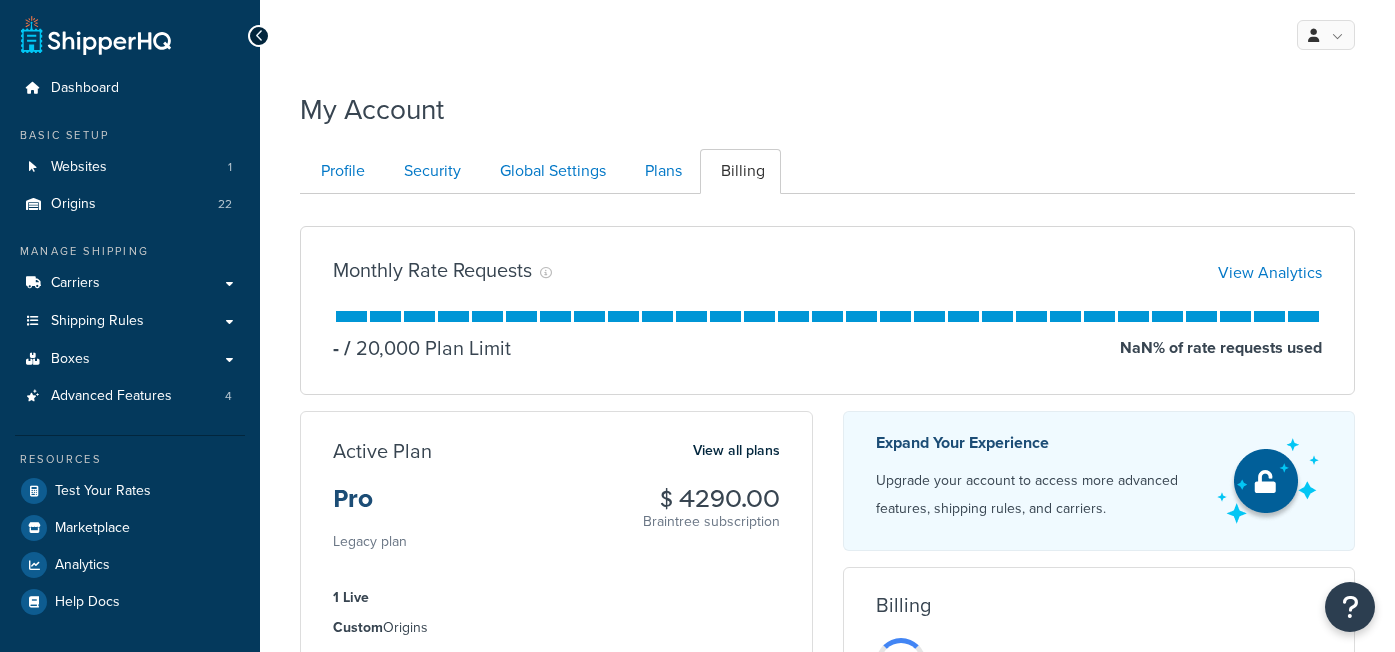 scroll, scrollTop: 0, scrollLeft: 0, axis: both 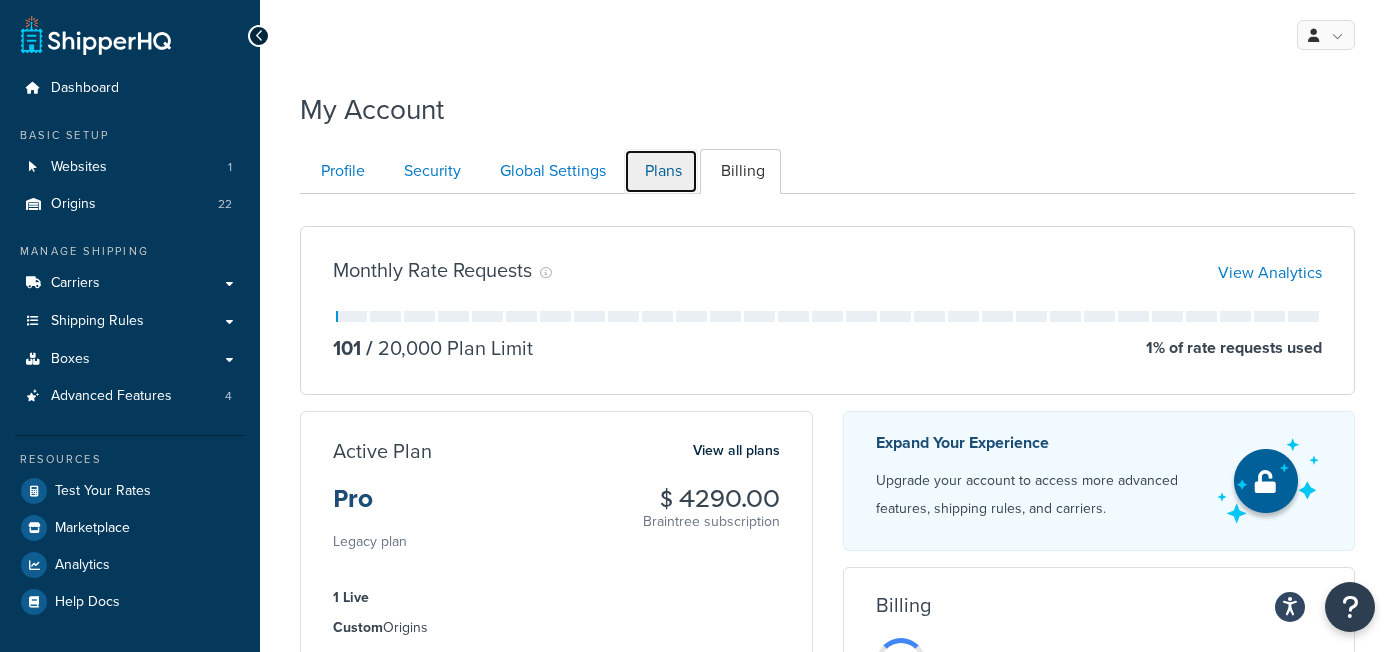 click on "Plans" at bounding box center [661, 171] 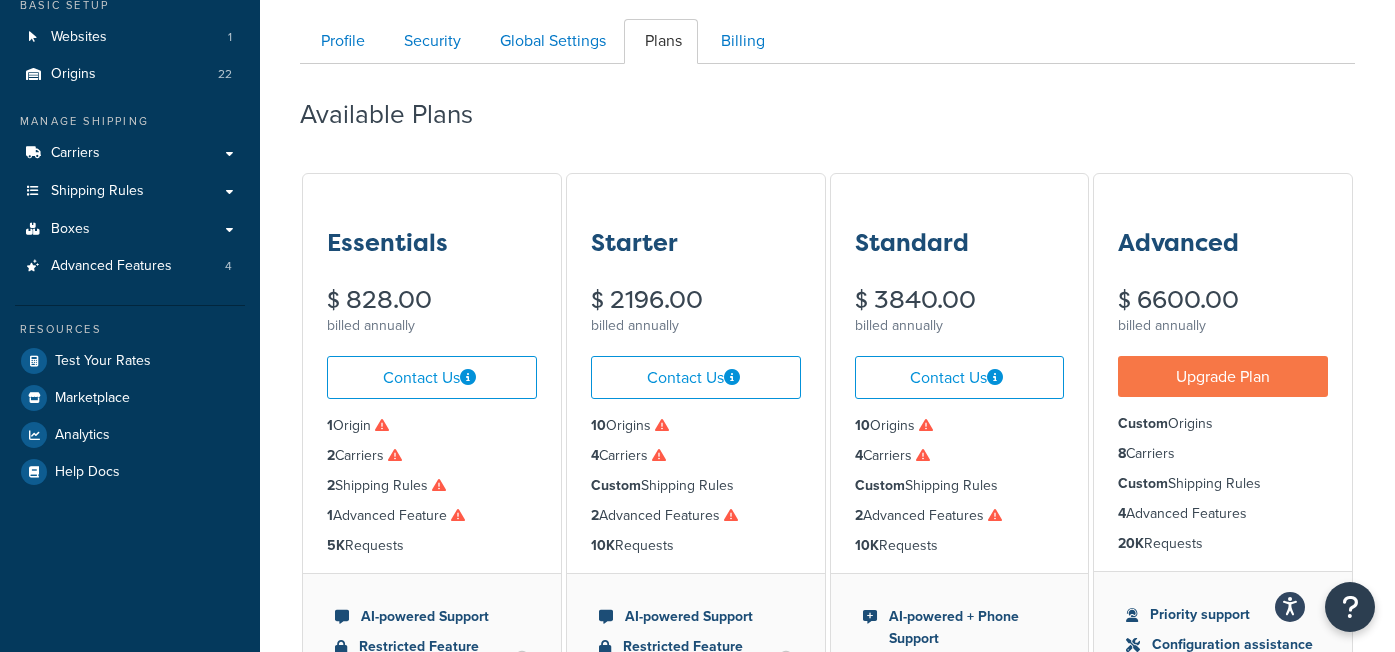 scroll, scrollTop: 133, scrollLeft: 0, axis: vertical 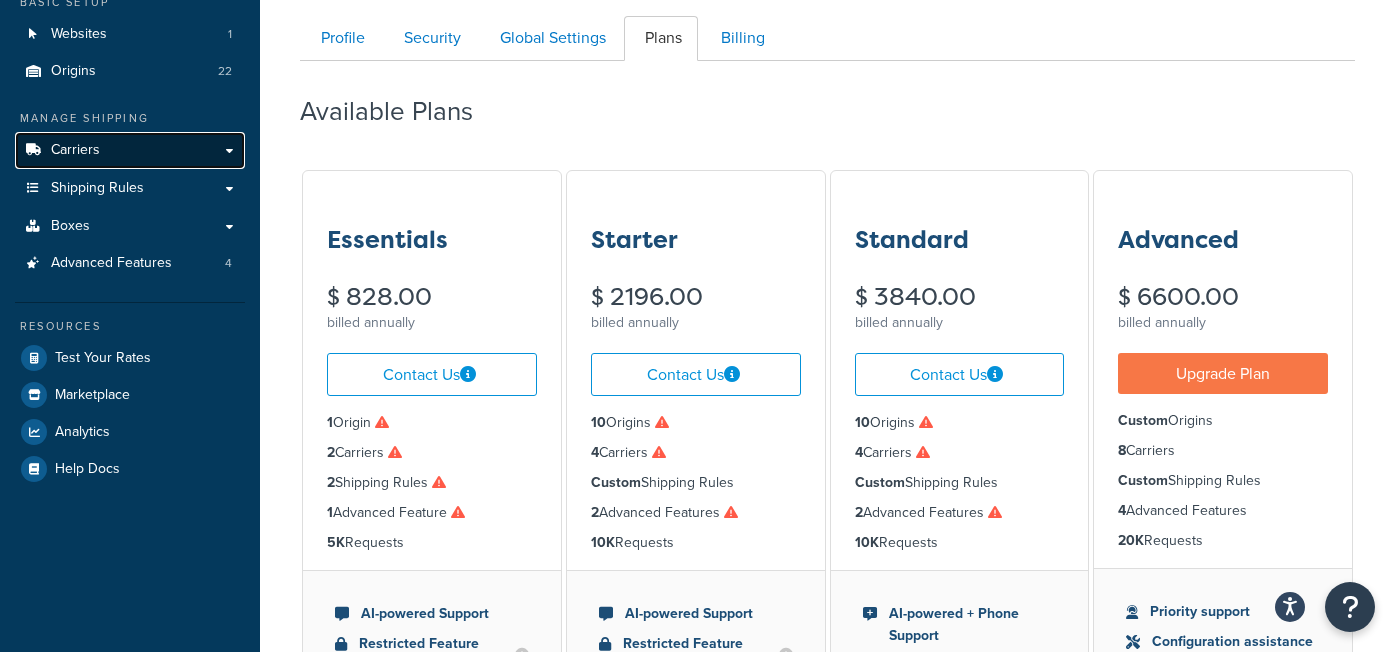 click on "Carriers" at bounding box center (130, 150) 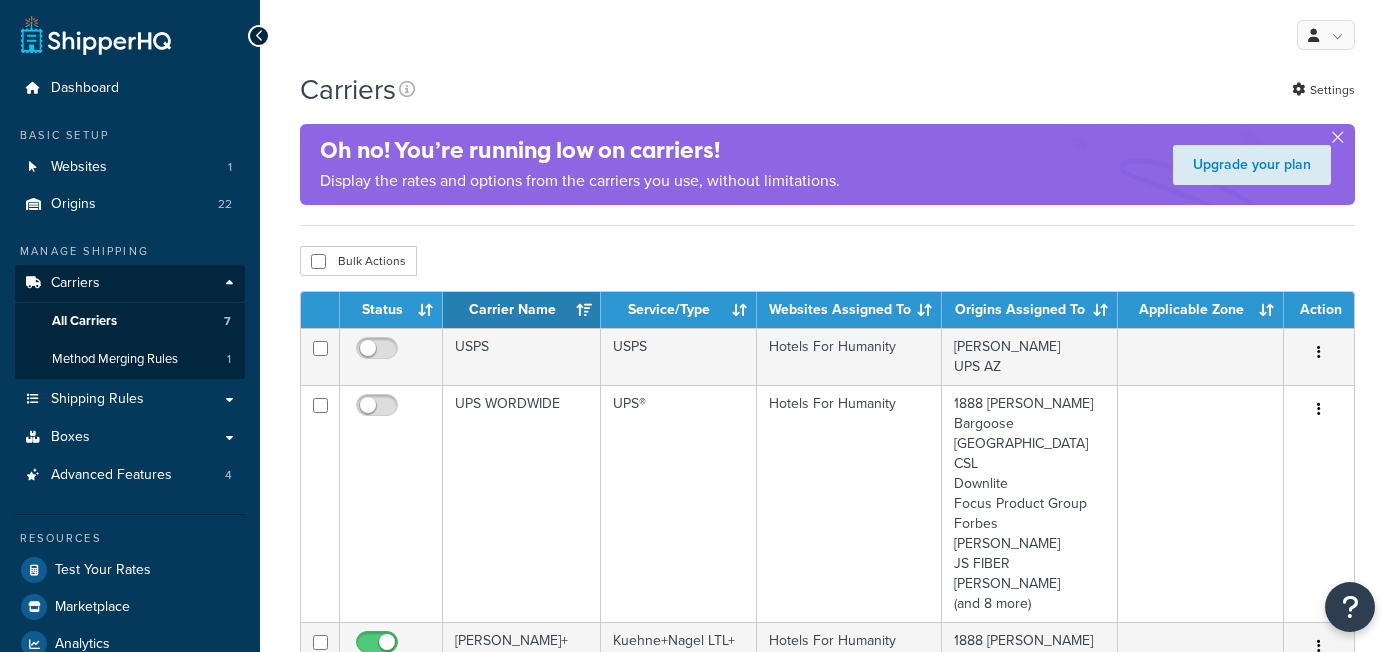 scroll, scrollTop: 0, scrollLeft: 0, axis: both 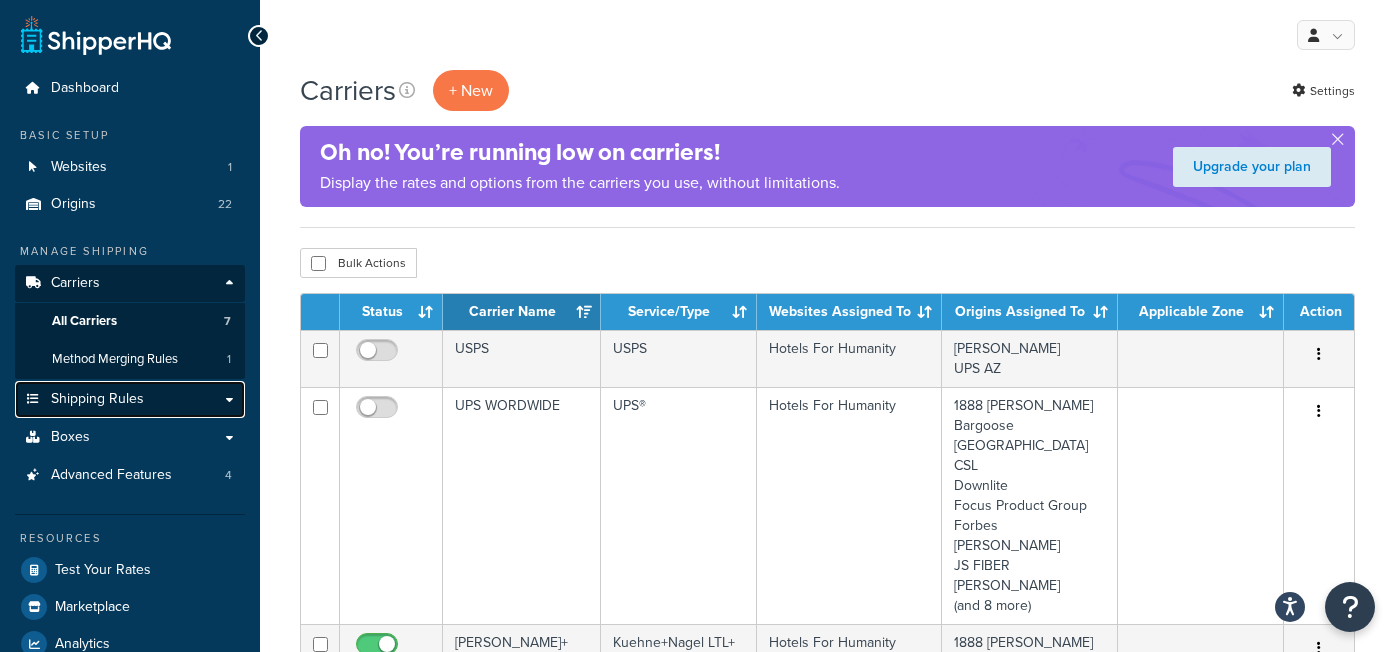 click on "Shipping Rules" at bounding box center (130, 399) 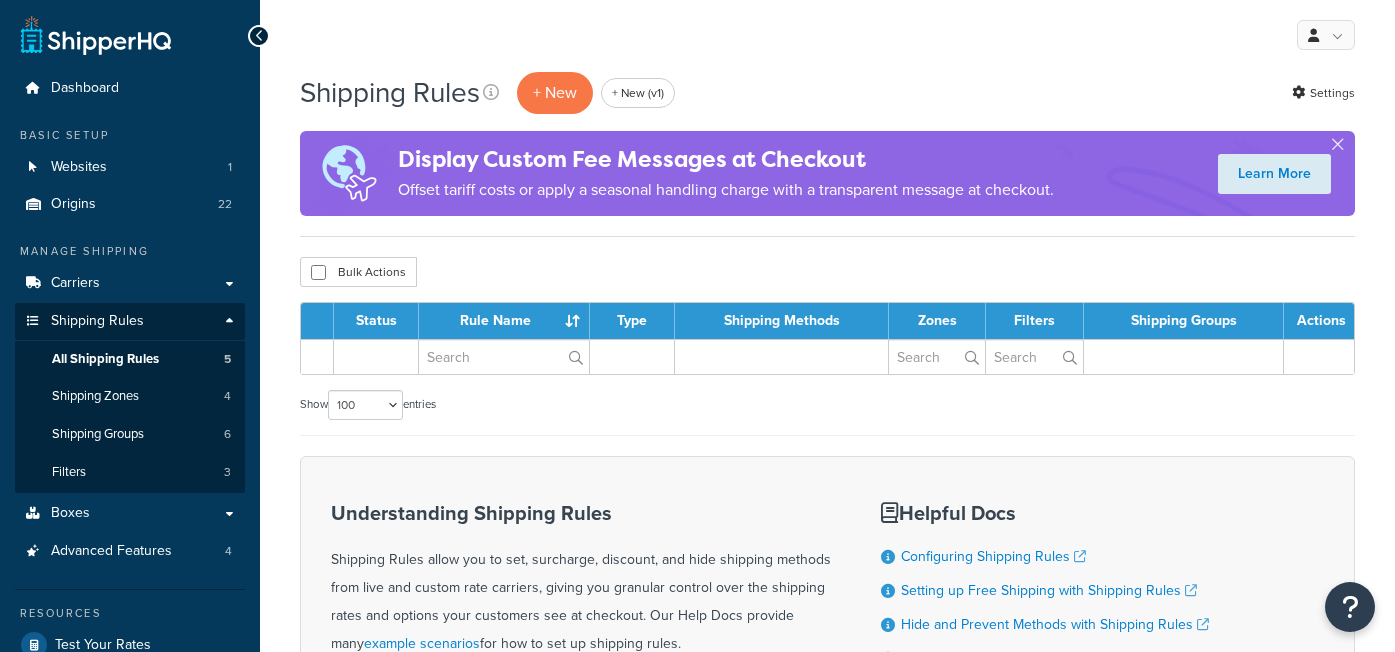select on "100" 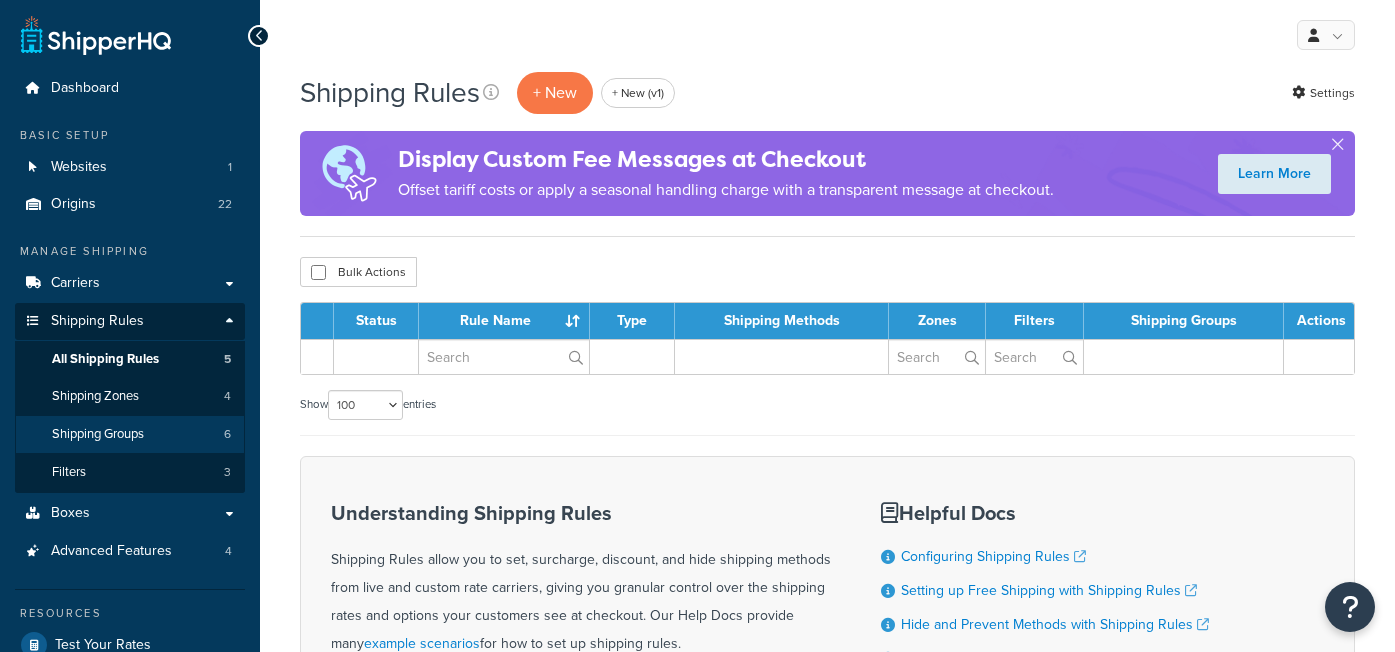 scroll, scrollTop: 0, scrollLeft: 0, axis: both 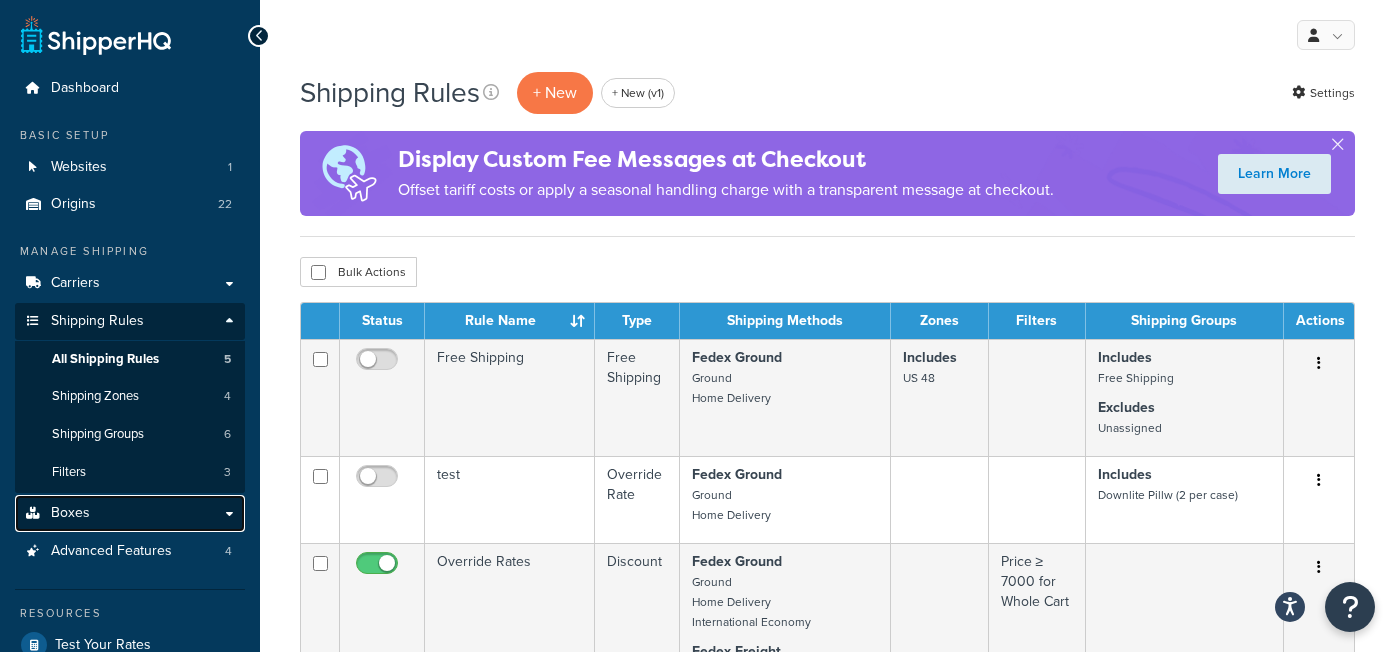 click on "Boxes" at bounding box center (70, 513) 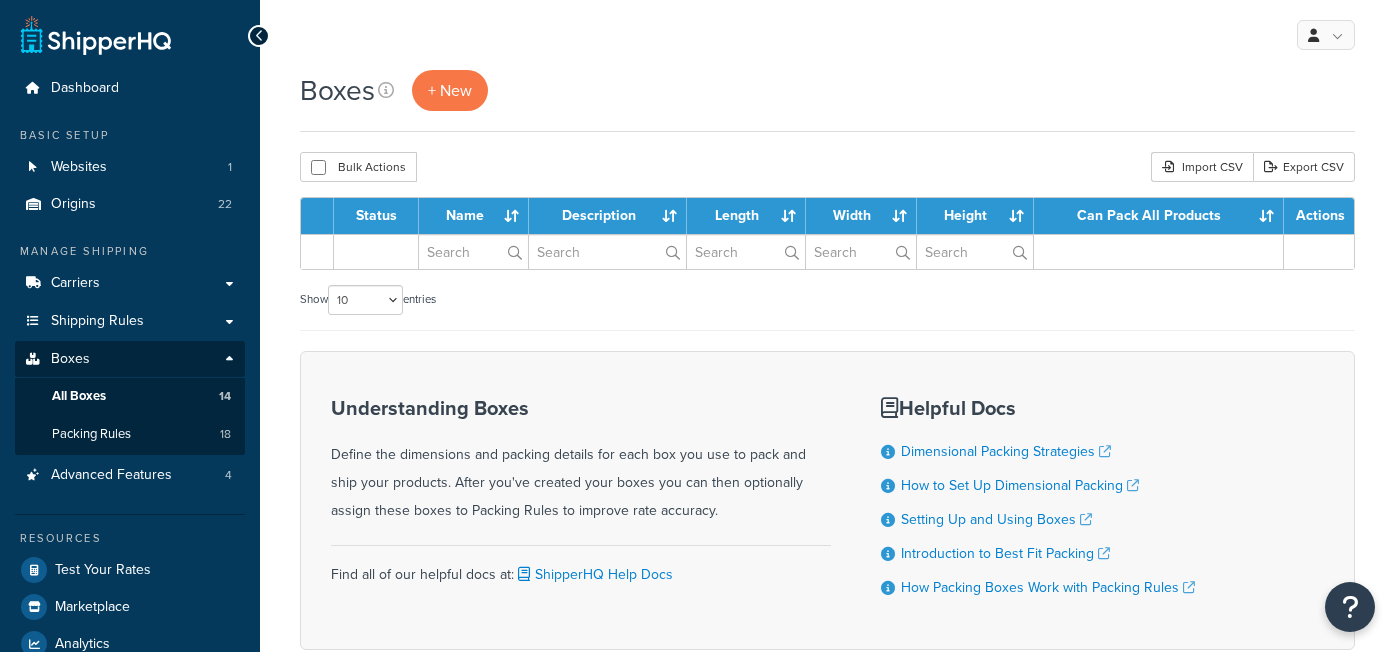 scroll, scrollTop: 0, scrollLeft: 0, axis: both 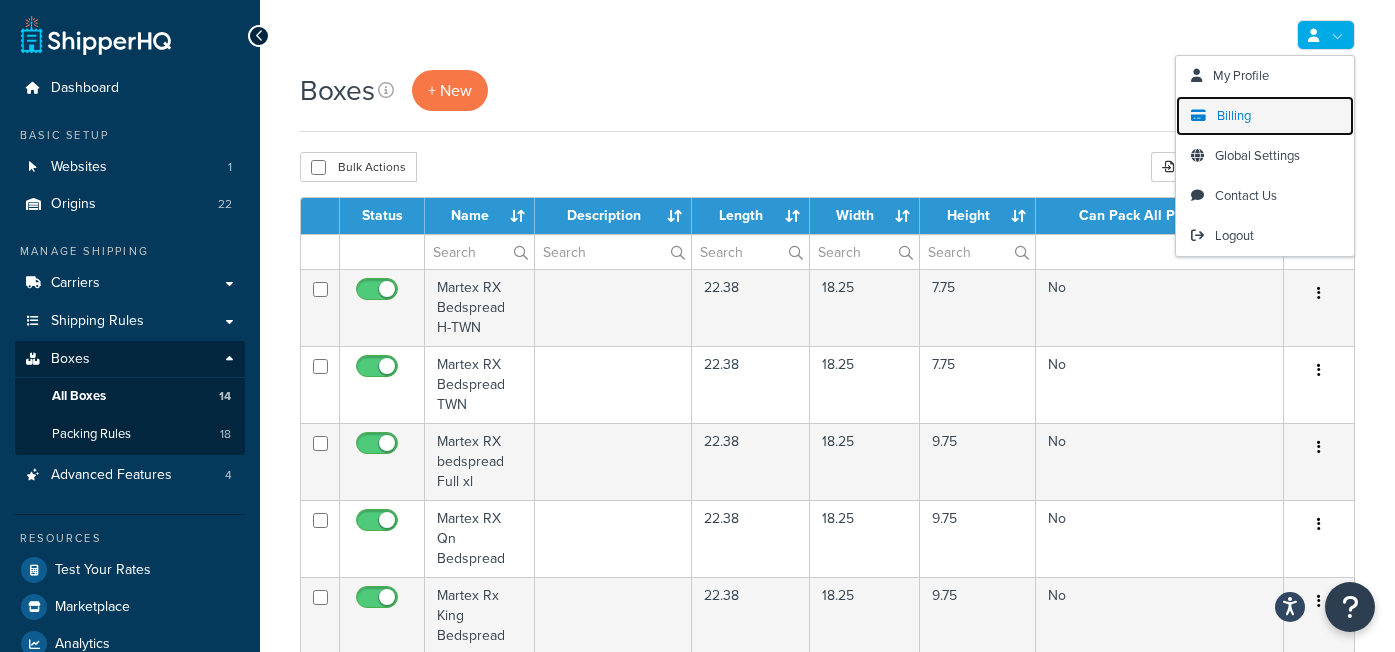 click on "Billing" at bounding box center [1234, 115] 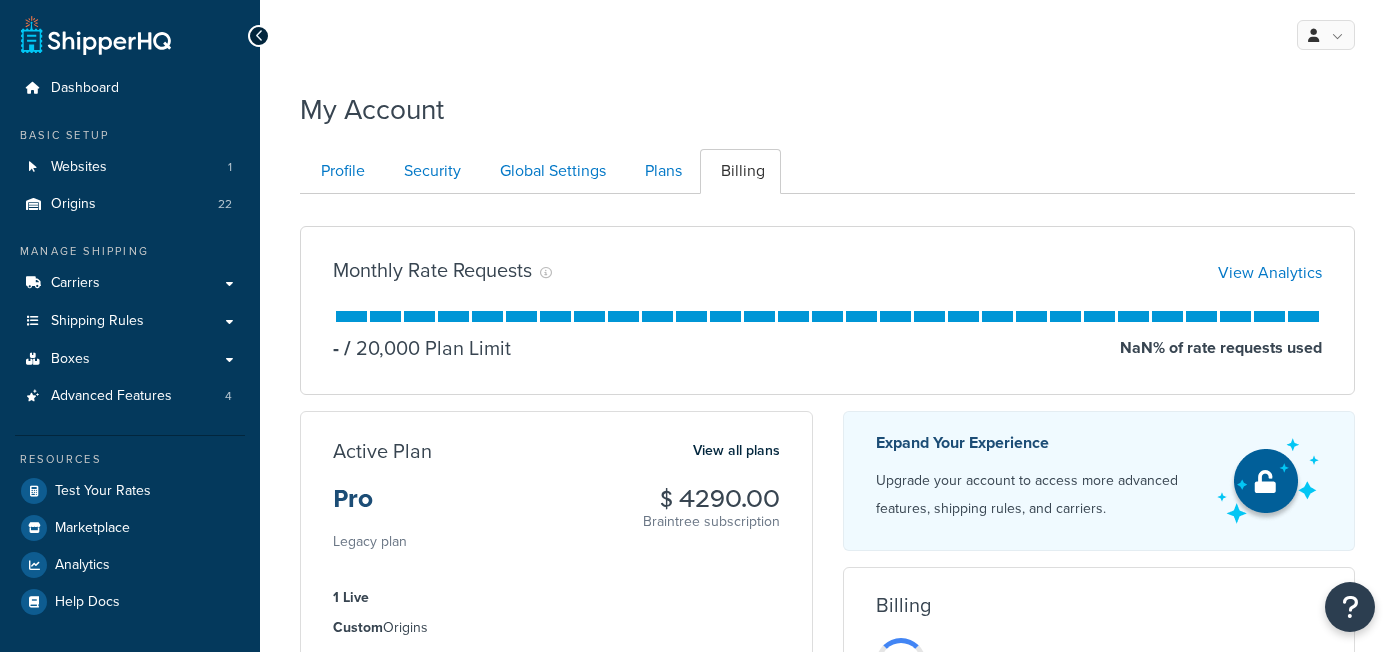scroll, scrollTop: 0, scrollLeft: 0, axis: both 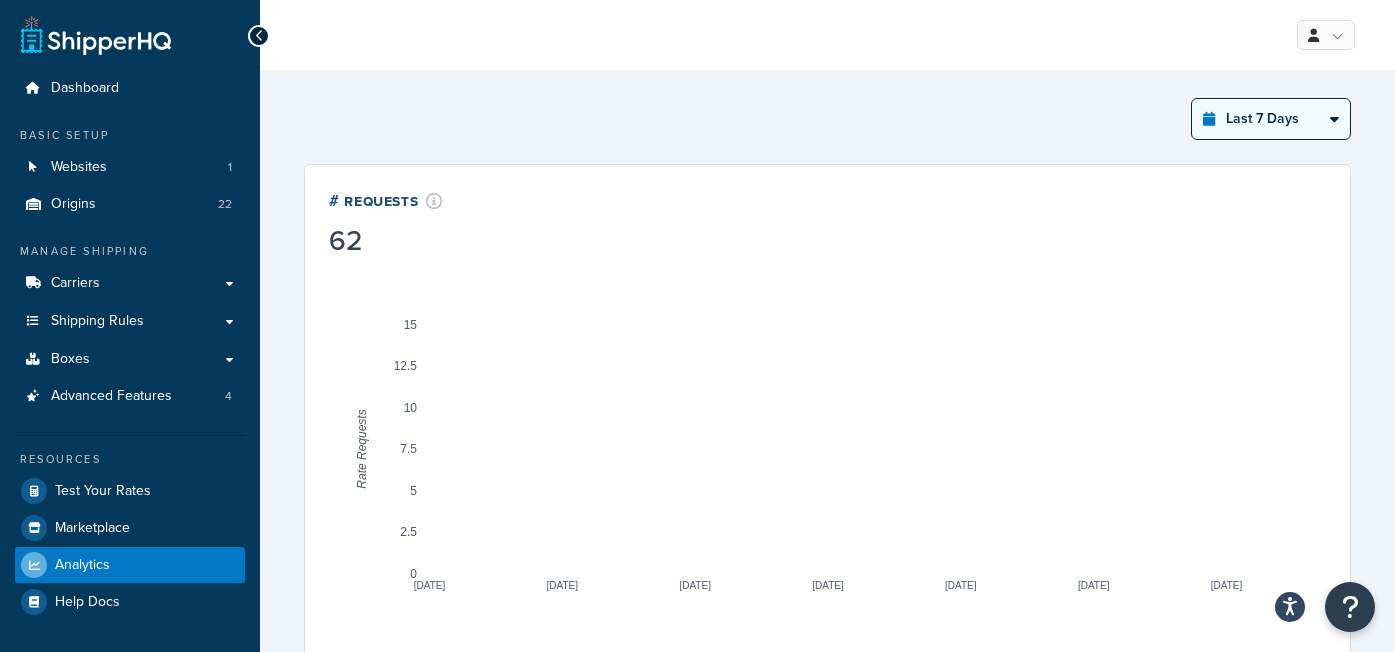 click on "Last 24 Hours Last 7 Days Last 30 Days Last 3 Months Last 6 Months Last 12 Months" at bounding box center (1271, 119) 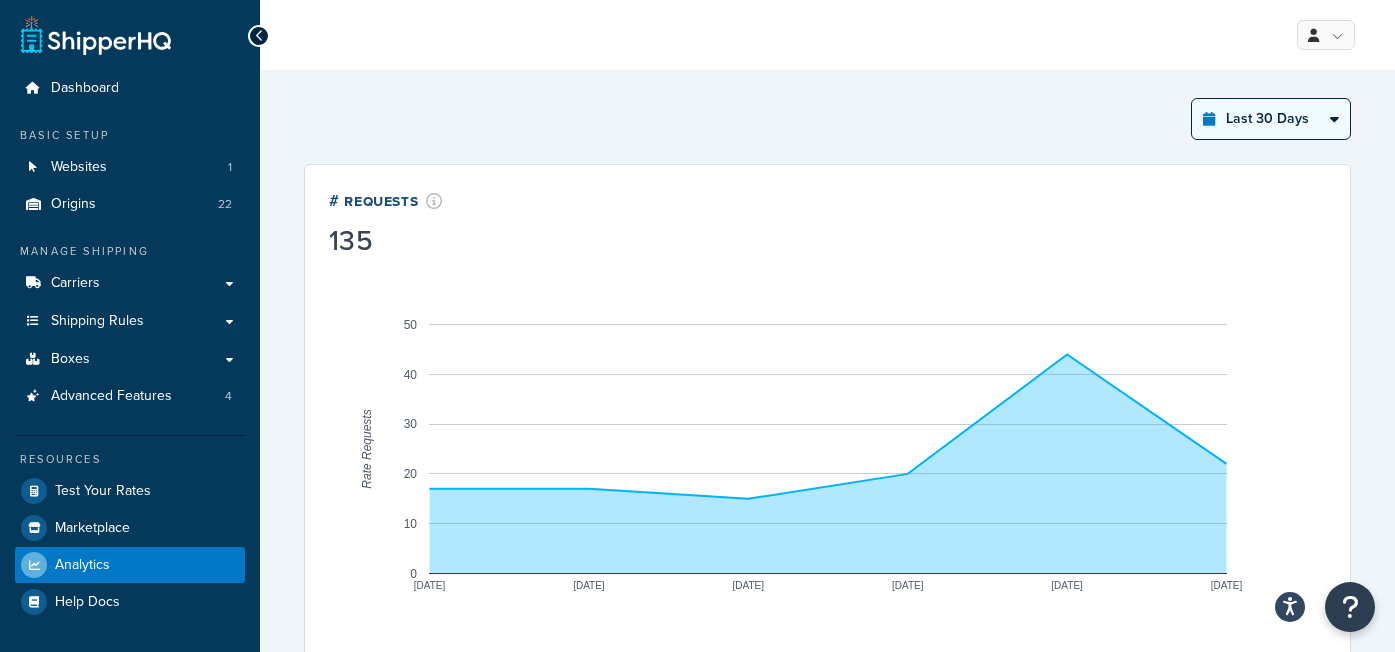 click on "Last 24 Hours Last 7 Days Last 30 Days Last 3 Months Last 6 Months Last 12 Months" at bounding box center [1271, 119] 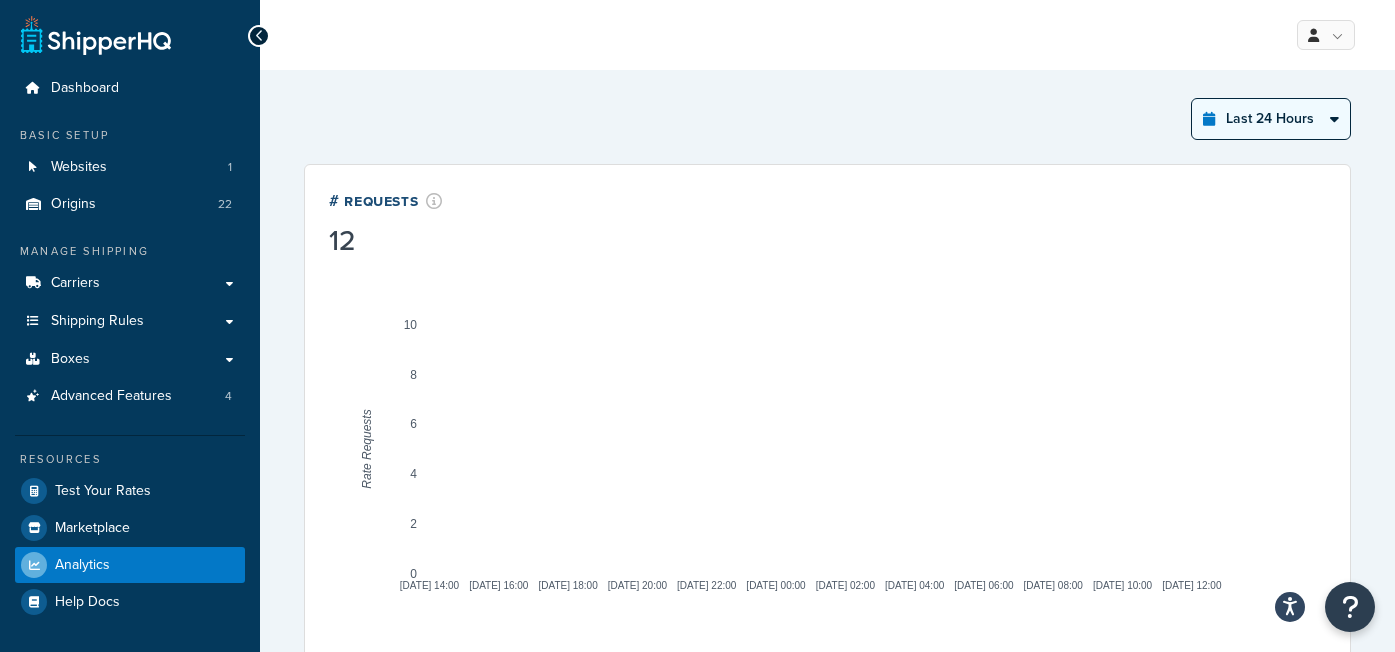 click on "Last 24 Hours Last 7 Days Last 30 Days Last 3 Months Last 6 Months Last 12 Months" at bounding box center [1271, 119] 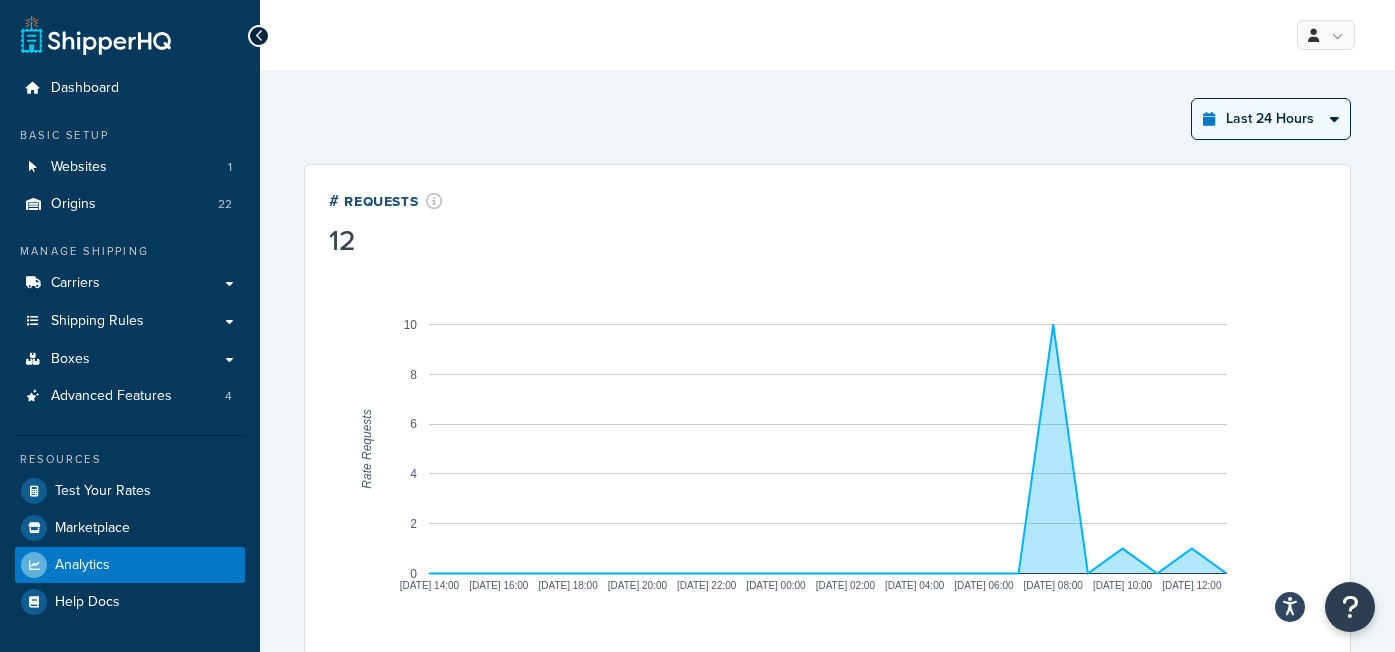 click on "Last 24 Hours Last 7 Days Last 30 Days Last 3 Months Last 6 Months Last 12 Months" at bounding box center [1271, 119] 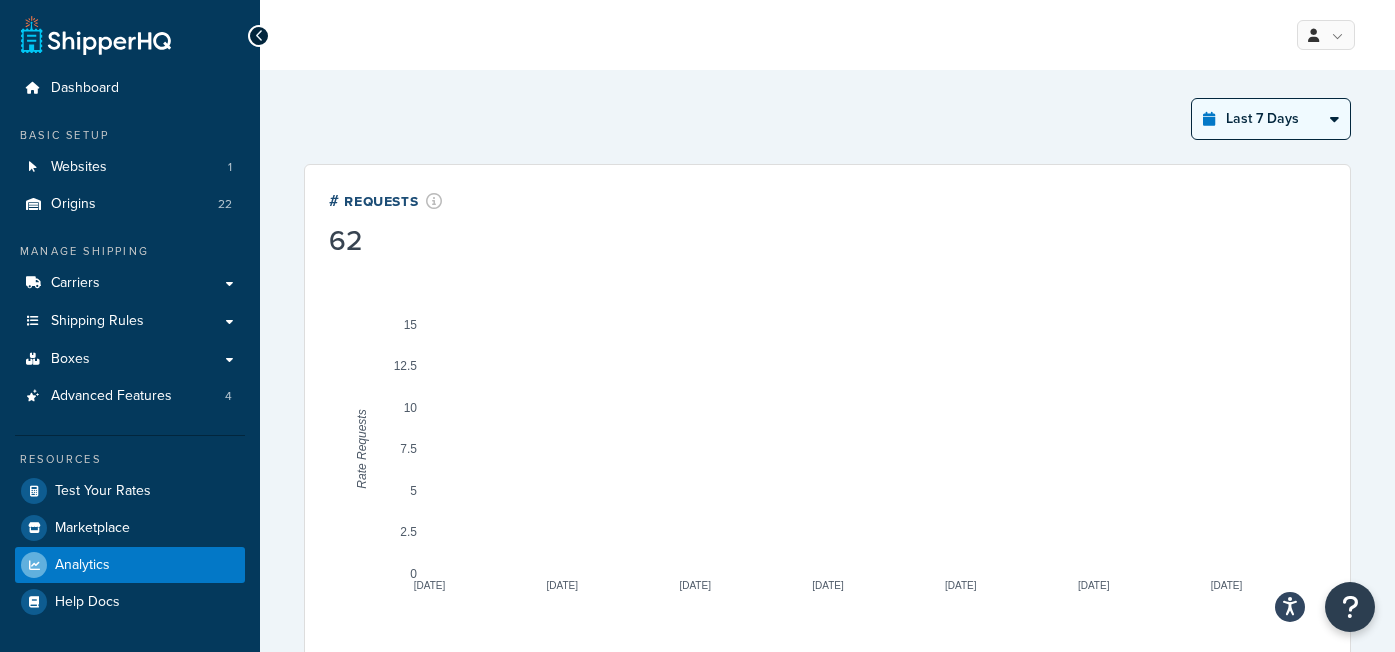 click on "Last 24 Hours Last 7 Days Last 30 Days Last 3 Months Last 6 Months Last 12 Months" at bounding box center (1271, 119) 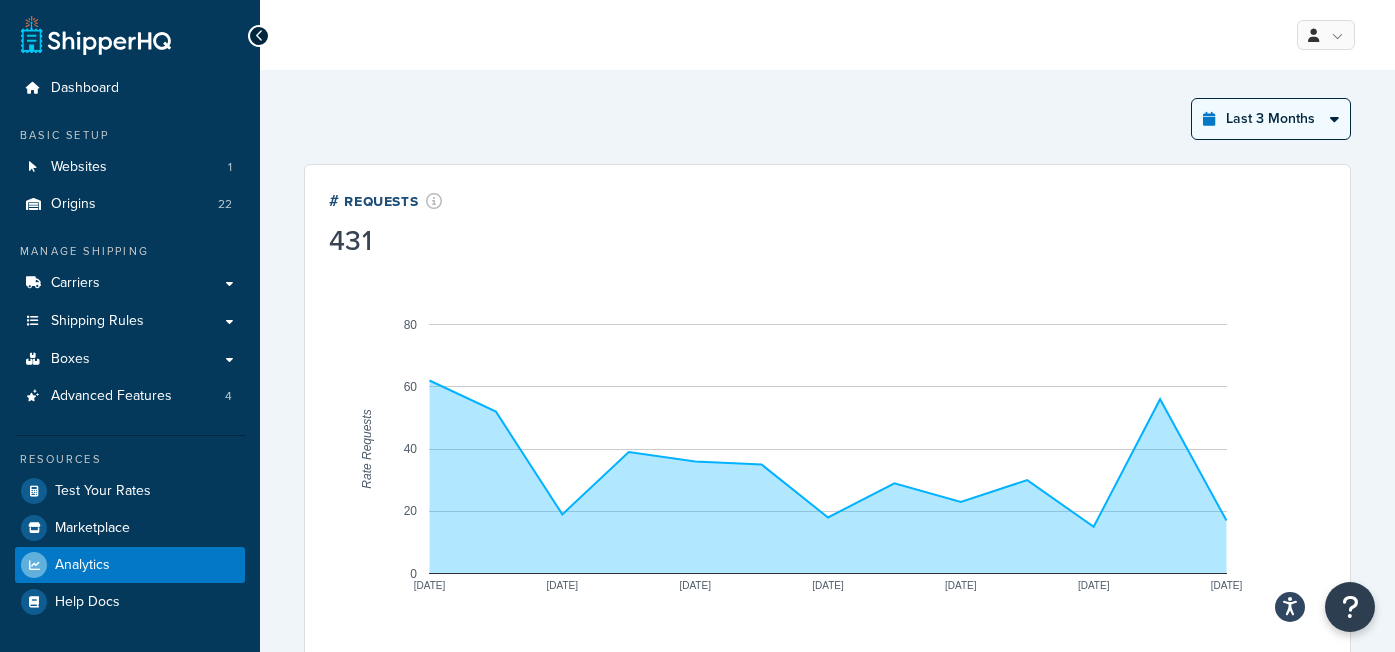 click on "Last 24 Hours Last 7 Days Last 30 Days Last 3 Months Last 6 Months Last 12 Months" at bounding box center (1271, 119) 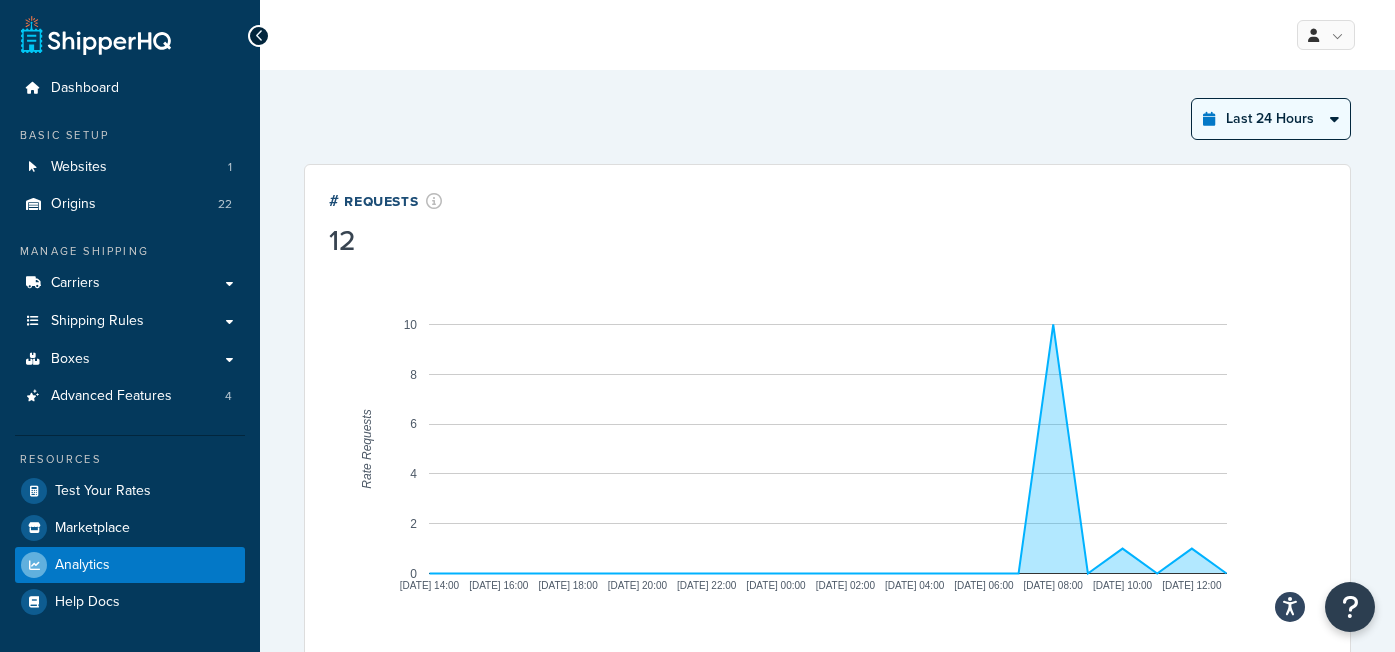 click on "Last 24 Hours Last 7 Days Last 30 Days Last 3 Months Last 6 Months Last 12 Months" at bounding box center (1271, 119) 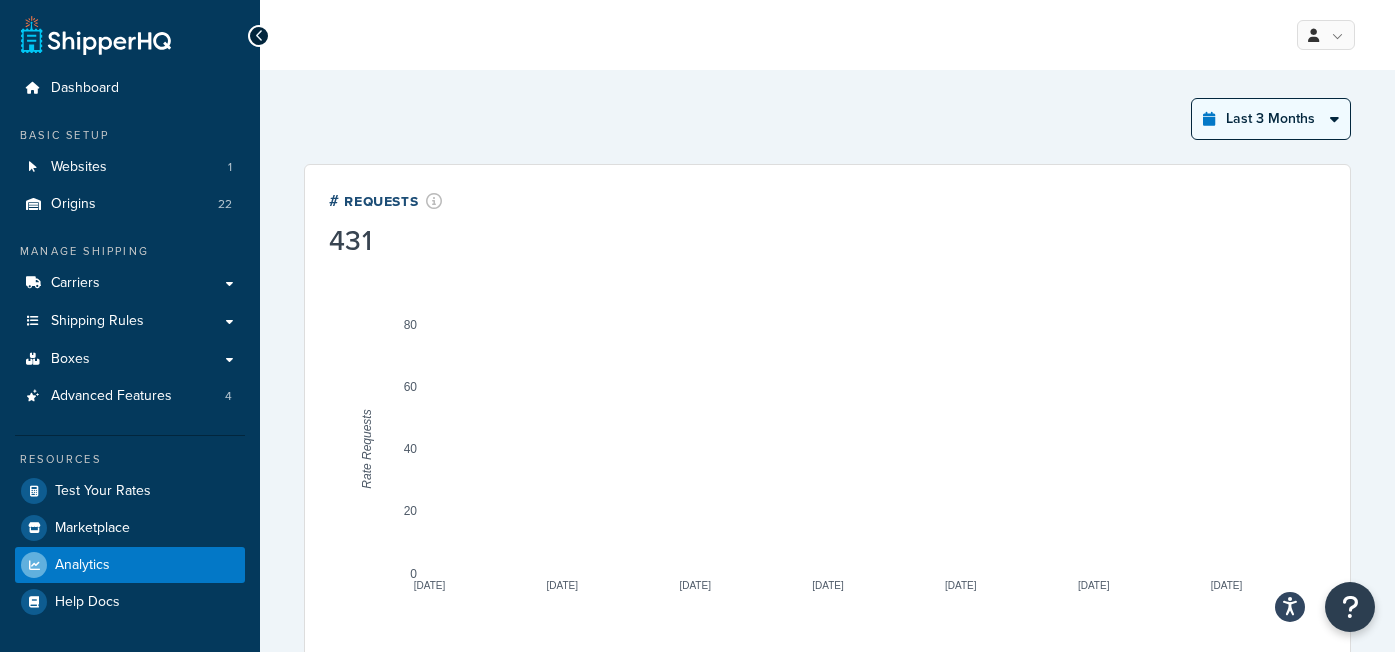 click on "Last 24 Hours Last 7 Days Last 30 Days Last 3 Months Last 6 Months Last 12 Months" at bounding box center [1271, 119] 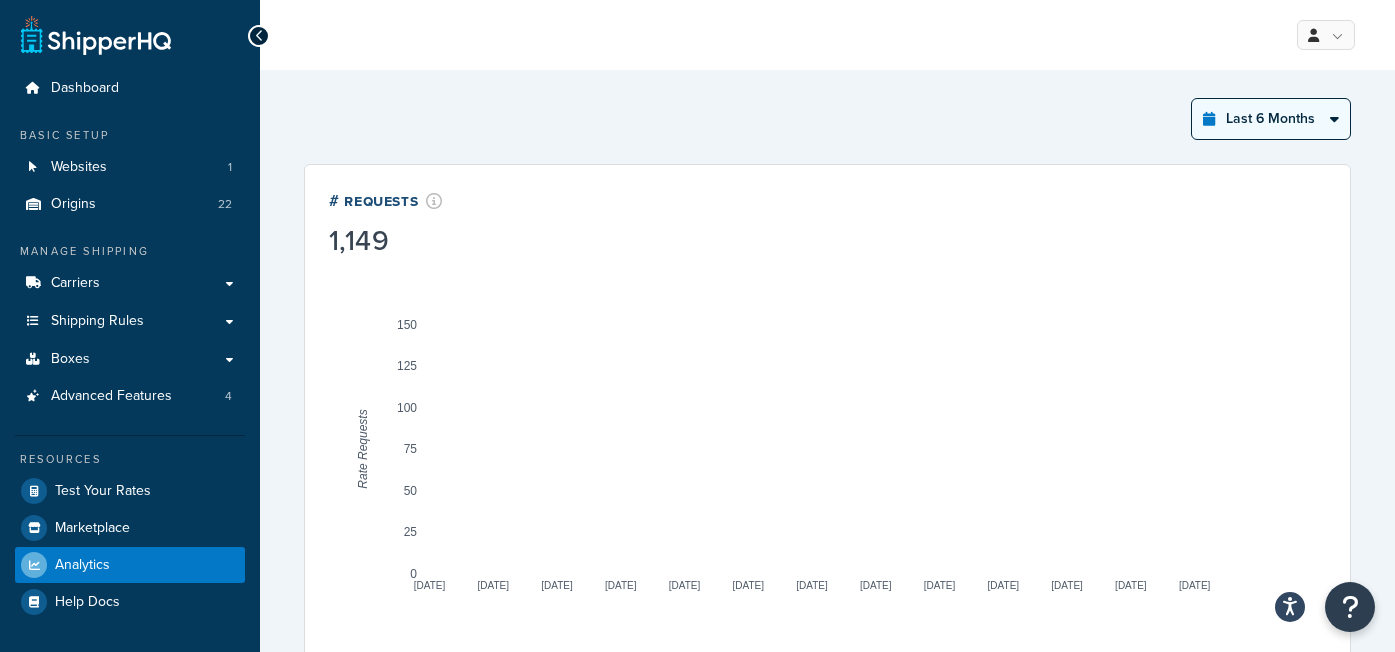 click on "Last 24 Hours Last 7 Days Last 30 Days Last 3 Months Last 6 Months Last 12 Months" at bounding box center [1271, 119] 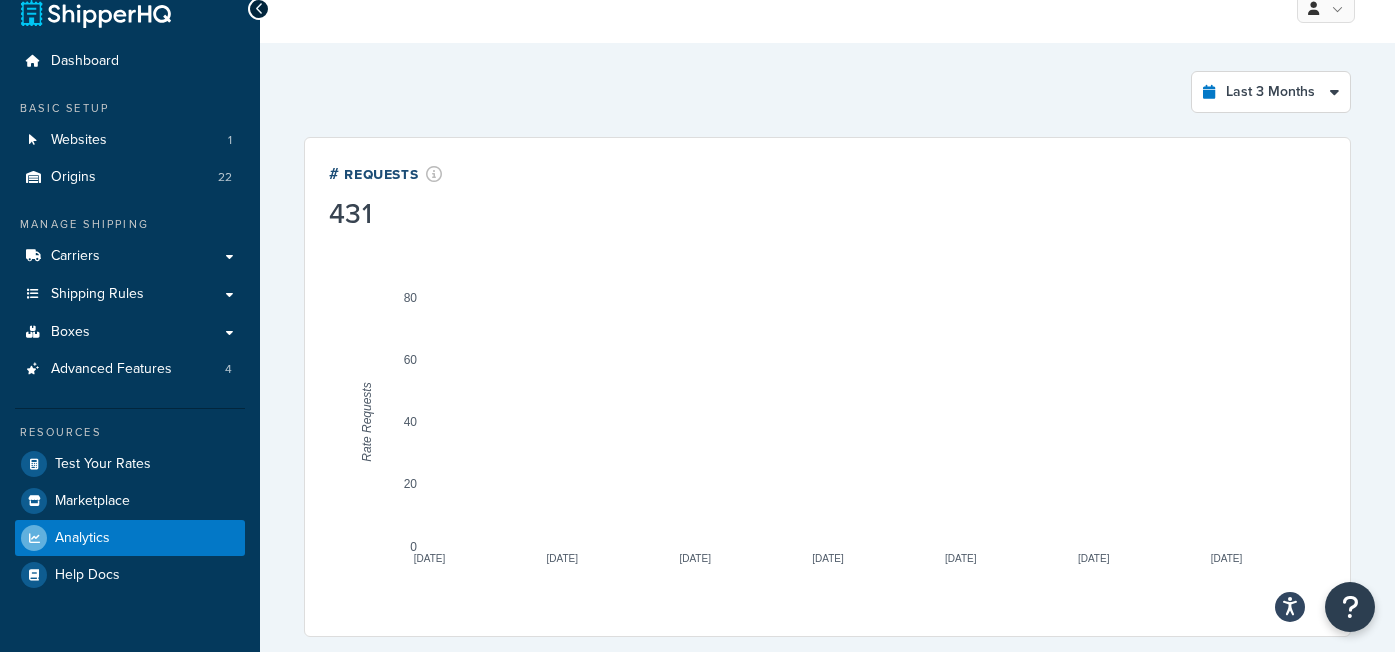 scroll, scrollTop: 30, scrollLeft: 0, axis: vertical 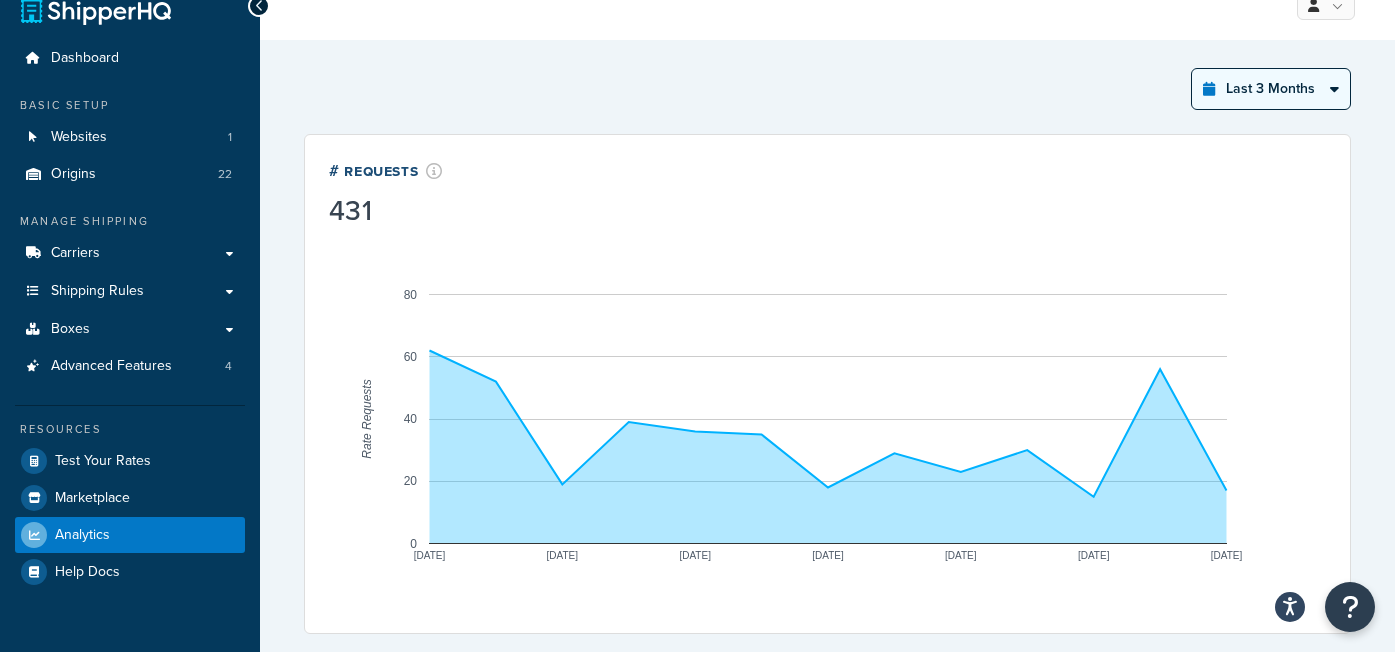 click on "Last 24 Hours Last 7 Days Last 30 Days Last 3 Months Last 6 Months Last 12 Months" at bounding box center [1271, 89] 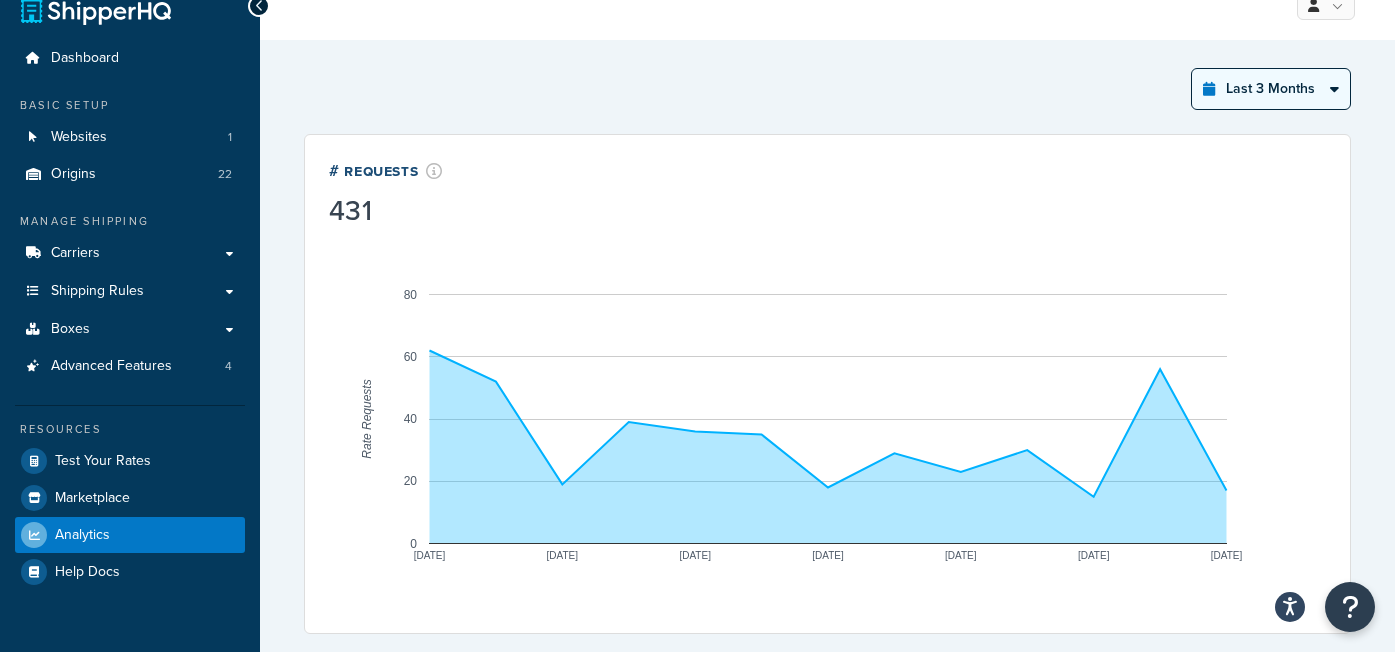 select on "last_6_months" 